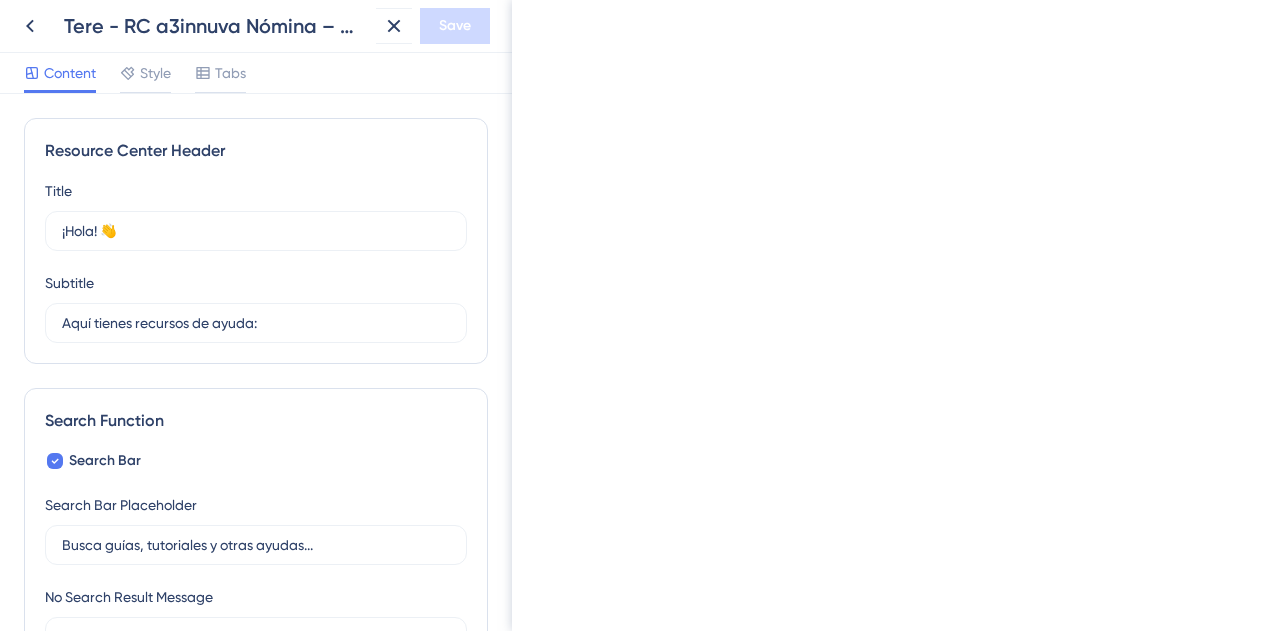 scroll, scrollTop: 0, scrollLeft: 0, axis: both 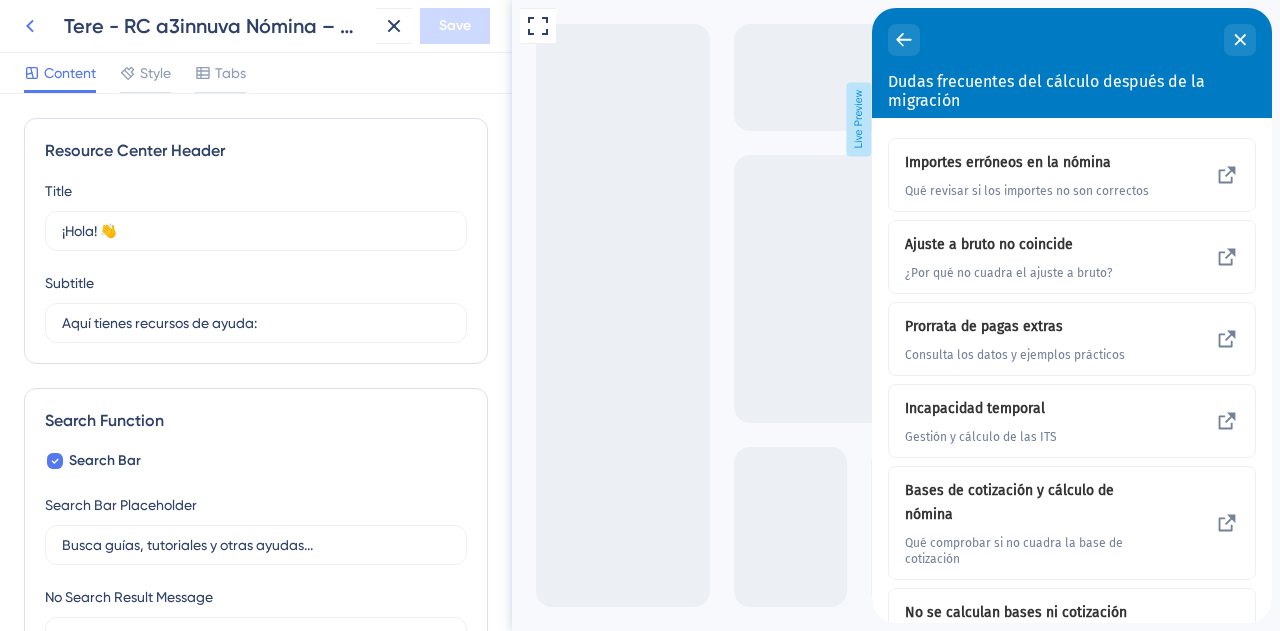 click 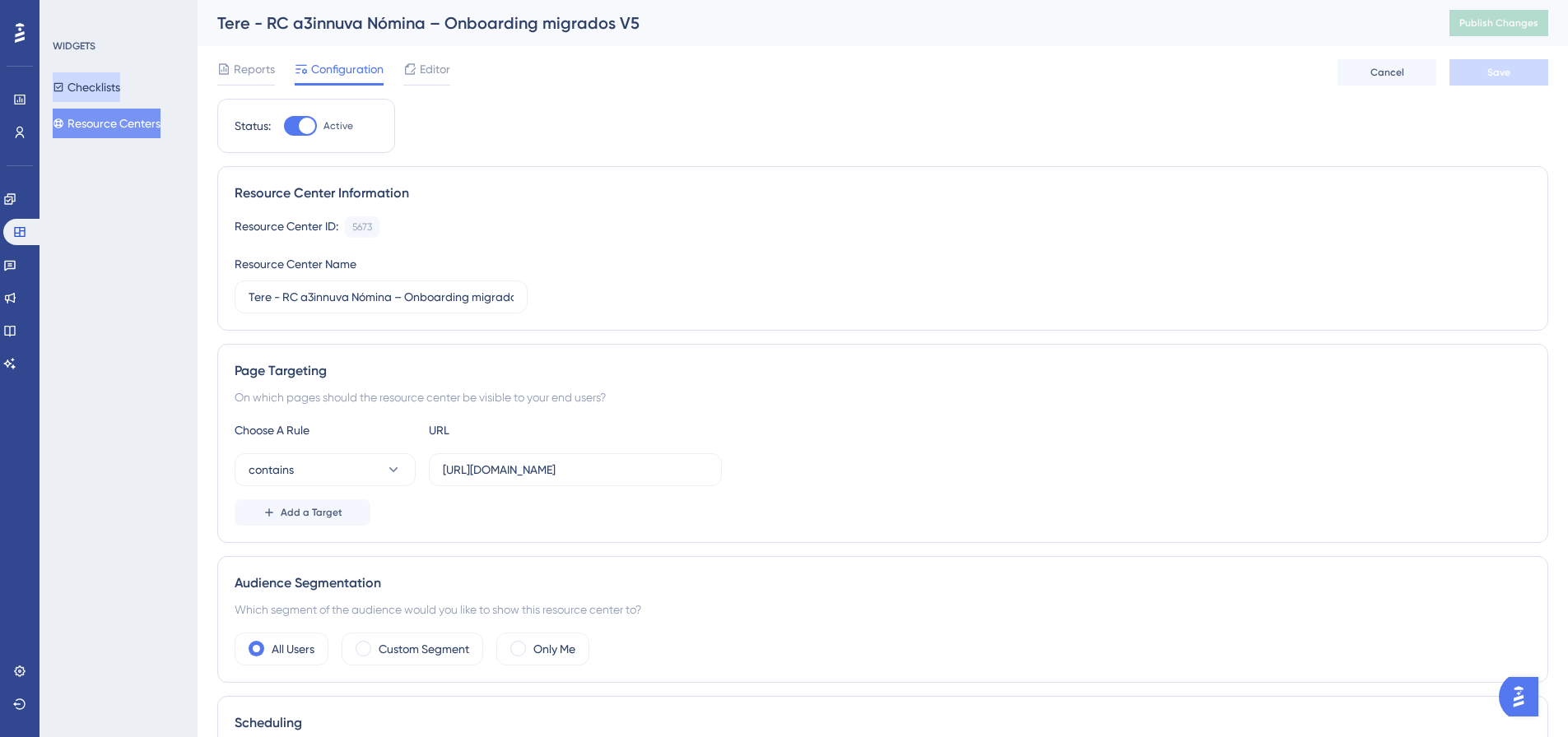 click on "Checklists" at bounding box center [86, 87] 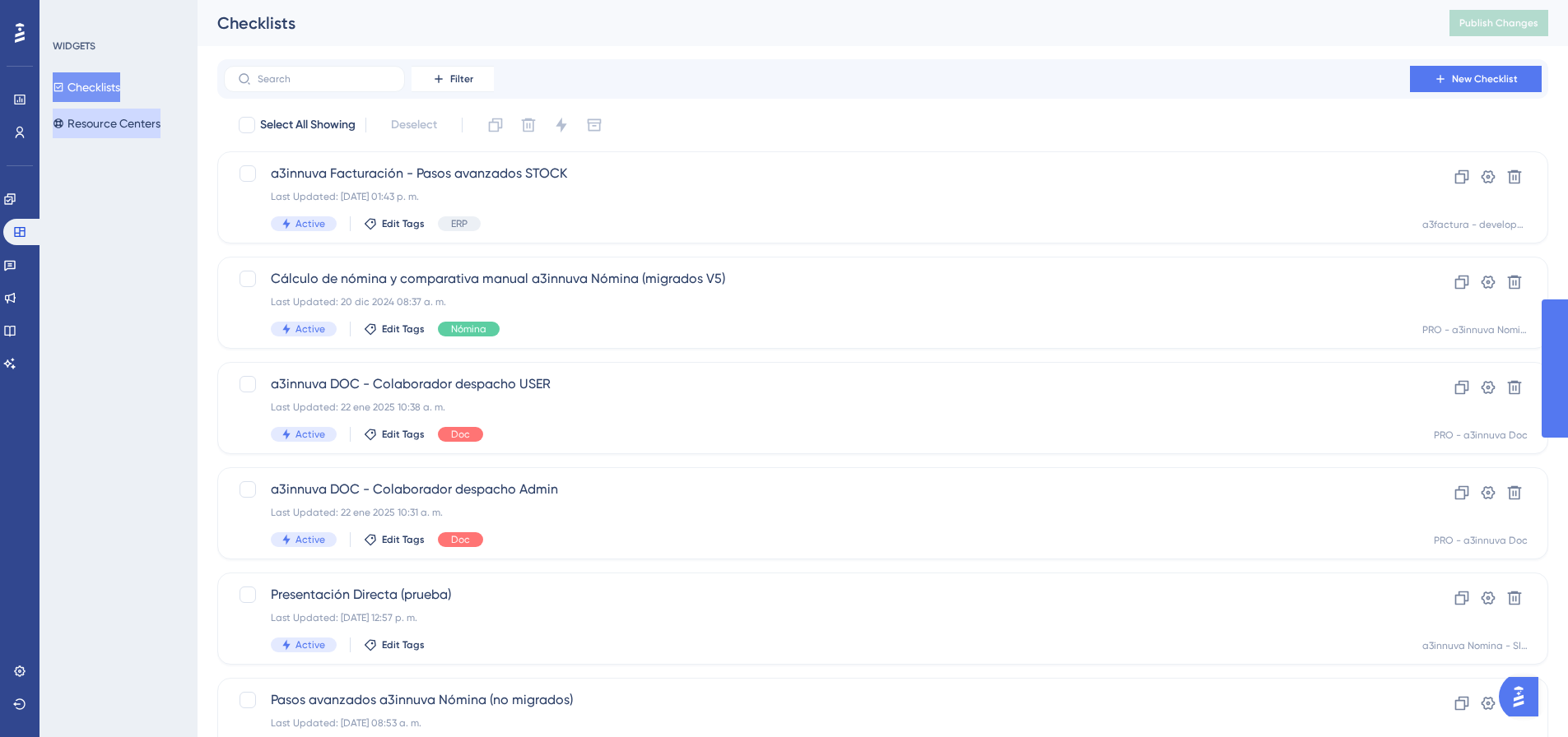 click on "Resource Centers" at bounding box center [106, 123] 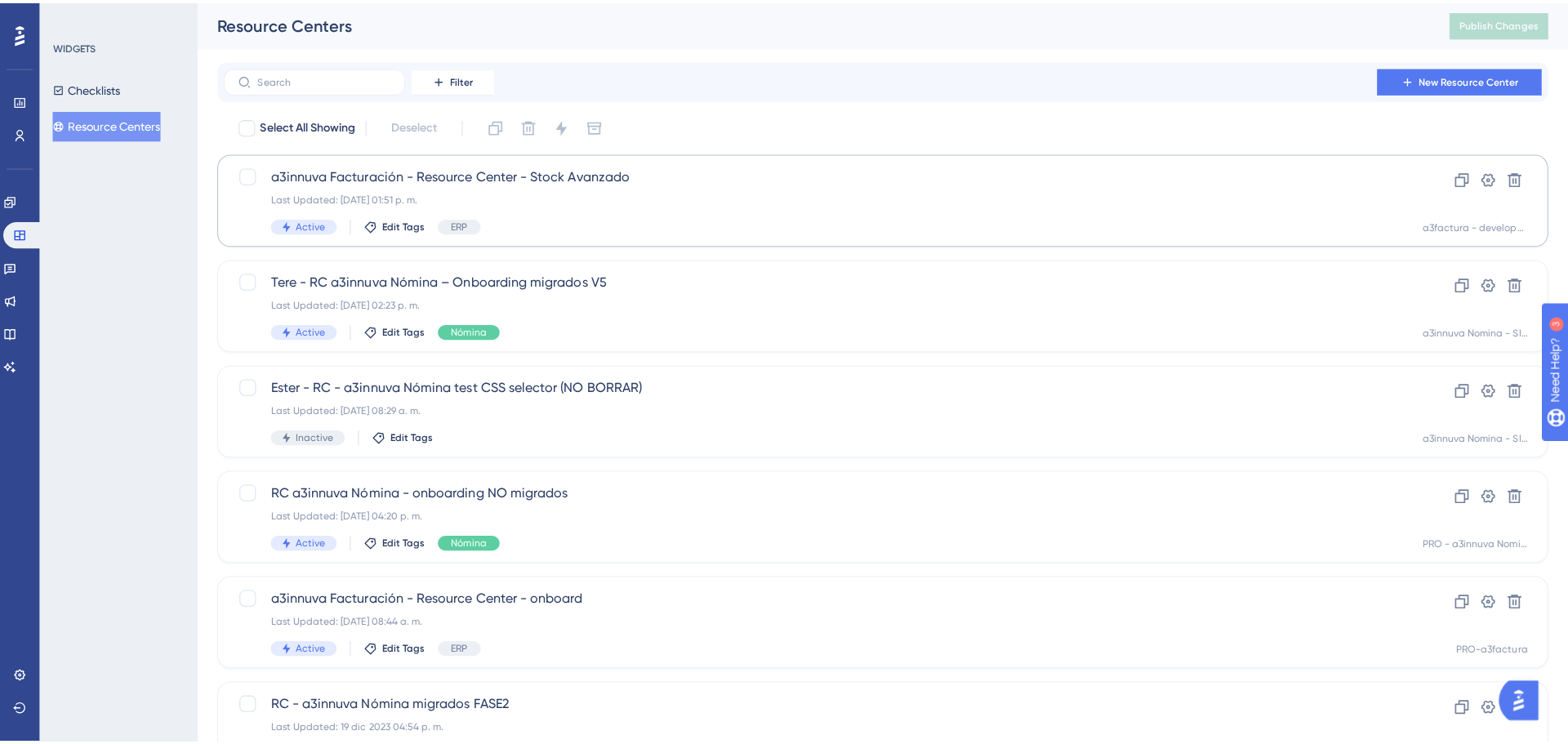 scroll, scrollTop: 0, scrollLeft: 0, axis: both 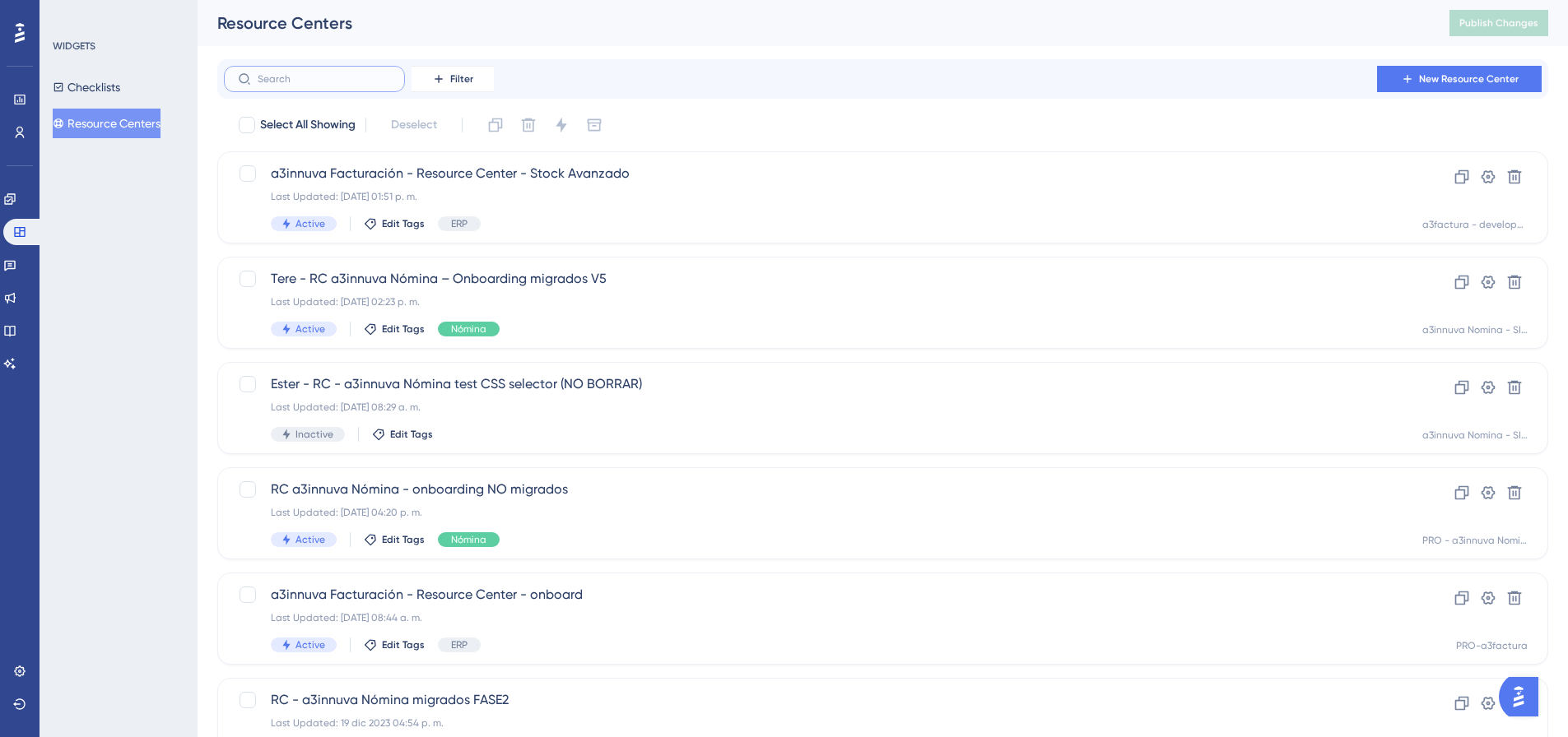 click at bounding box center (324, 79) 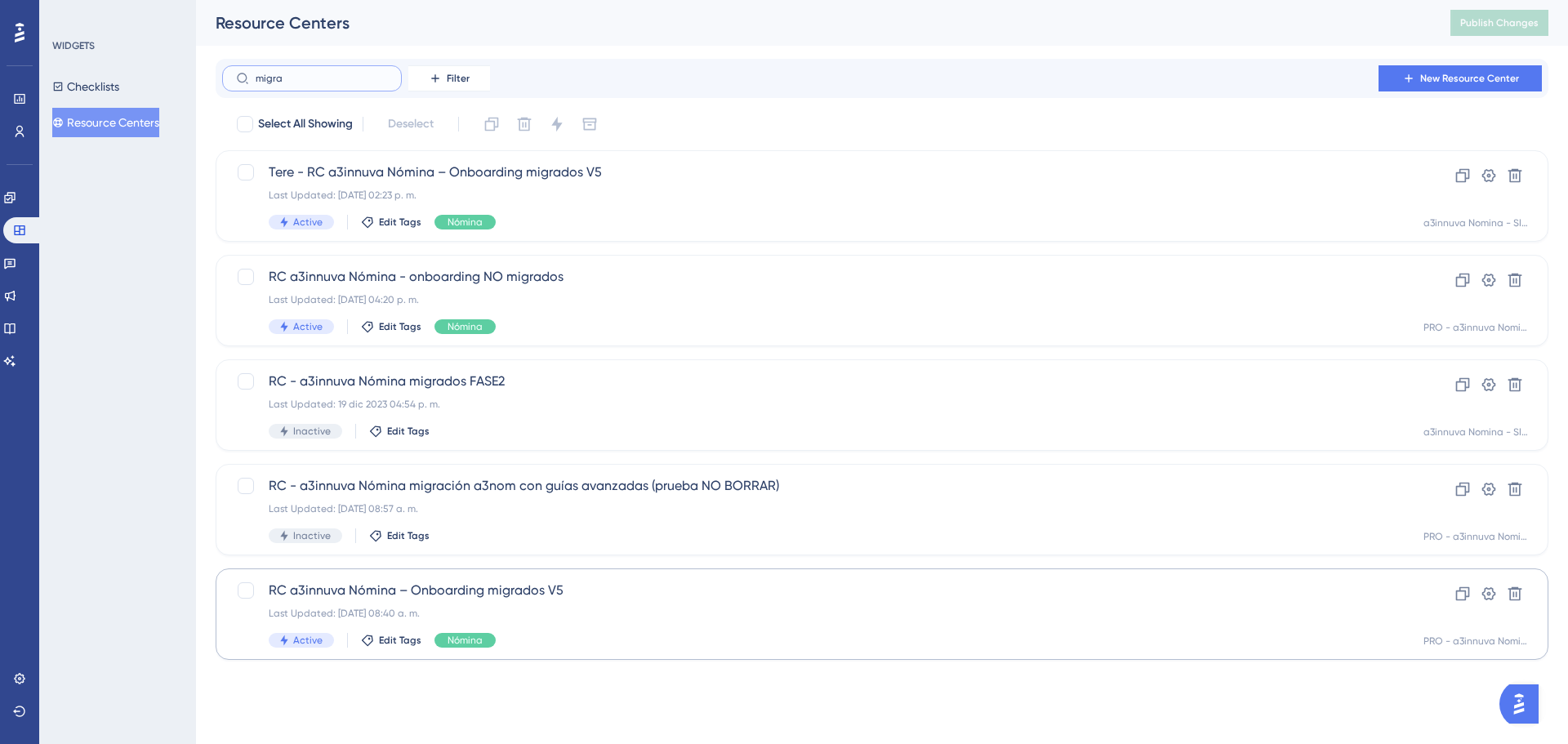 type on "migra" 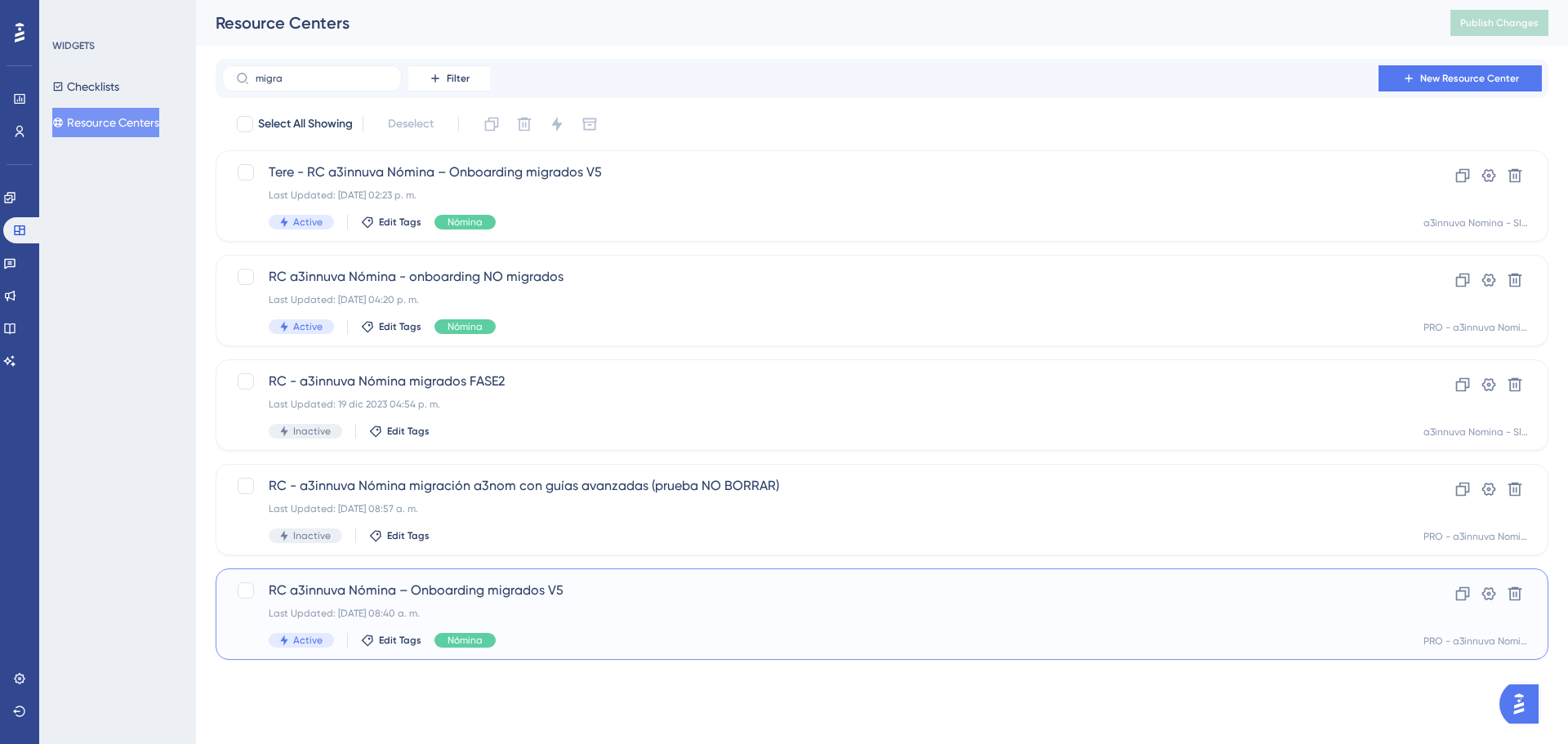 click on "RC a3innuva Nómina – Onboarding migrados V5 Last Updated: [DATE] 08:40 a. m. Active Edit Tags Nómina" at bounding box center (817, 614) 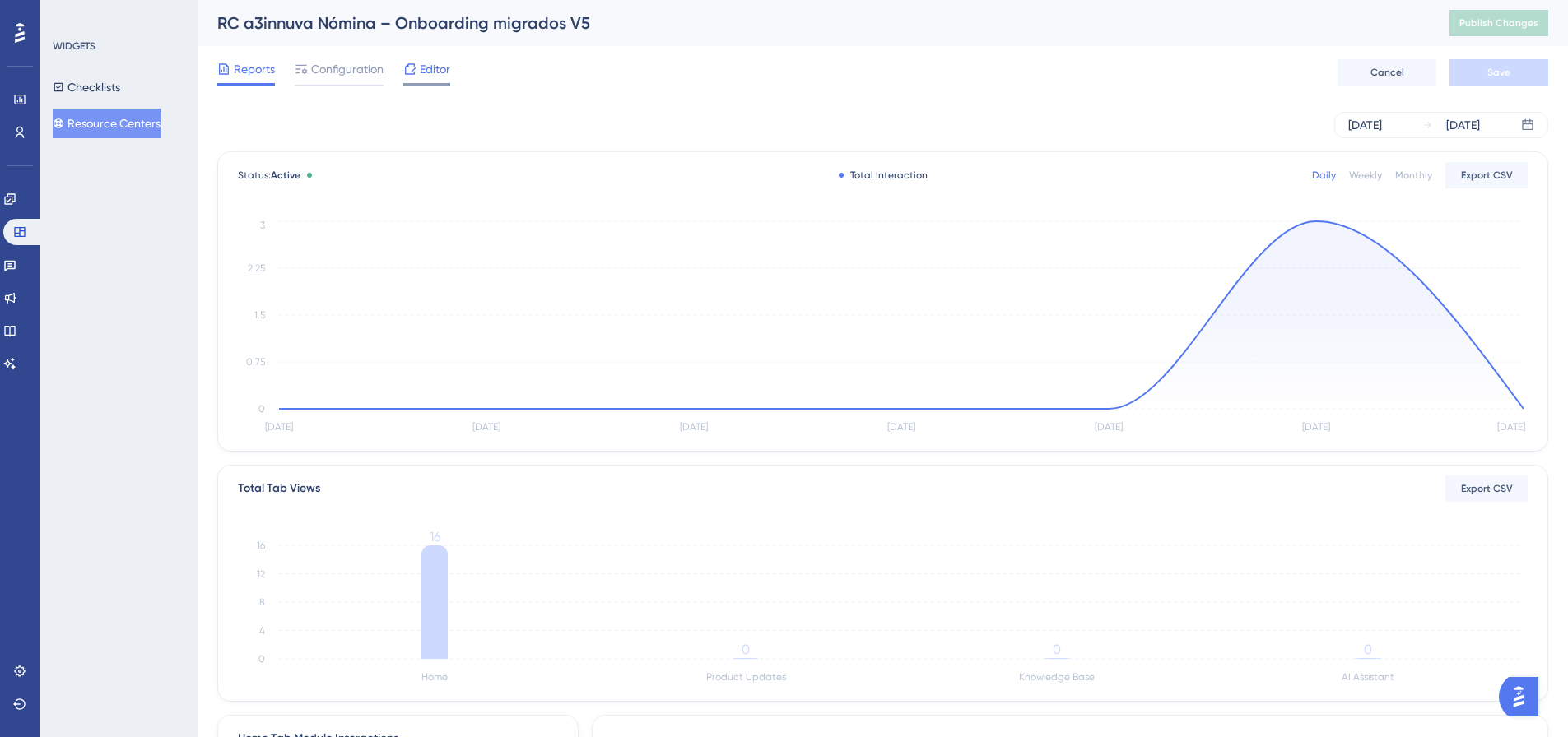click on "Editor" at bounding box center [435, 69] 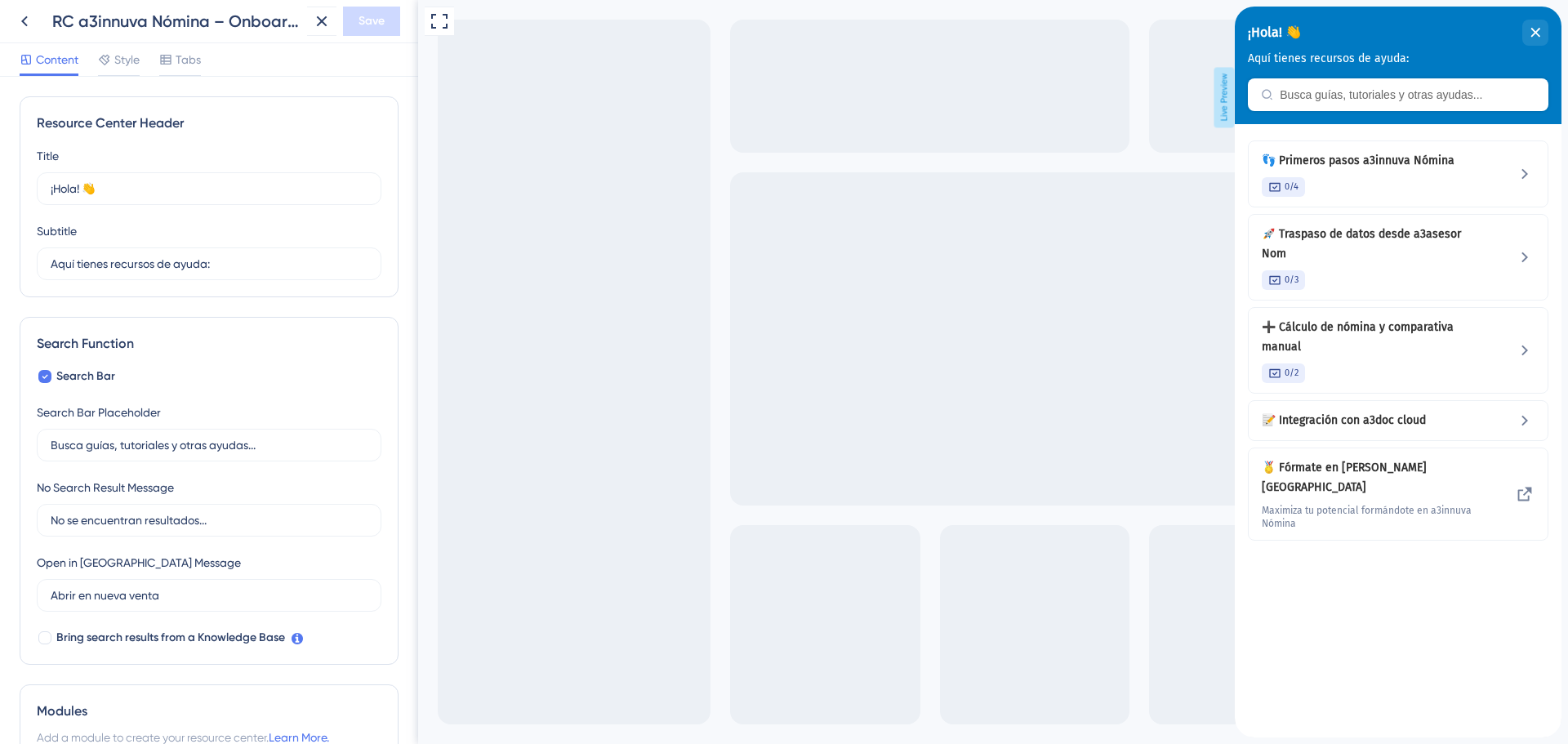 scroll, scrollTop: 0, scrollLeft: 0, axis: both 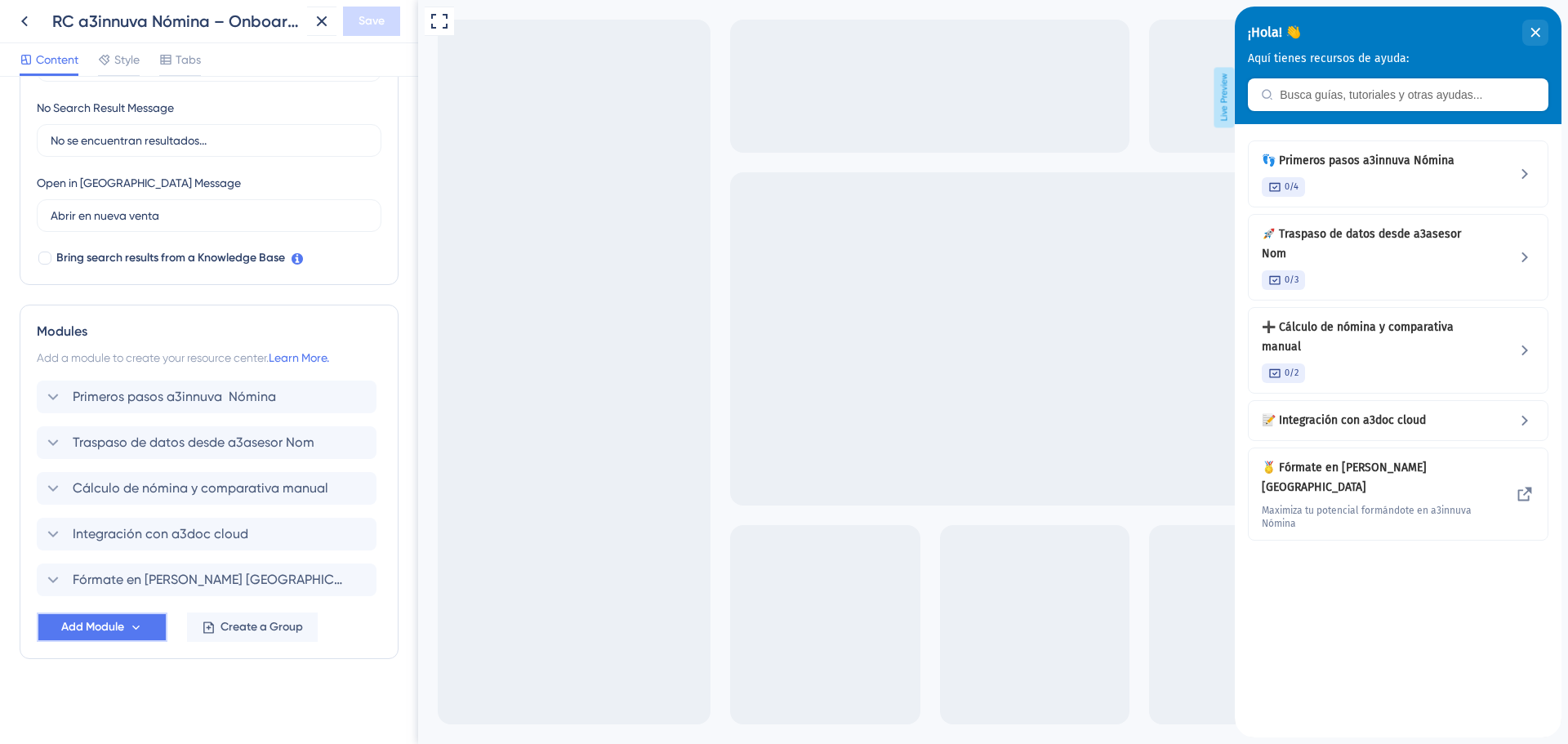 click 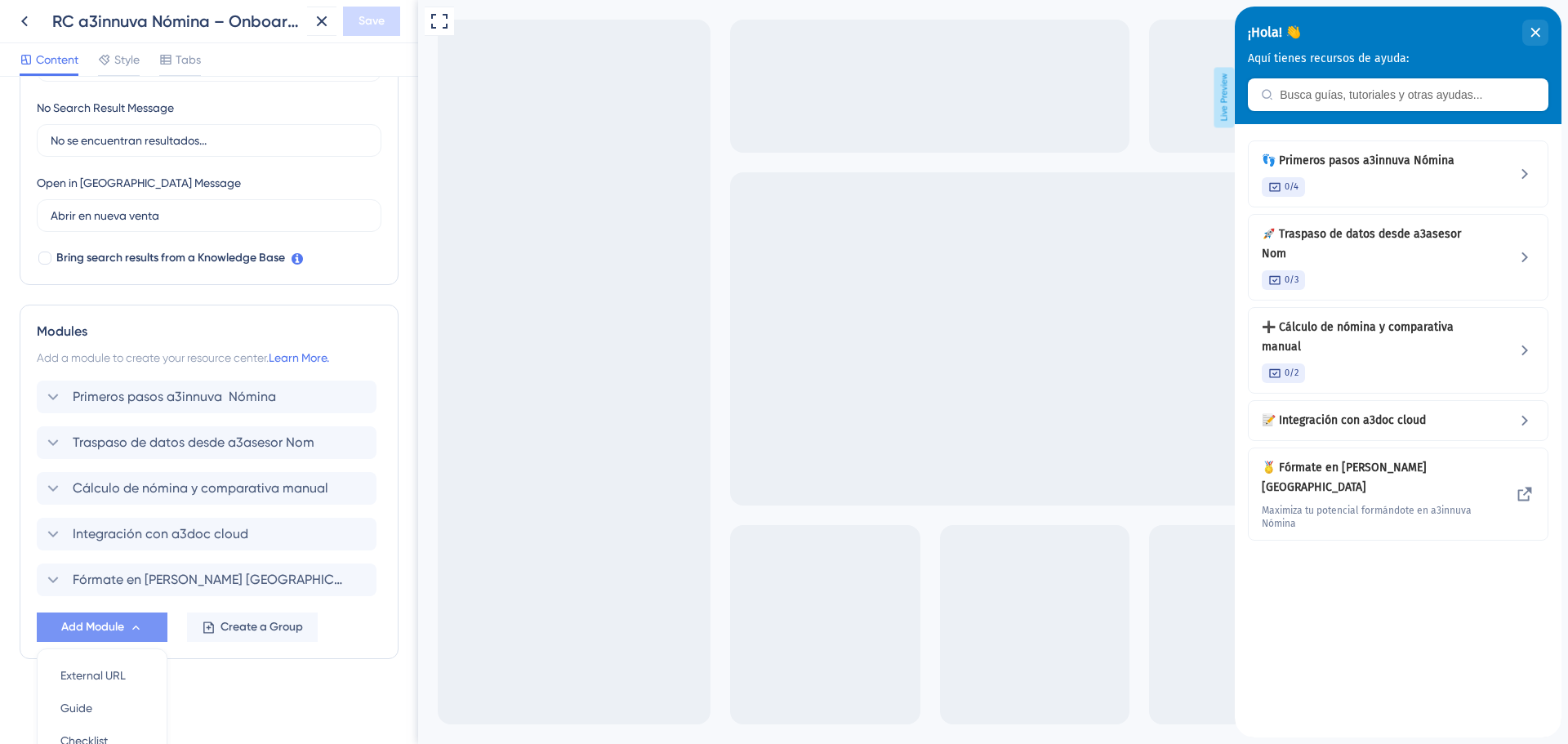 scroll, scrollTop: 534, scrollLeft: 0, axis: vertical 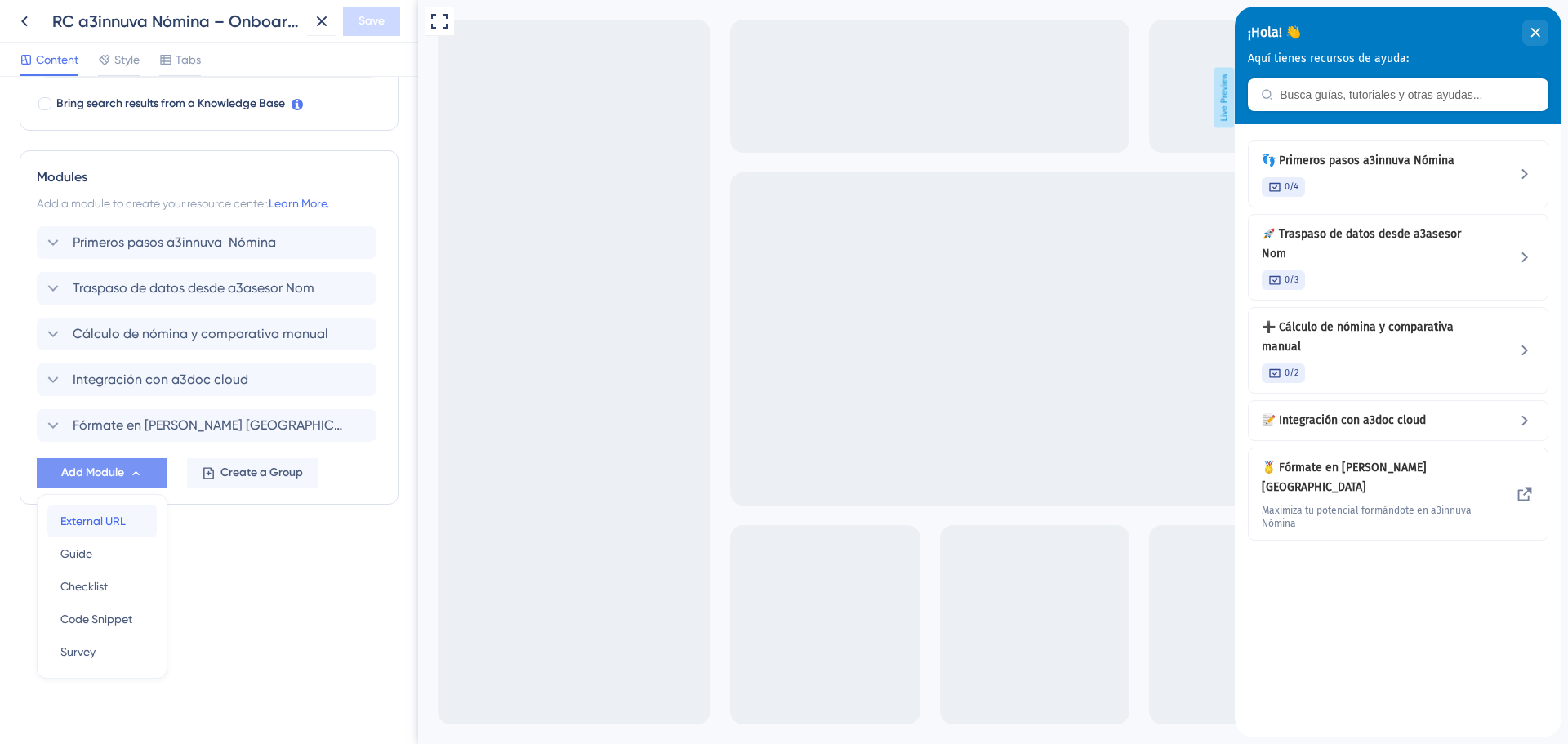 click on "External URL" at bounding box center (93, 521) 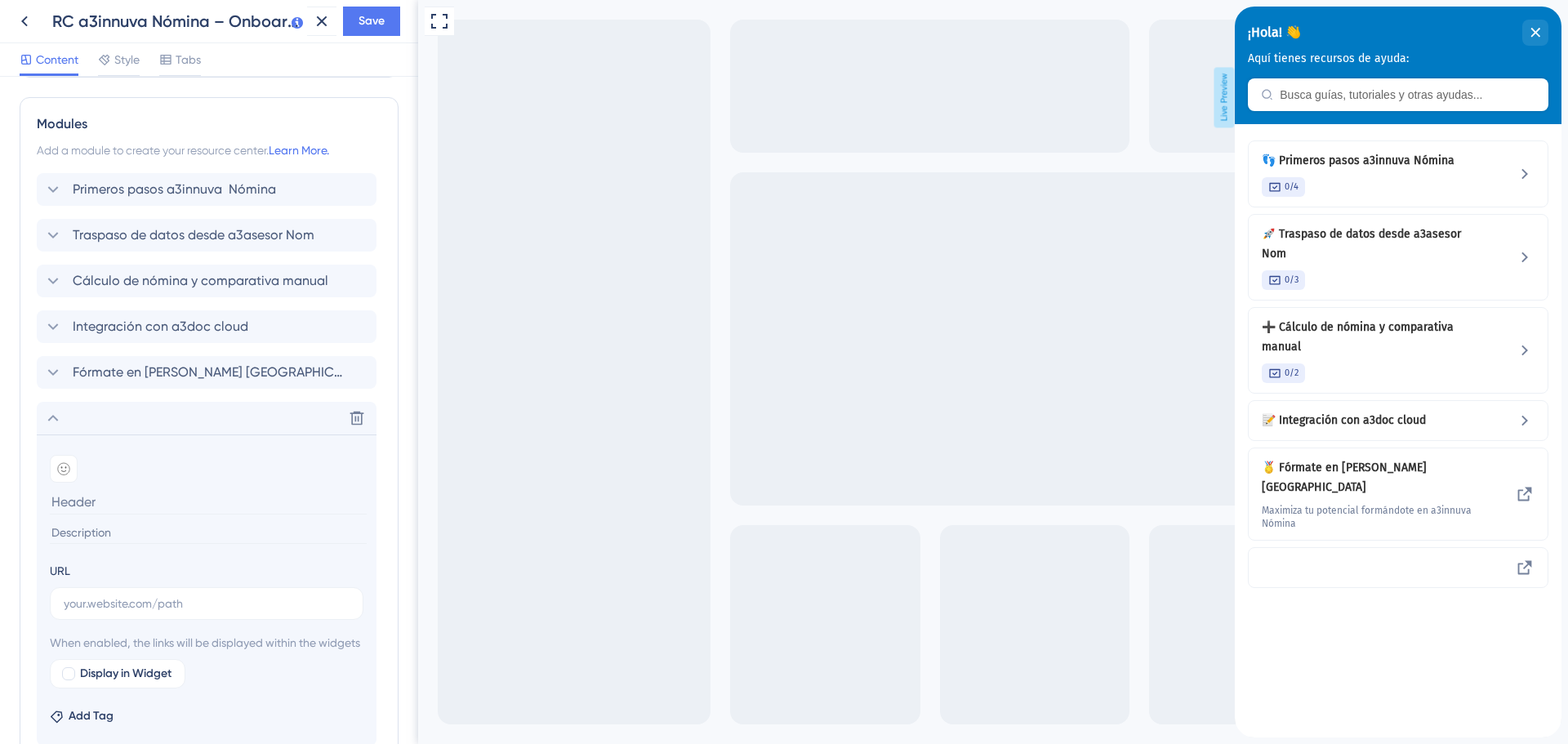 scroll, scrollTop: 616, scrollLeft: 0, axis: vertical 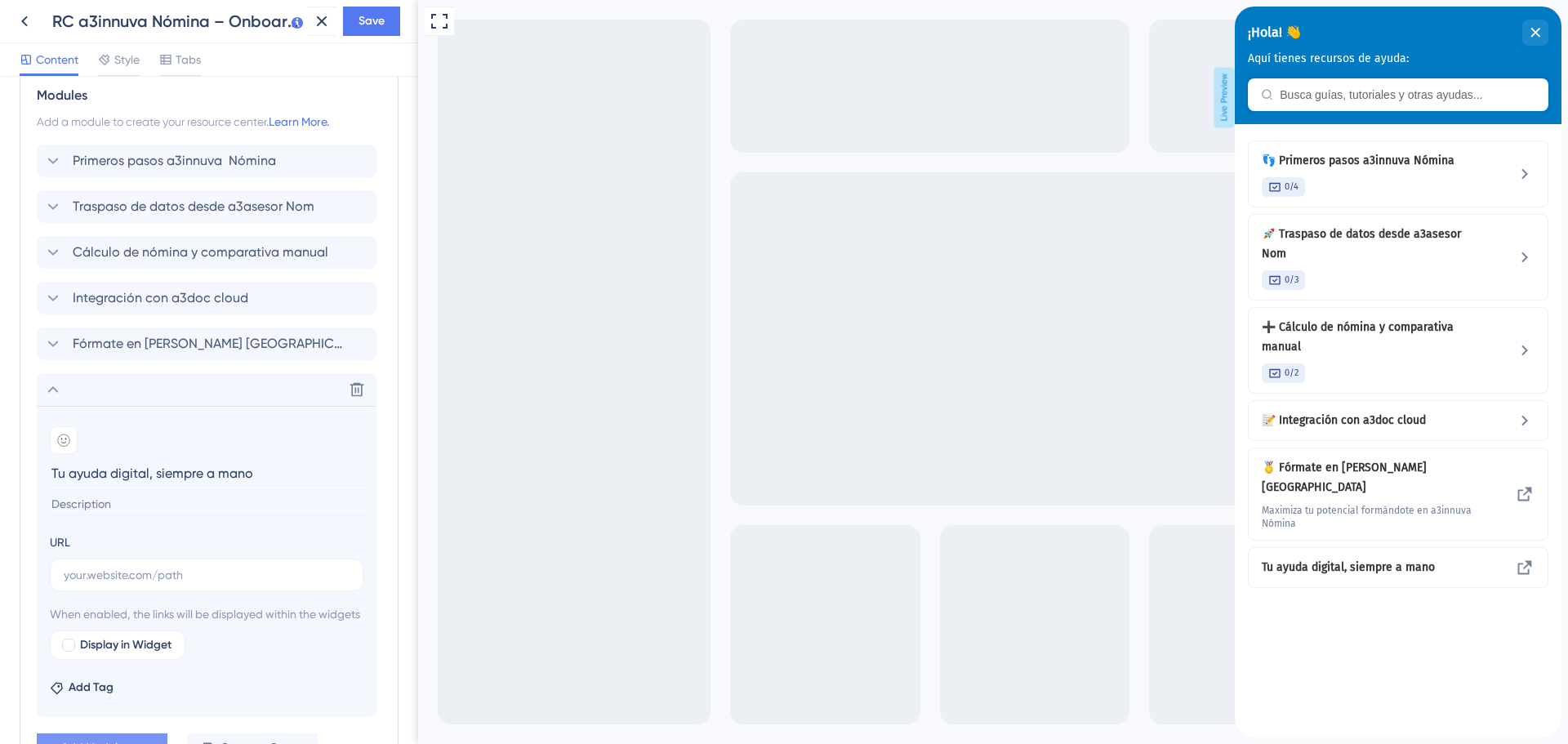 type on "Tu ayuda digital, siempre a mano" 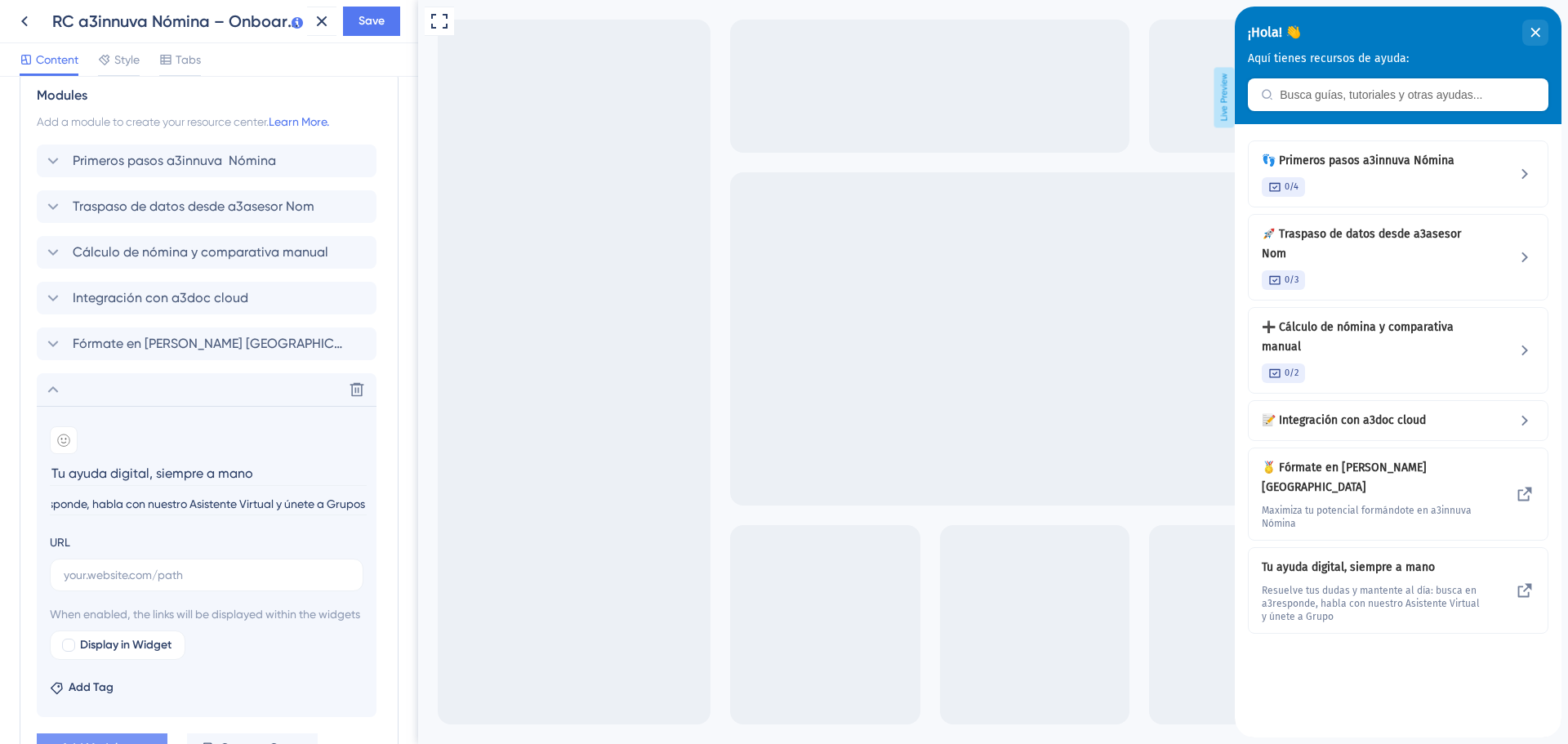 scroll, scrollTop: 0, scrollLeft: 283, axis: horizontal 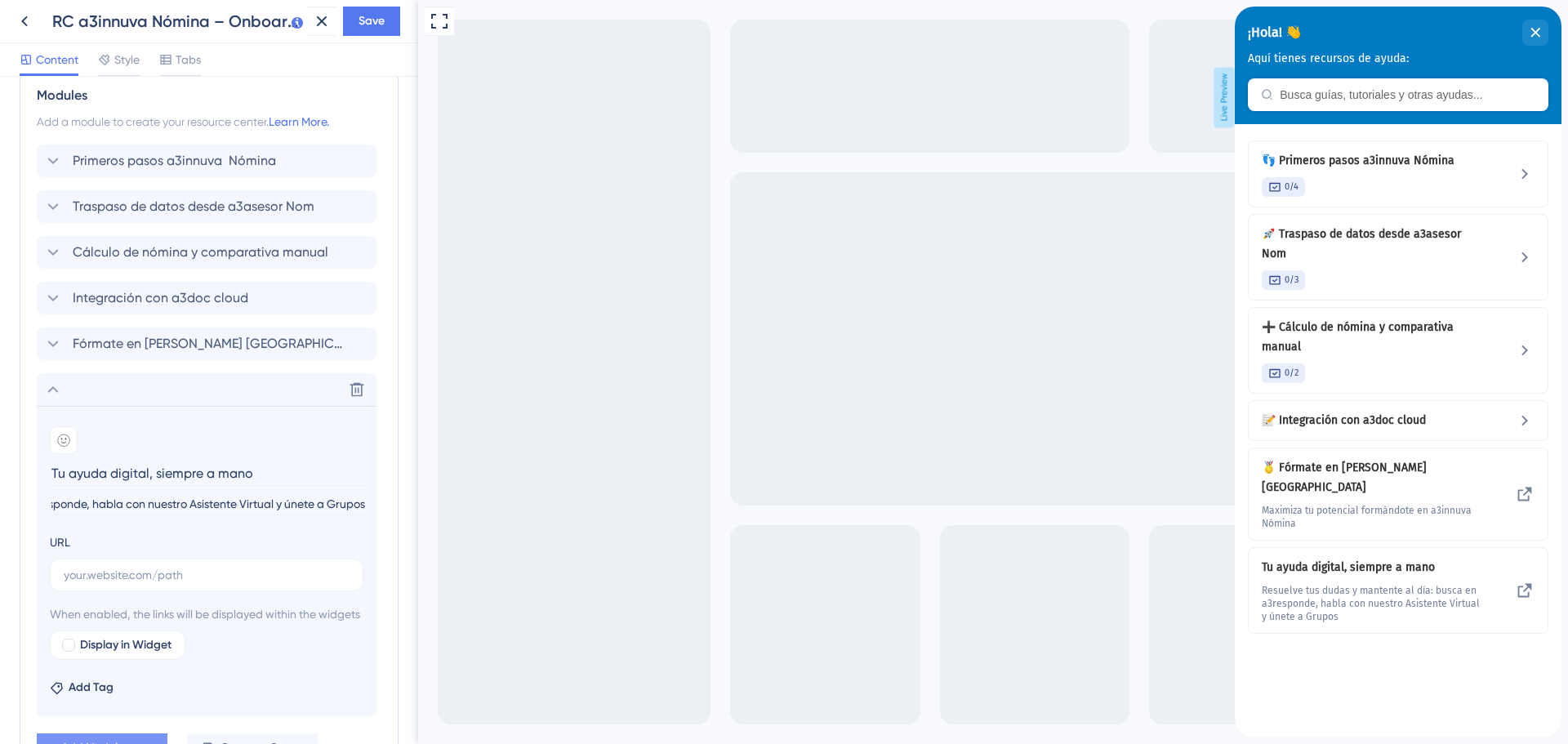type on "Resuelve tus dudas y mantente al día: busca en a3responde, habla con nuestro Asistente Virtual y únete a Grupos" 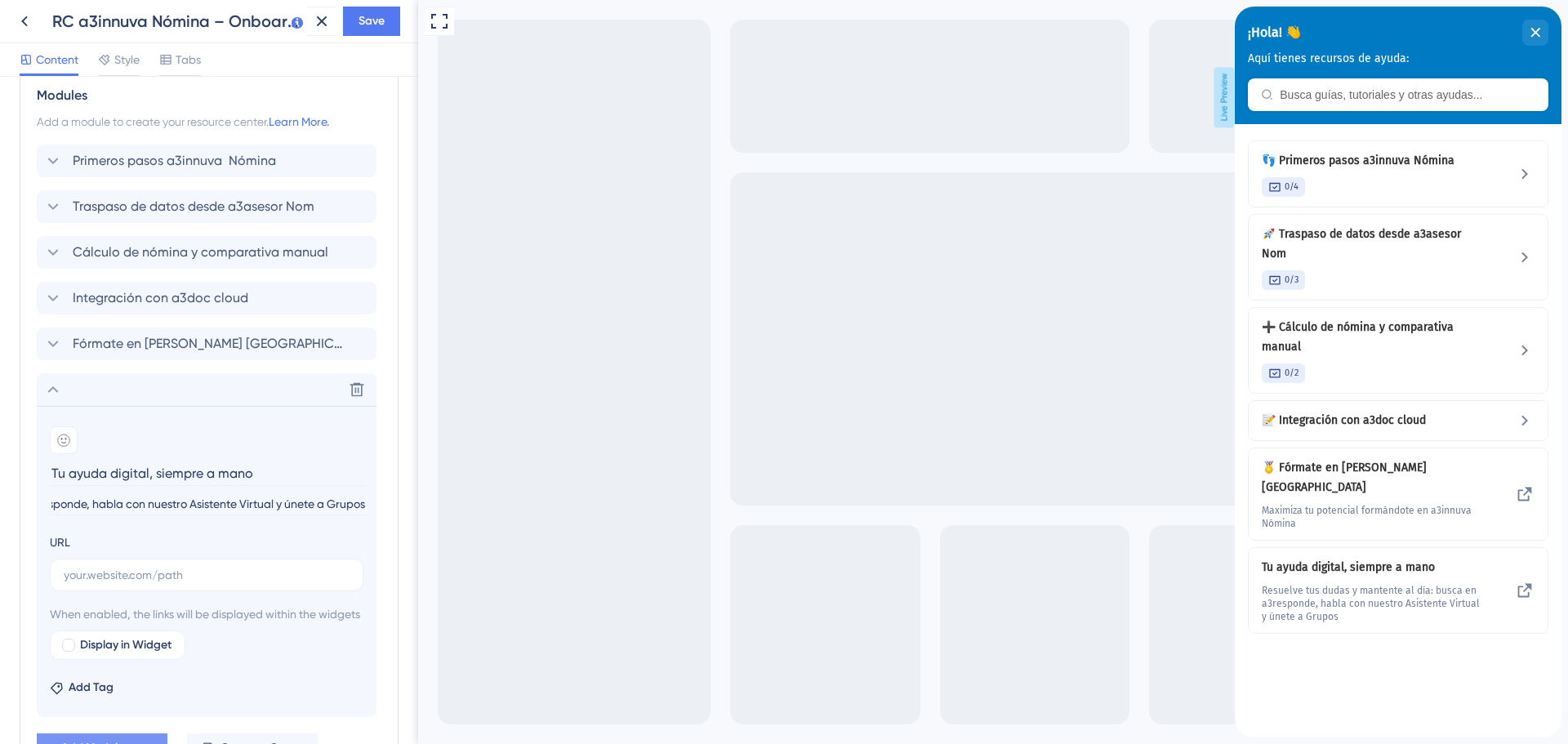 scroll, scrollTop: 0, scrollLeft: 0, axis: both 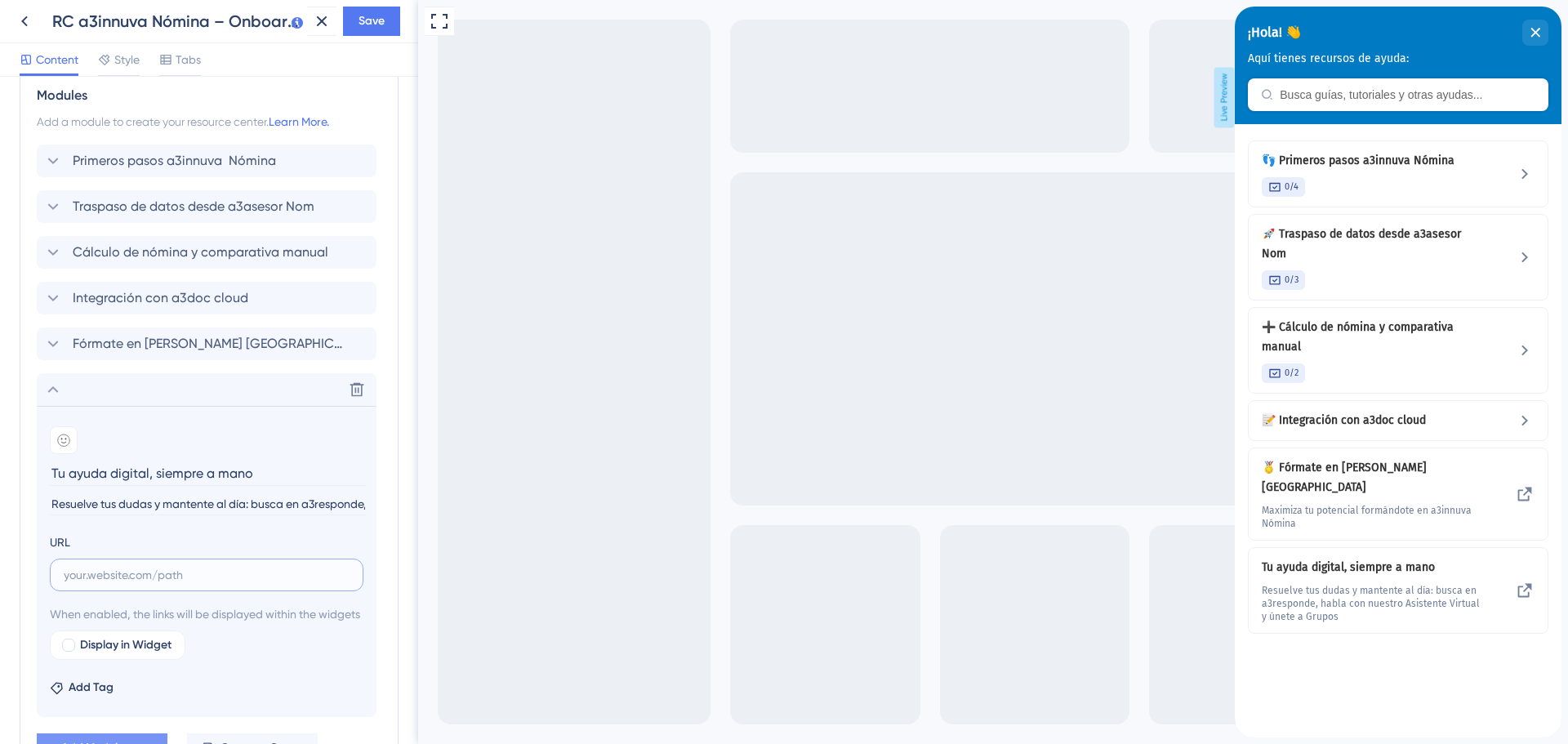 click at bounding box center [207, 575] 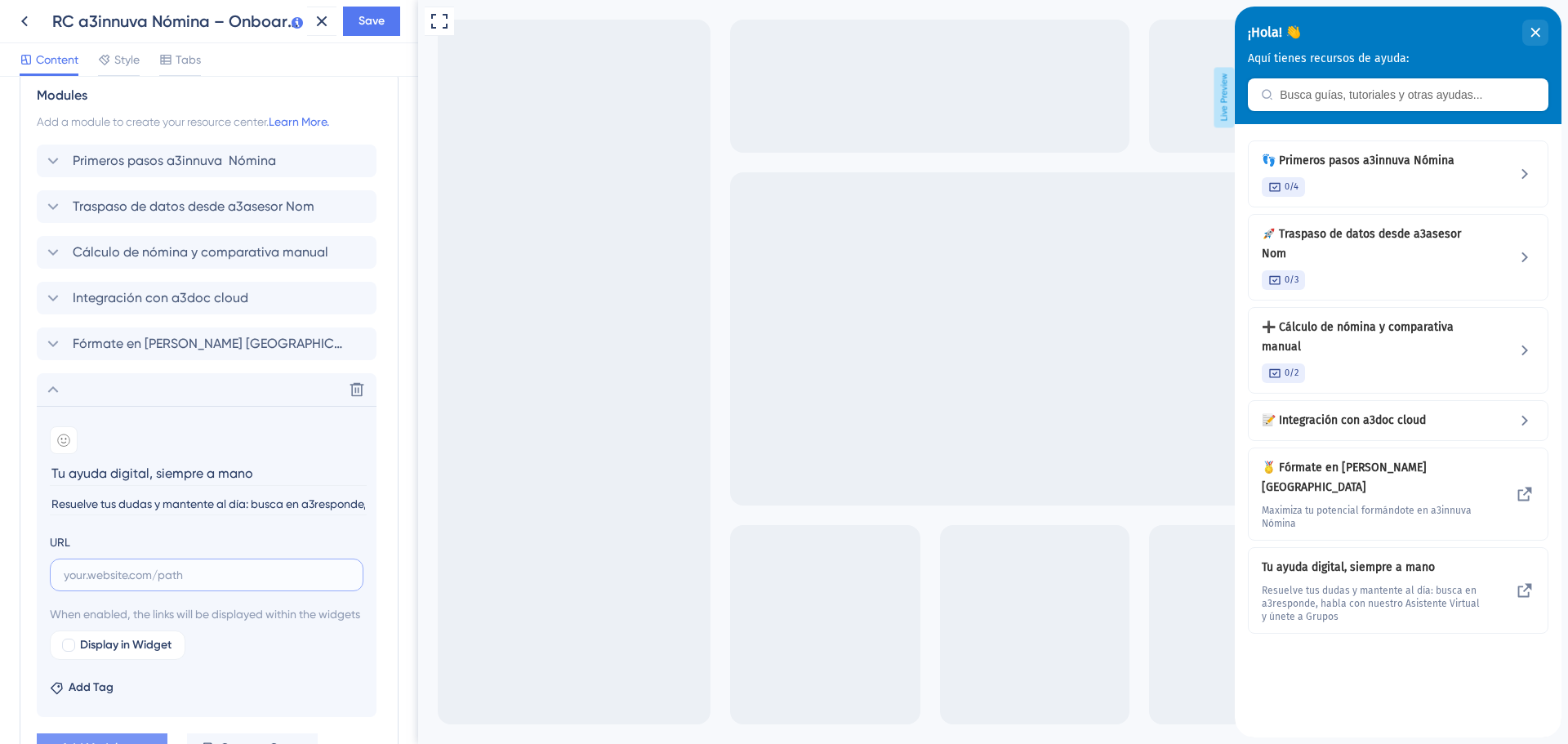 paste on "[URL][DOMAIN_NAME]" 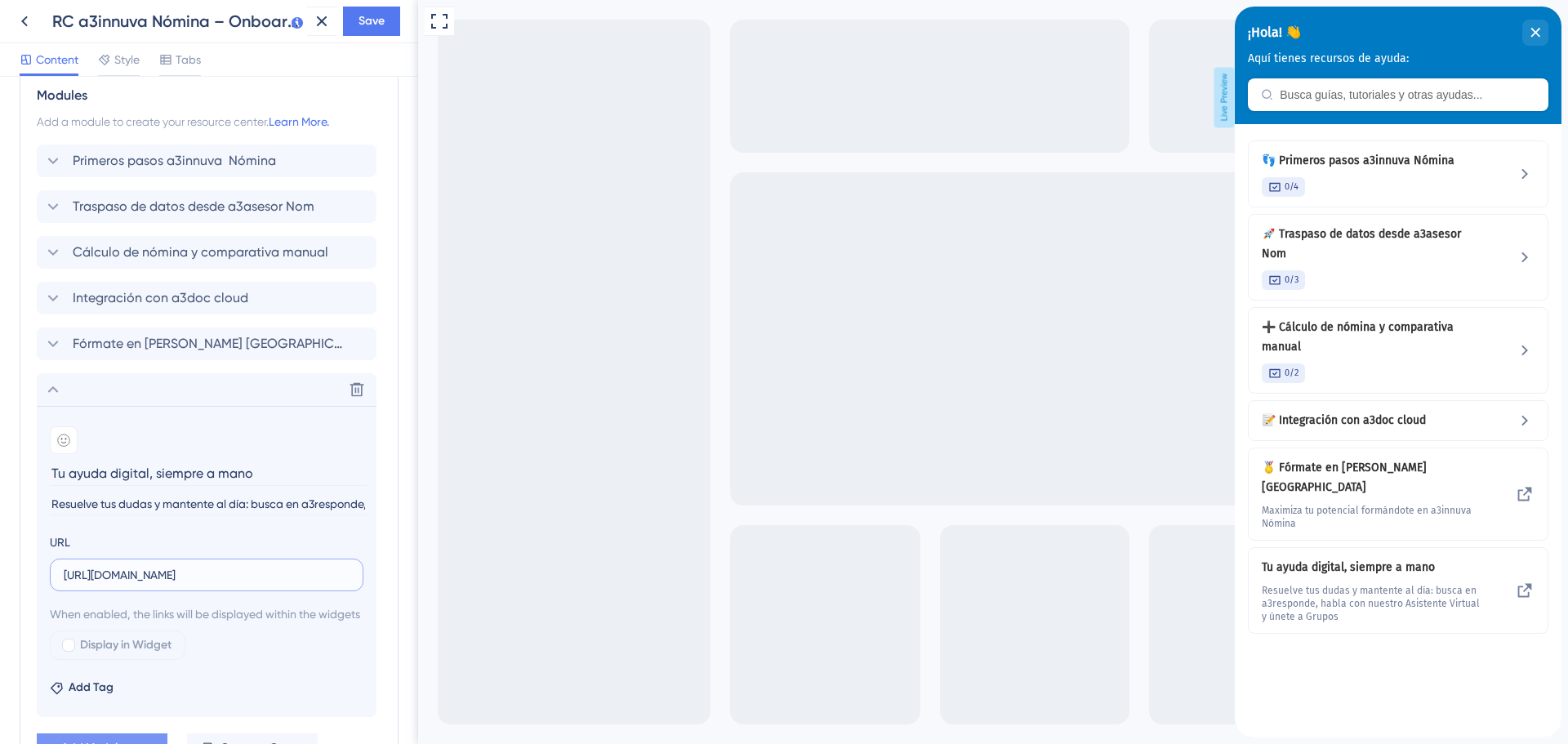 scroll, scrollTop: 0, scrollLeft: 202, axis: horizontal 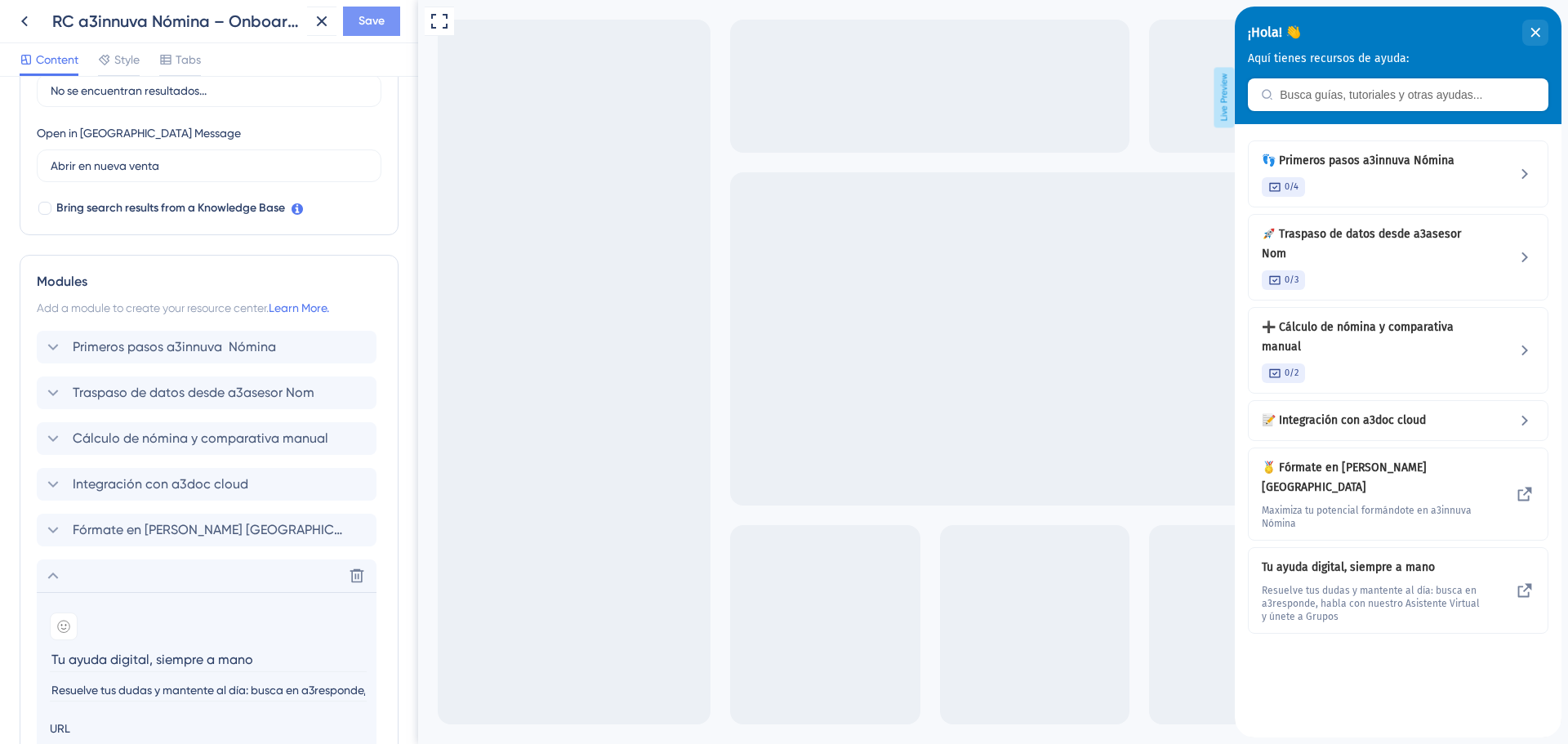 type on "[URL][DOMAIN_NAME]" 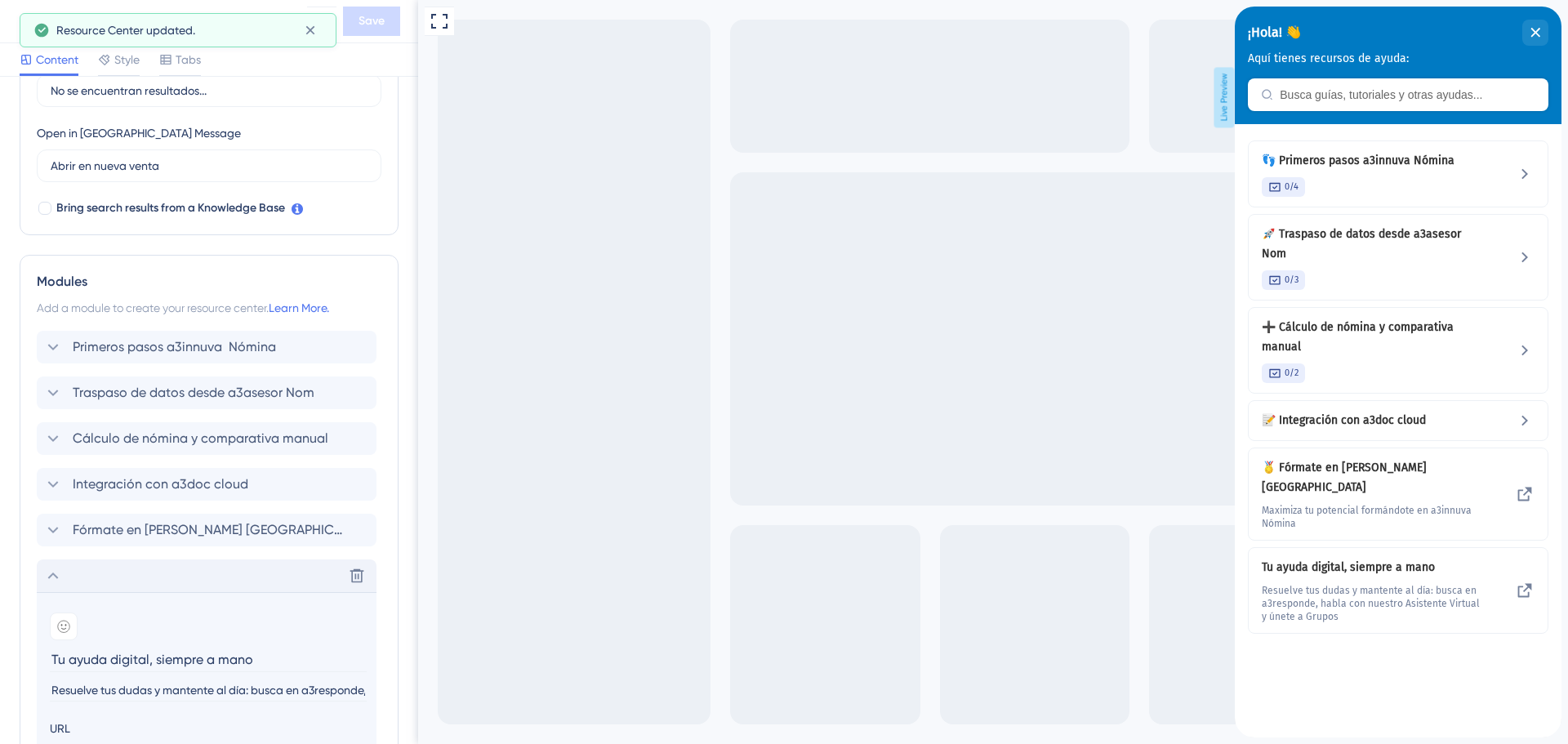 click 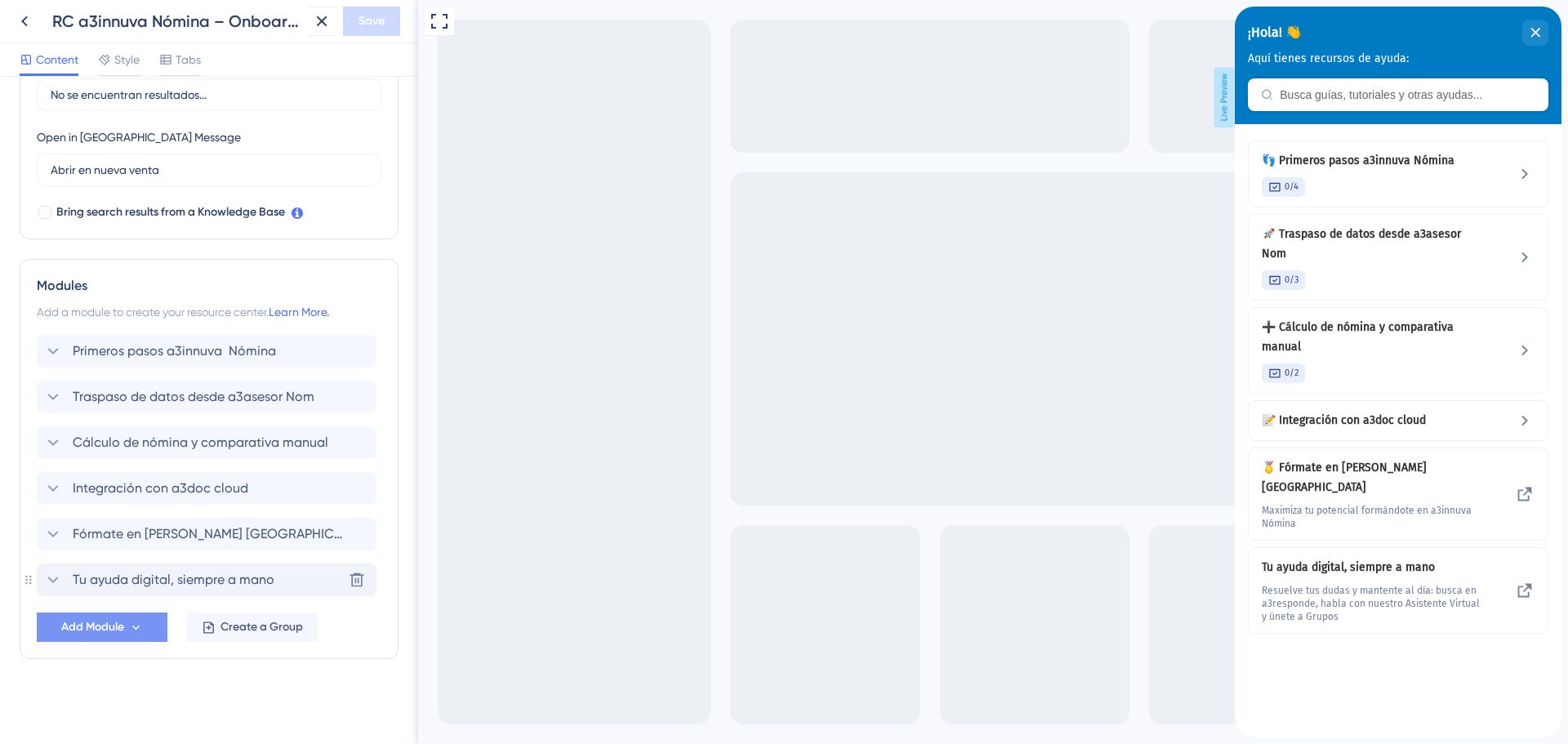 click on "Tu ayuda digital, siempre a mano" at bounding box center (173, 580) 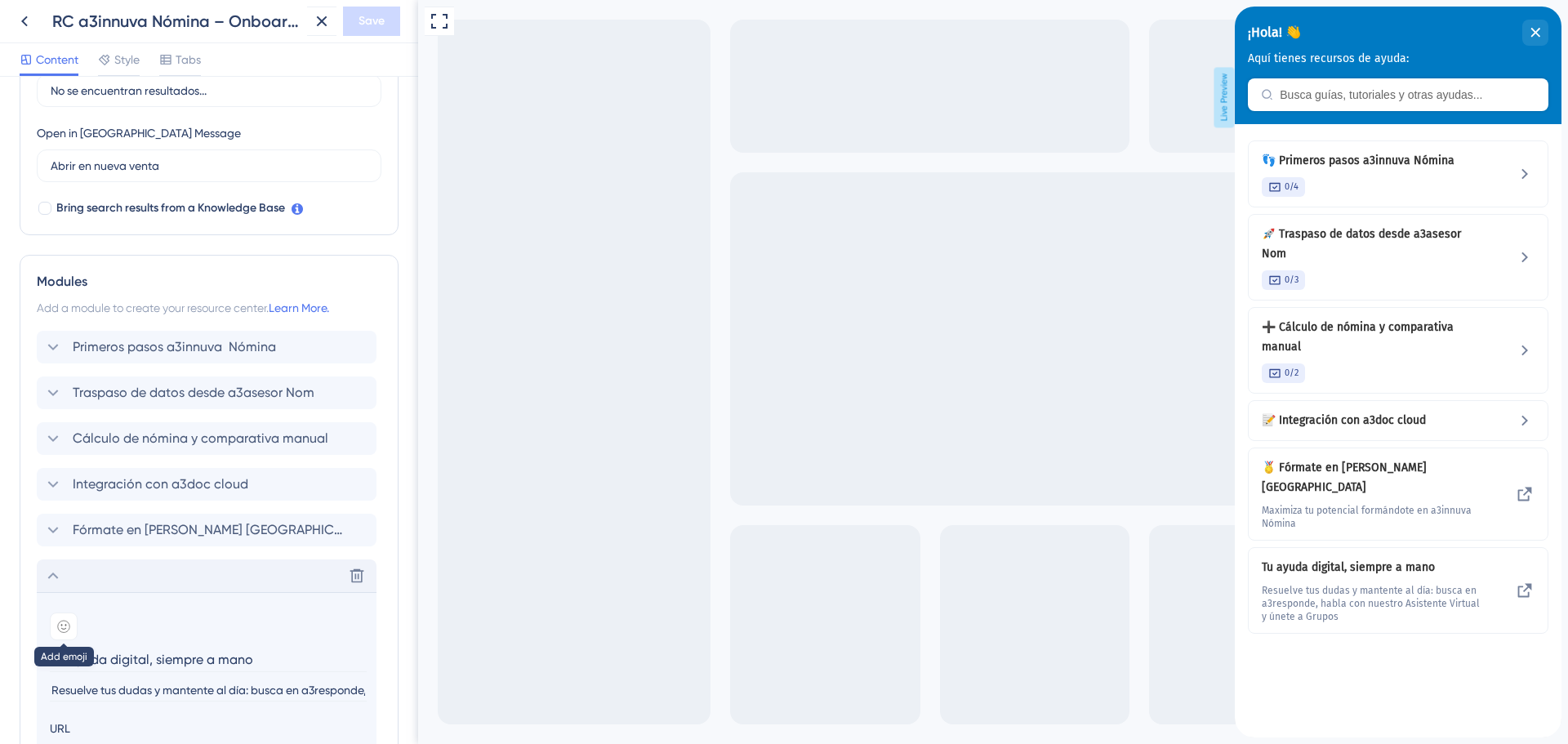 click 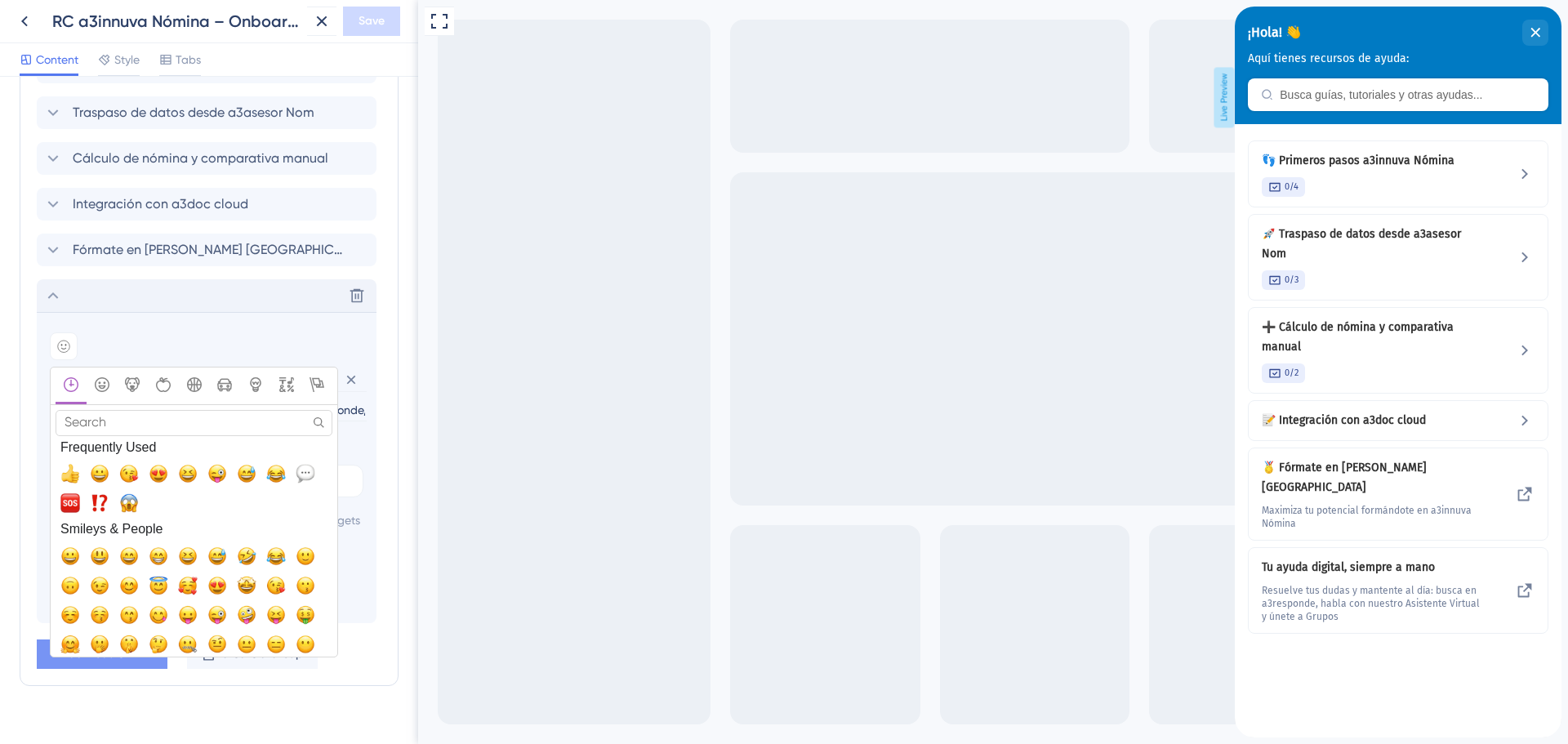 scroll, scrollTop: 756, scrollLeft: 0, axis: vertical 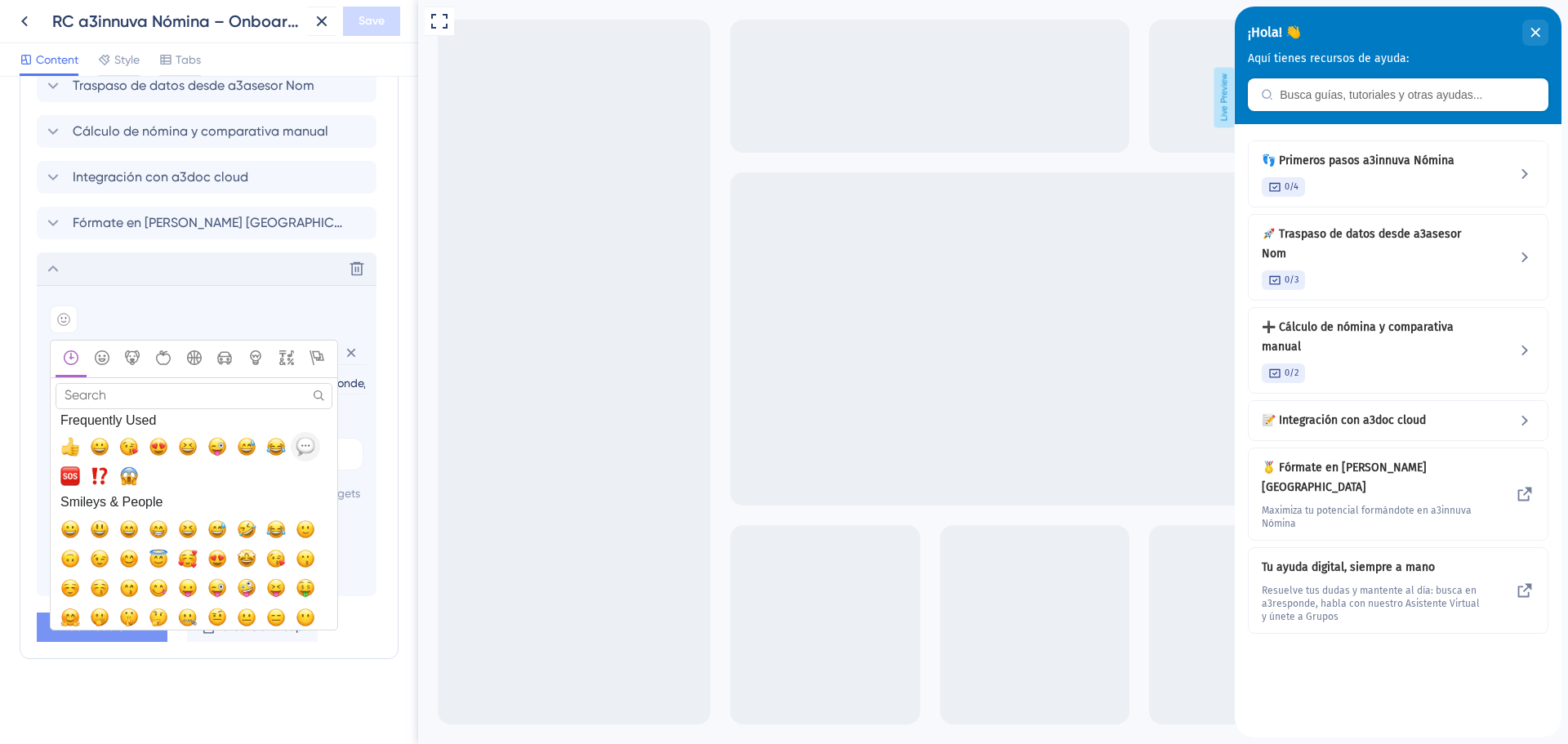 click at bounding box center [305, 447] 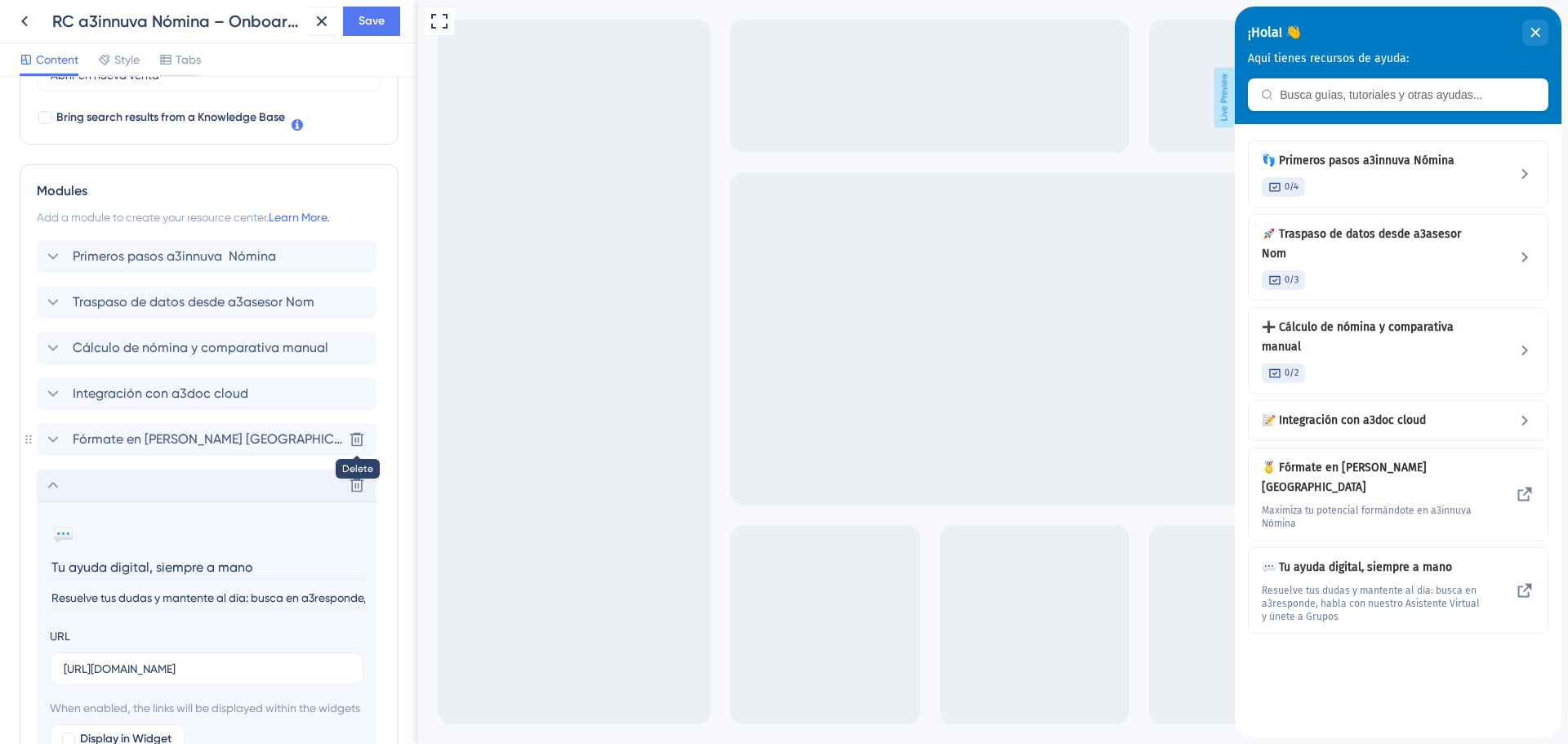 scroll, scrollTop: 510, scrollLeft: 0, axis: vertical 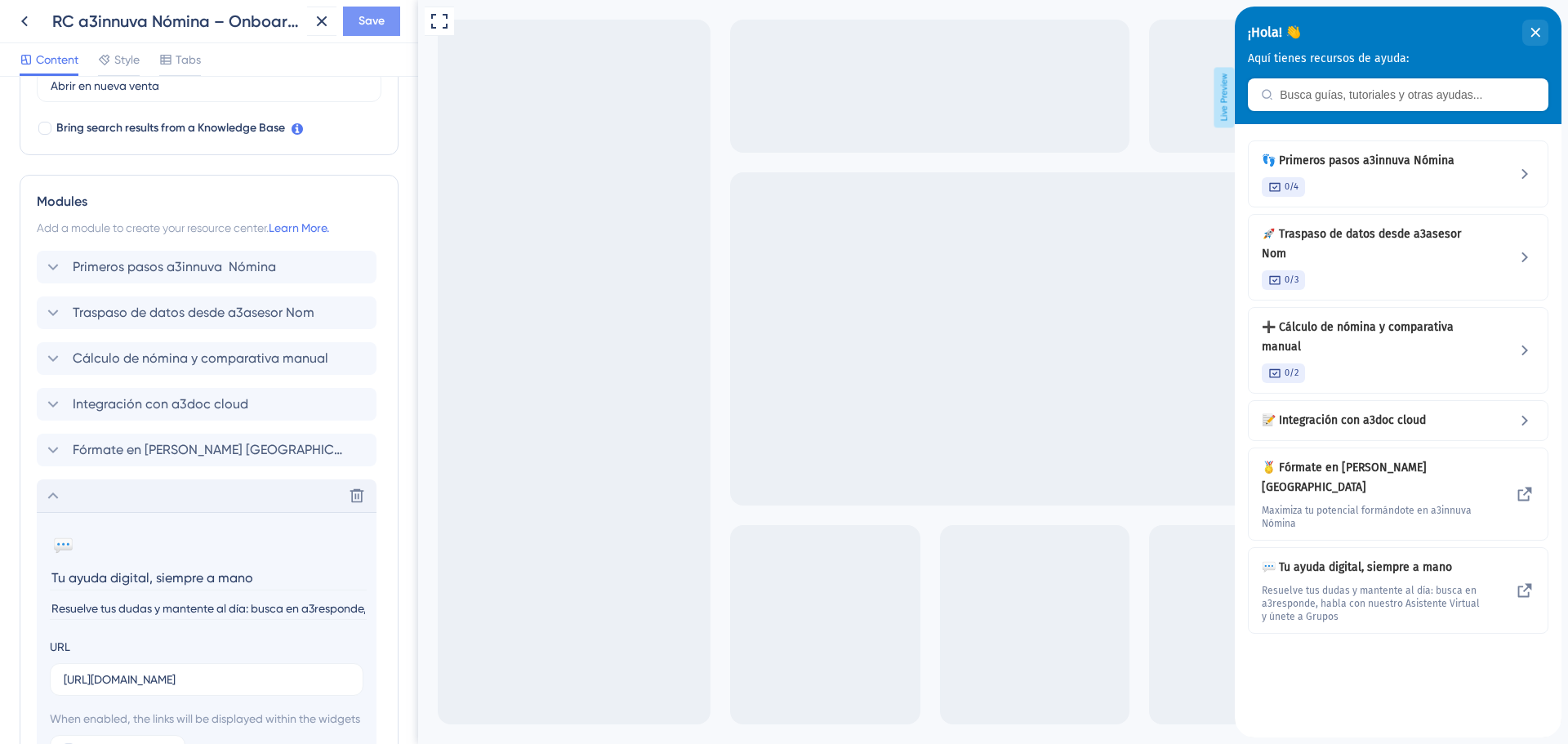 click on "Save" at bounding box center [372, 21] 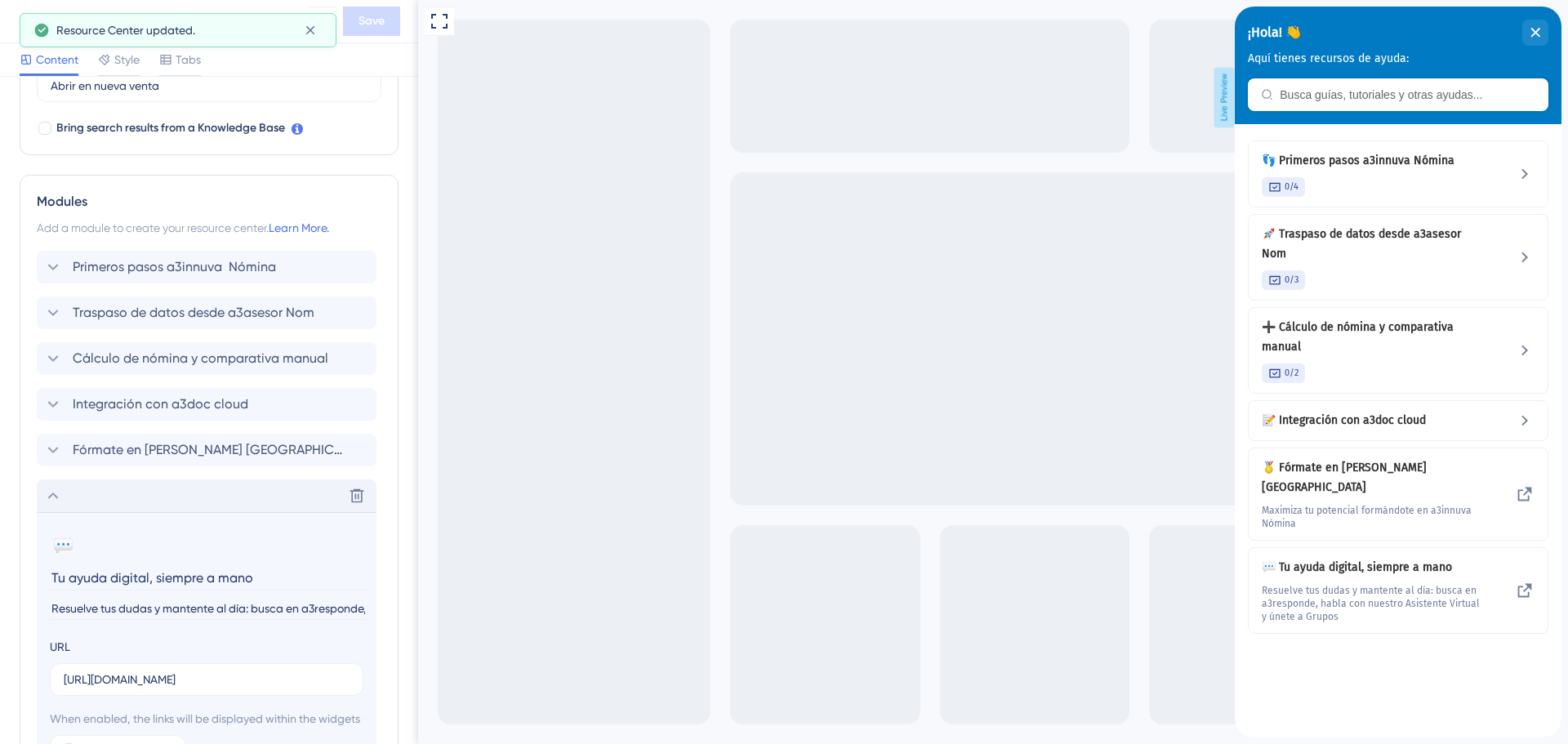 click 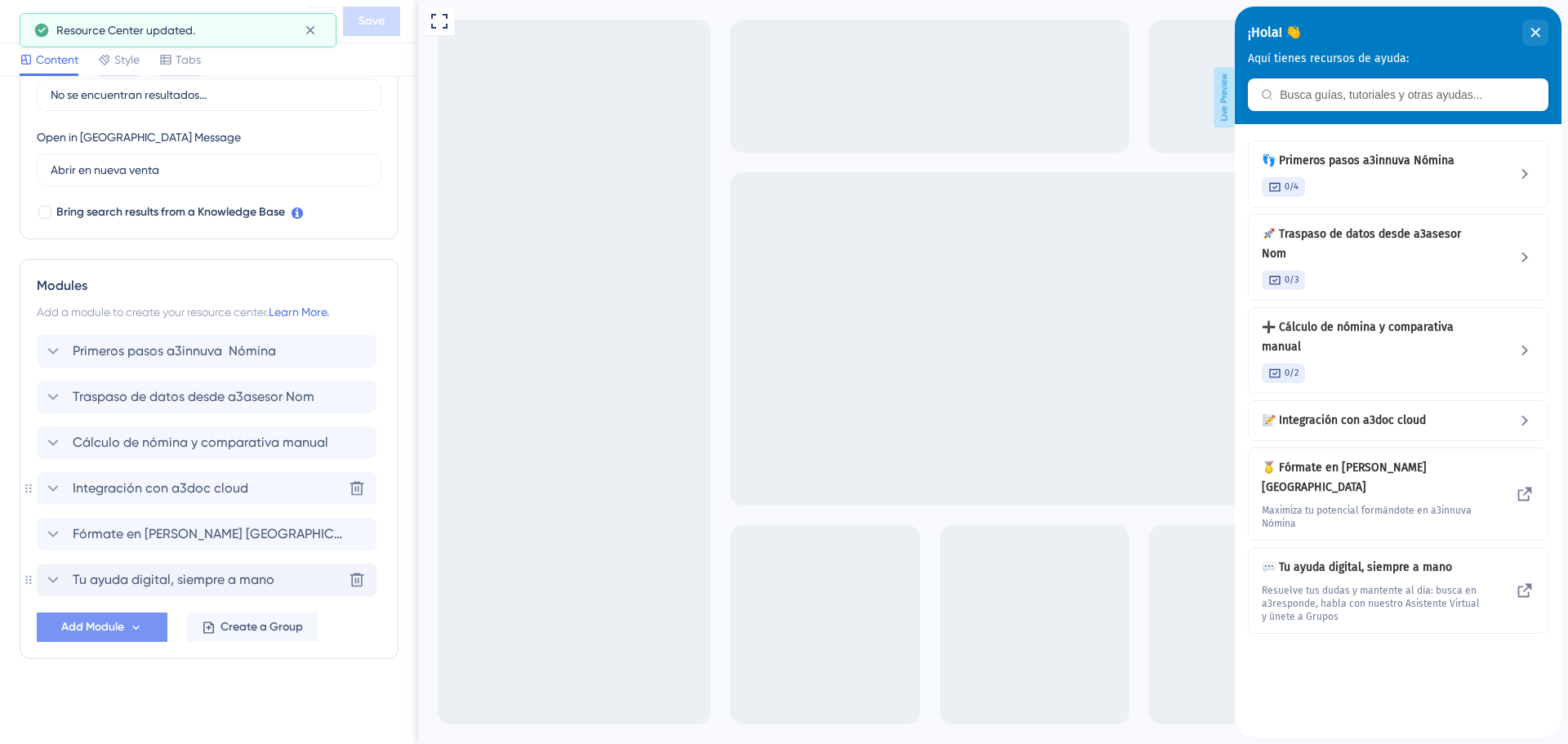 scroll, scrollTop: 425, scrollLeft: 0, axis: vertical 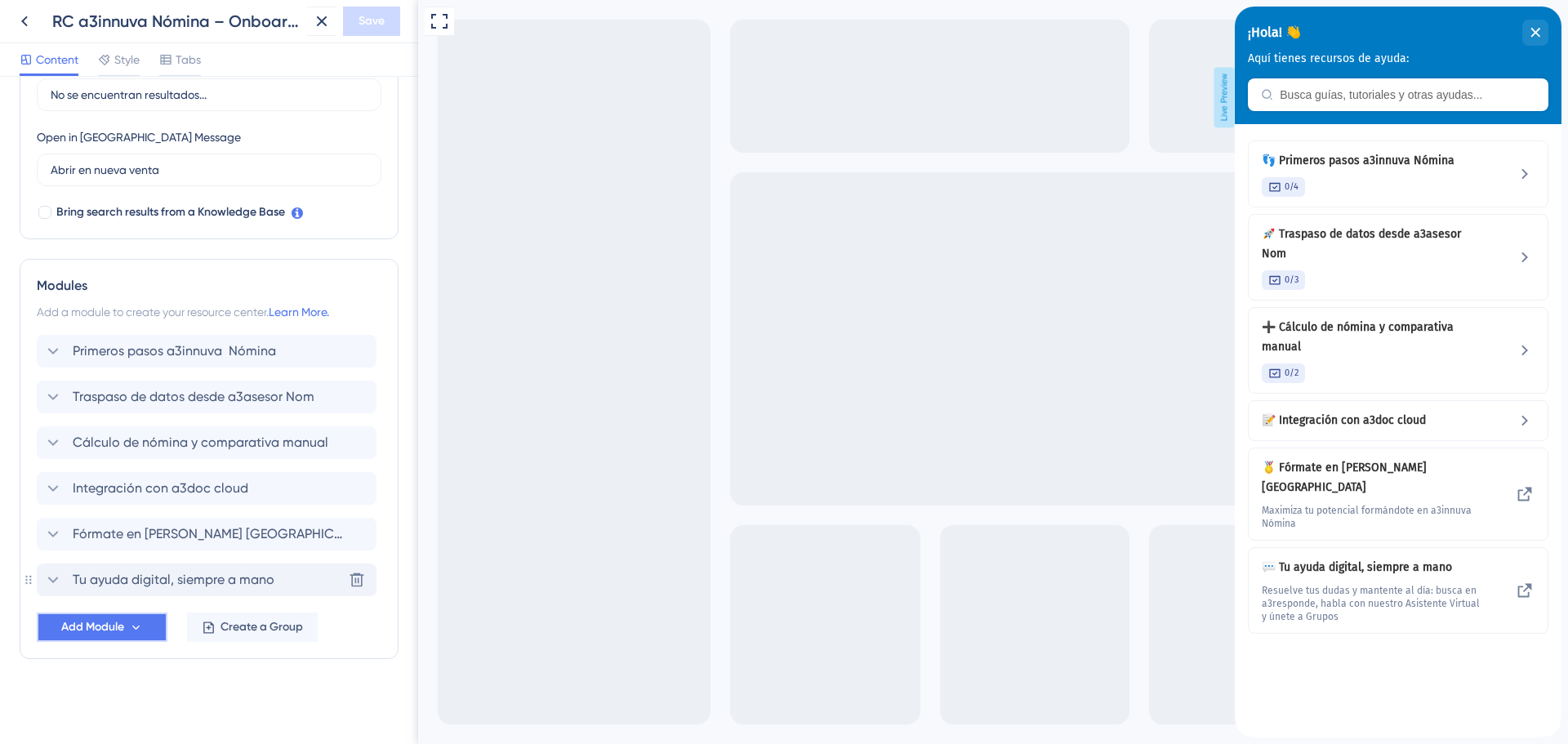 click on "Add Module" at bounding box center (92, 627) 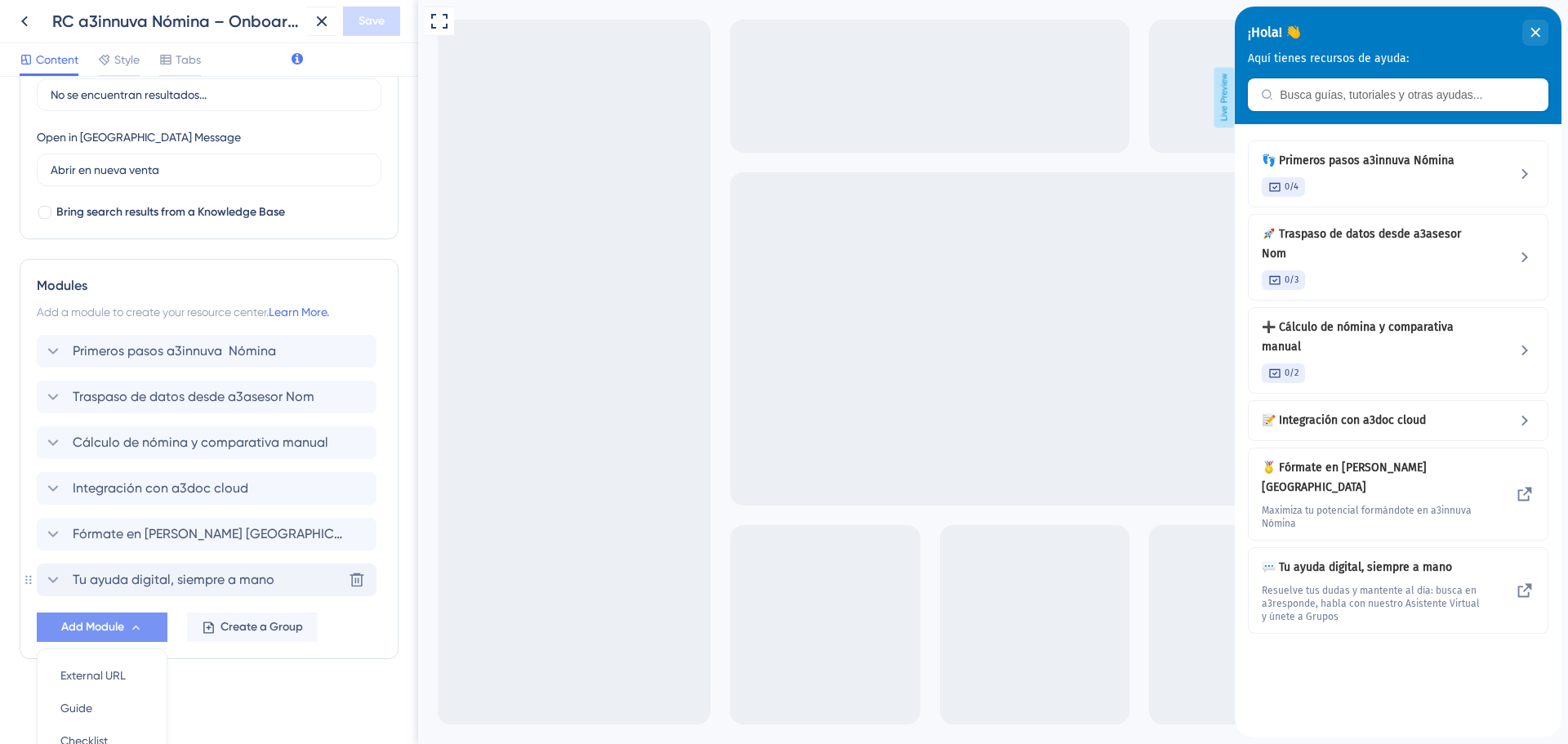 scroll, scrollTop: 580, scrollLeft: 0, axis: vertical 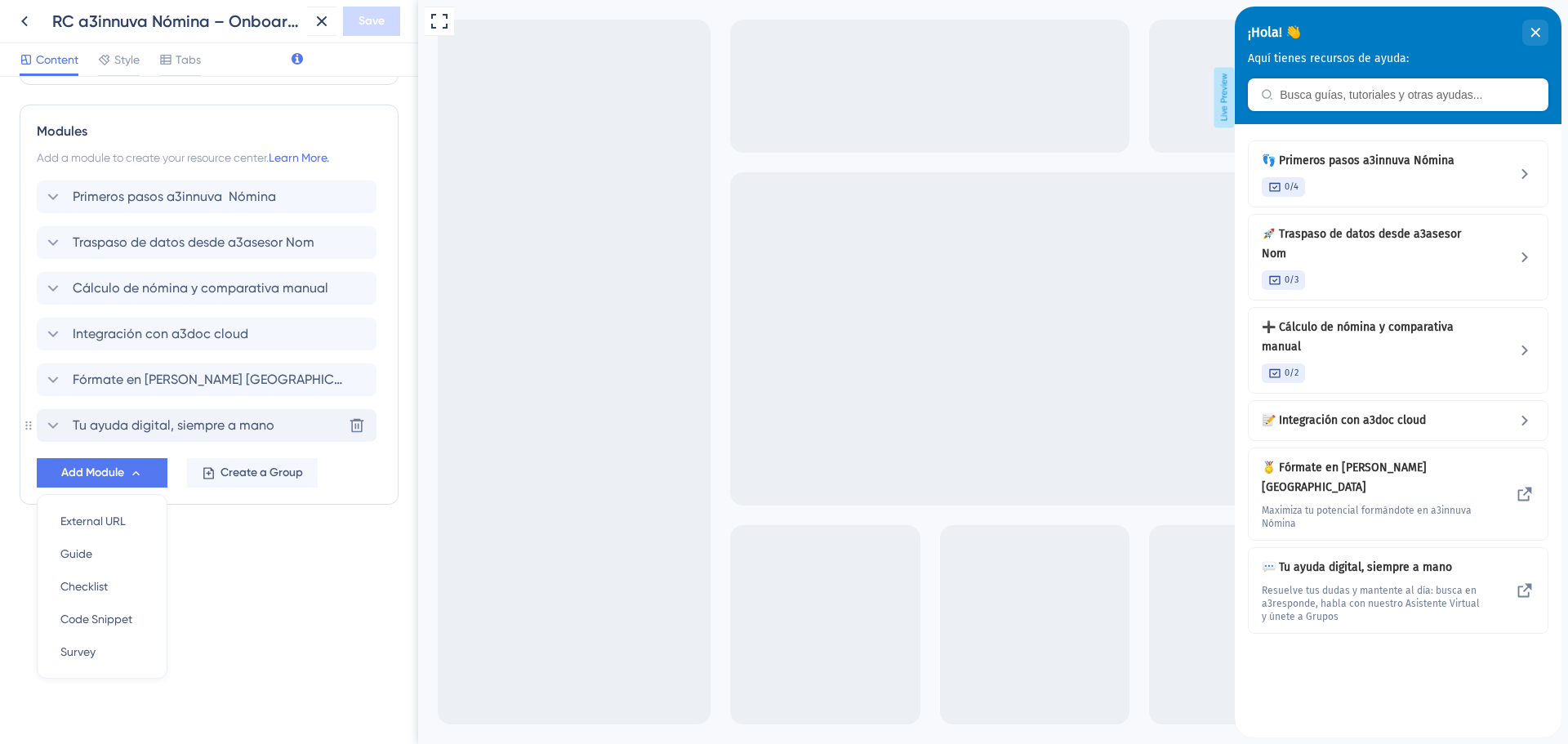 click on "Full Screen Preview Live Preview" at bounding box center [993, 389] 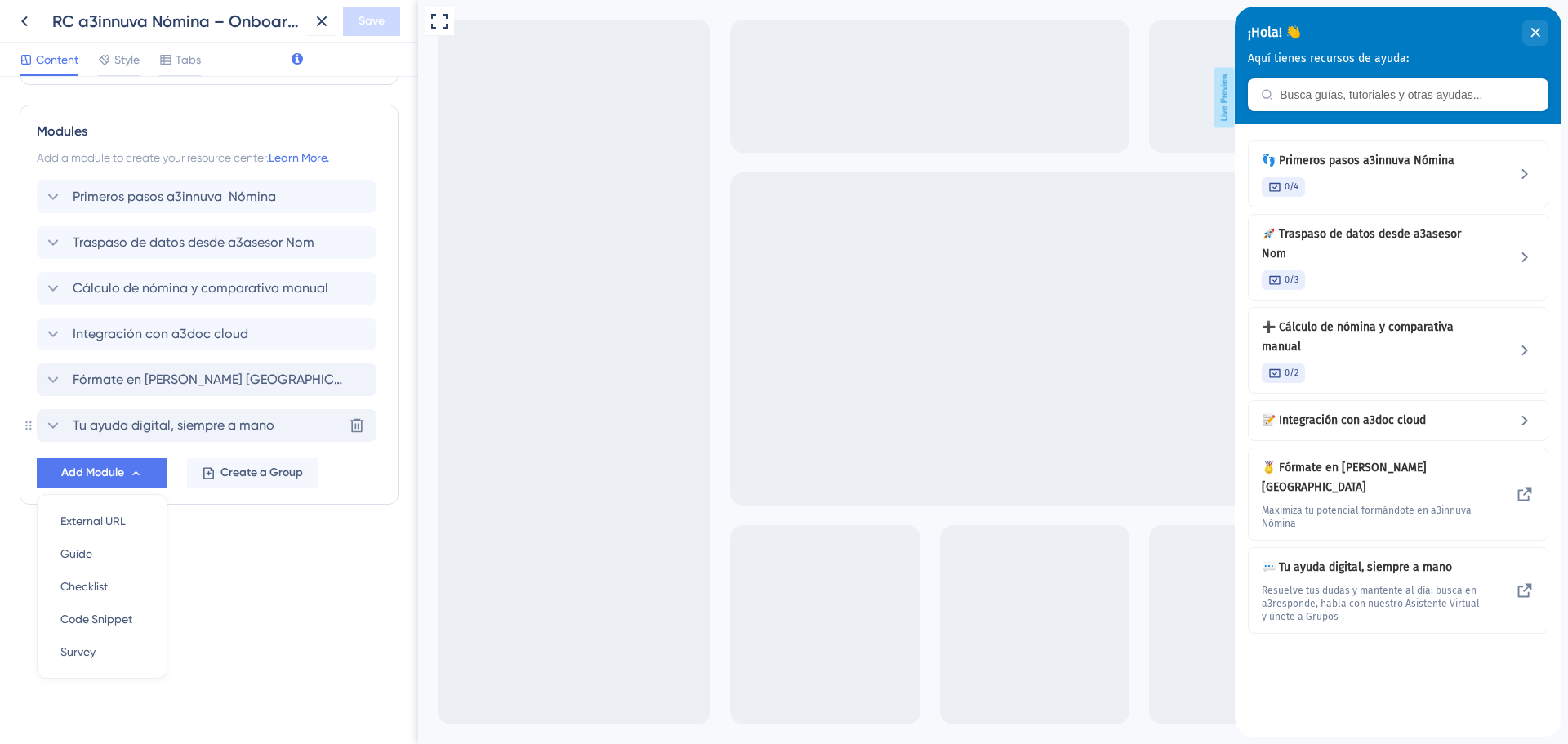 drag, startPoint x: 288, startPoint y: 563, endPoint x: 262, endPoint y: 535, distance: 38.20995 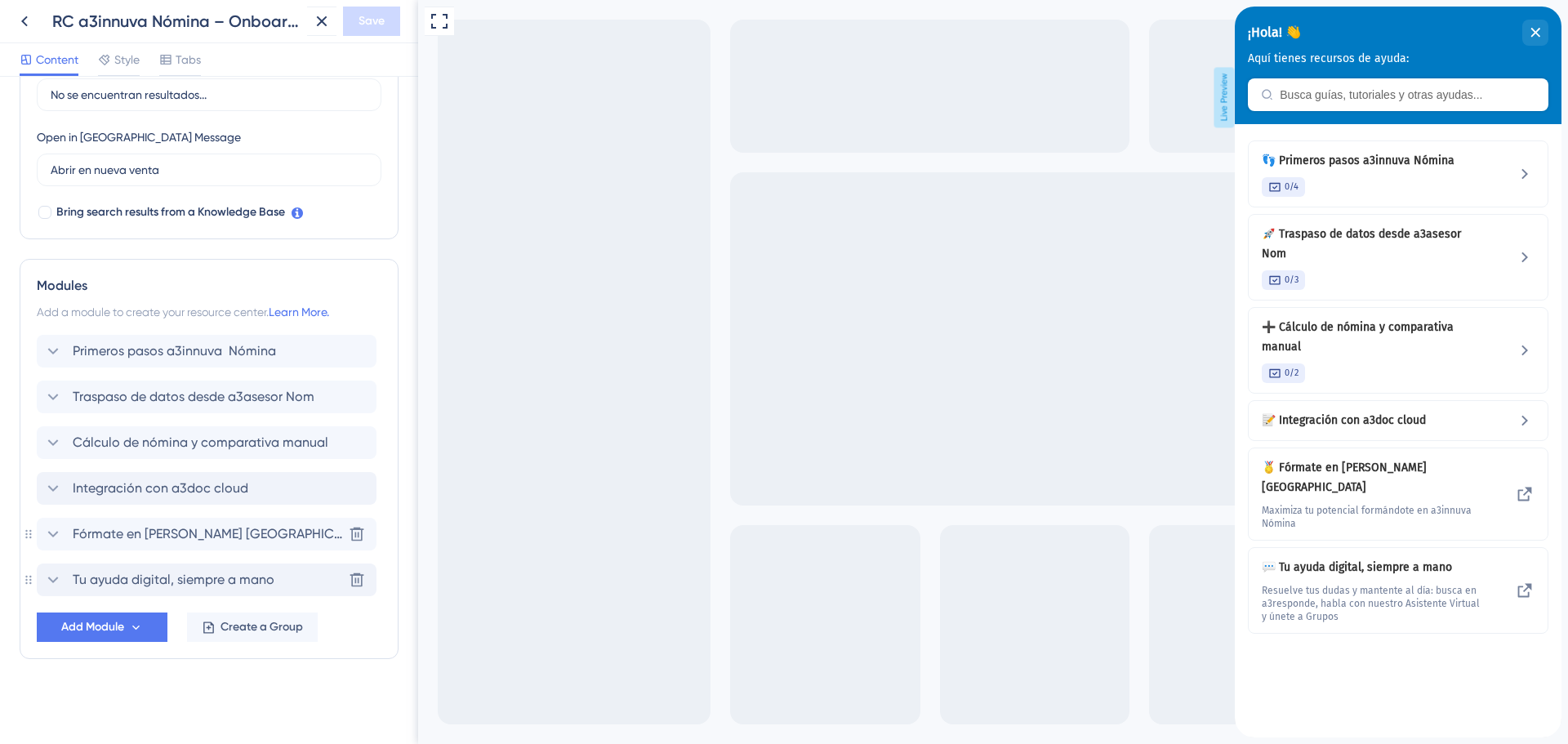 scroll, scrollTop: 425, scrollLeft: 0, axis: vertical 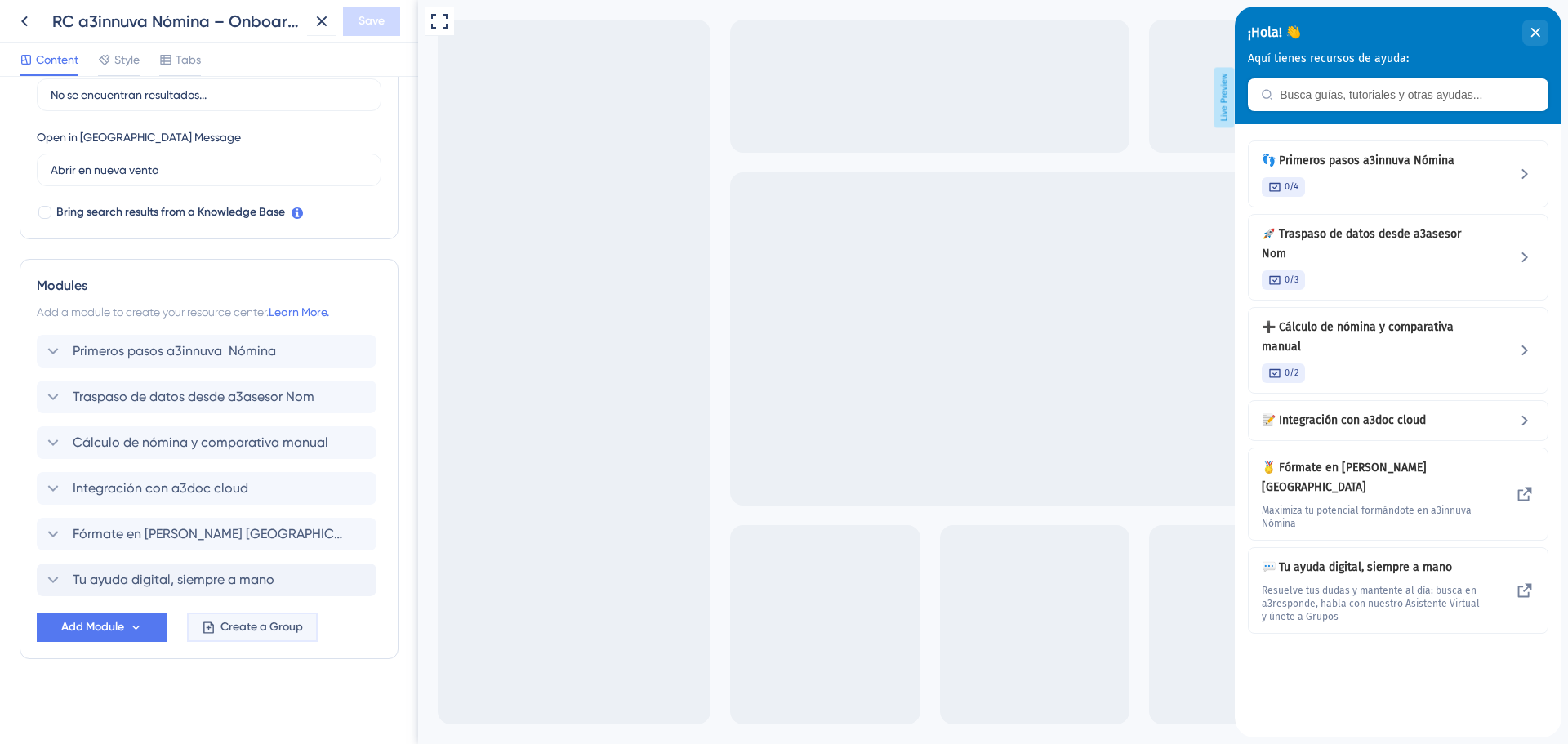 click on "Create a Group" at bounding box center (261, 627) 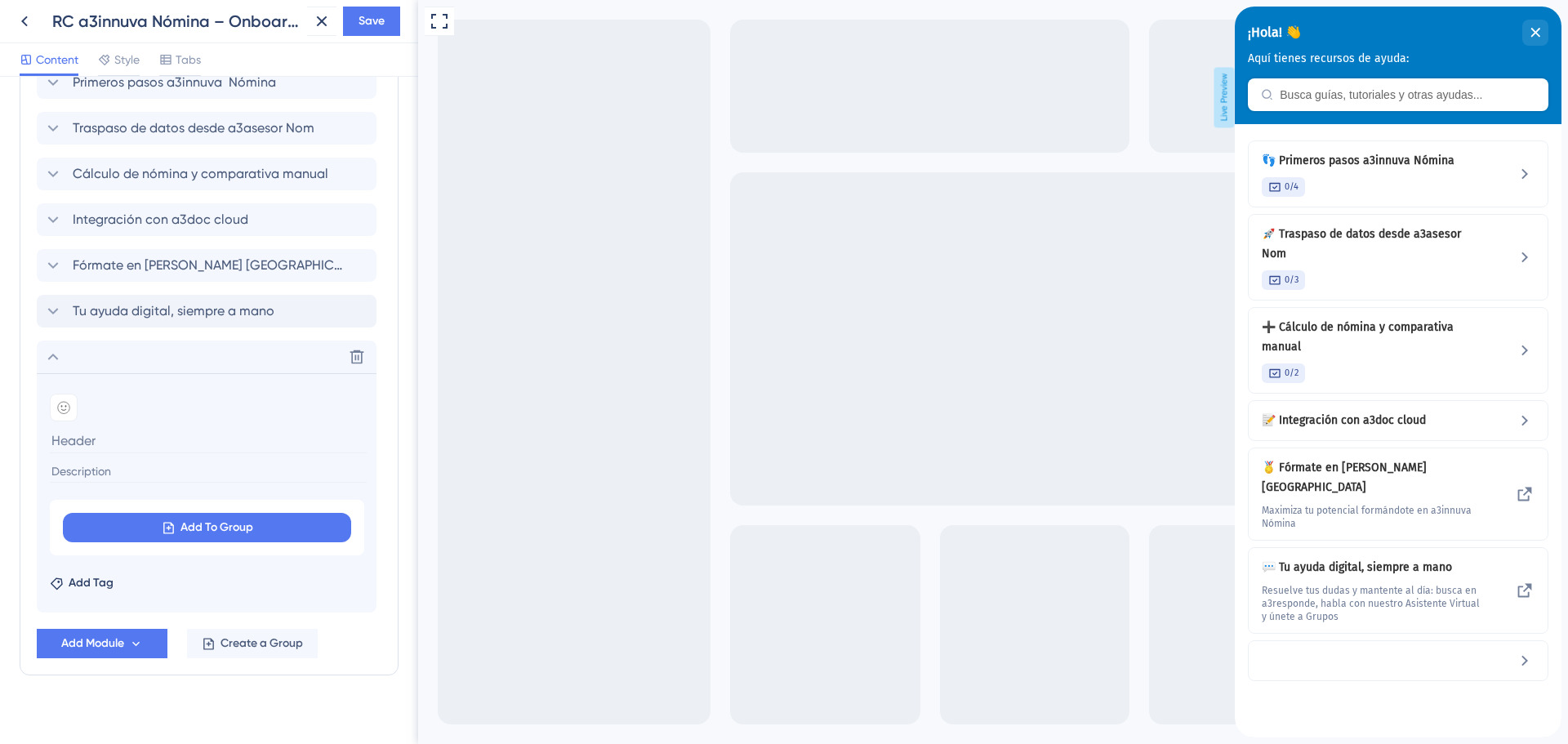 scroll, scrollTop: 711, scrollLeft: 0, axis: vertical 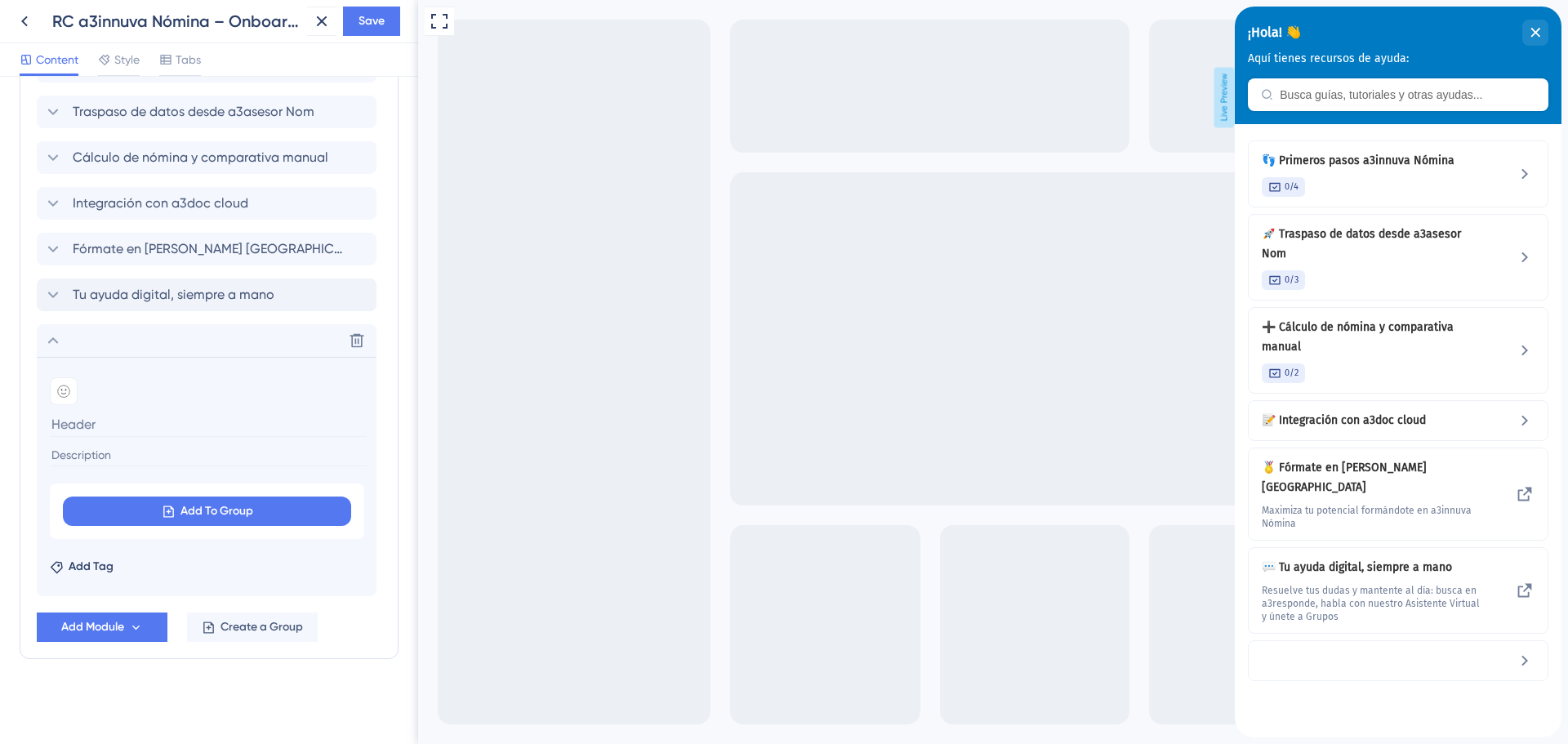 click at bounding box center (208, 424) 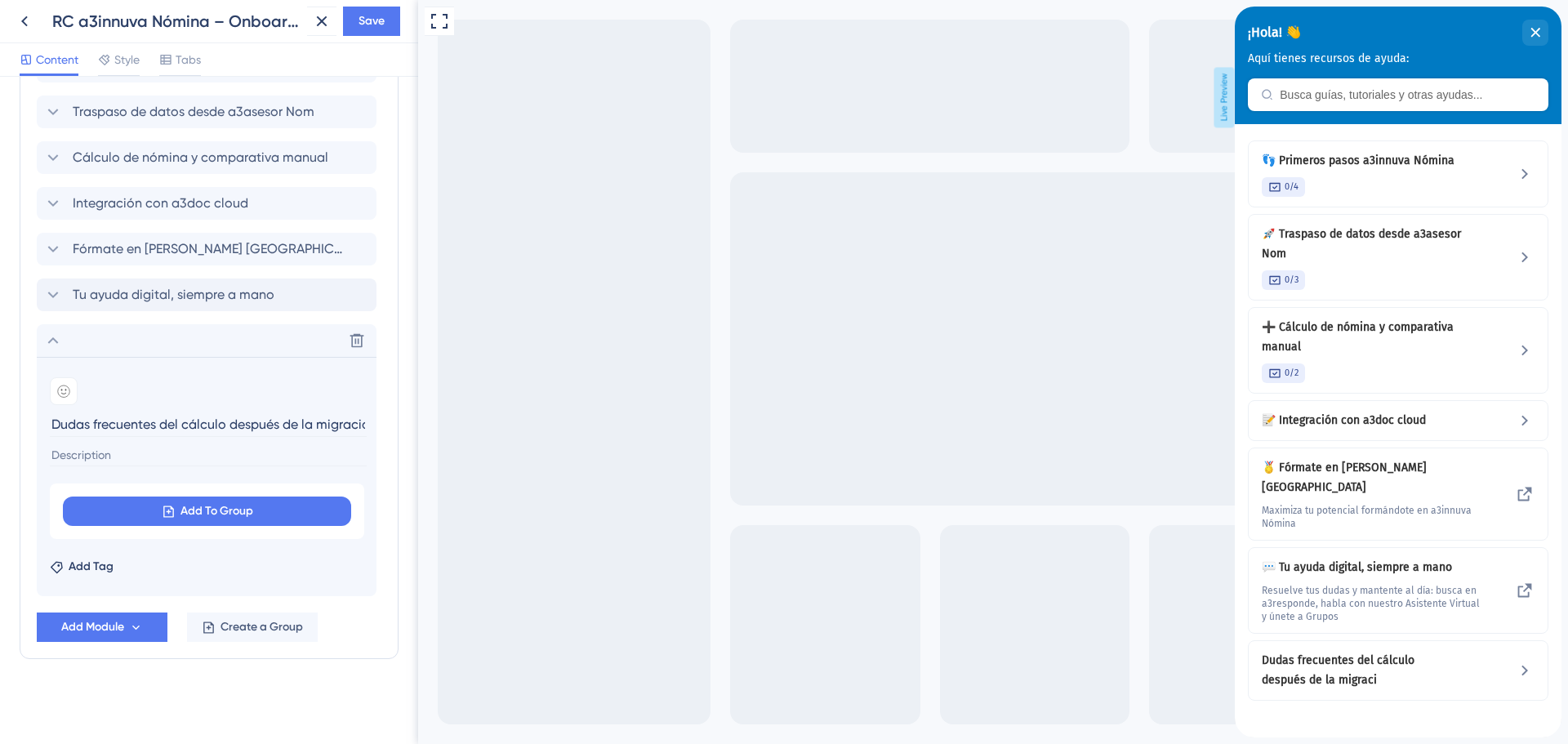 scroll, scrollTop: 0, scrollLeft: 11, axis: horizontal 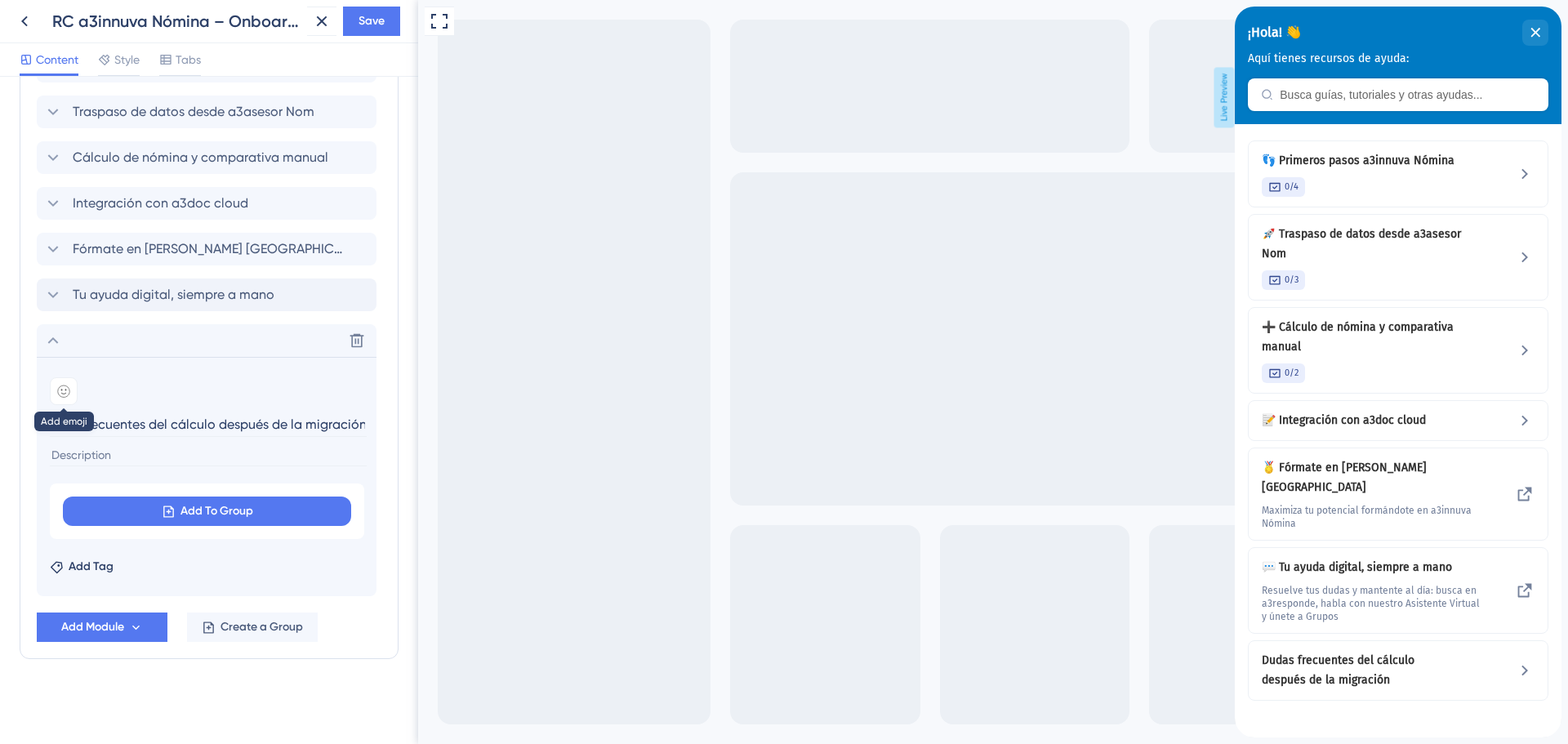 type on "Dudas frecuentes del cálculo después de la migración" 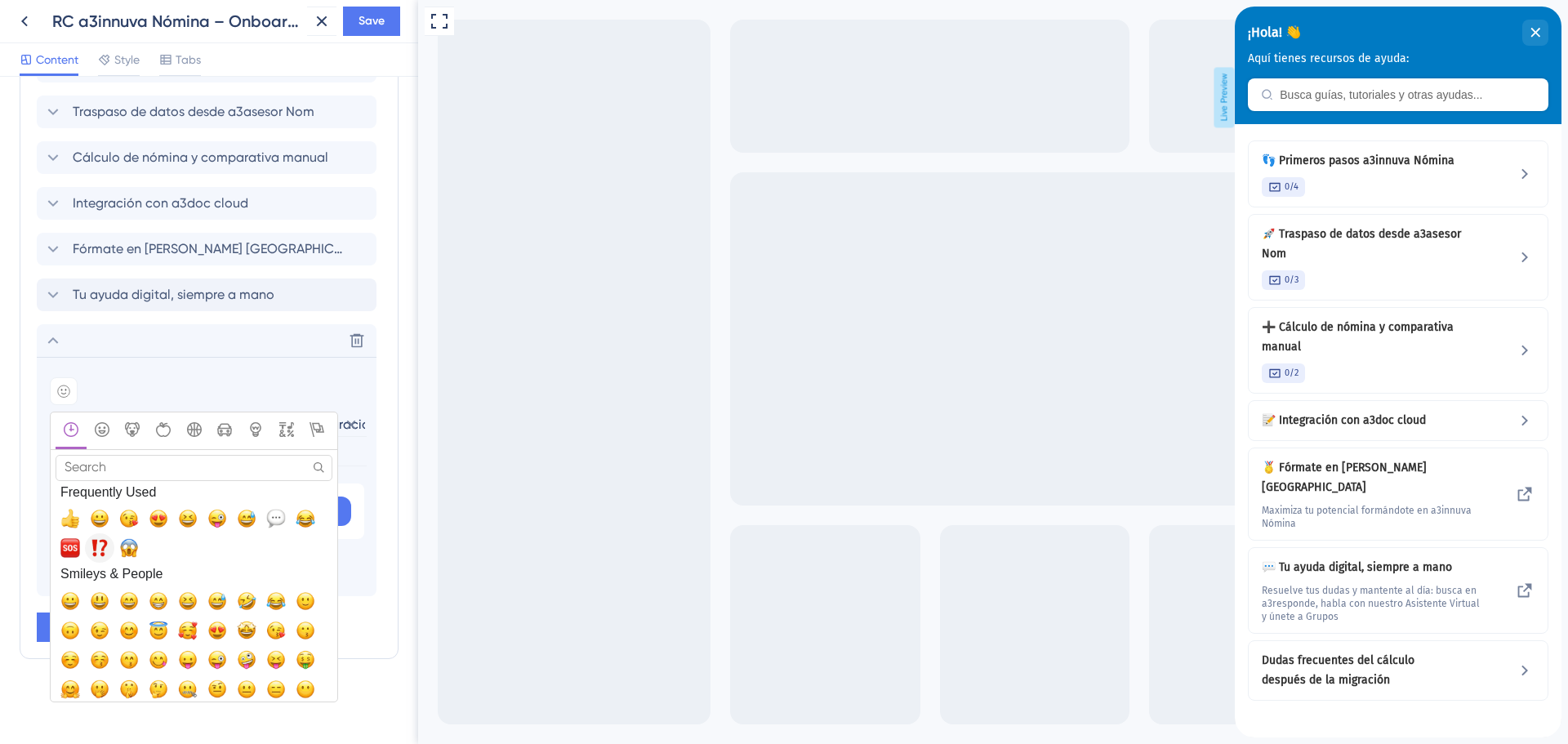 click at bounding box center [100, 548] 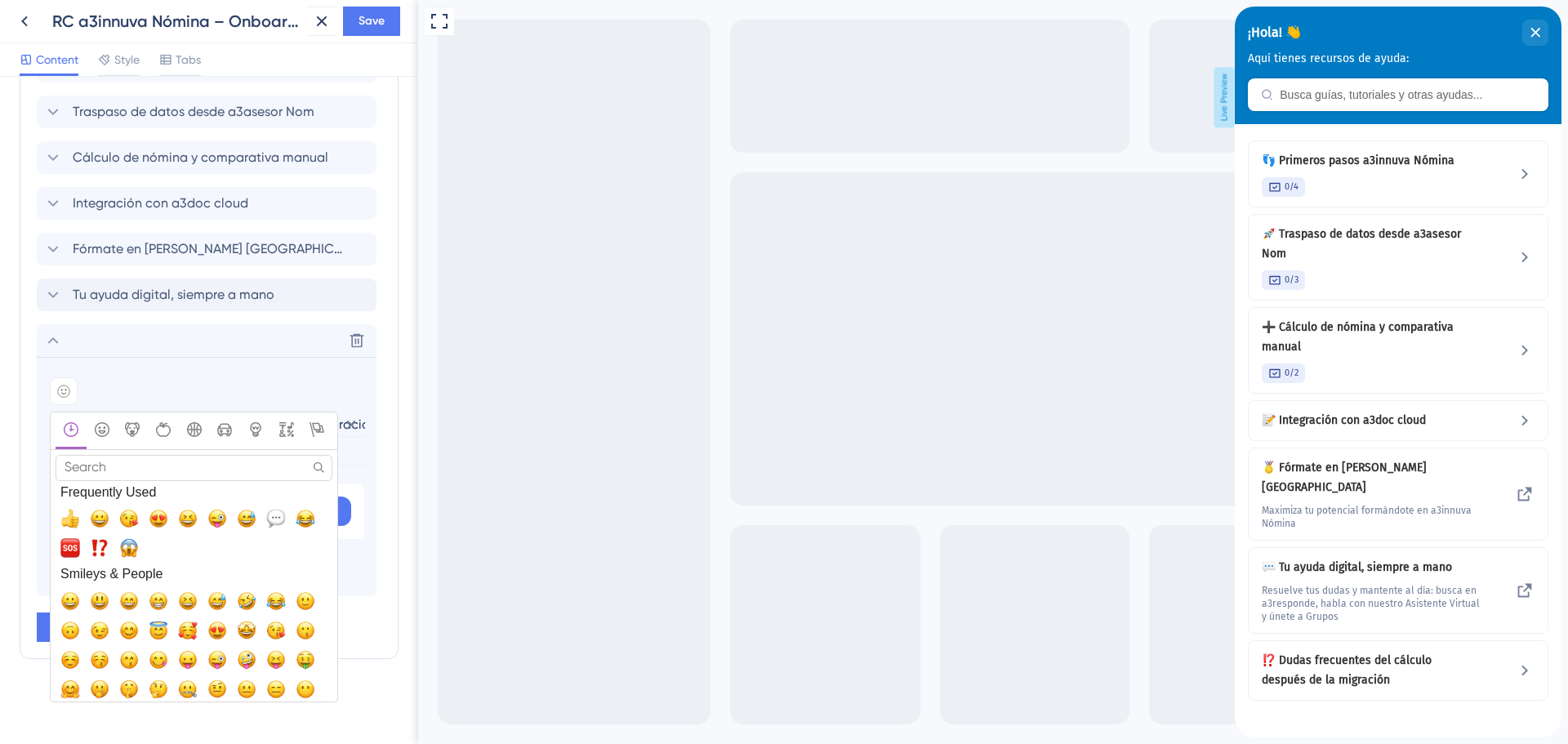scroll, scrollTop: 709, scrollLeft: 0, axis: vertical 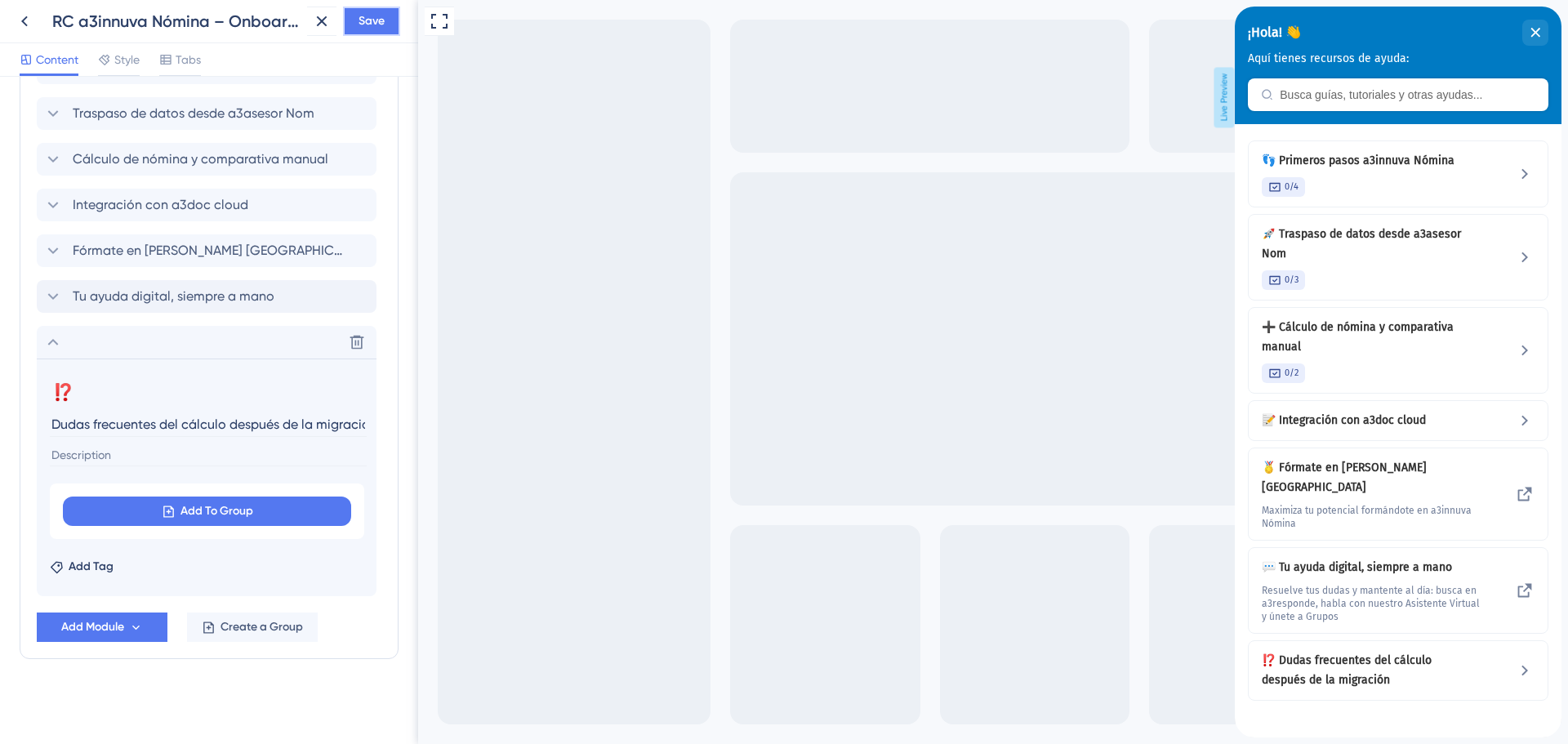 click on "Save" at bounding box center [372, 21] 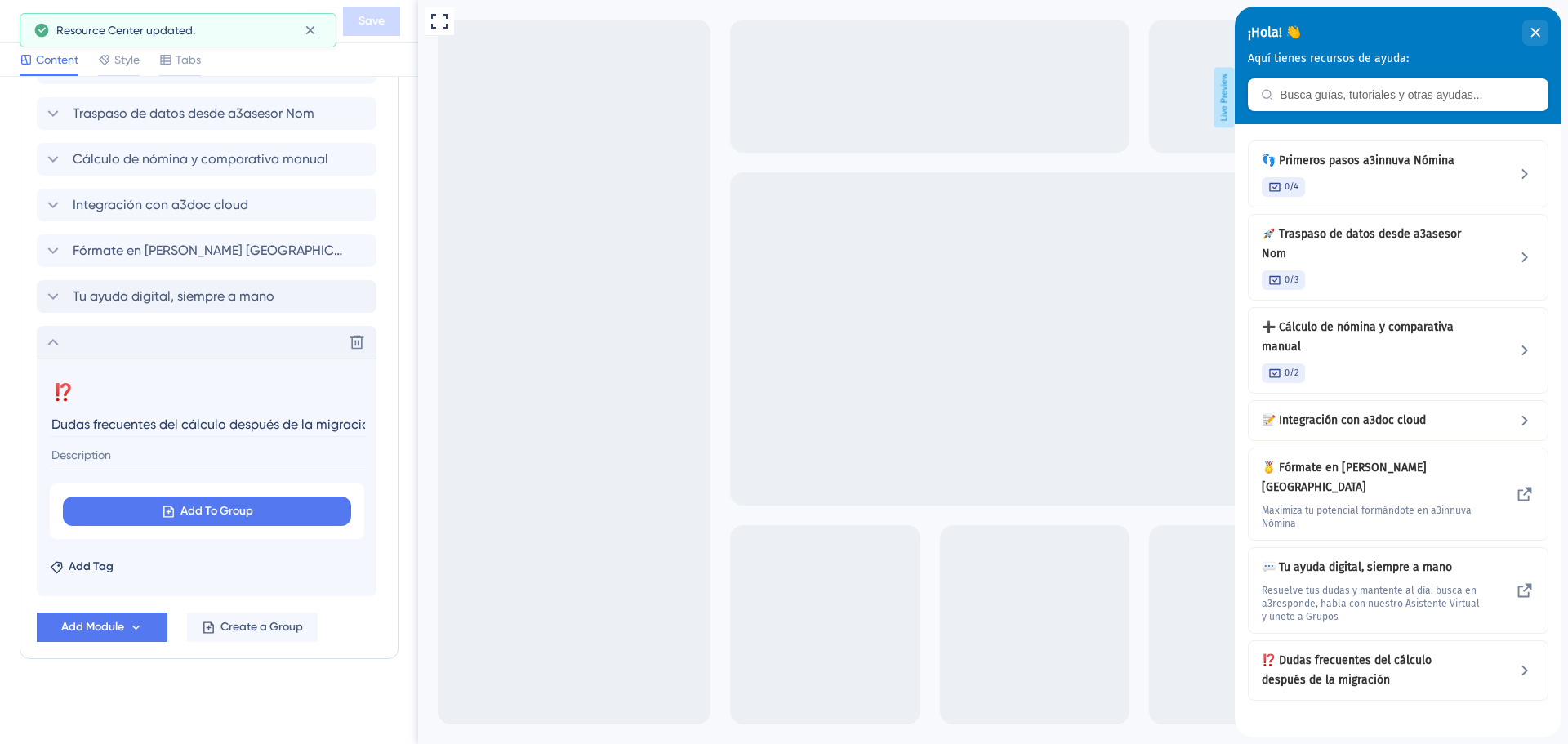 click 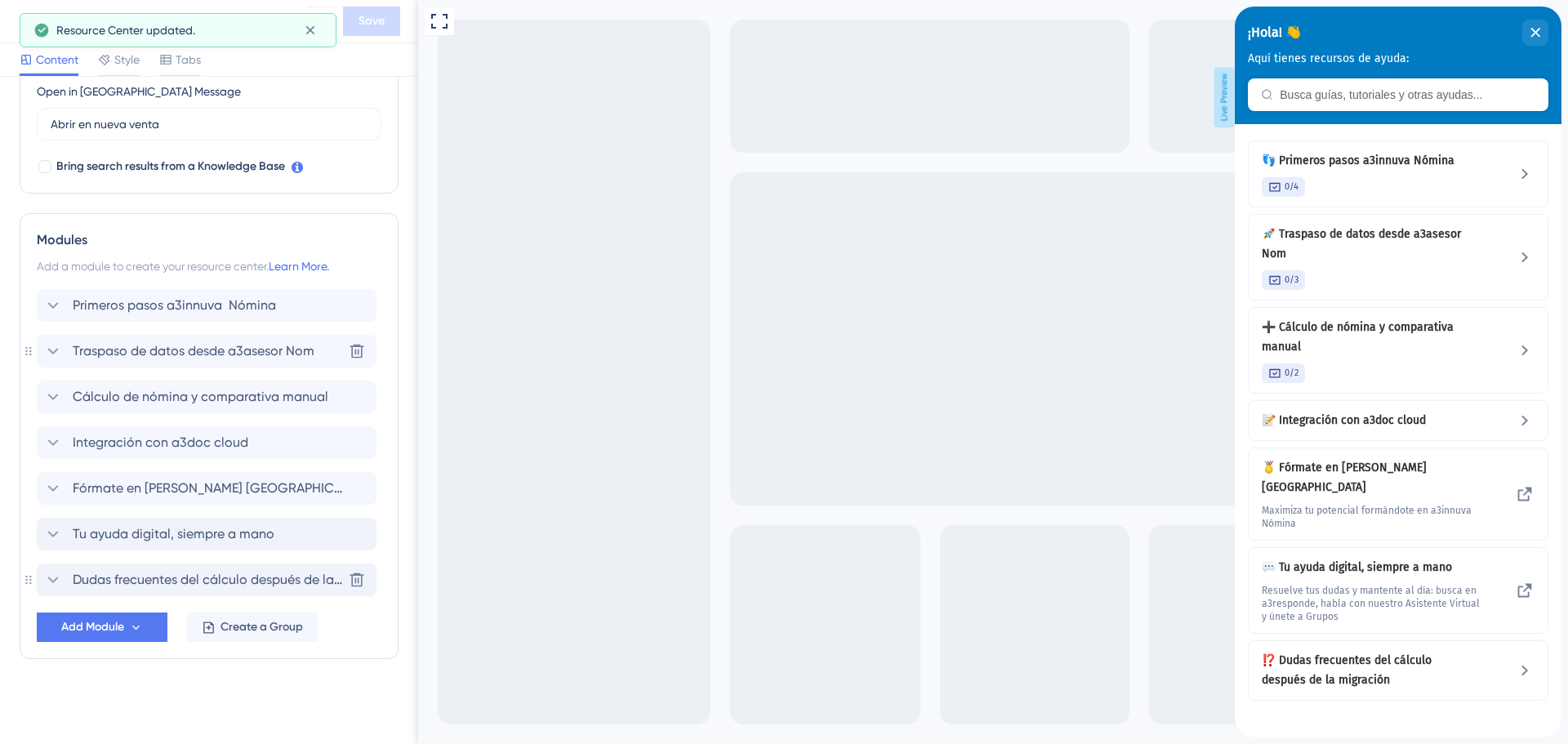 scroll, scrollTop: 471, scrollLeft: 0, axis: vertical 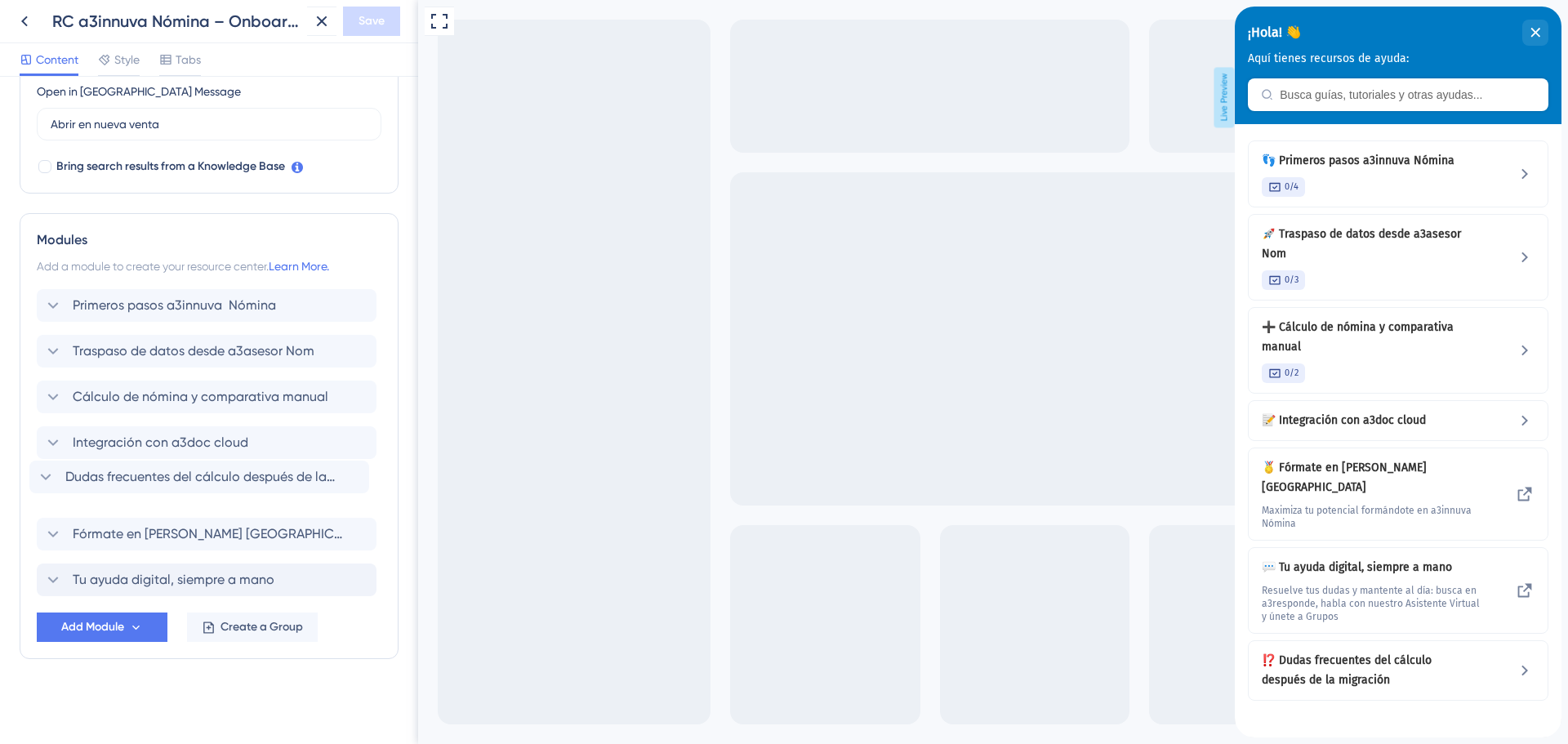 drag, startPoint x: 205, startPoint y: 583, endPoint x: 198, endPoint y: 475, distance: 108.22661 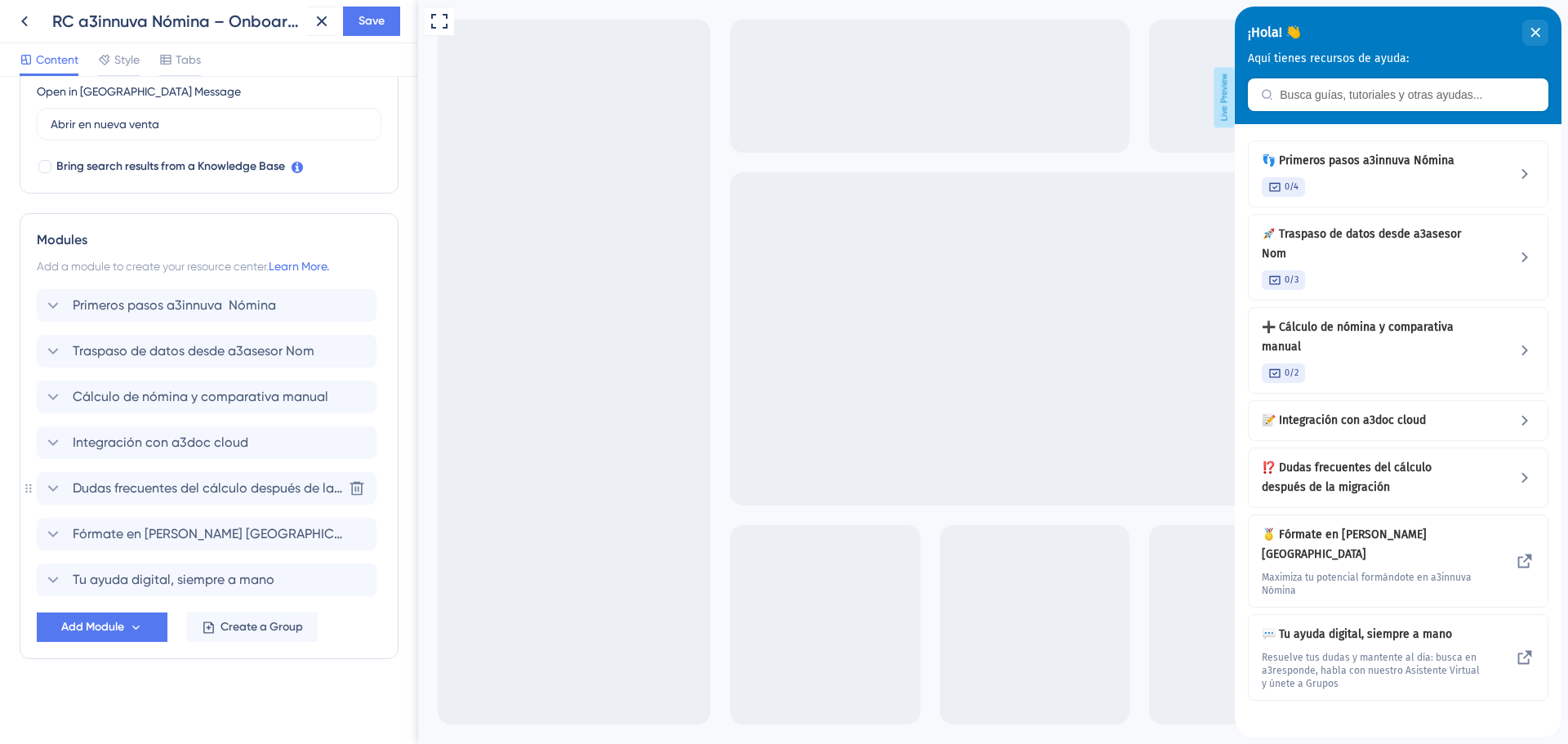 click on "Dudas frecuentes del cálculo después de la migración" at bounding box center (207, 488) 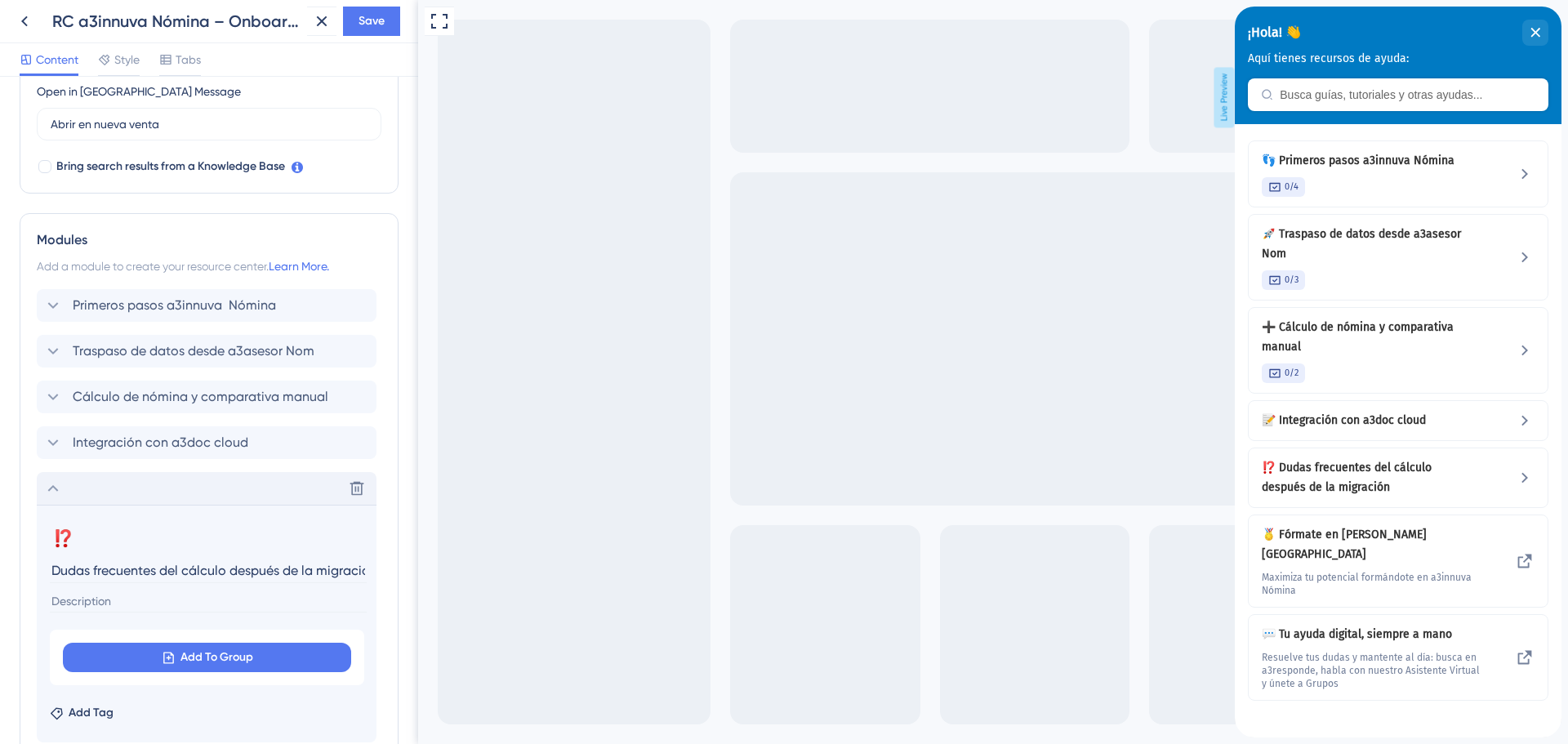 scroll, scrollTop: 0, scrollLeft: 11, axis: horizontal 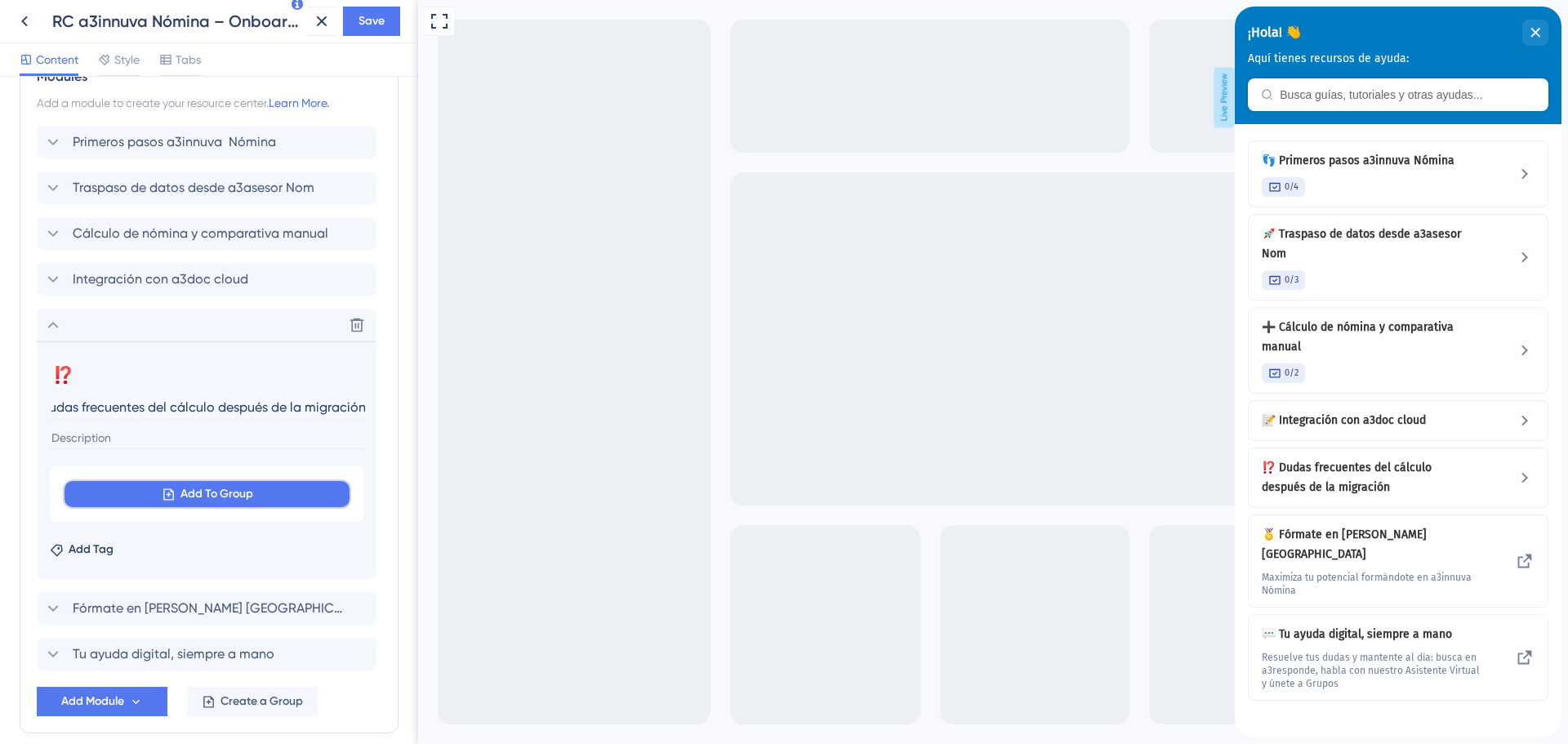 click on "Add To Group" at bounding box center (207, 494) 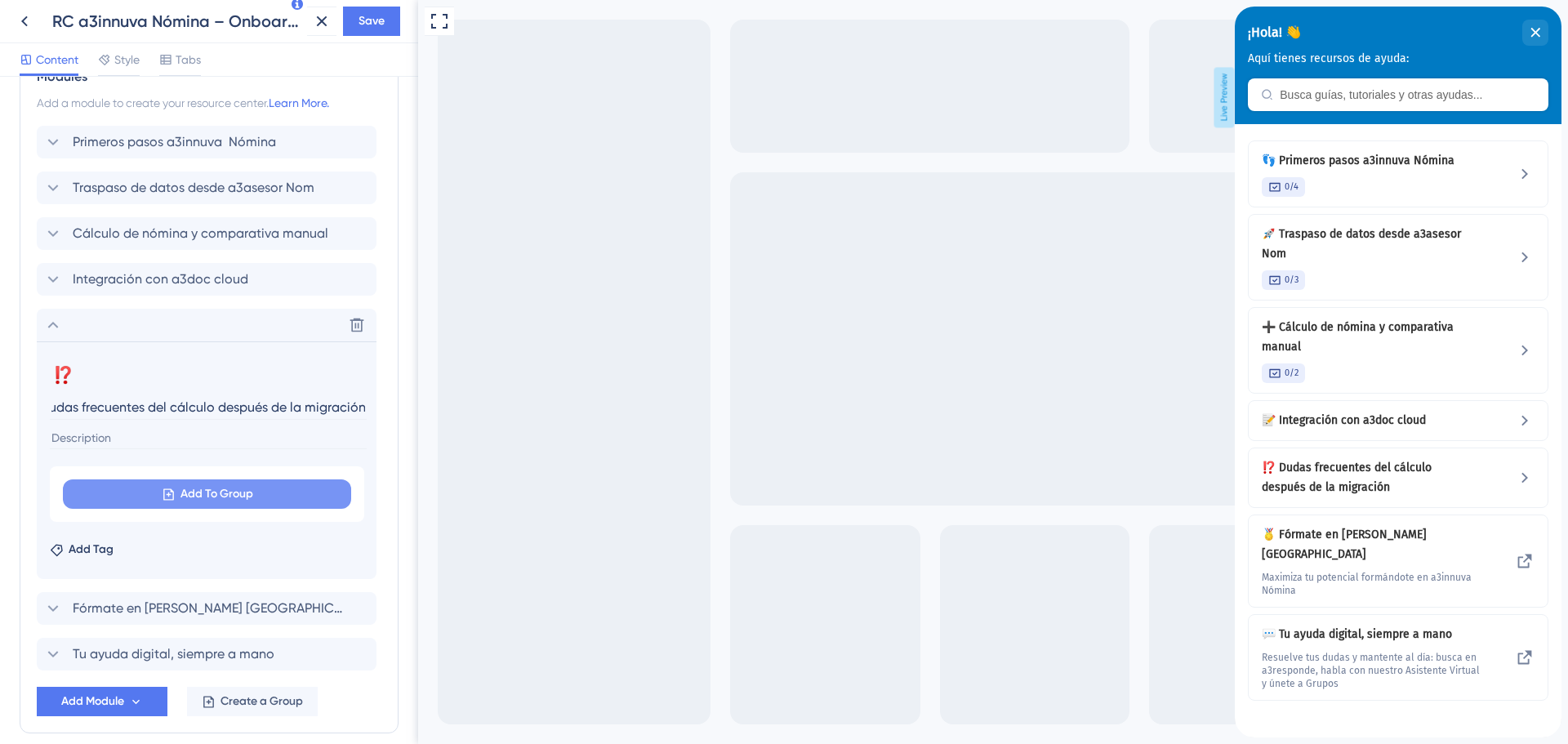 scroll, scrollTop: 0, scrollLeft: 0, axis: both 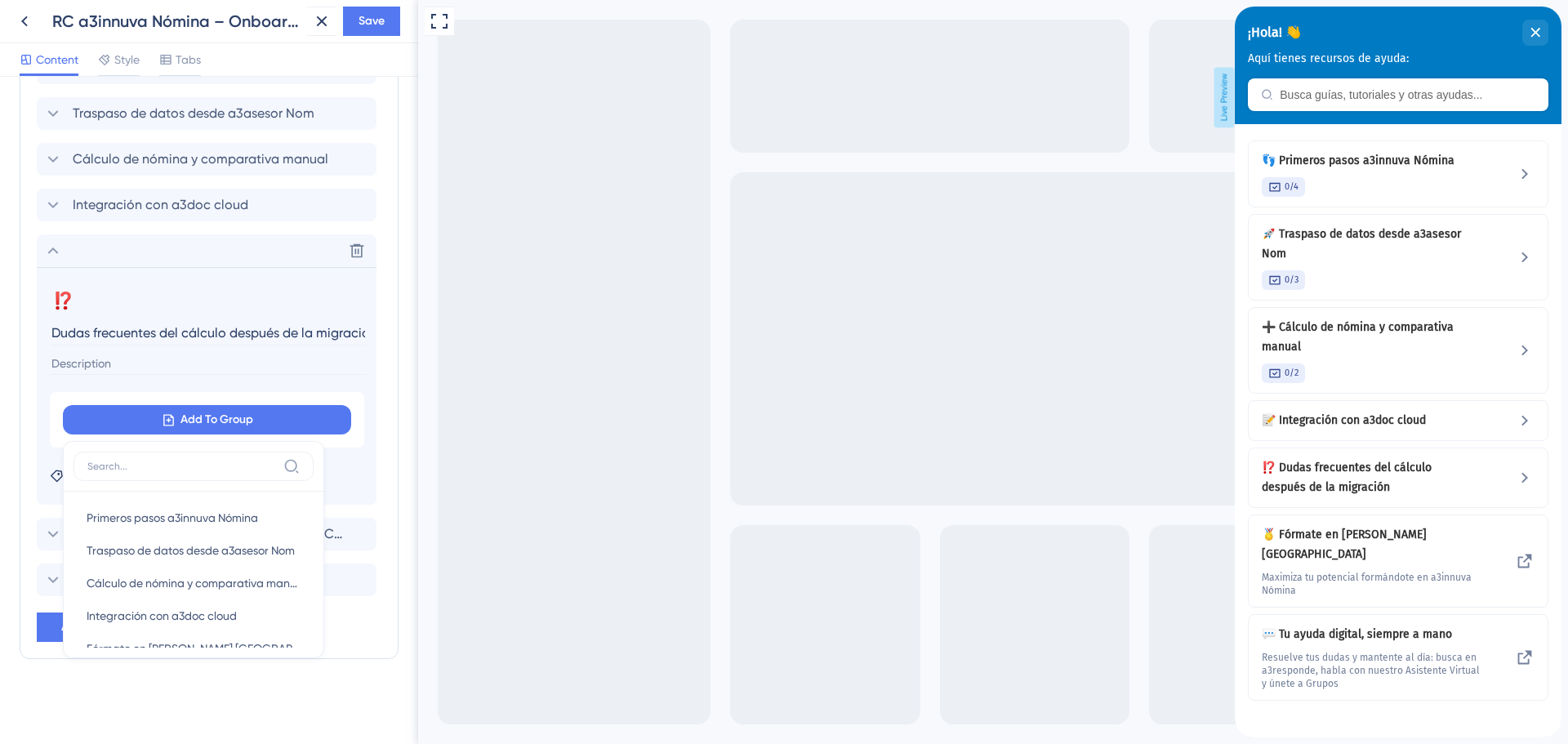 click on "Resource Center Header Title ¡Hola! 👋 19 ¡Hola! 👋 Subtitle Aquí tienes recursos de ayuda: 6 Search Function Search Bar Search Bar Placeholder Busca guías, tutoriales y otras ayudas... No Search Result Message No se encuentran resultados... Open in New Tab Message Abrir en nueva venta 0 Bring search results from a Knowledge Base Modules Add a module to create your resource center.  Learn More. Primeros pasos a3innuva  Nómina Traspaso de datos desde a3asesor Nom Cálculo de nómina y comparativa manual Integración con a3doc cloud Delete ⁉️ Change emoji Remove emoji Dudas frecuentes del cálculo después de la migración Add To Group Primeros pasos a3innuva  Nómina Primeros pasos a3innuva  Nómina Traspaso de datos desde a3asesor Nom Traspaso de datos desde a3asesor Nom Cálculo de nómina y comparativa manual Cálculo de nómina y comparativa manual Integración con a3doc cloud Integración con a3doc cloud Fórmate en [PERSON_NAME] [GEOGRAPHIC_DATA] Fórmate en [PERSON_NAME] [GEOGRAPHIC_DATA] Add Tag Add Module" at bounding box center [209, 410] 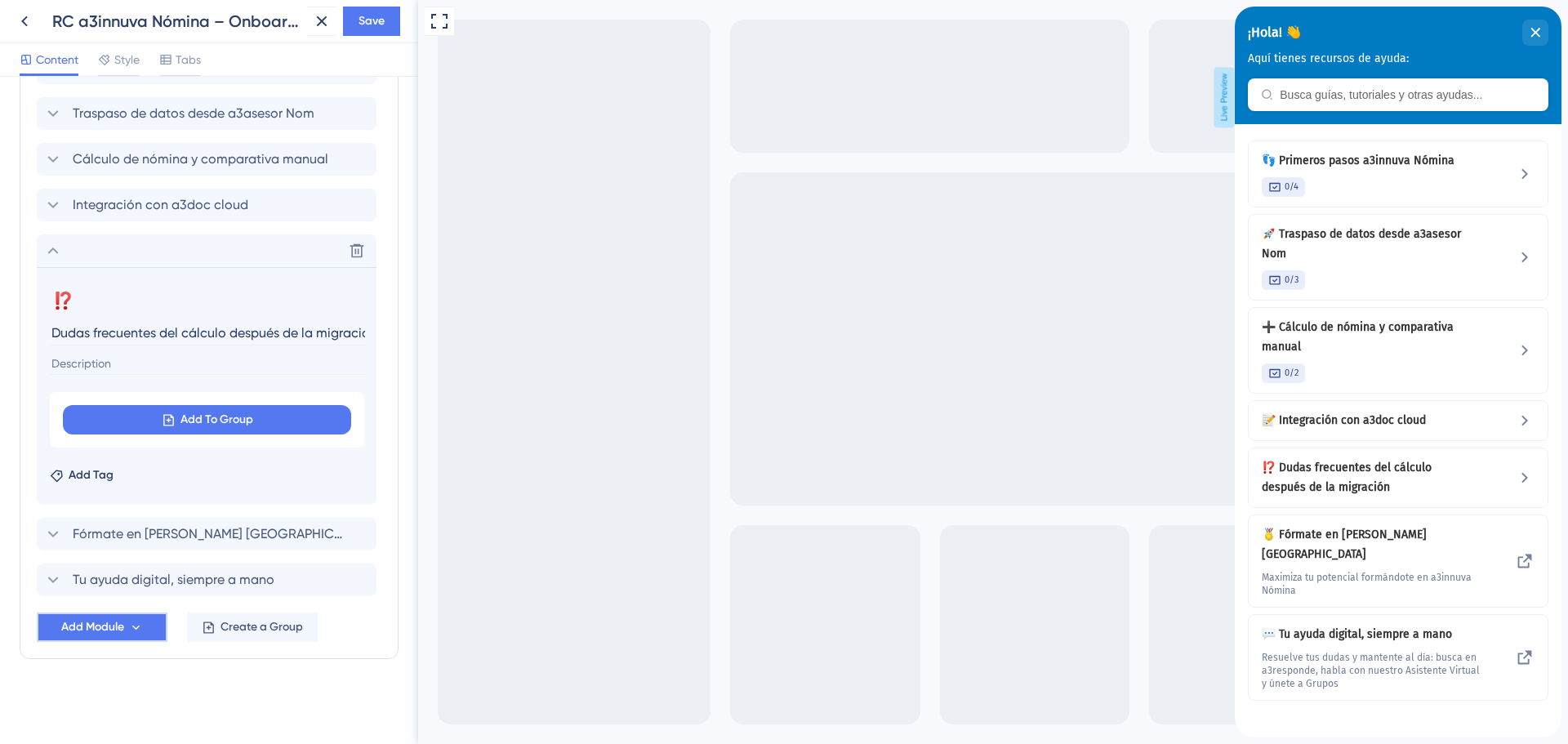 click on "Add Module" at bounding box center [102, 627] 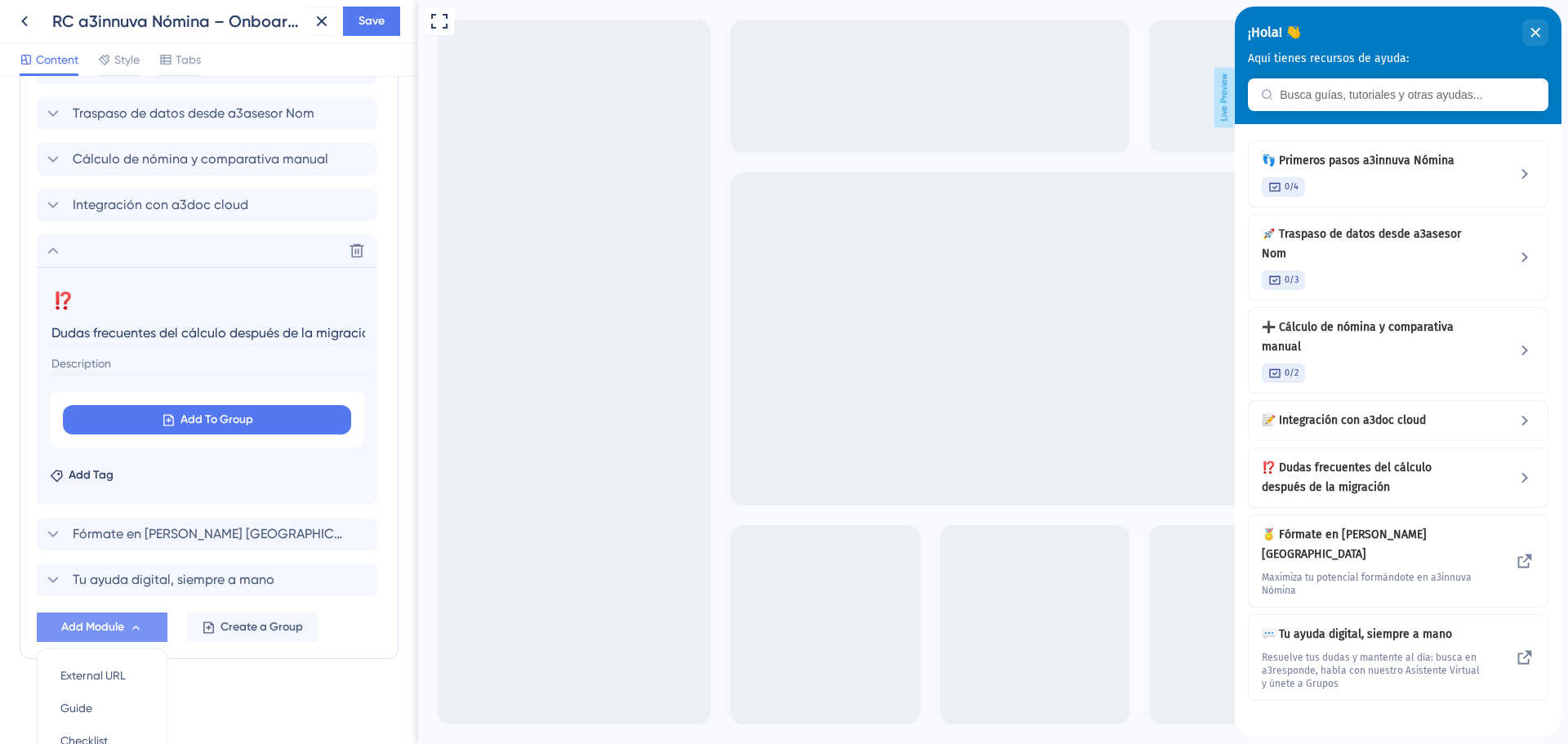 scroll, scrollTop: 863, scrollLeft: 0, axis: vertical 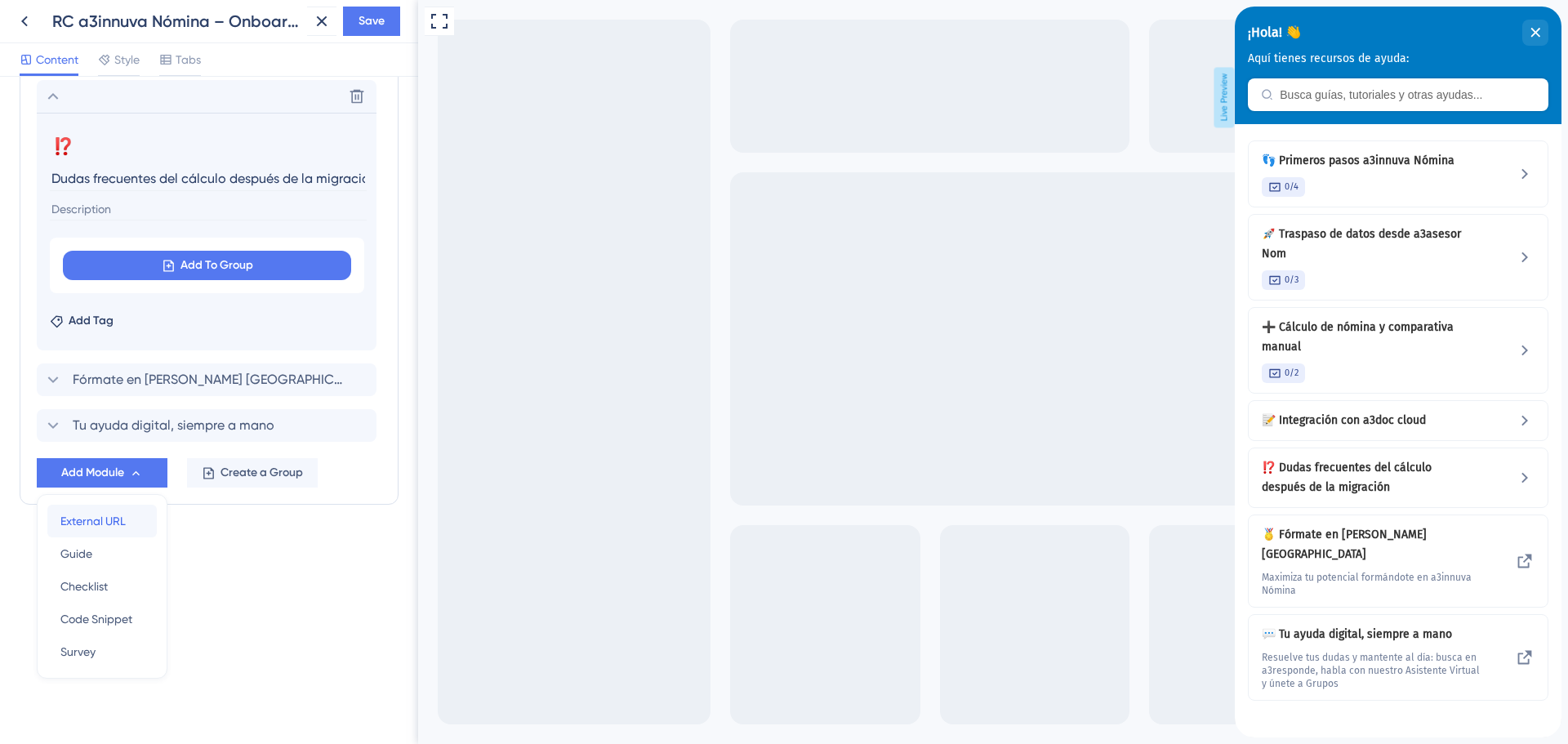 click on "External URL" at bounding box center [93, 521] 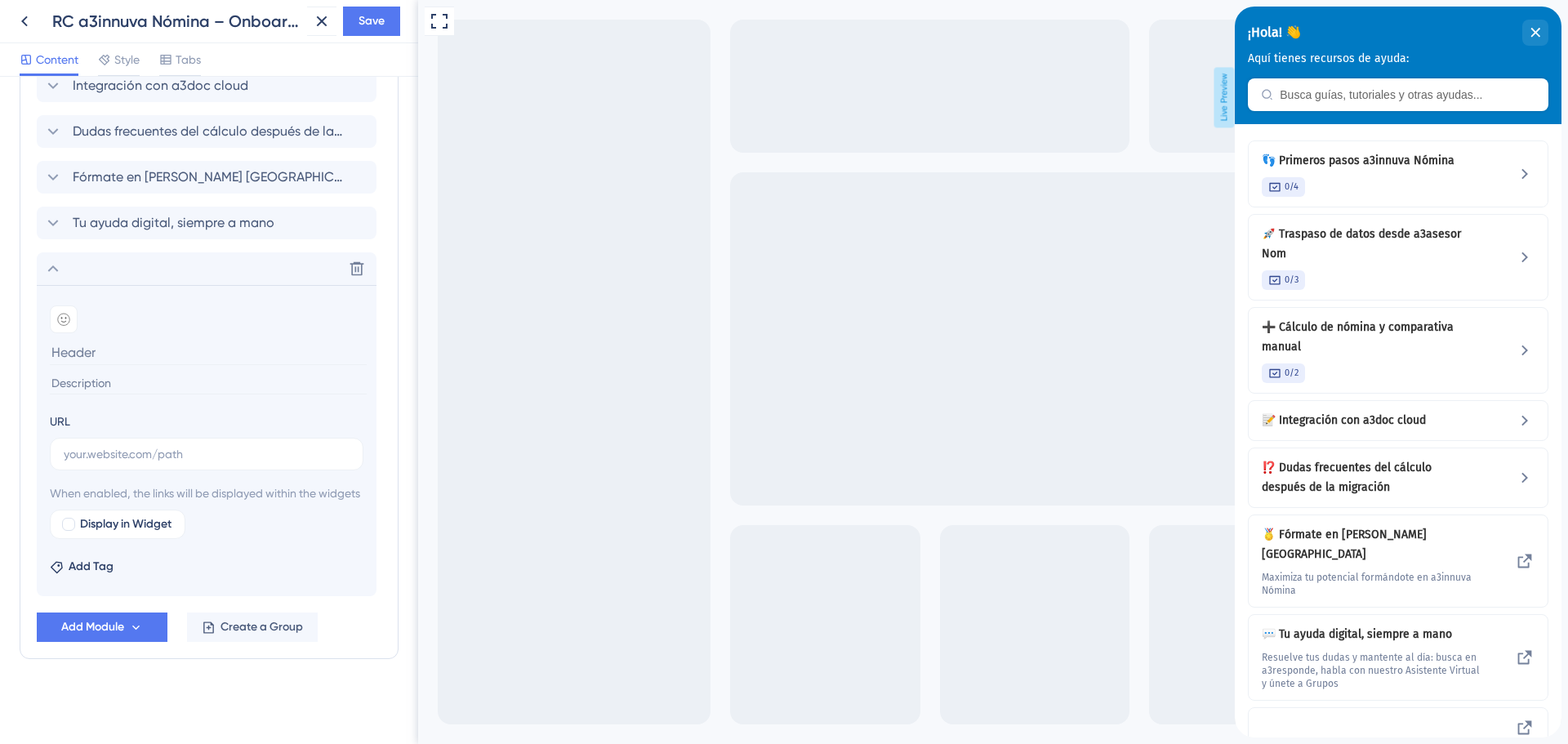 scroll, scrollTop: 848, scrollLeft: 0, axis: vertical 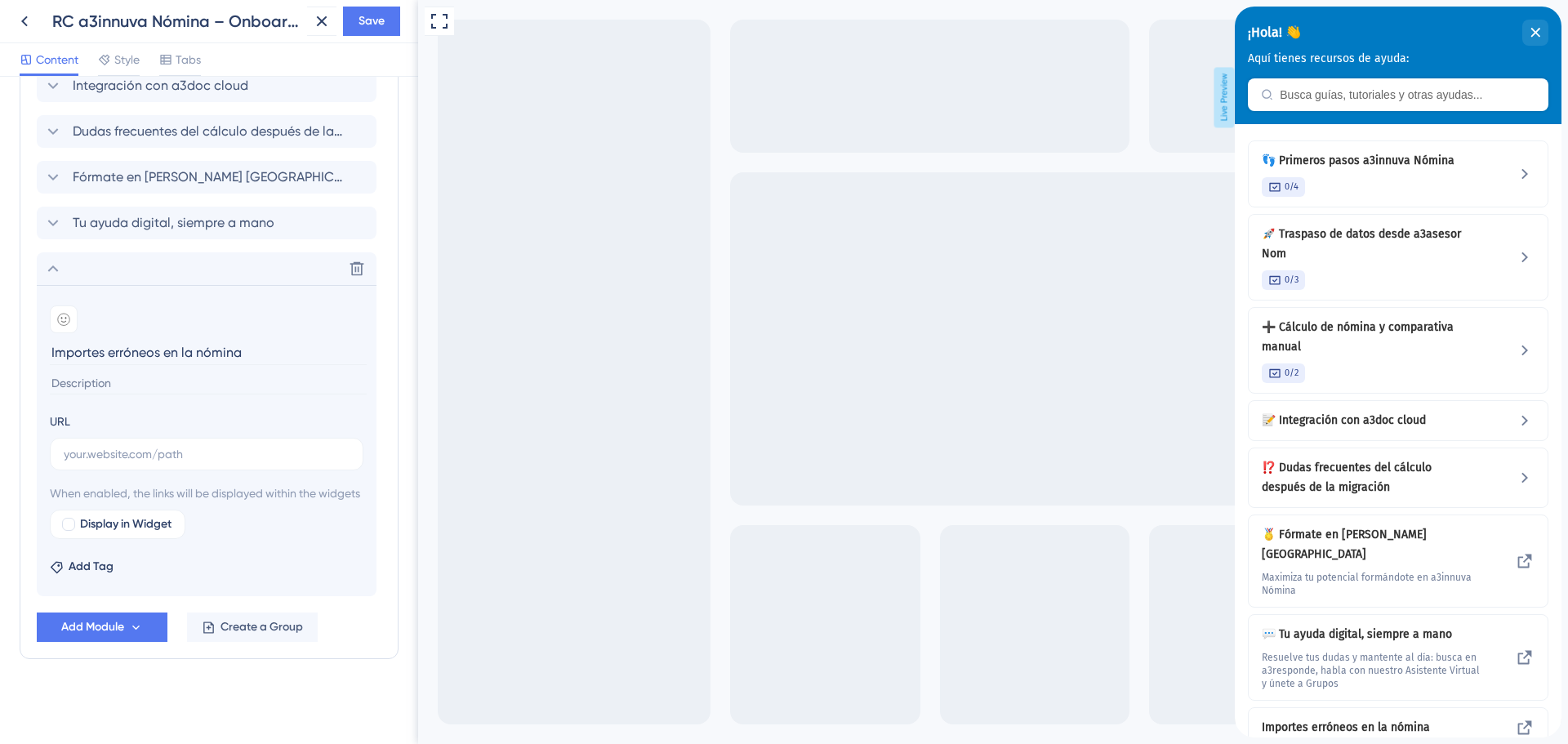 type on "Importes erróneos en la nómina" 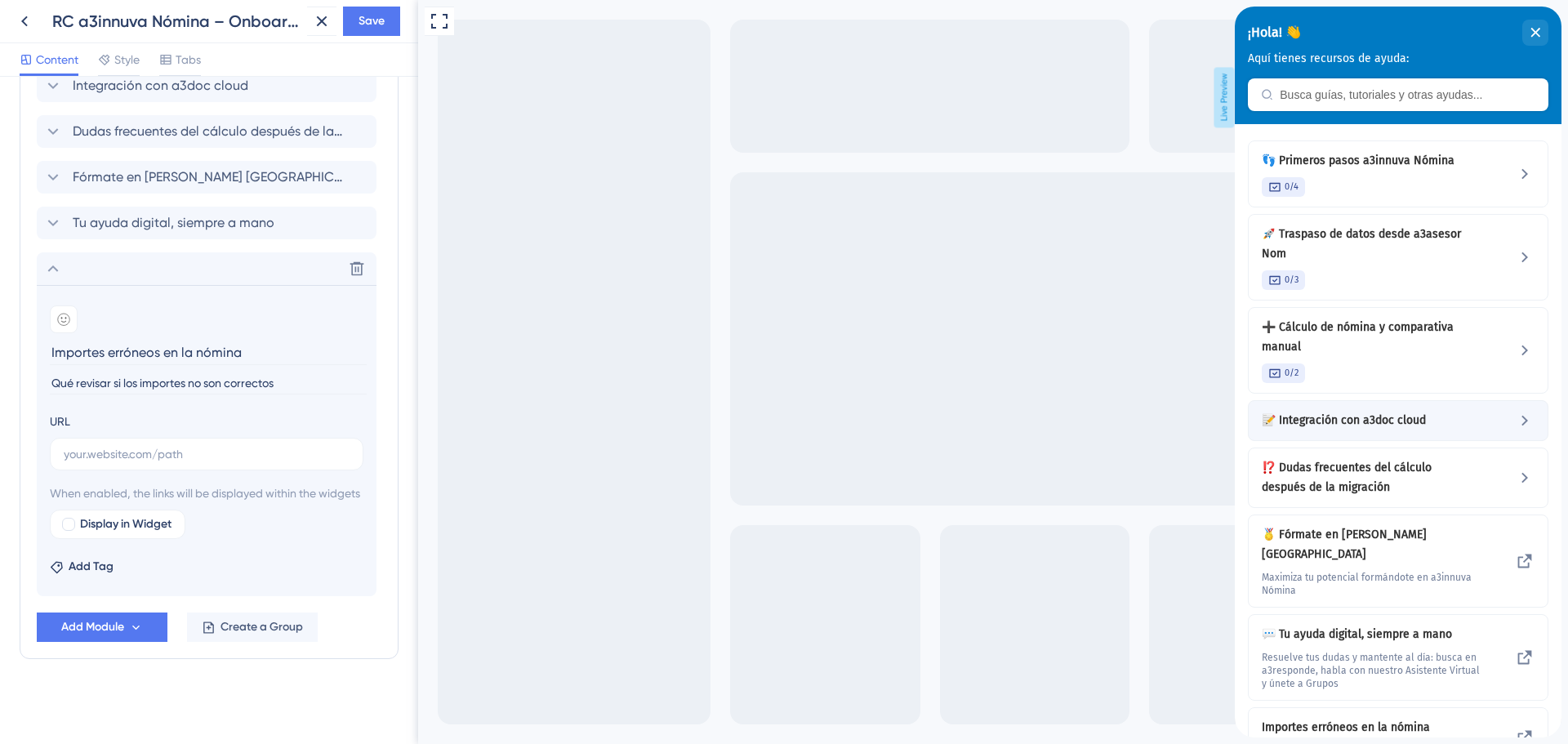 type on "Qué revisar si los importes no son correctos" 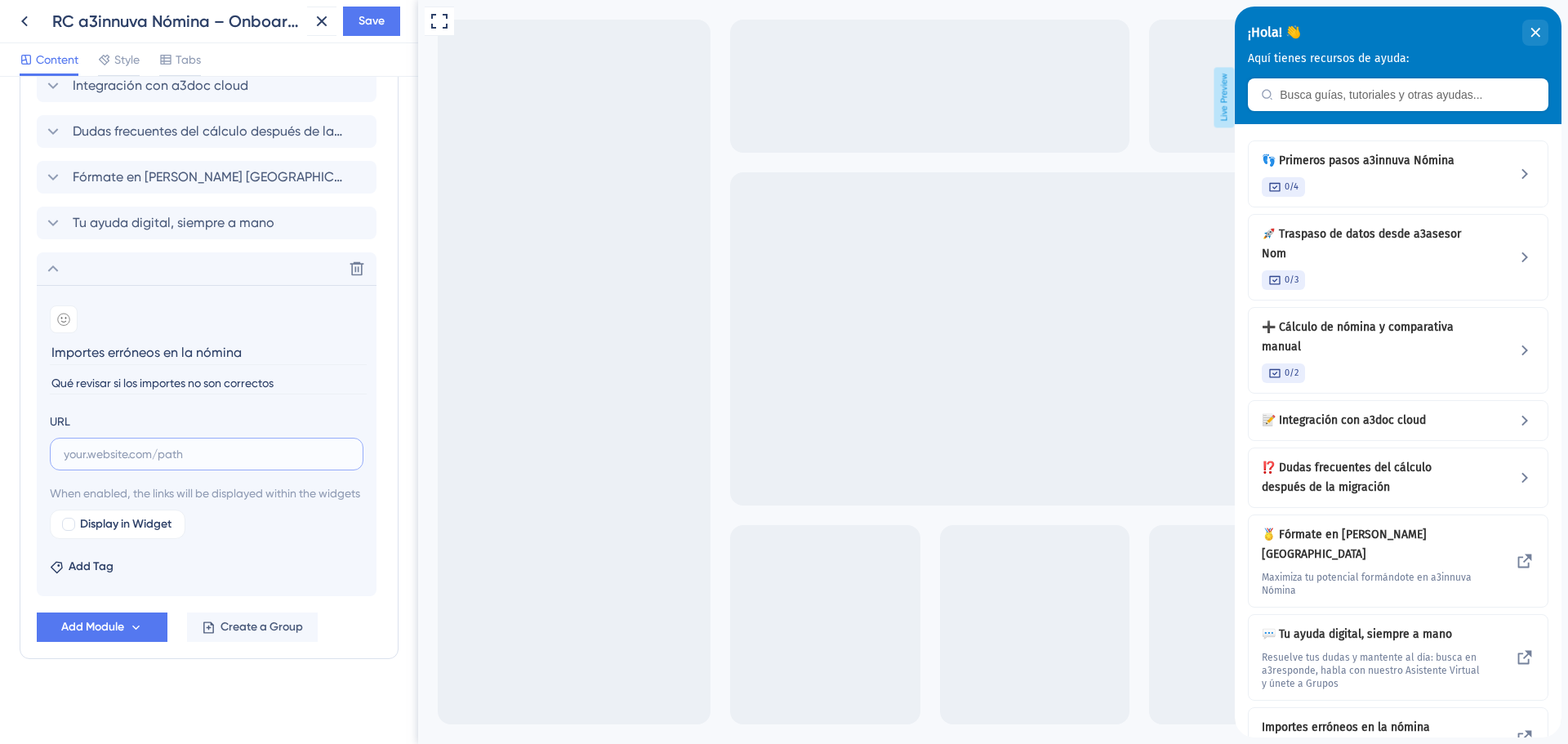 click at bounding box center (207, 454) 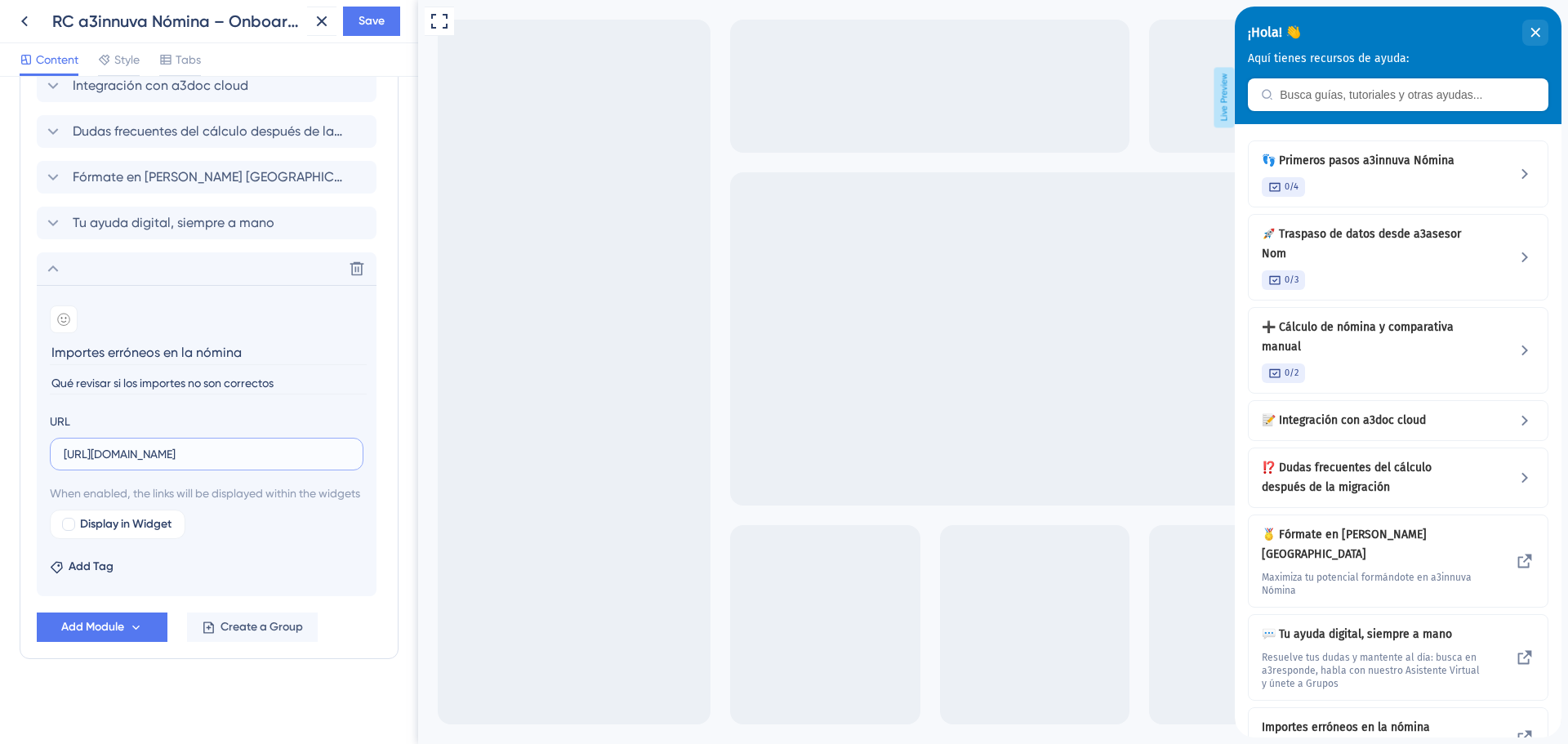 scroll, scrollTop: 0, scrollLeft: 345, axis: horizontal 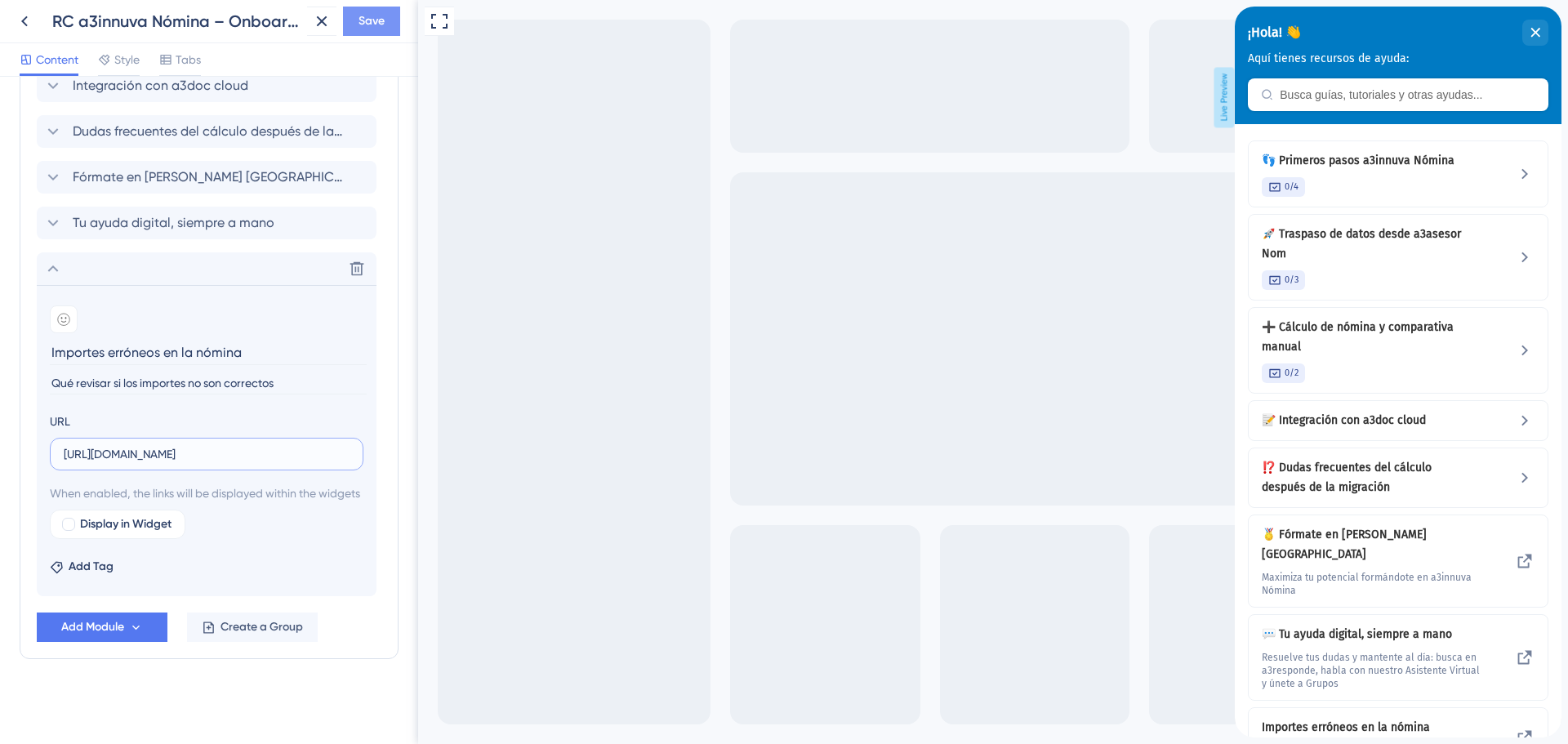 type on "[URL][DOMAIN_NAME]" 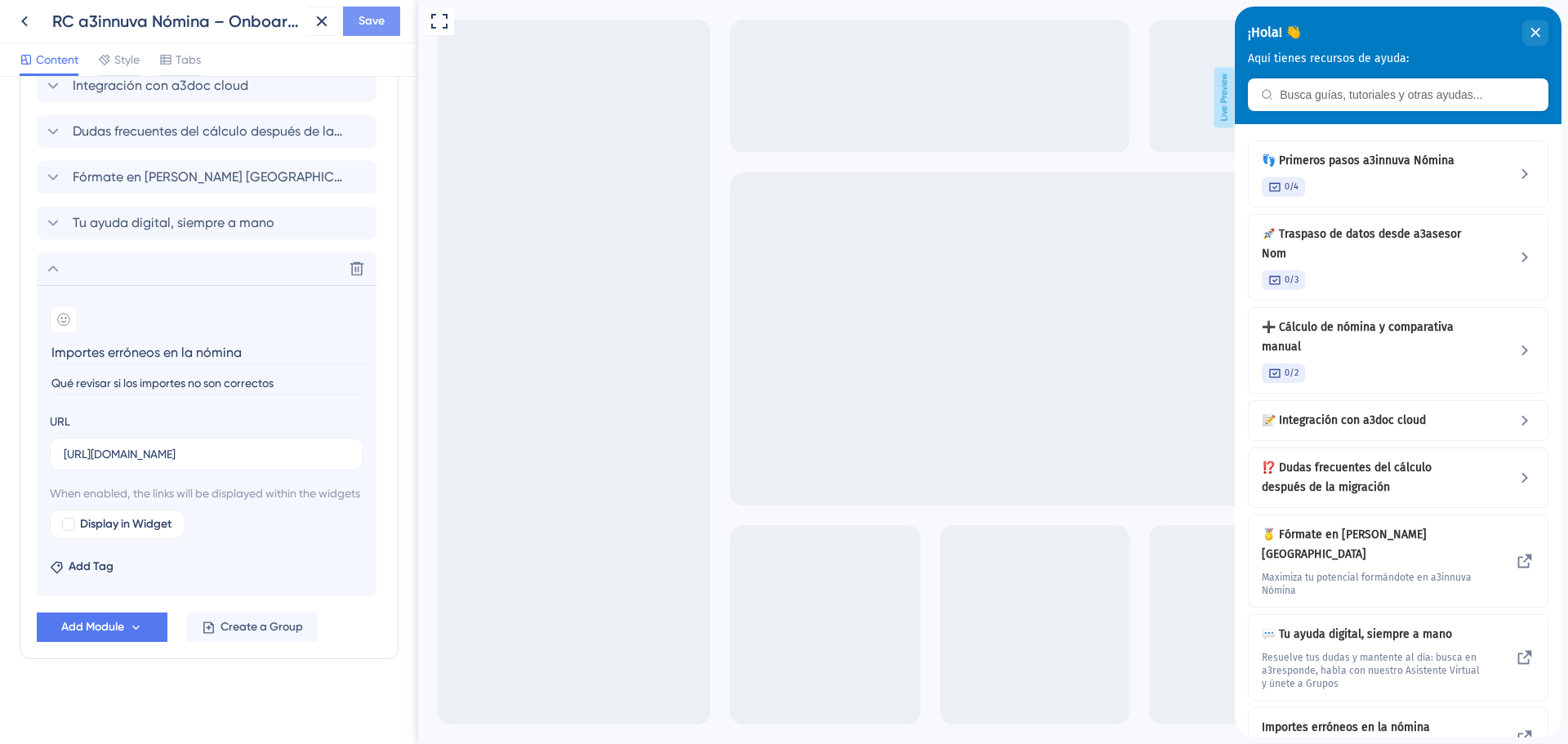 click on "Save" at bounding box center [372, 21] 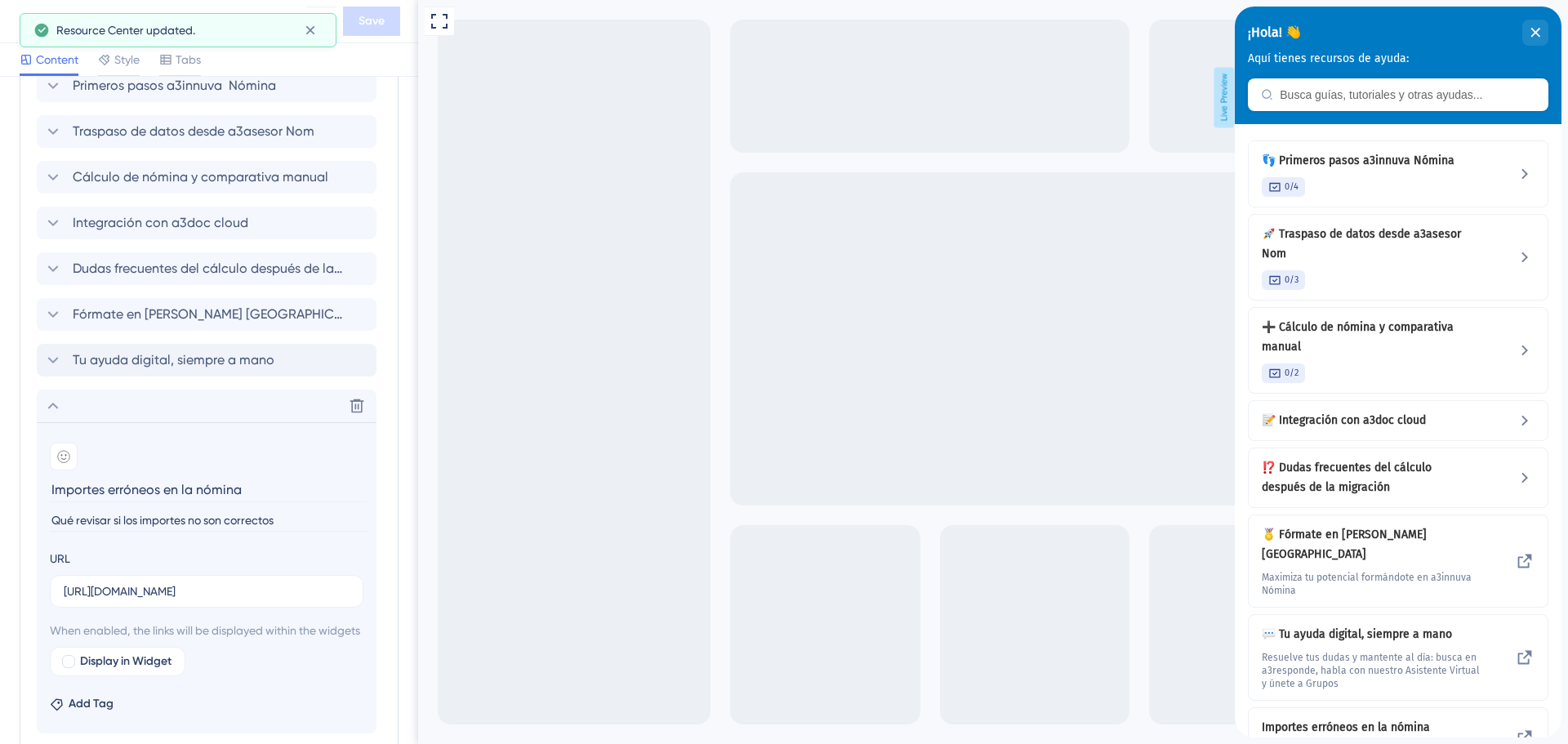 scroll, scrollTop: 684, scrollLeft: 0, axis: vertical 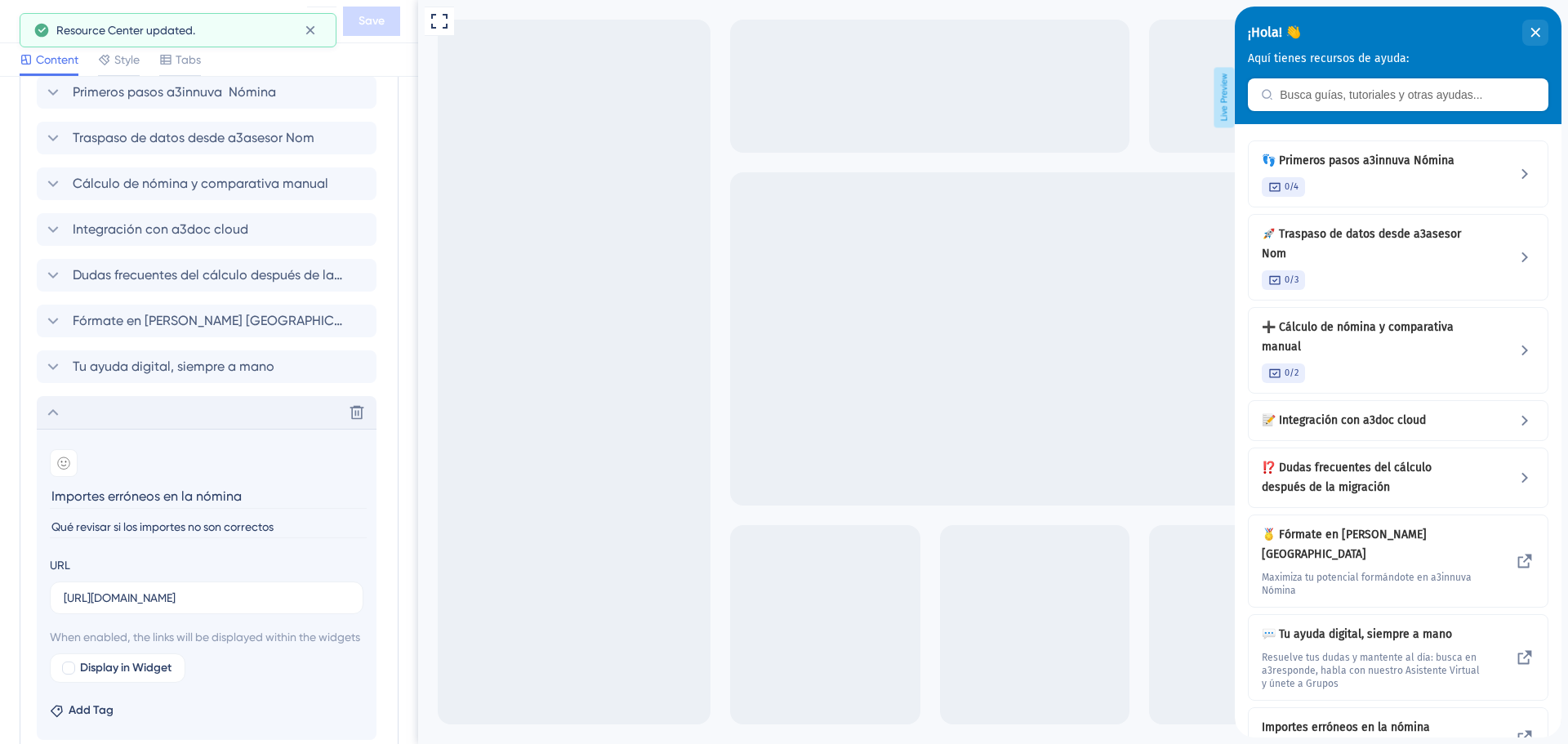 click 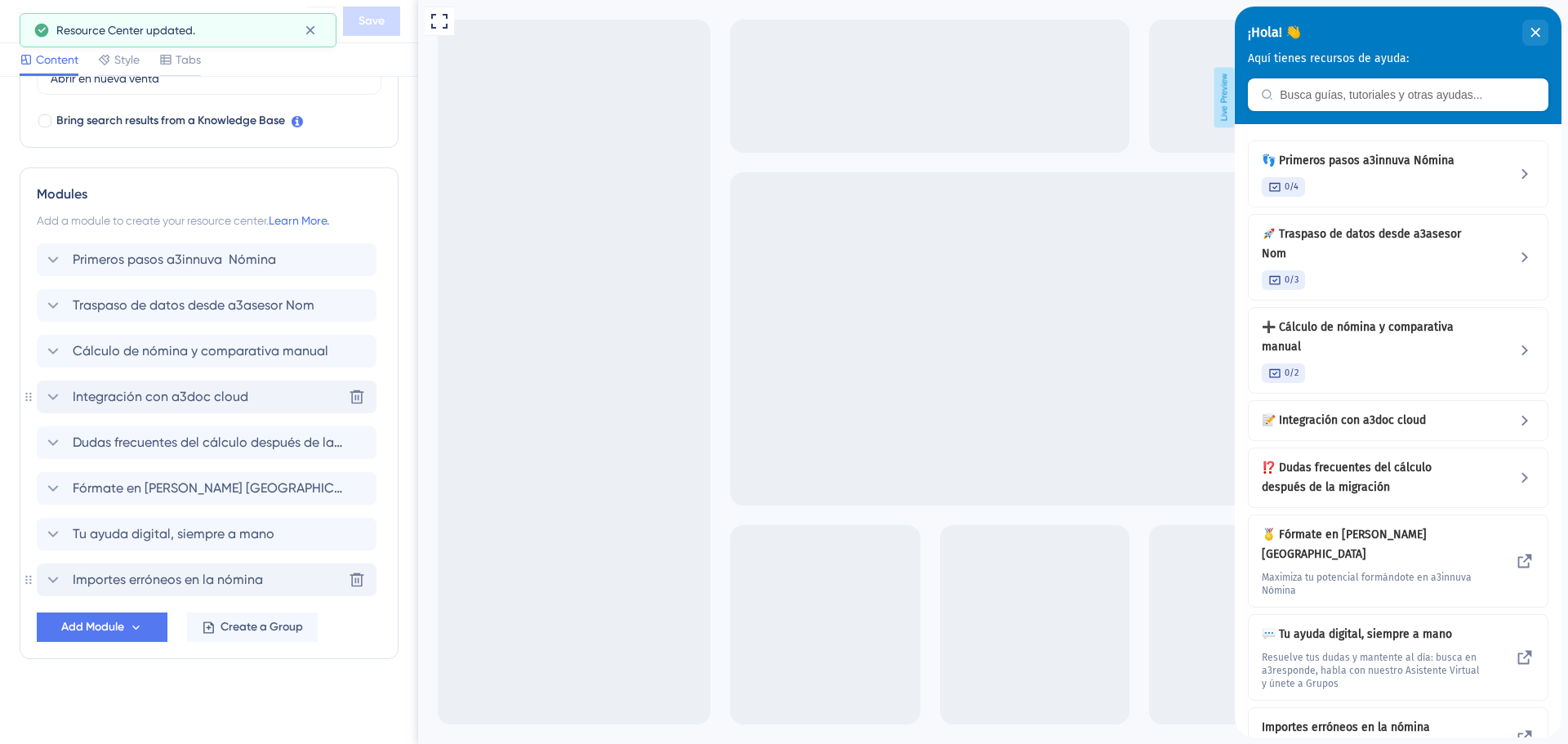 scroll, scrollTop: 517, scrollLeft: 0, axis: vertical 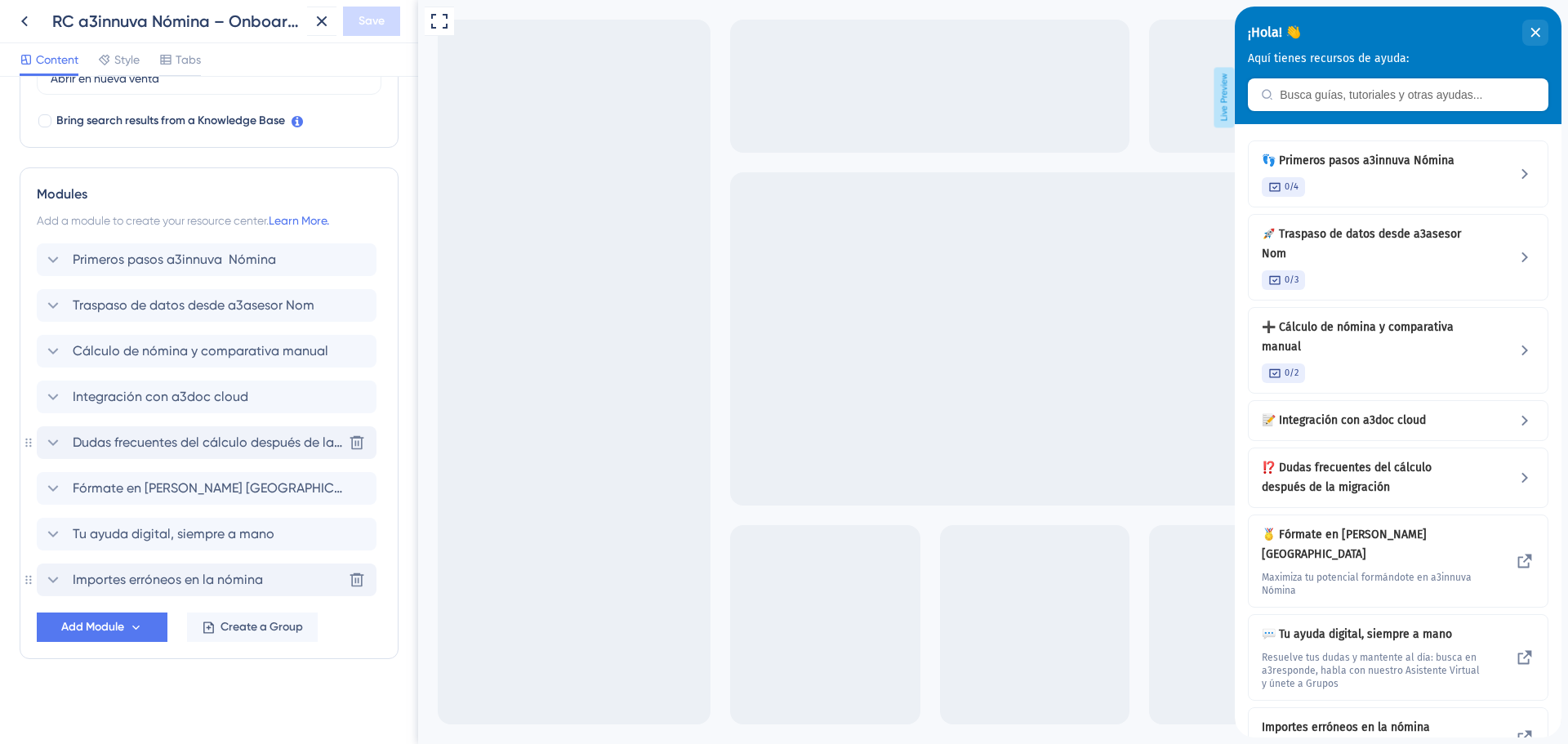 click on "Dudas frecuentes del cálculo después de la migración" at bounding box center [207, 443] 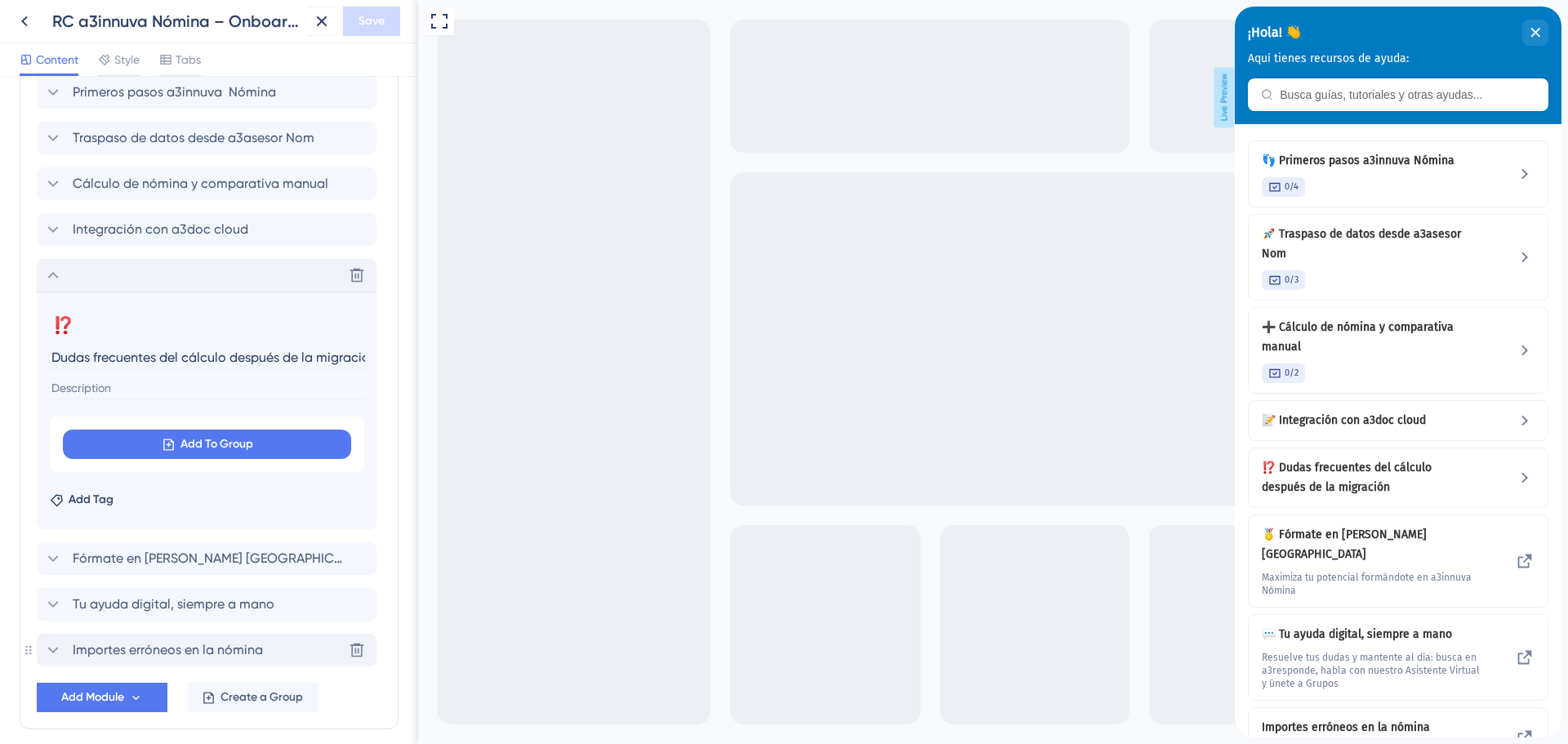 scroll, scrollTop: 0, scrollLeft: 11, axis: horizontal 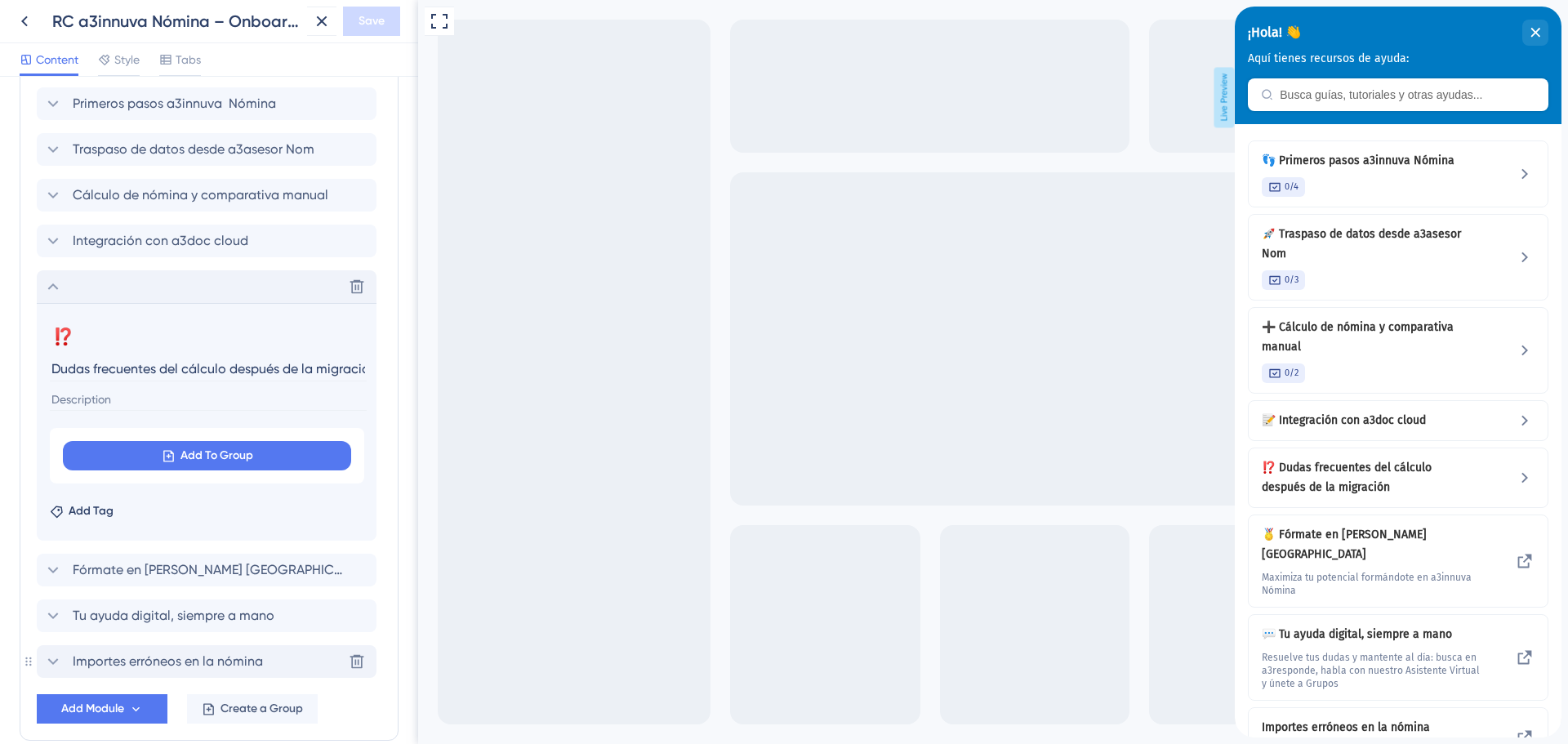 click 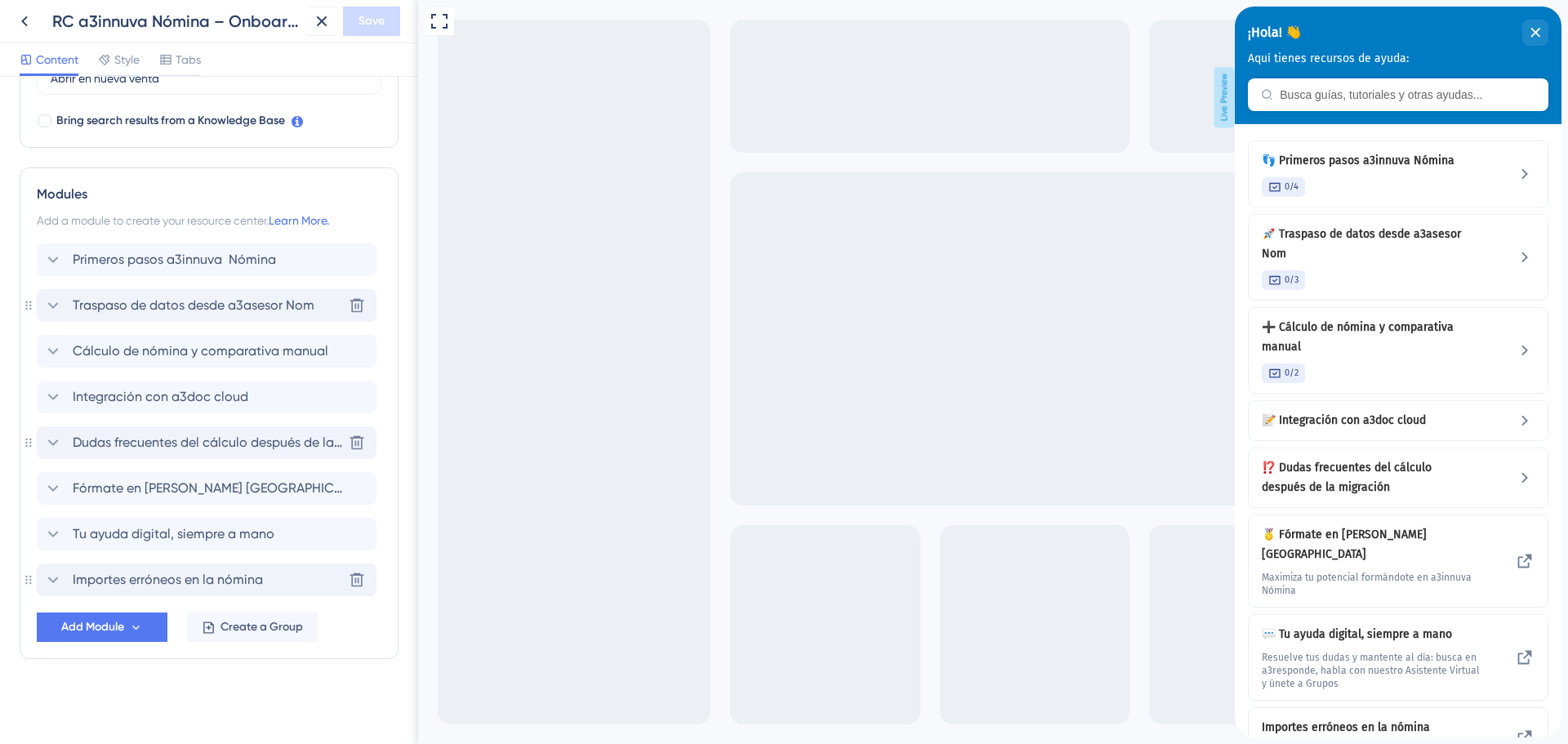 scroll, scrollTop: 517, scrollLeft: 0, axis: vertical 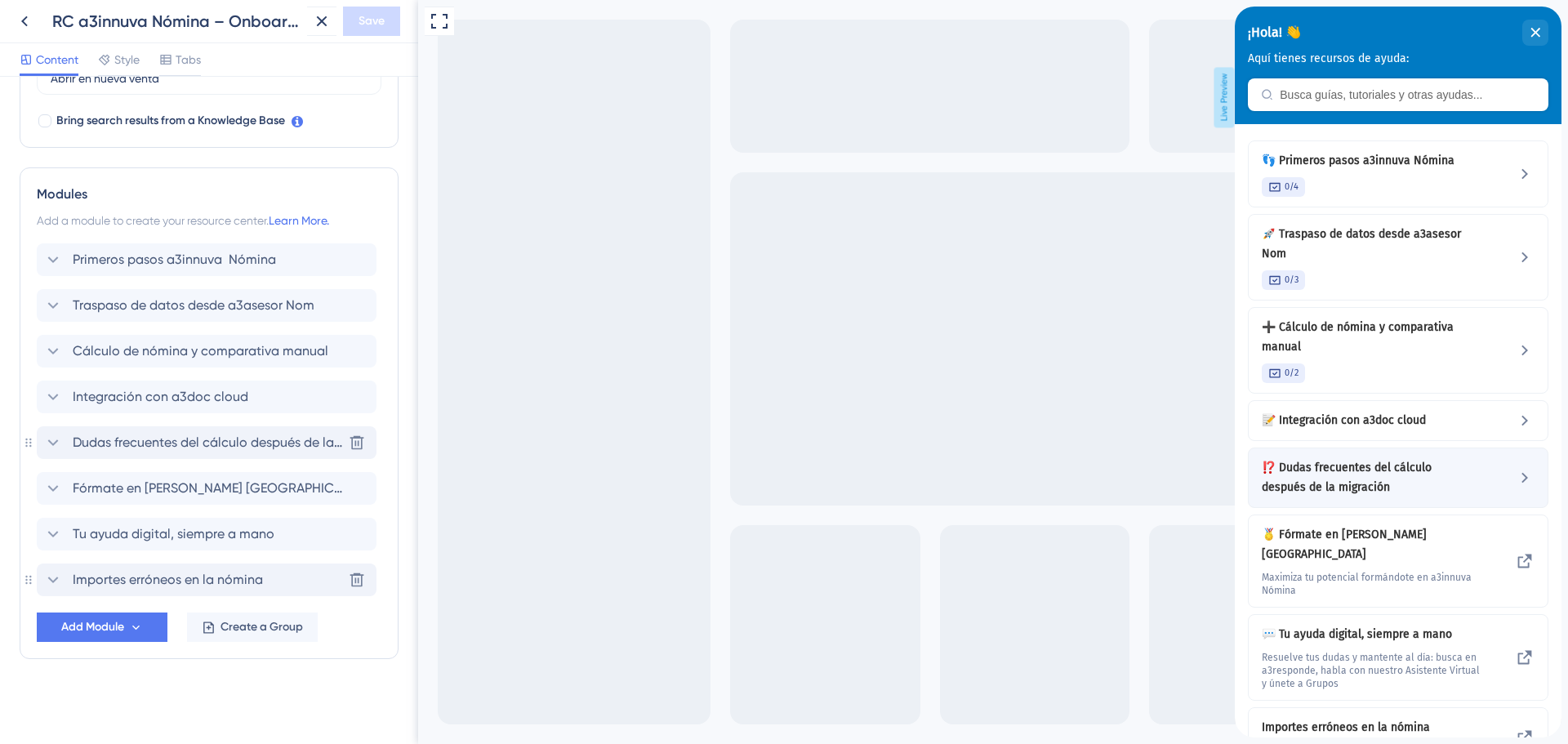 click on "⁉️   Dudas frecuentes del cálculo después de la migración" at bounding box center (1357, 478) 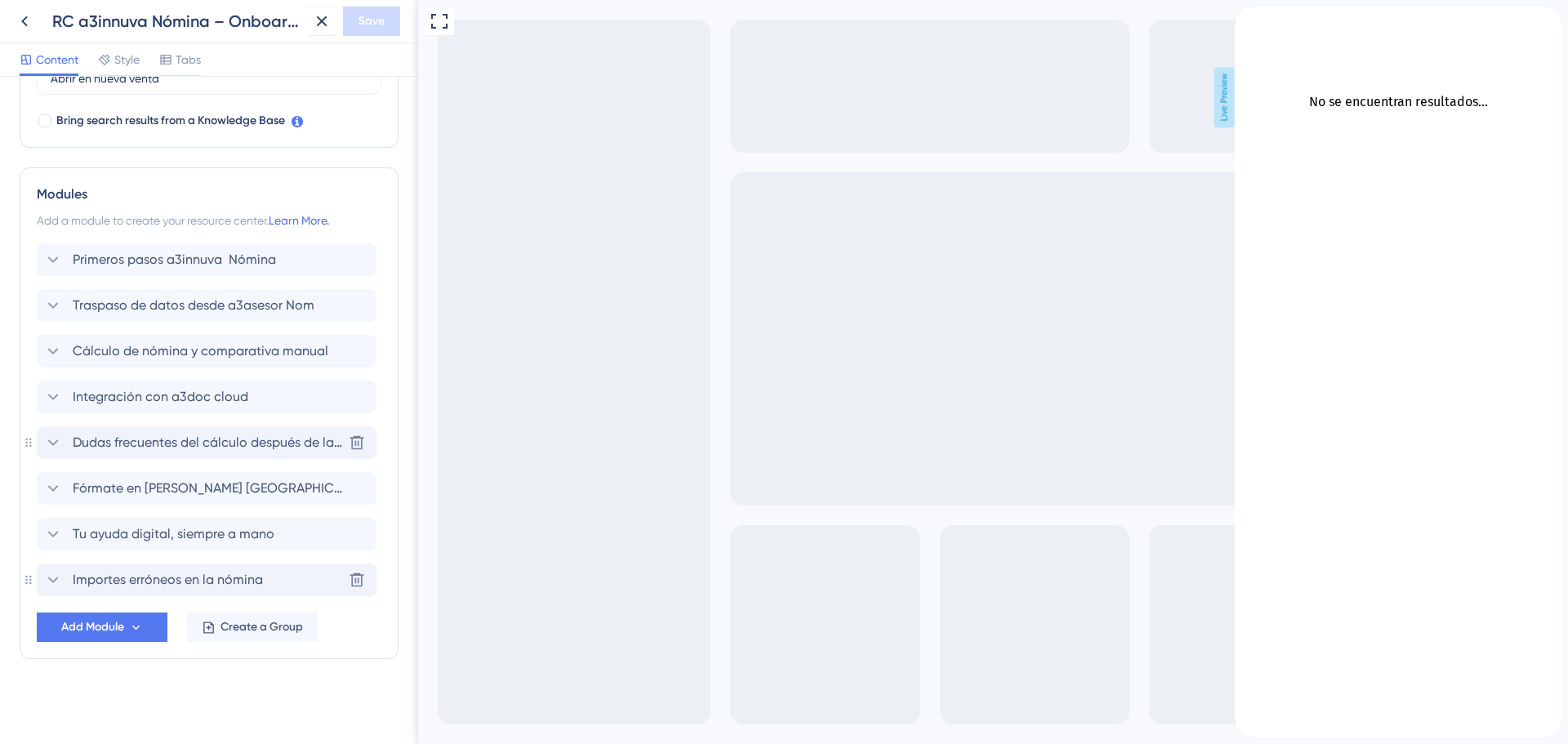 click 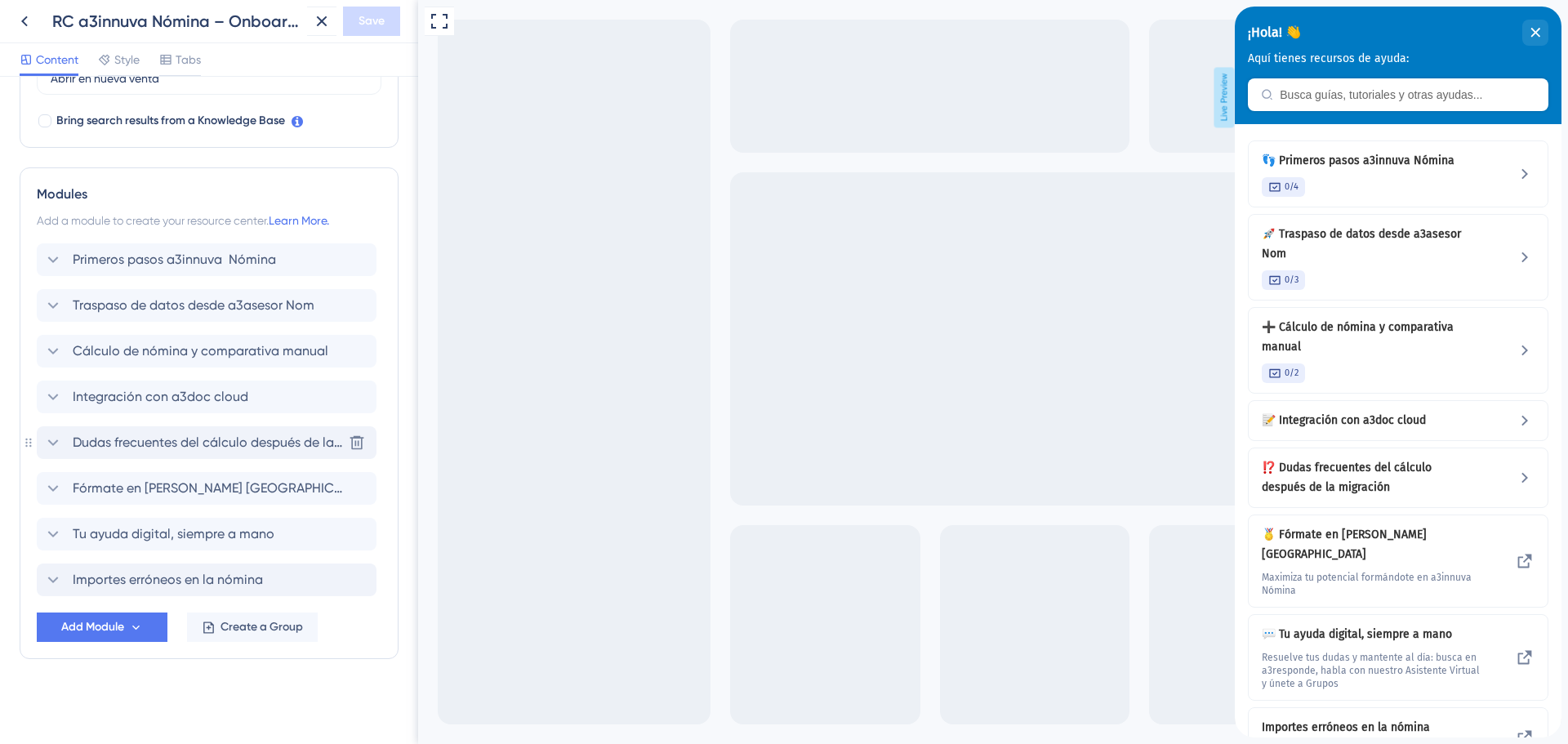 click 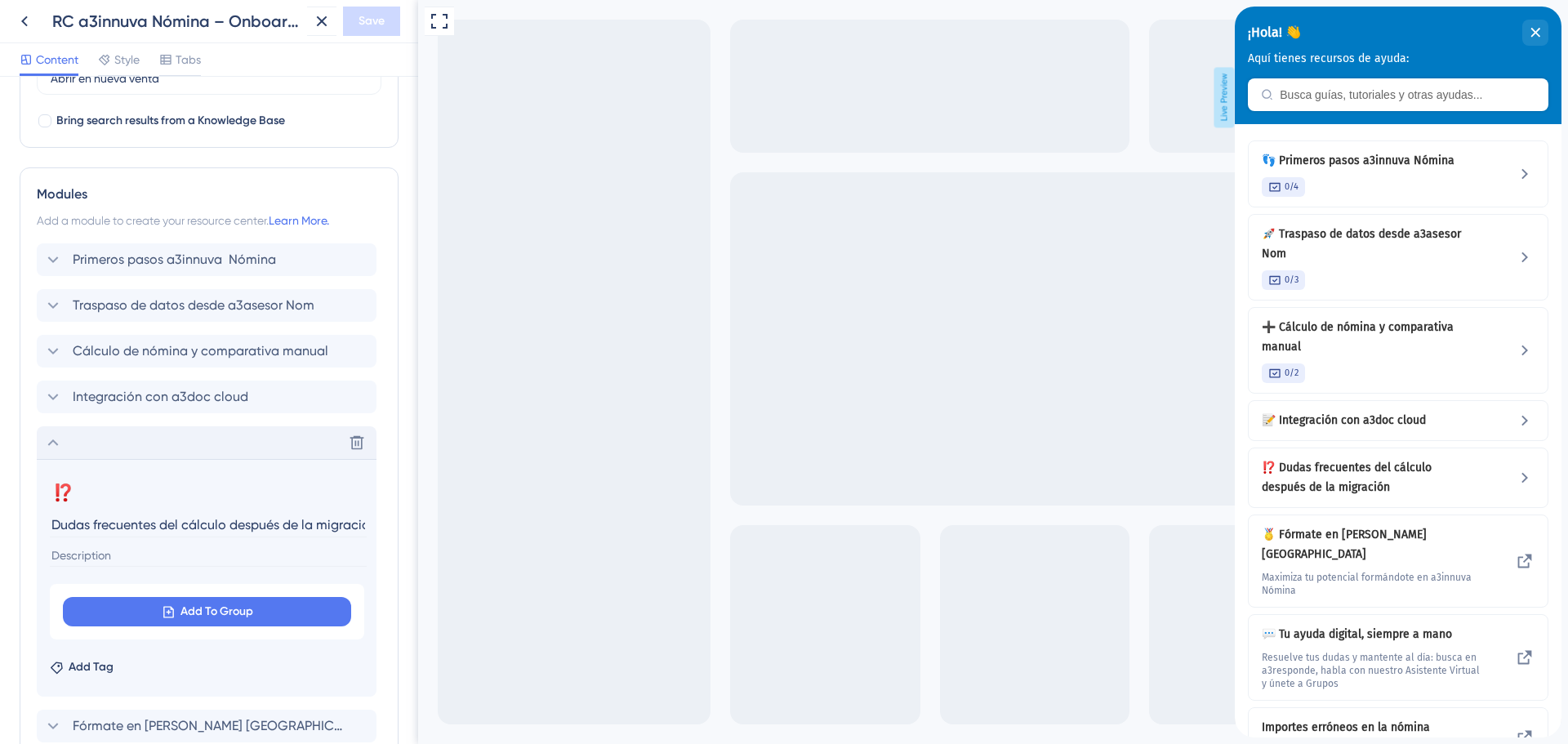 scroll, scrollTop: 673, scrollLeft: 0, axis: vertical 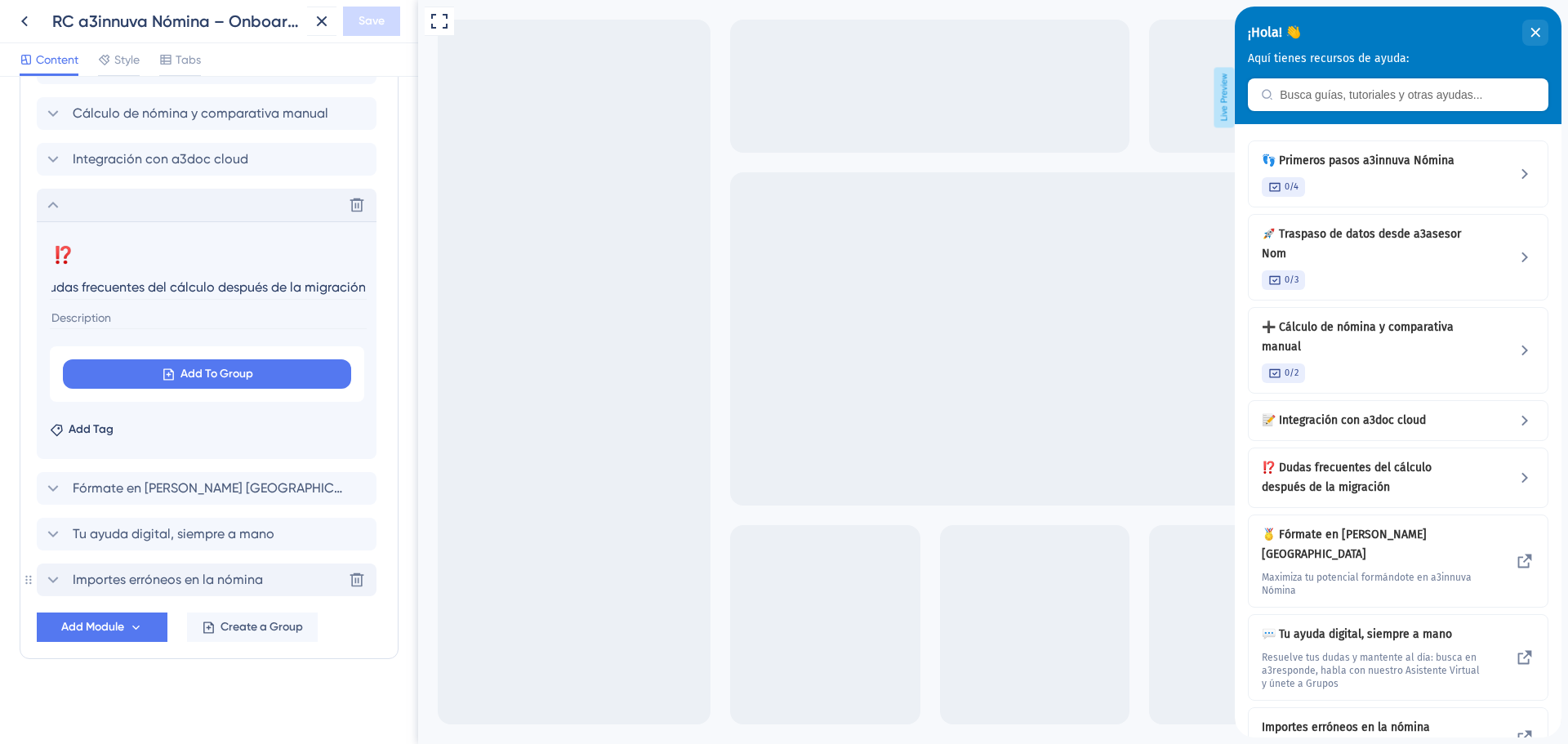 click on "Importes erróneos en la nómina" at bounding box center [167, 580] 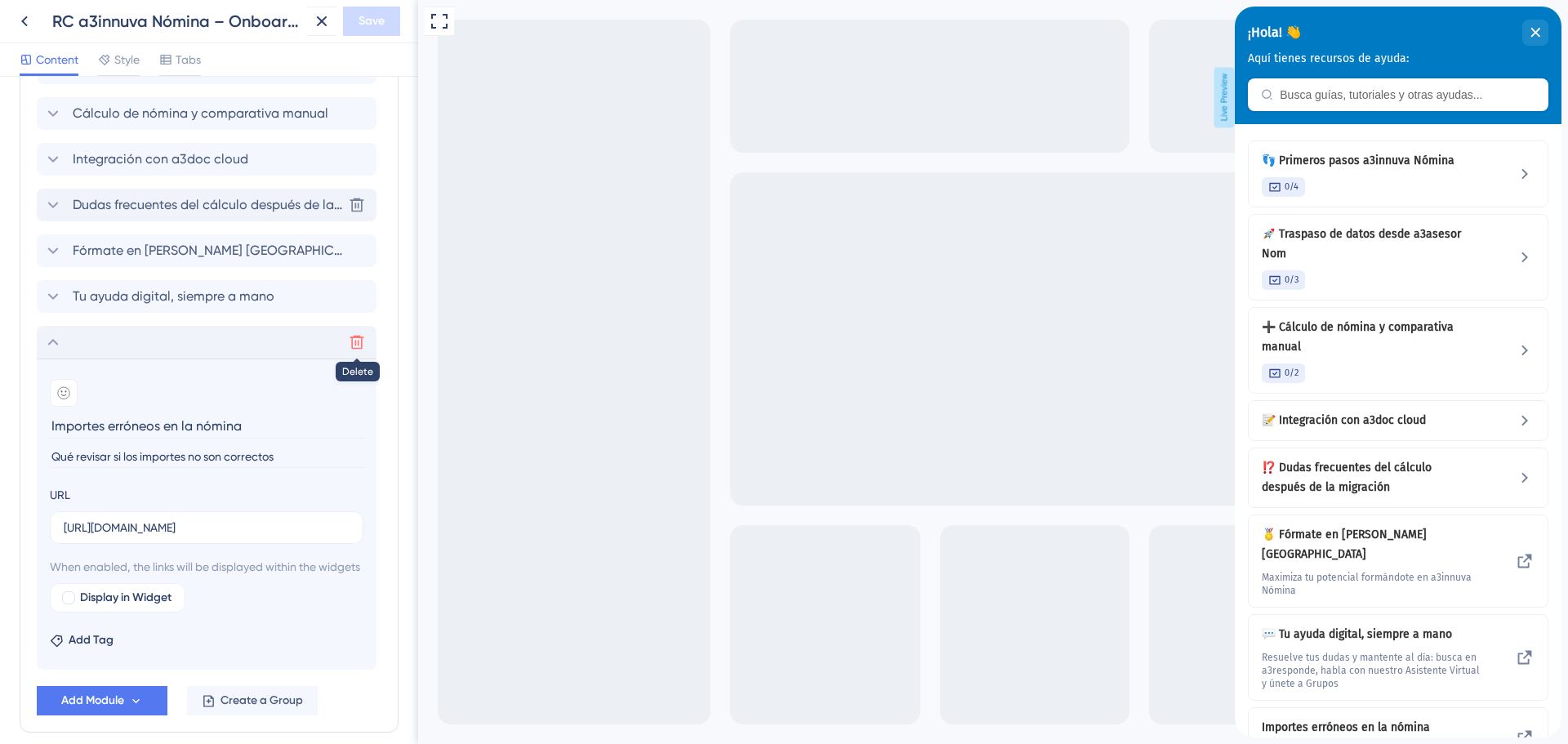 click 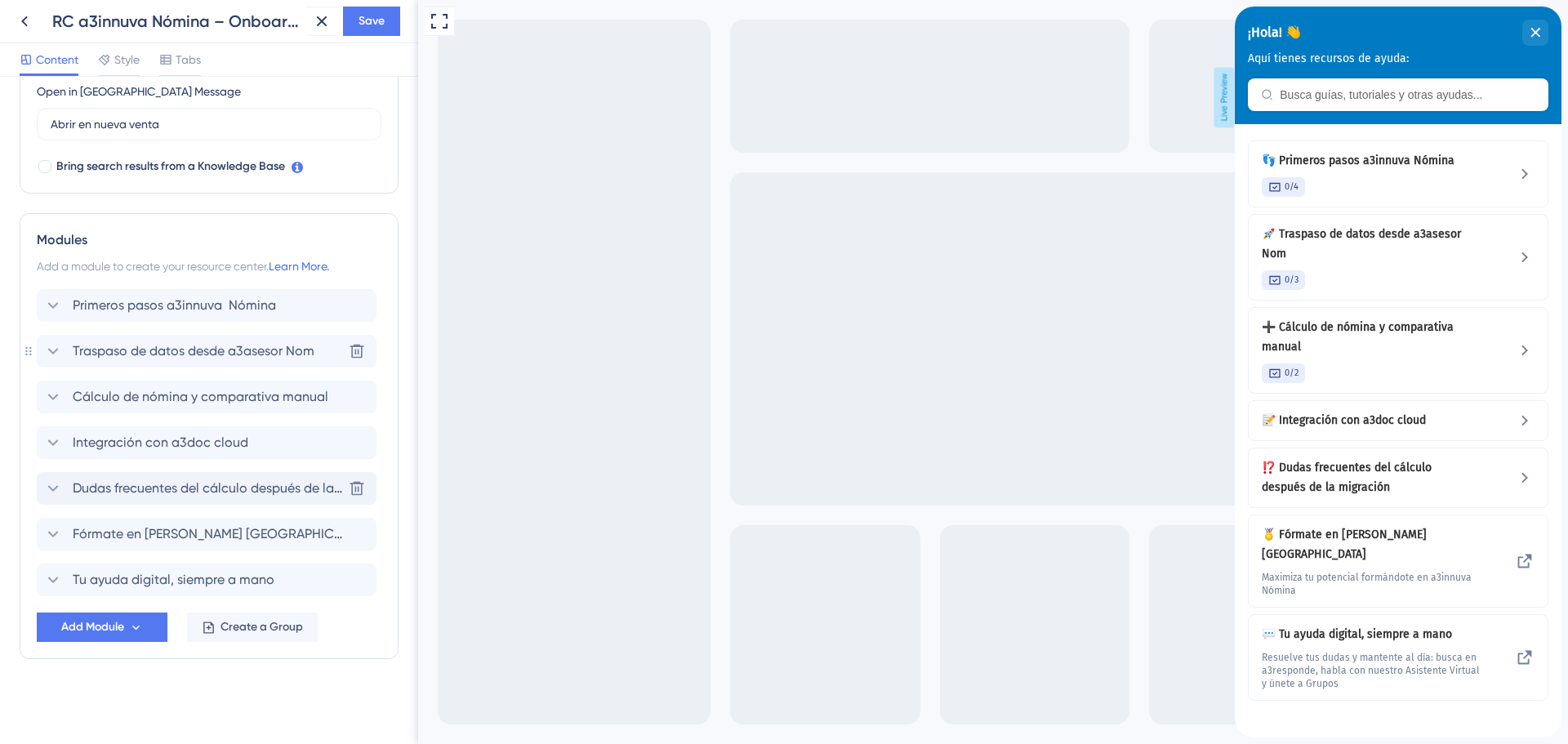 scroll, scrollTop: 471, scrollLeft: 0, axis: vertical 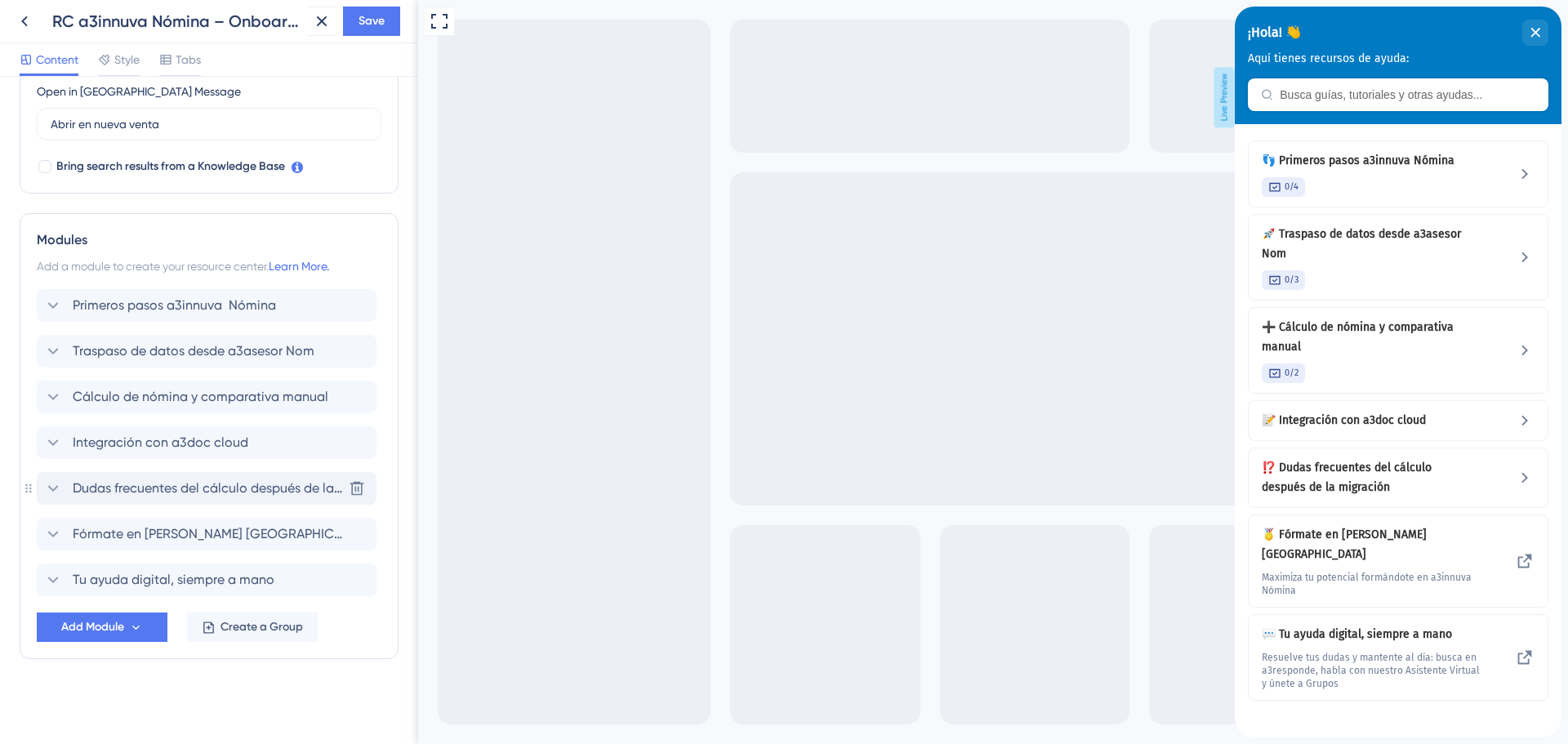 click on "Dudas frecuentes del cálculo después de la migración" at bounding box center [207, 488] 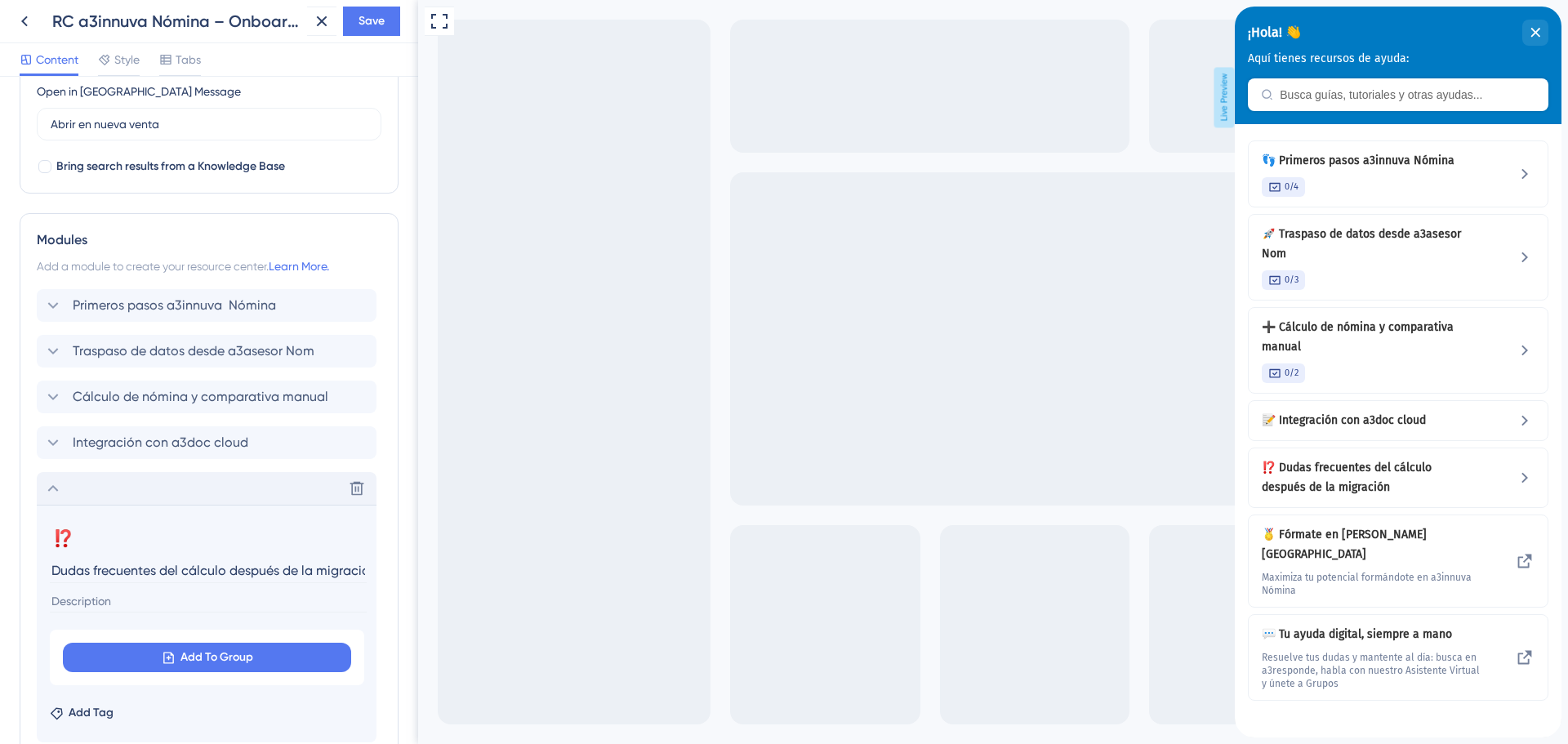 scroll, scrollTop: 709, scrollLeft: 0, axis: vertical 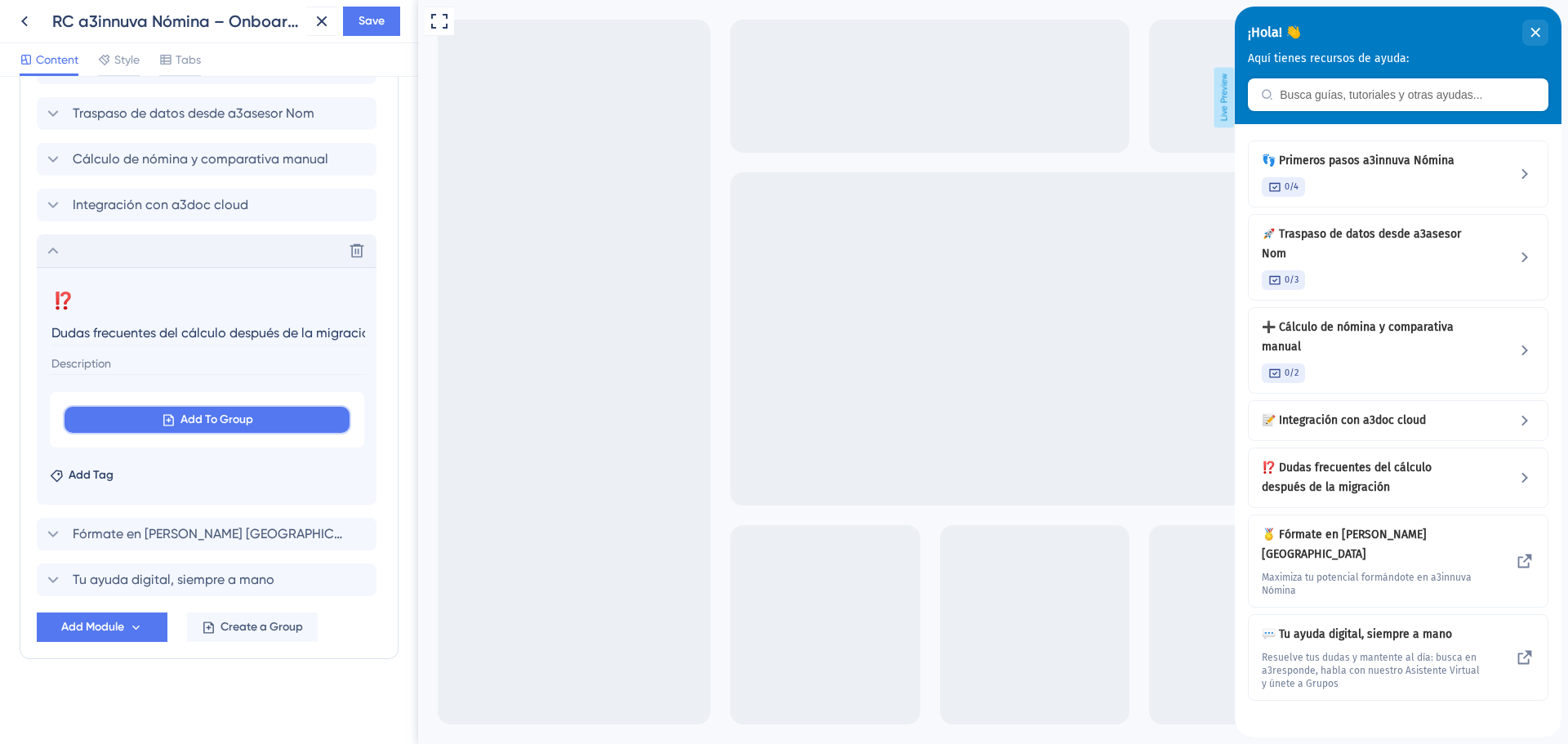 click on "Add To Group" at bounding box center [216, 420] 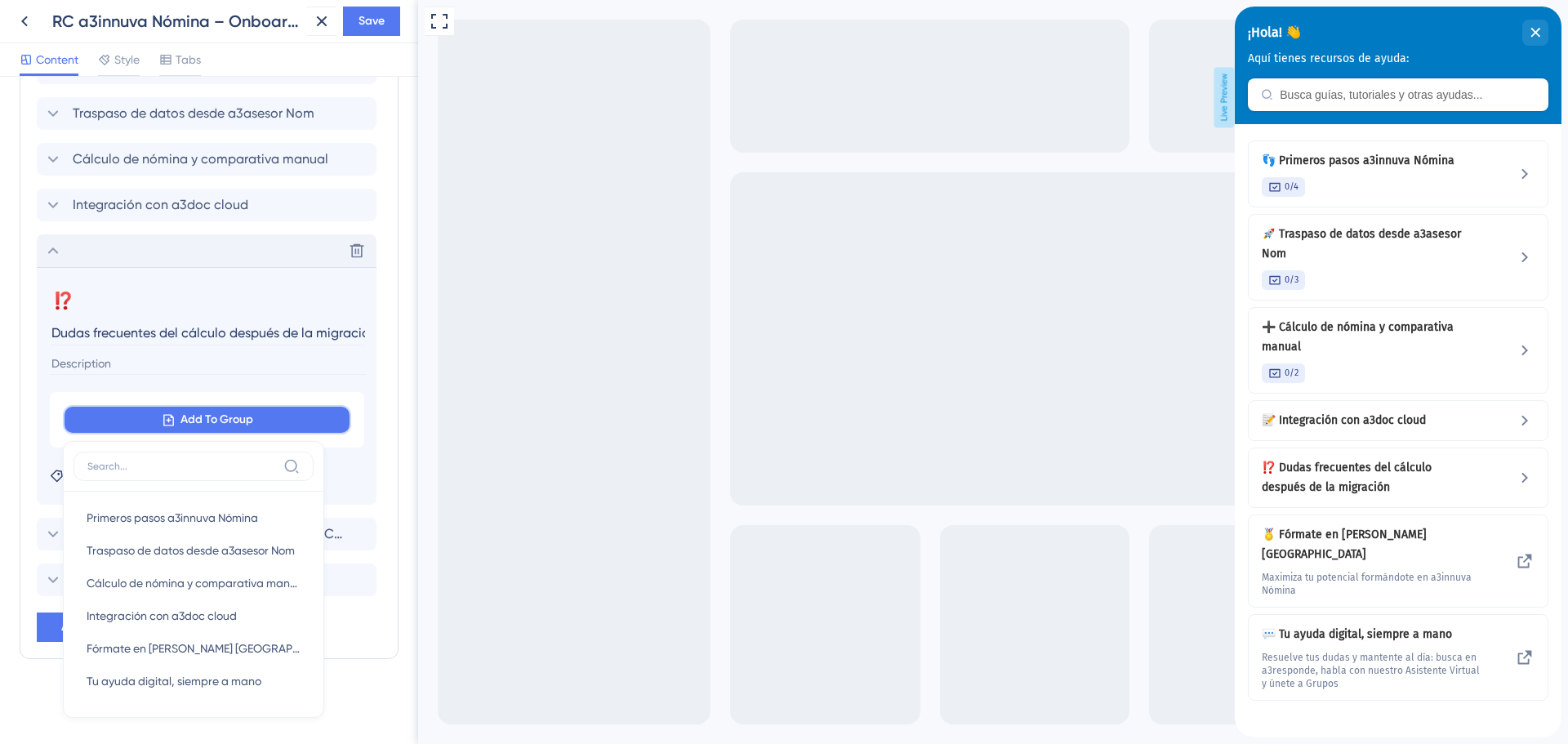 click on "Add To Group" at bounding box center (216, 420) 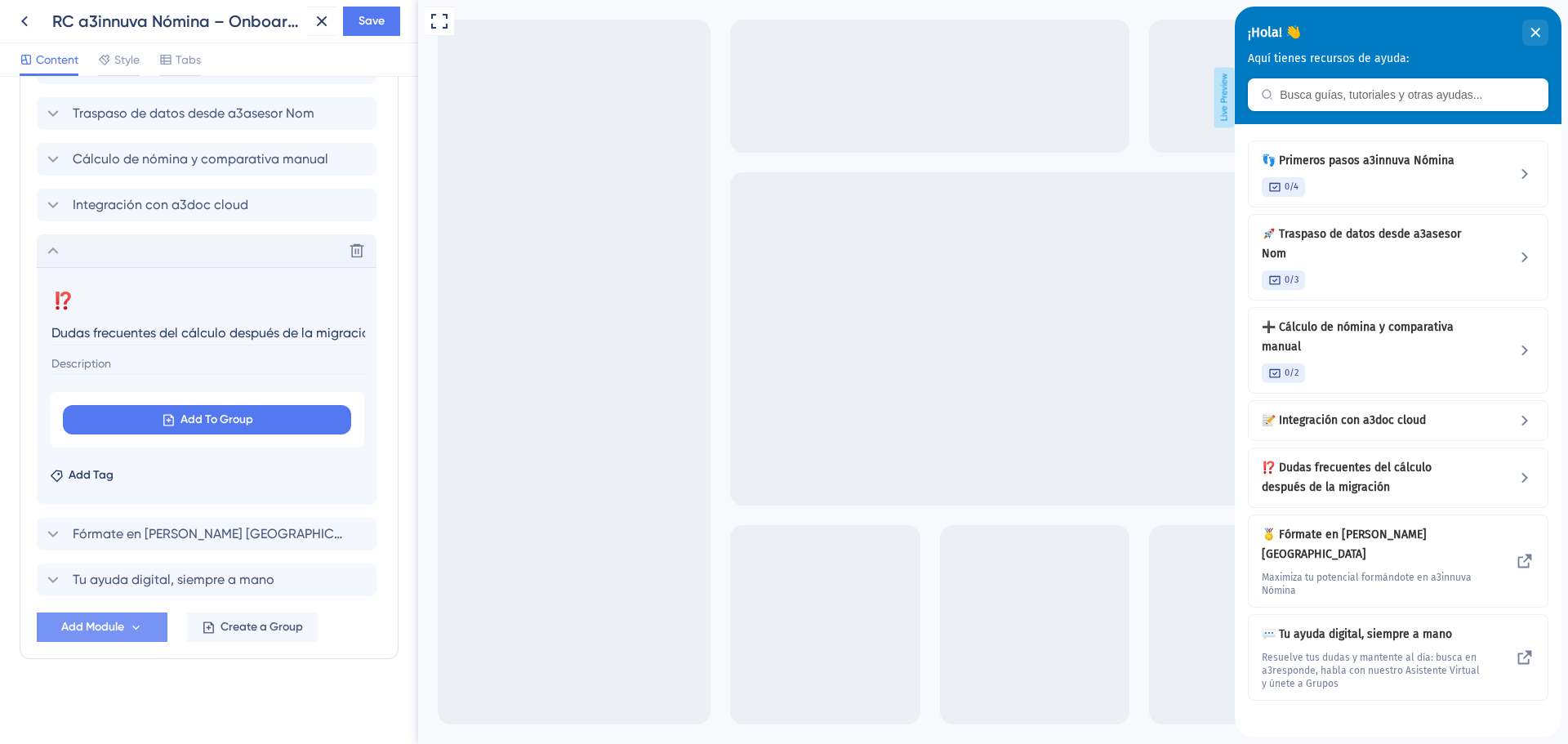 click 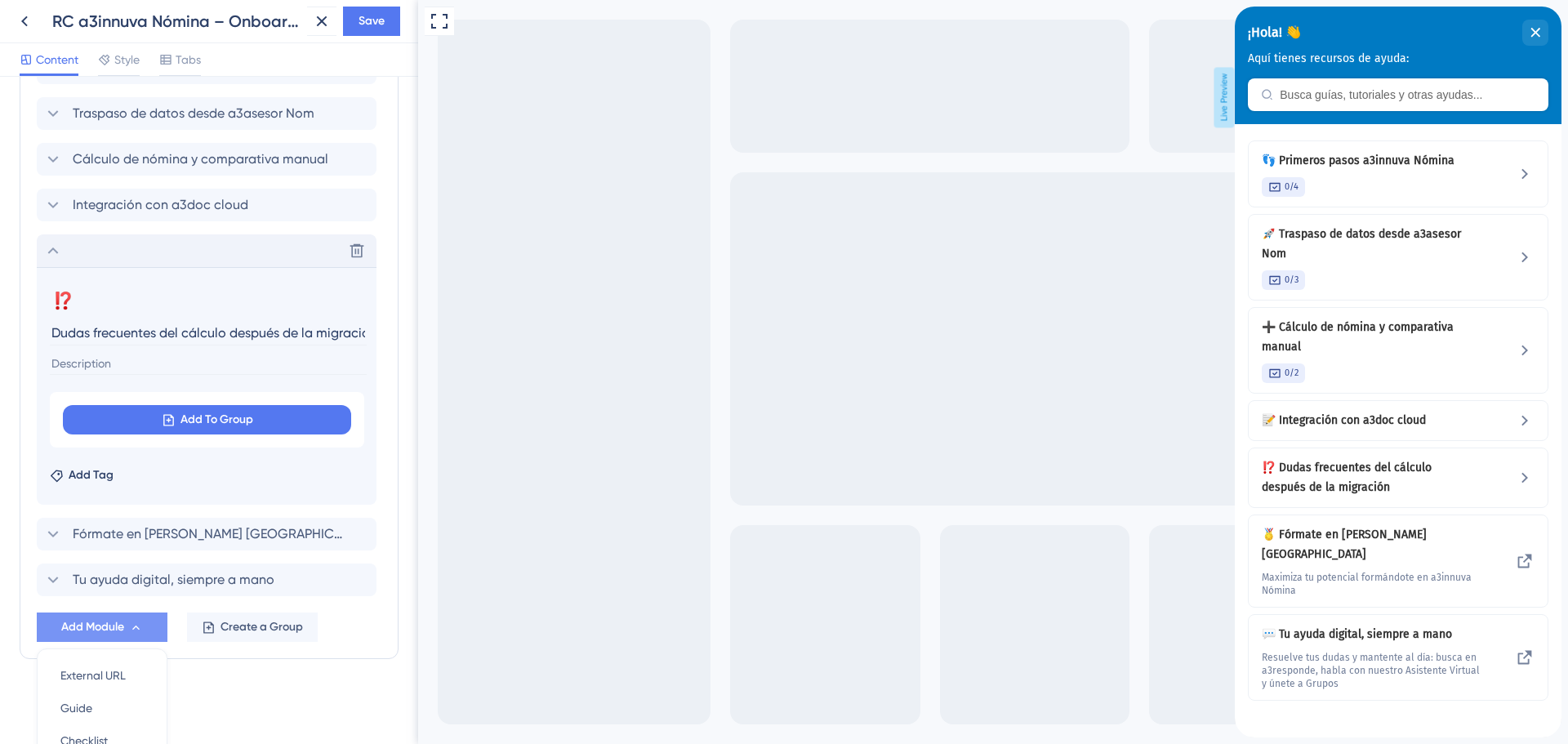 scroll, scrollTop: 863, scrollLeft: 0, axis: vertical 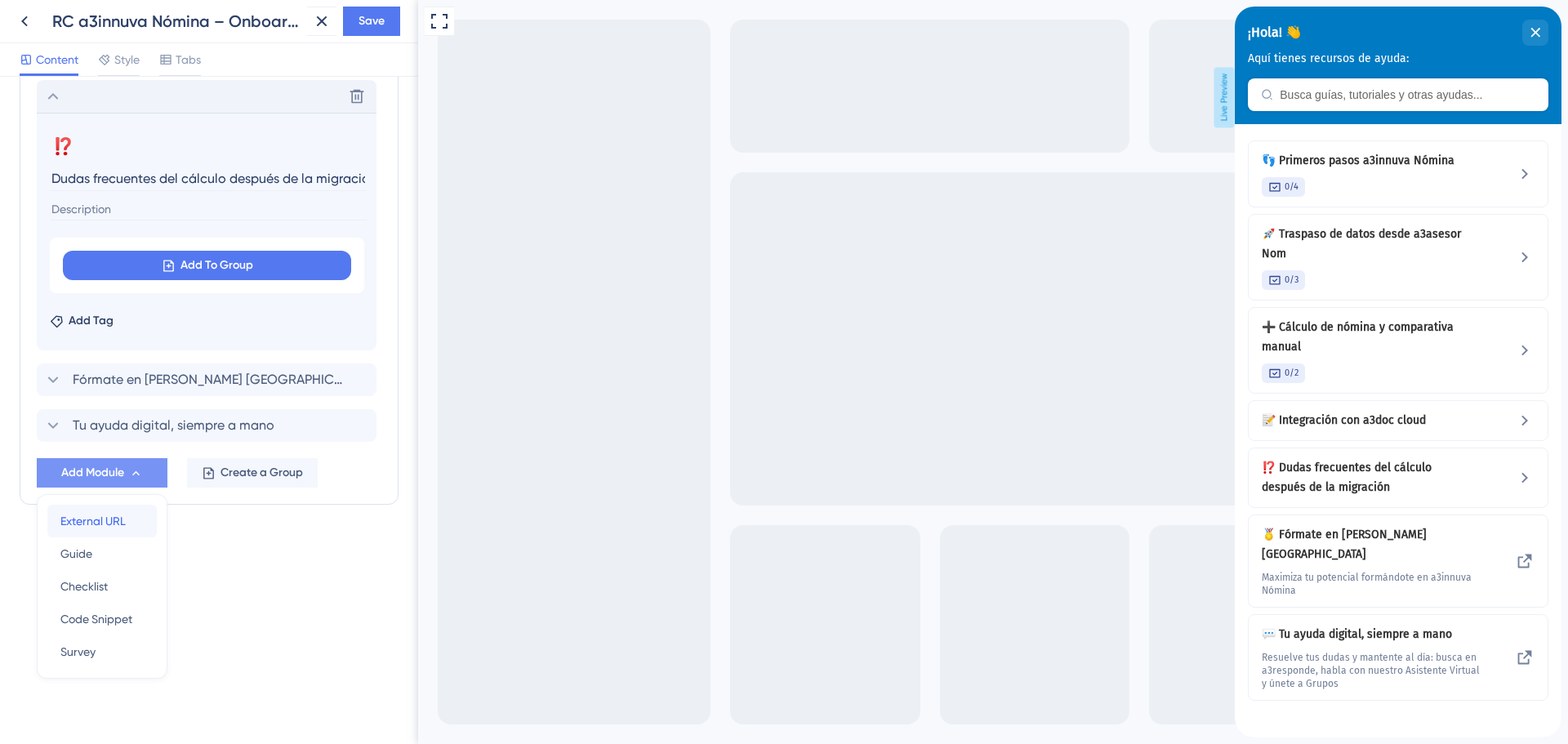 click on "External URL" at bounding box center [93, 521] 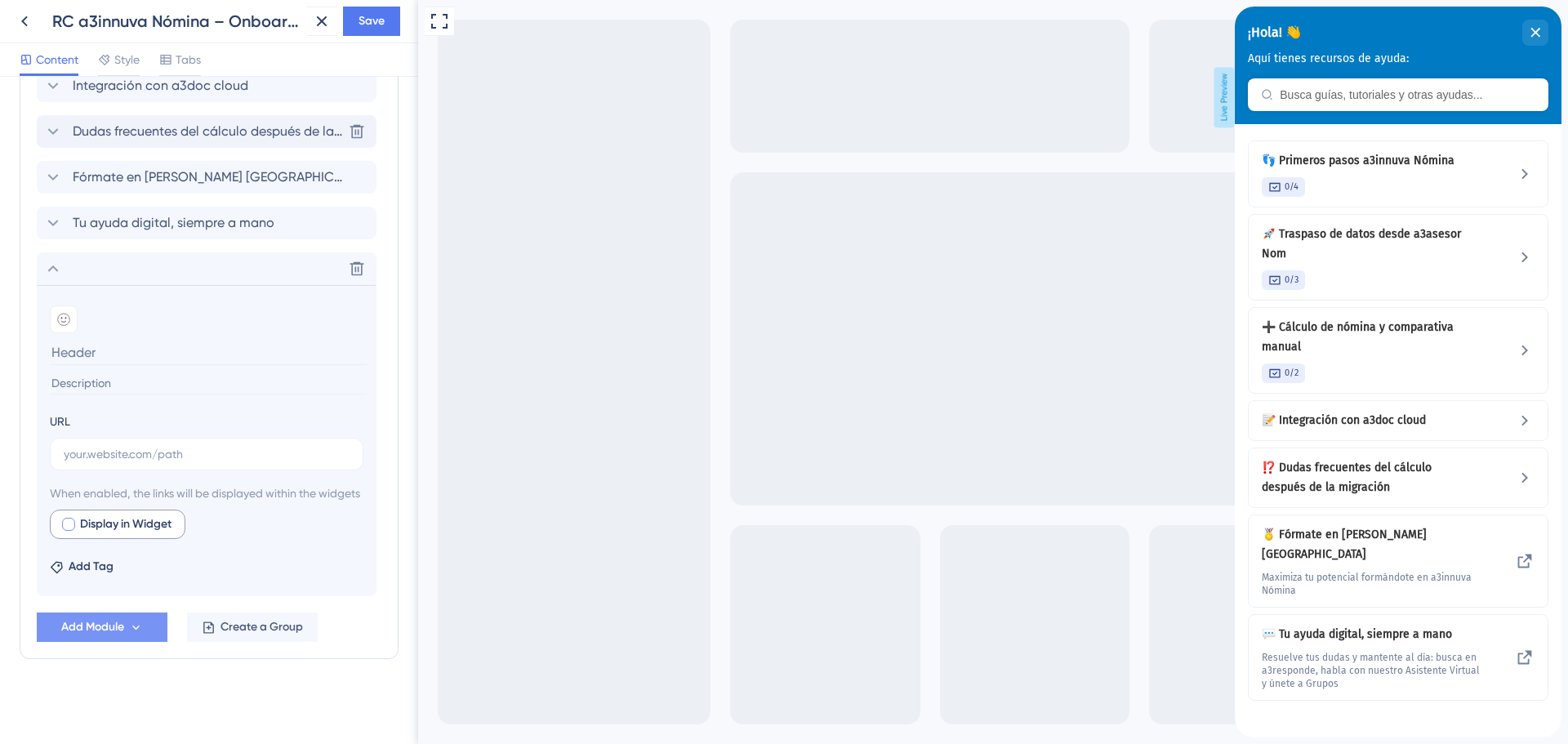 scroll, scrollTop: 848, scrollLeft: 0, axis: vertical 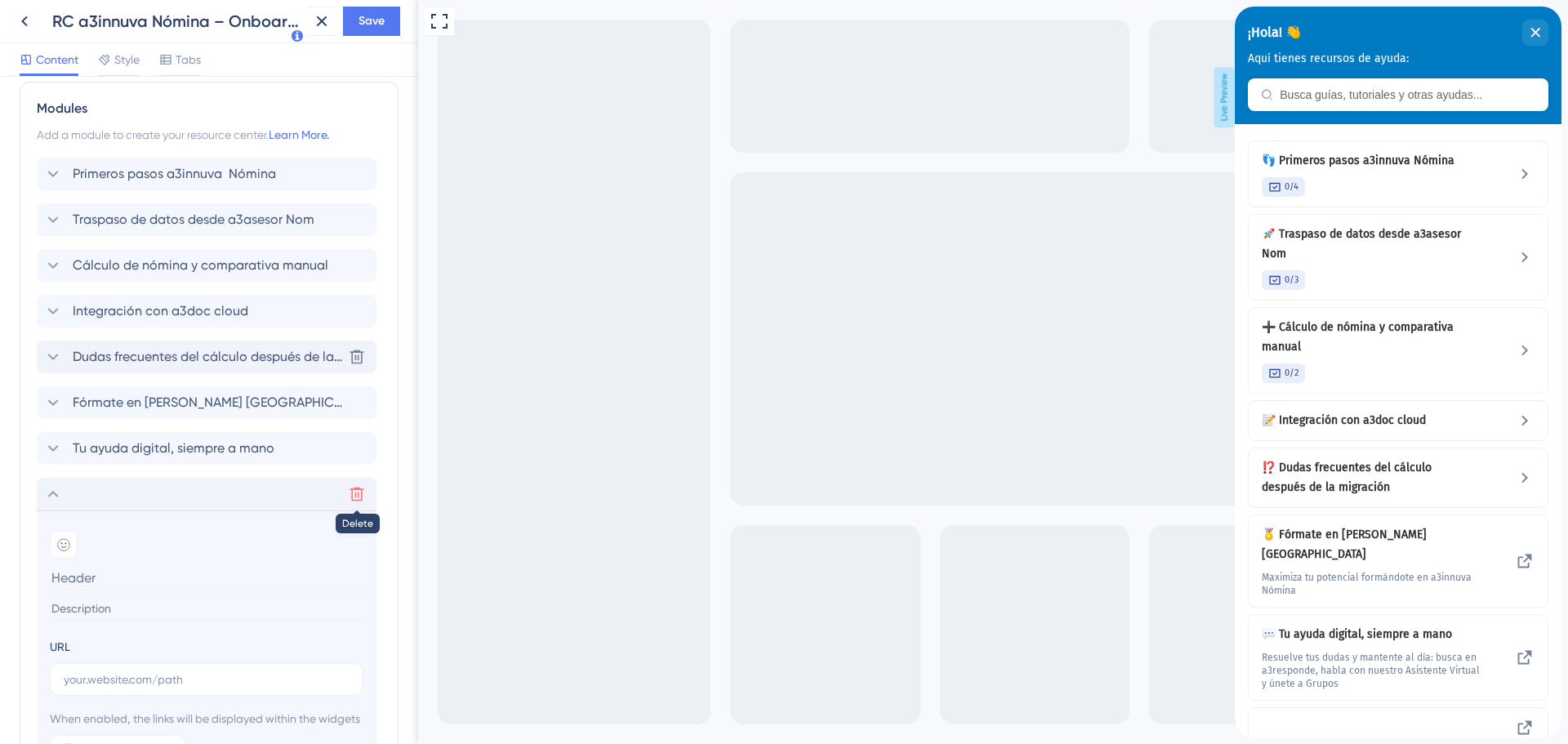 click 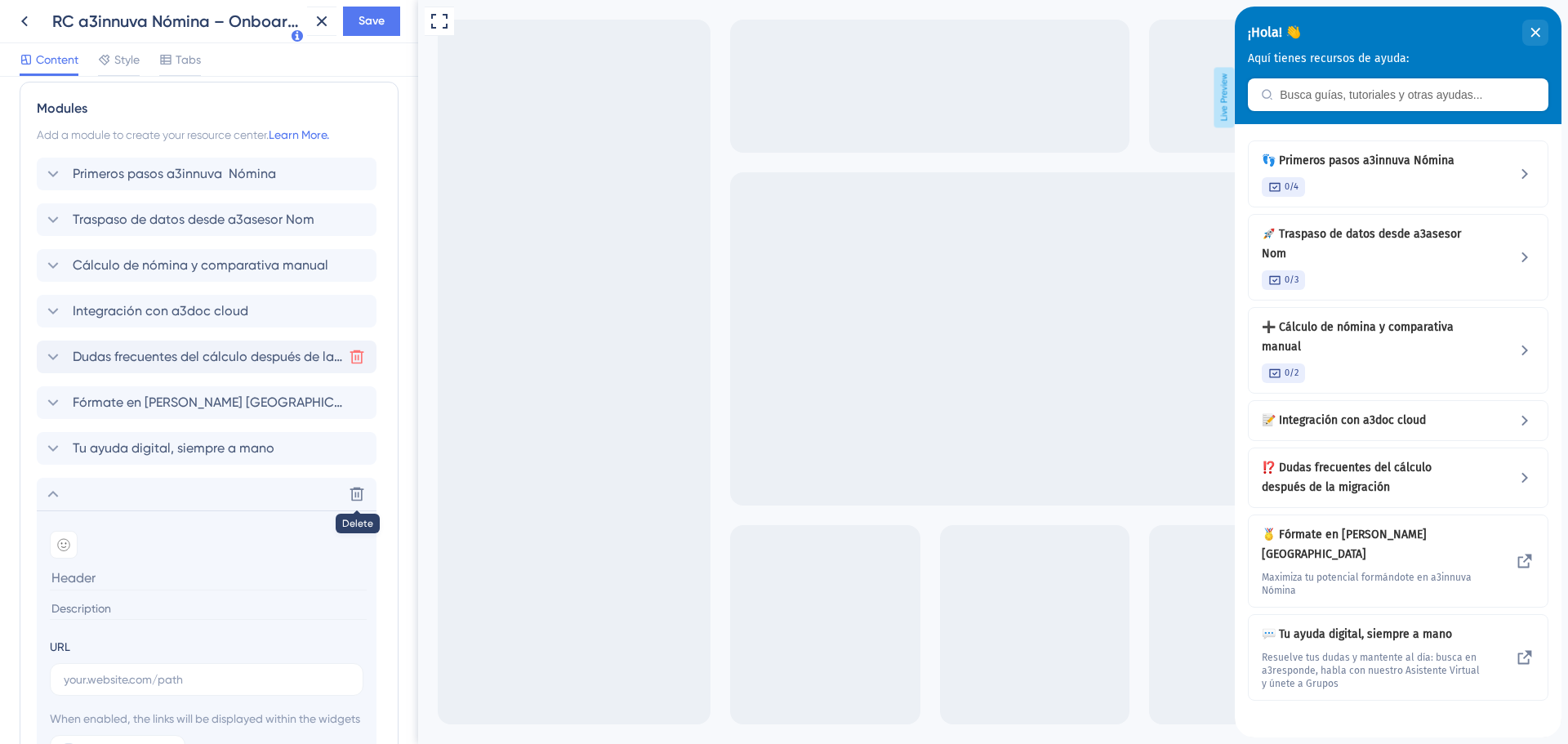 scroll, scrollTop: 471, scrollLeft: 0, axis: vertical 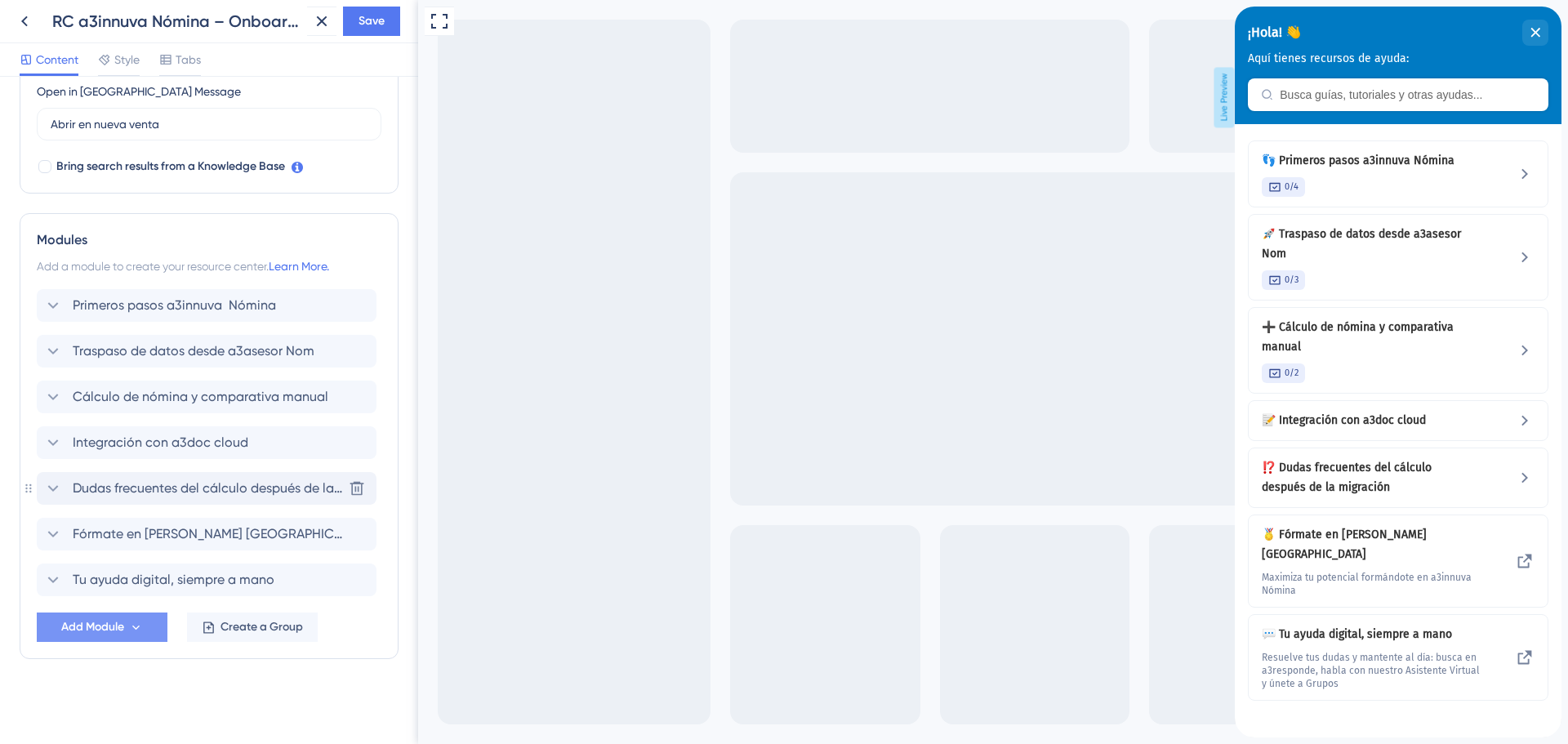 click on "Dudas frecuentes del cálculo después de la migración" at bounding box center (207, 488) 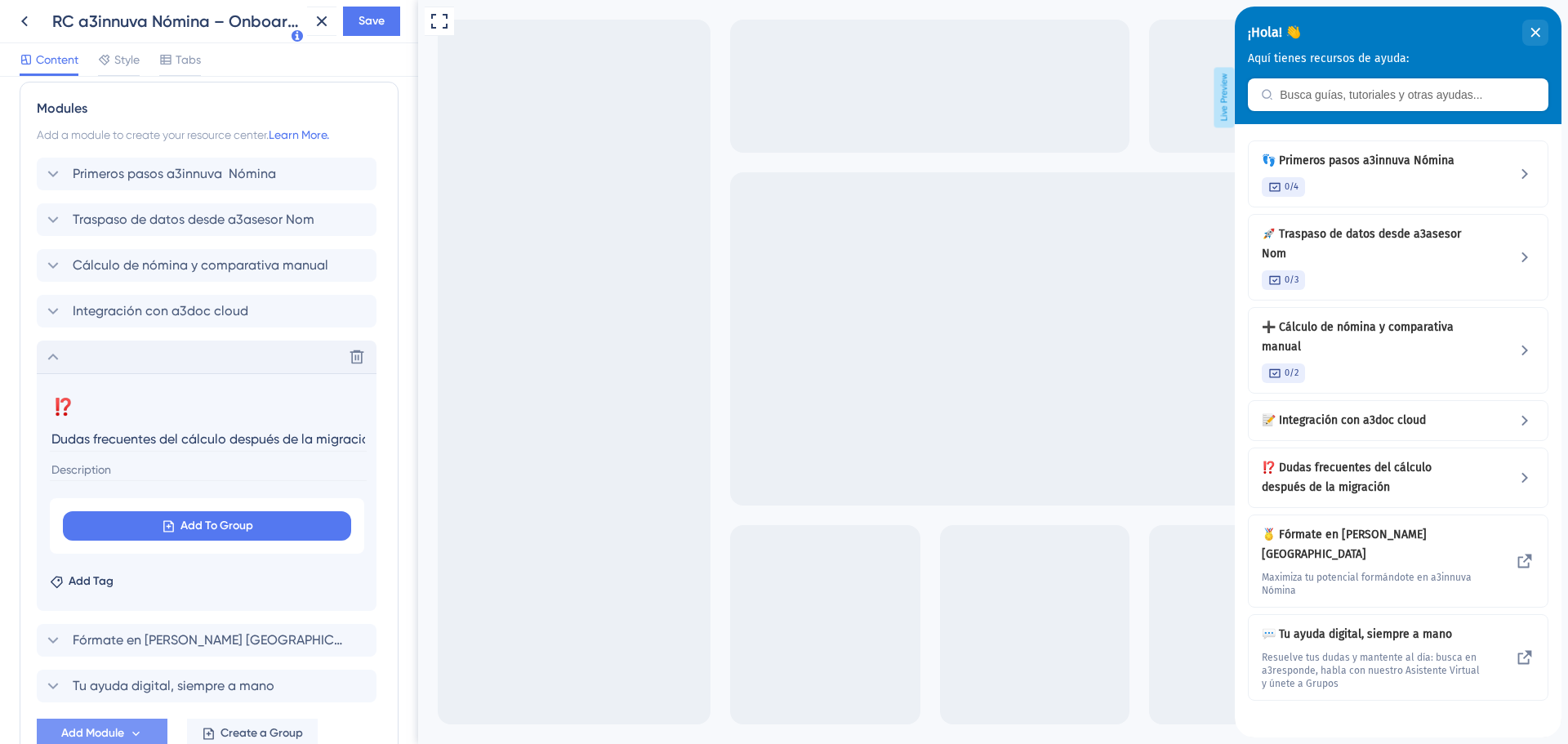 scroll, scrollTop: 0, scrollLeft: 11, axis: horizontal 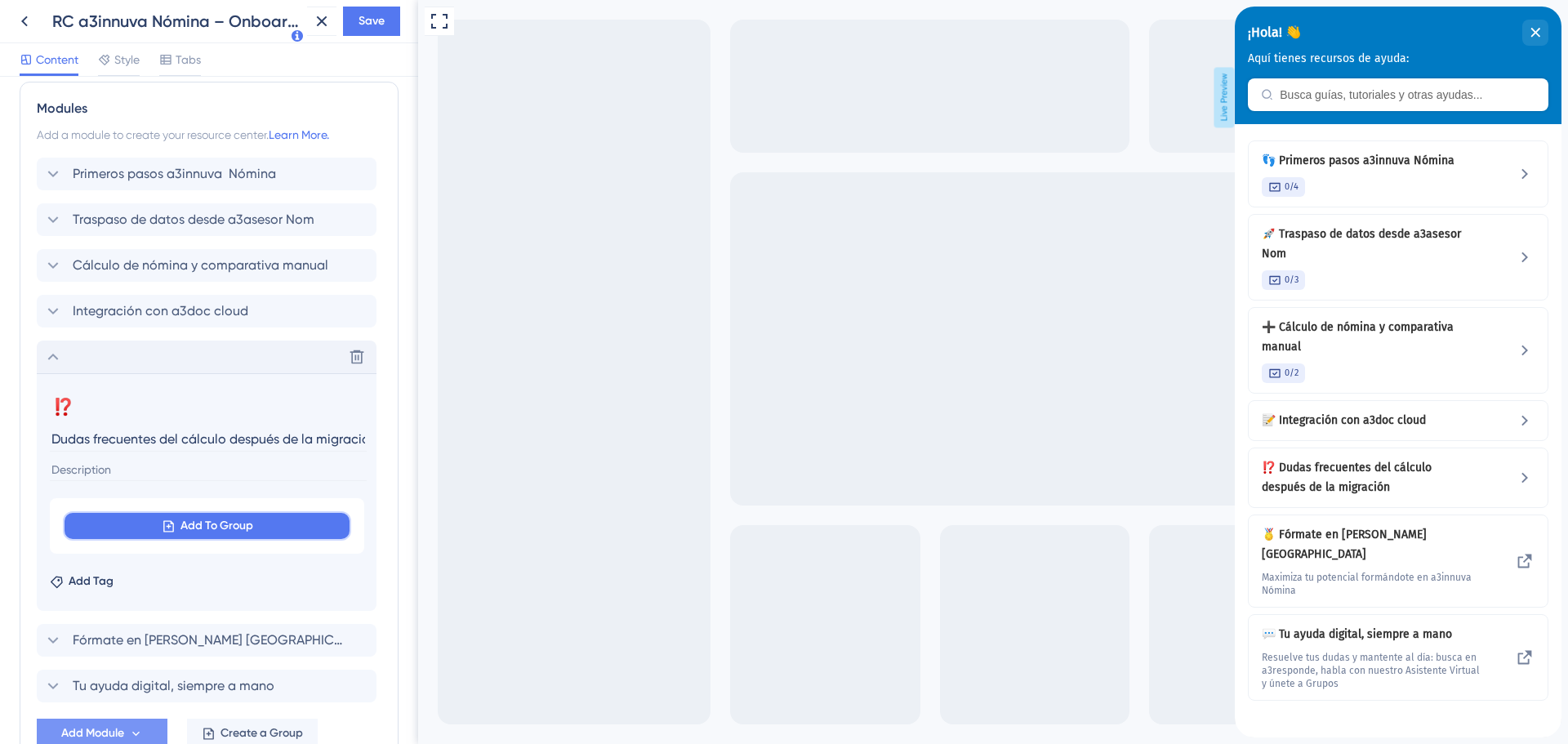 click on "Add To Group" at bounding box center [216, 526] 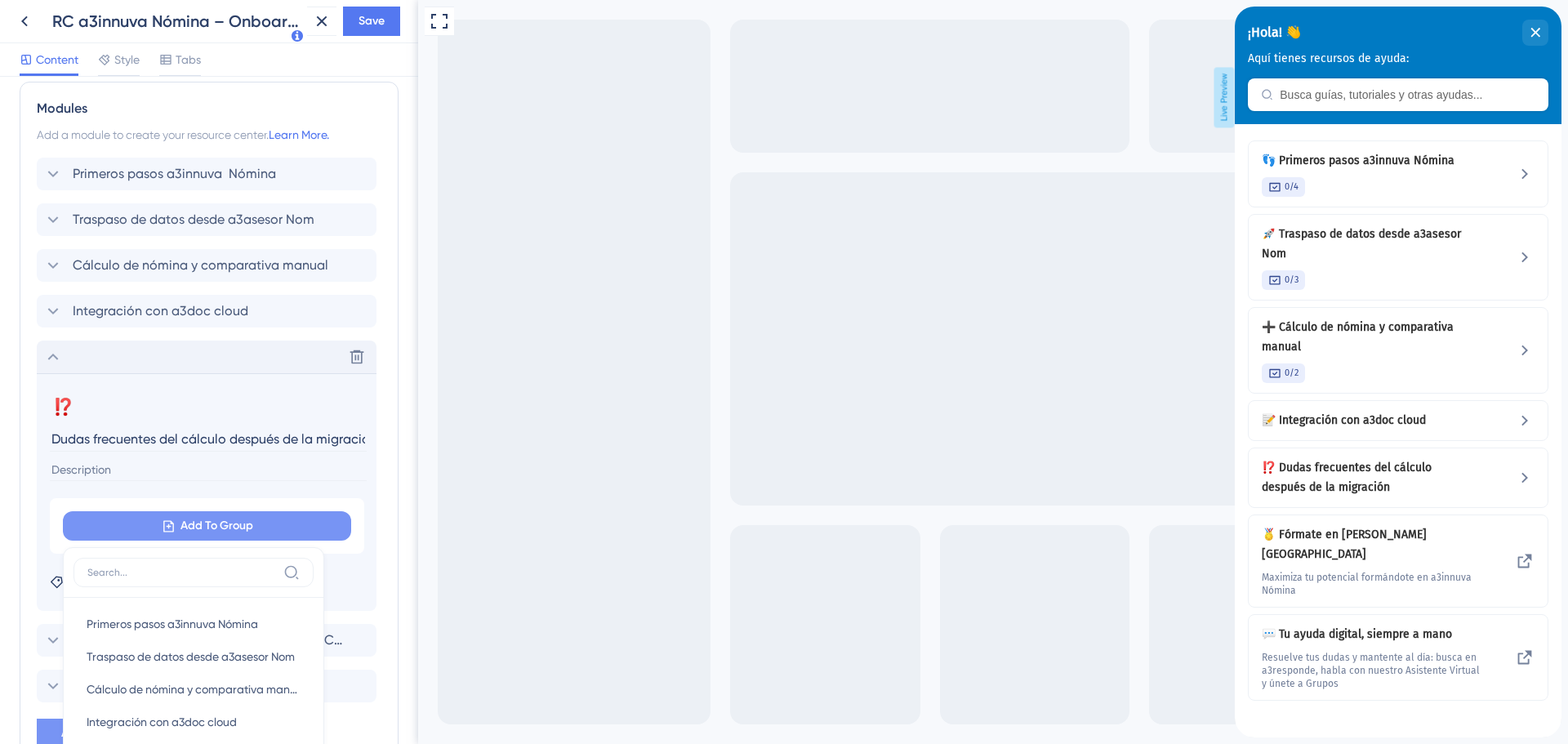 scroll, scrollTop: 709, scrollLeft: 0, axis: vertical 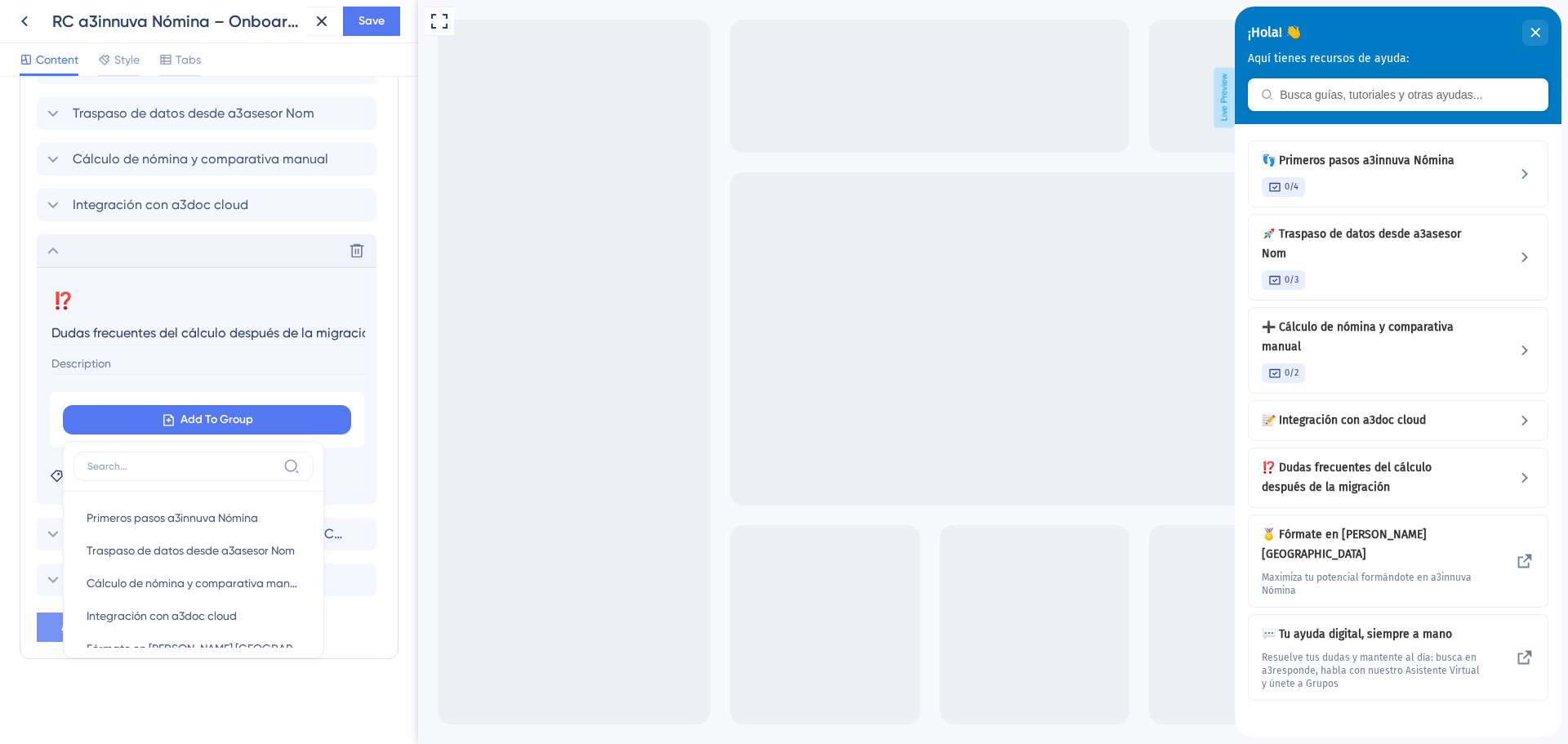 click at bounding box center (208, 363) 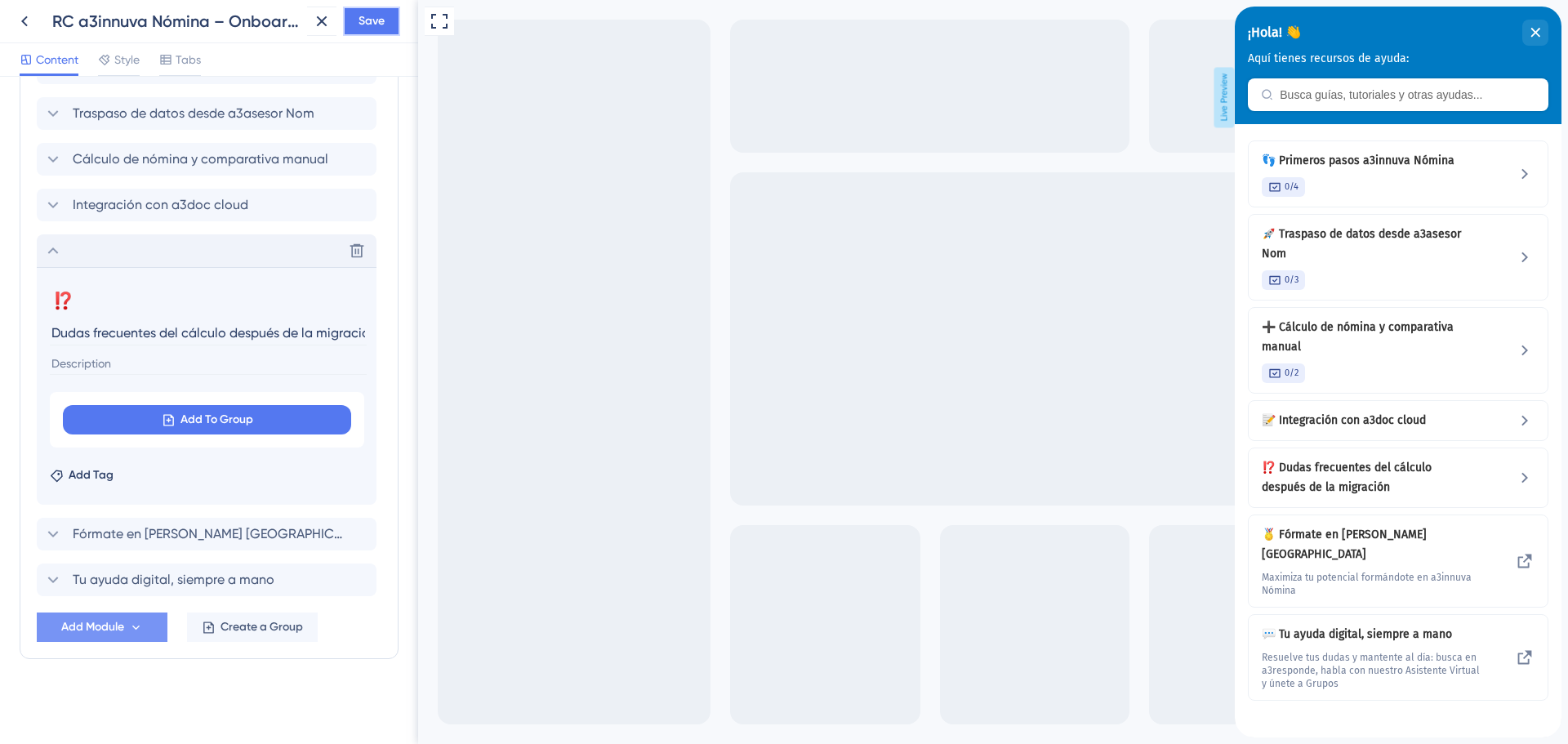 click on "Save" at bounding box center (372, 21) 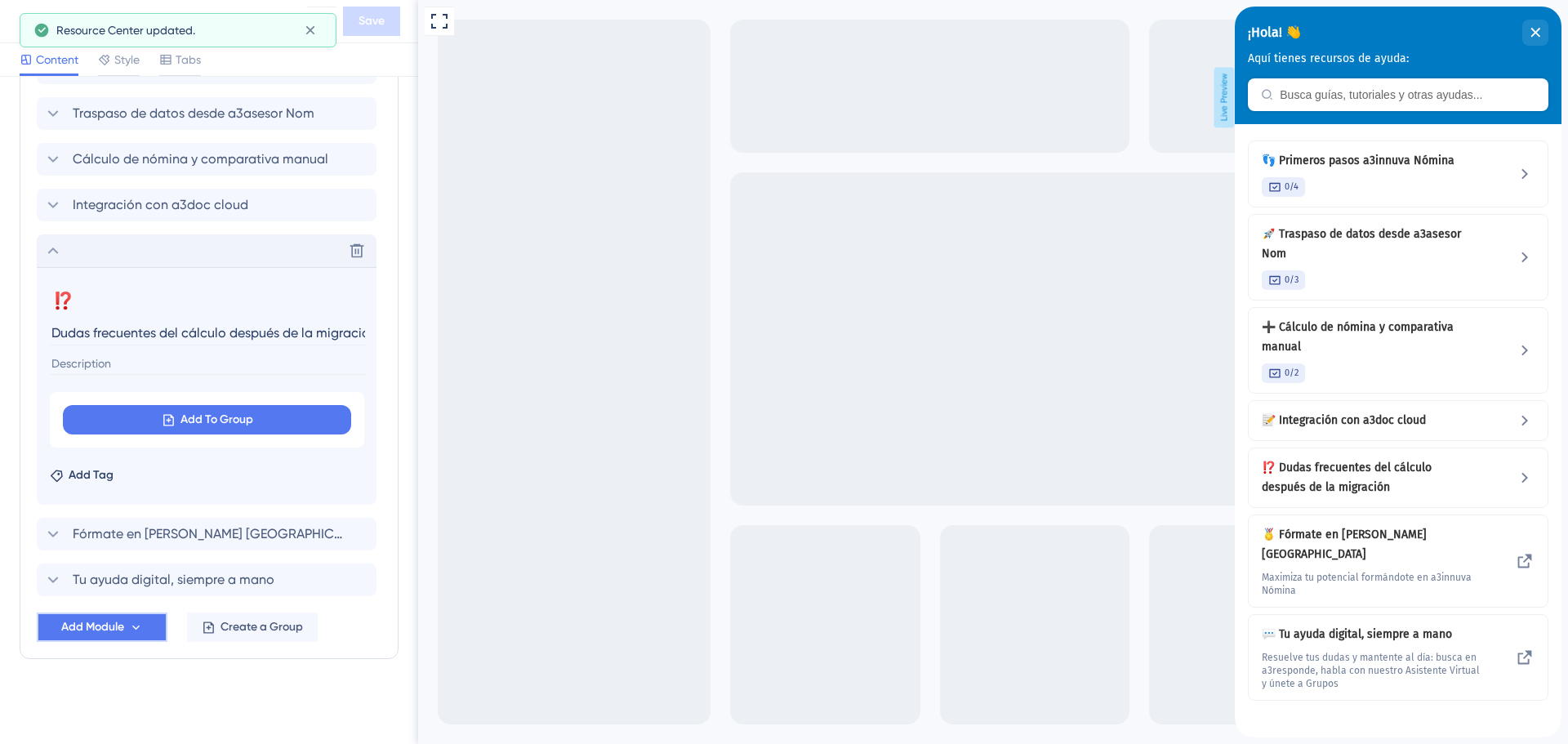click on "Add Module" at bounding box center (92, 627) 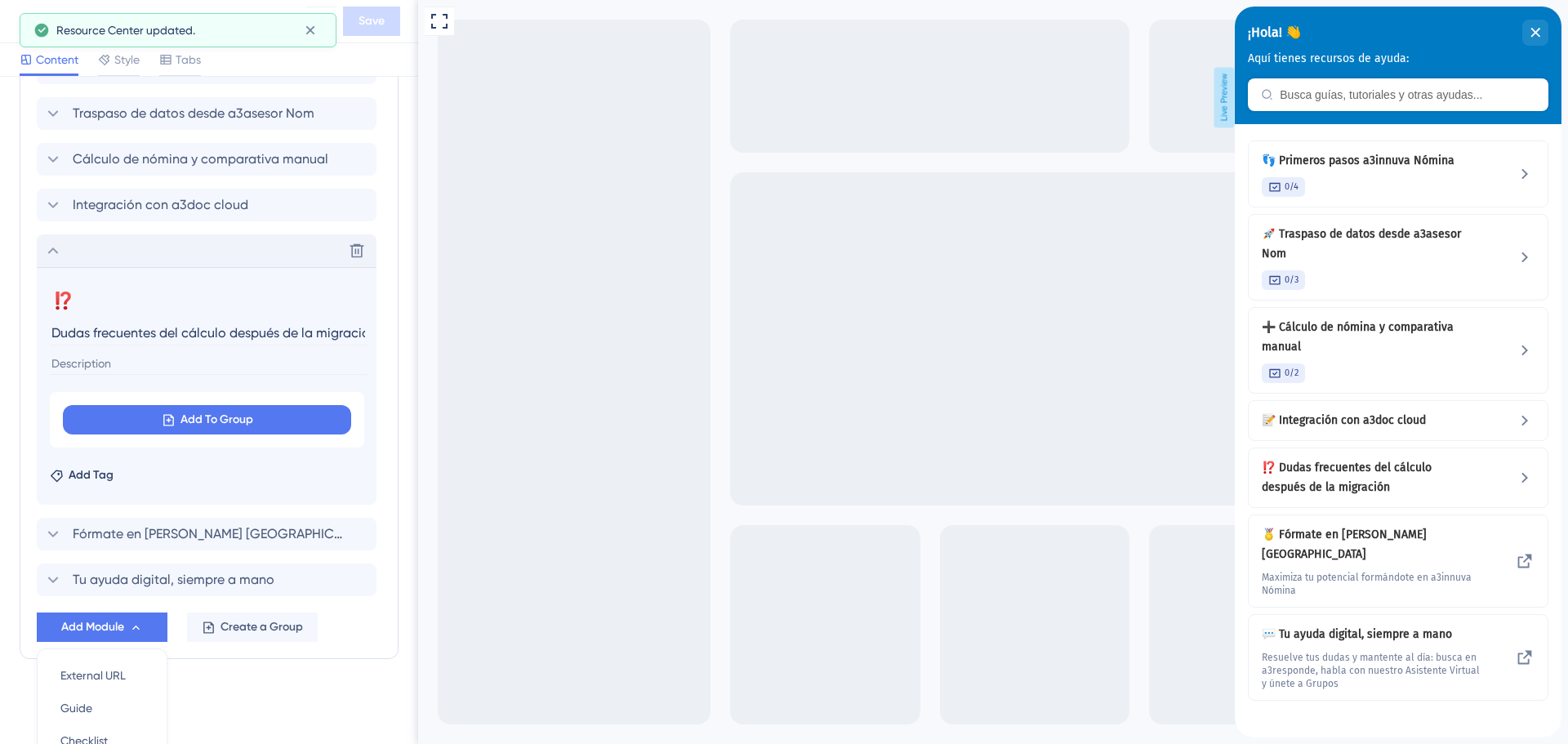 scroll, scrollTop: 863, scrollLeft: 0, axis: vertical 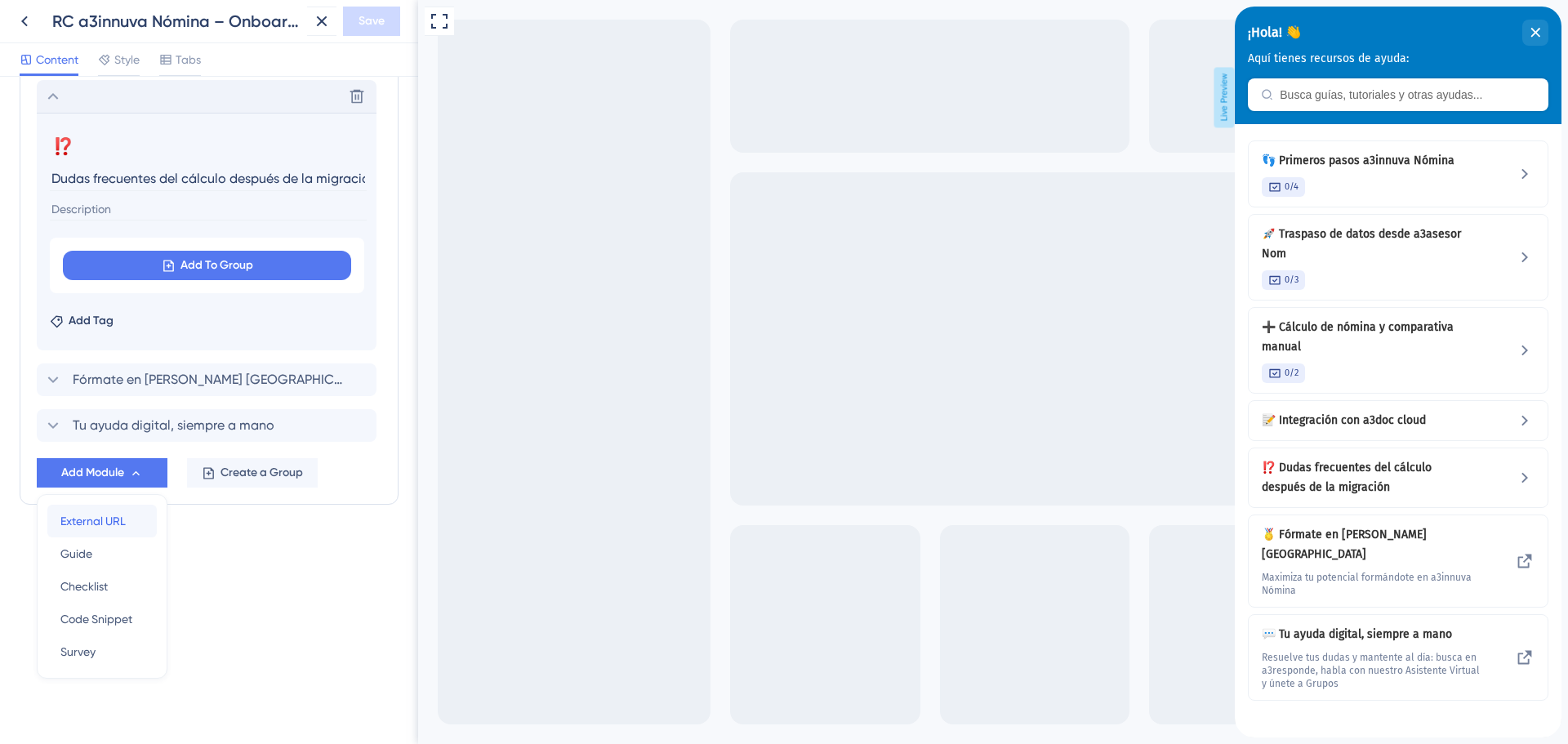 click on "External URL" at bounding box center [93, 521] 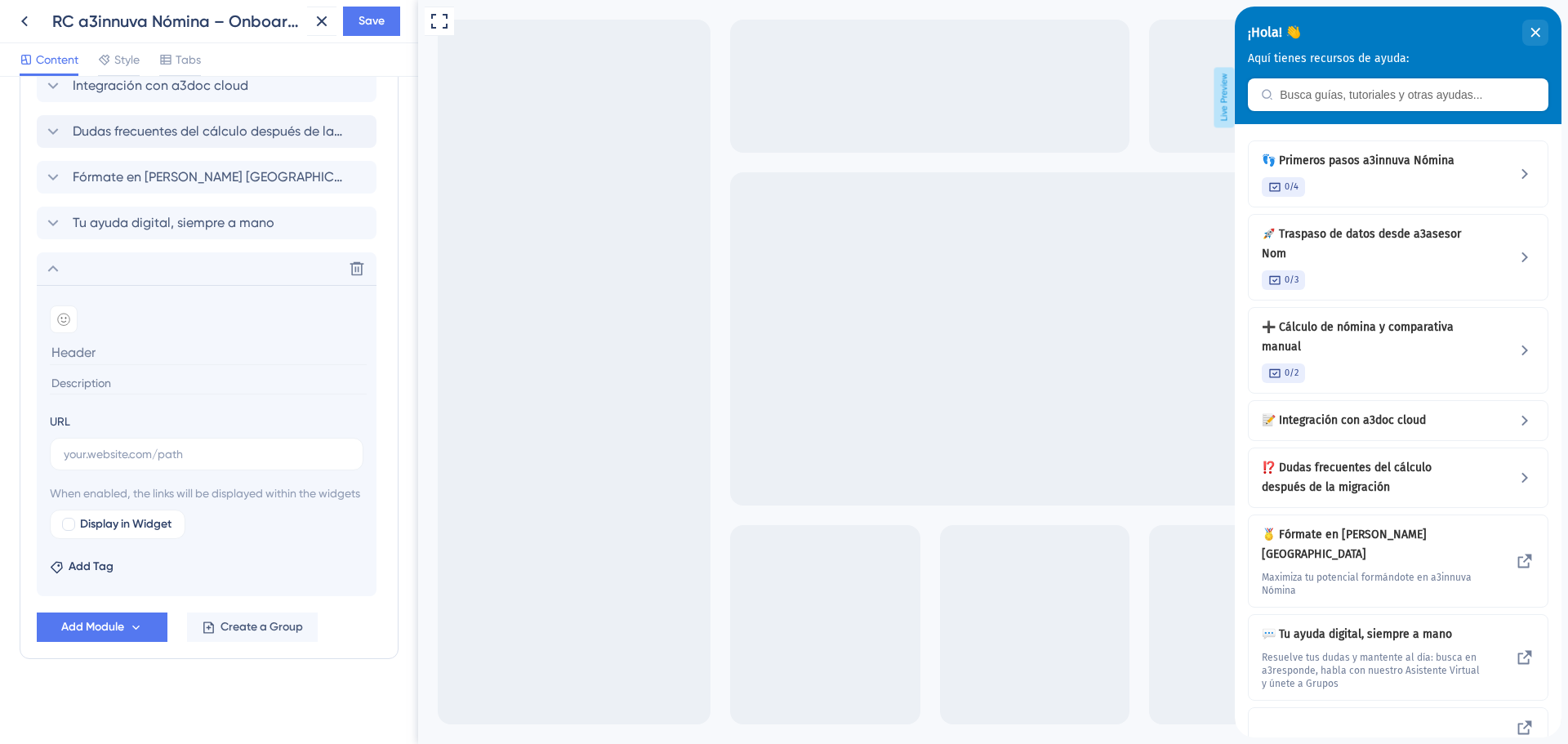 scroll, scrollTop: 848, scrollLeft: 0, axis: vertical 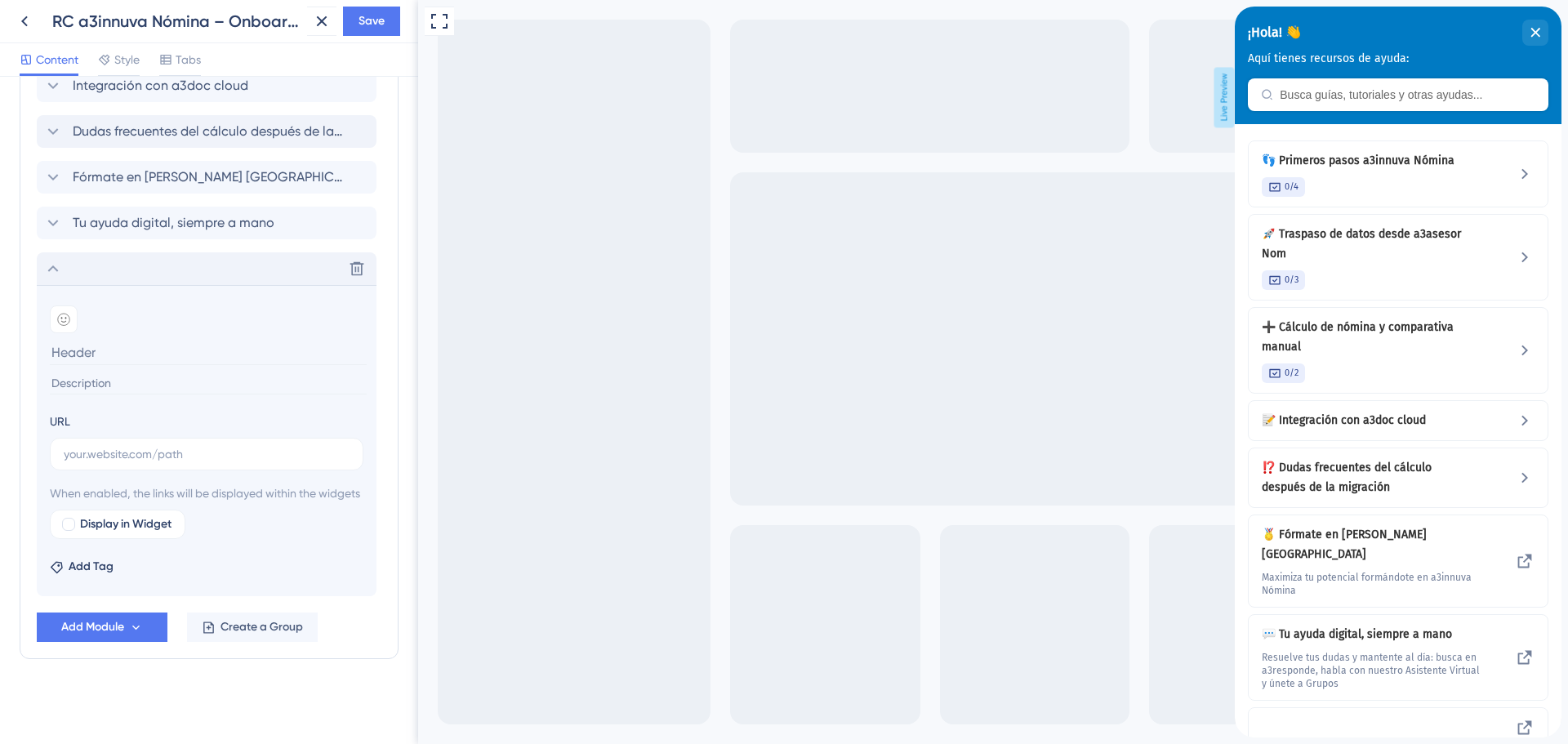 click 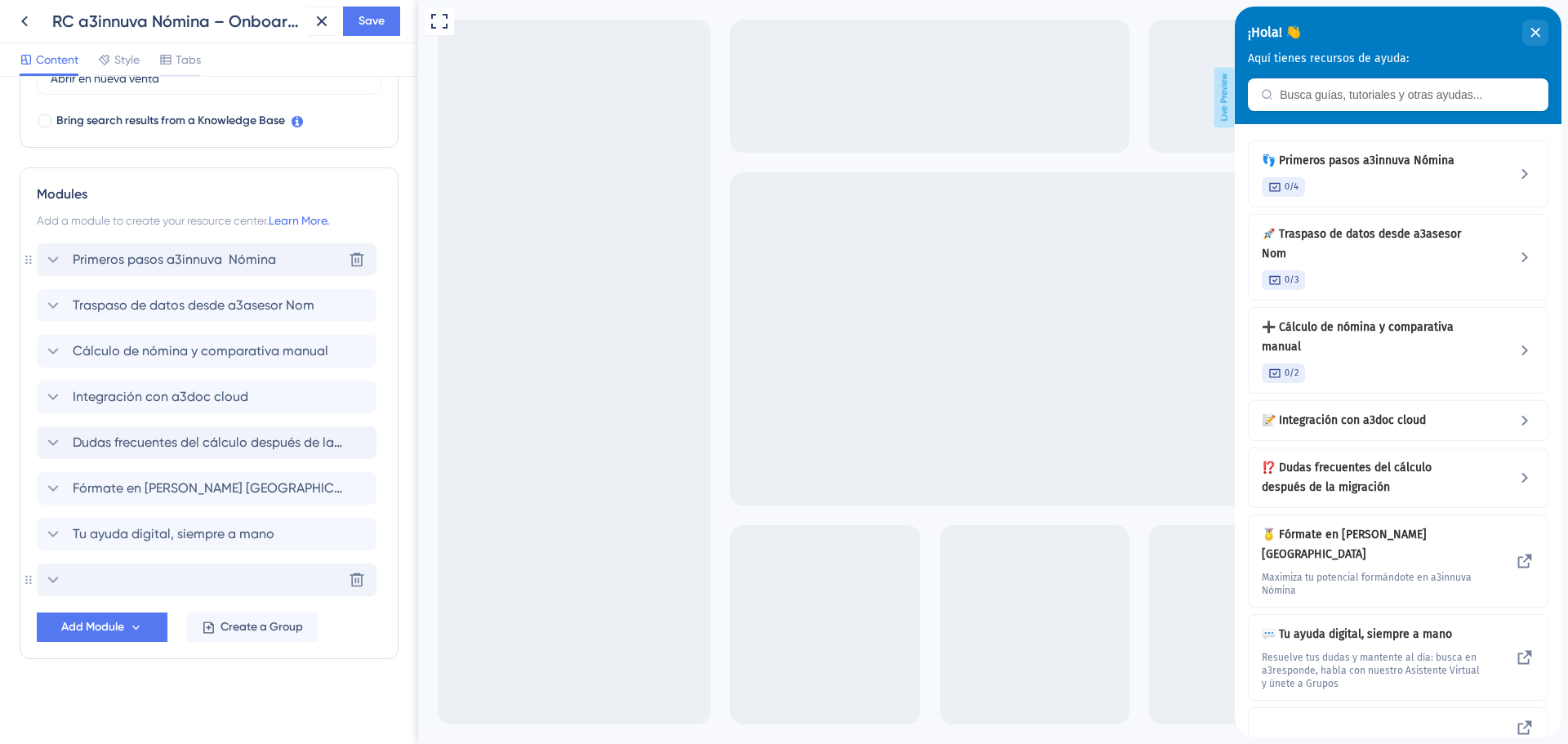 scroll, scrollTop: 517, scrollLeft: 0, axis: vertical 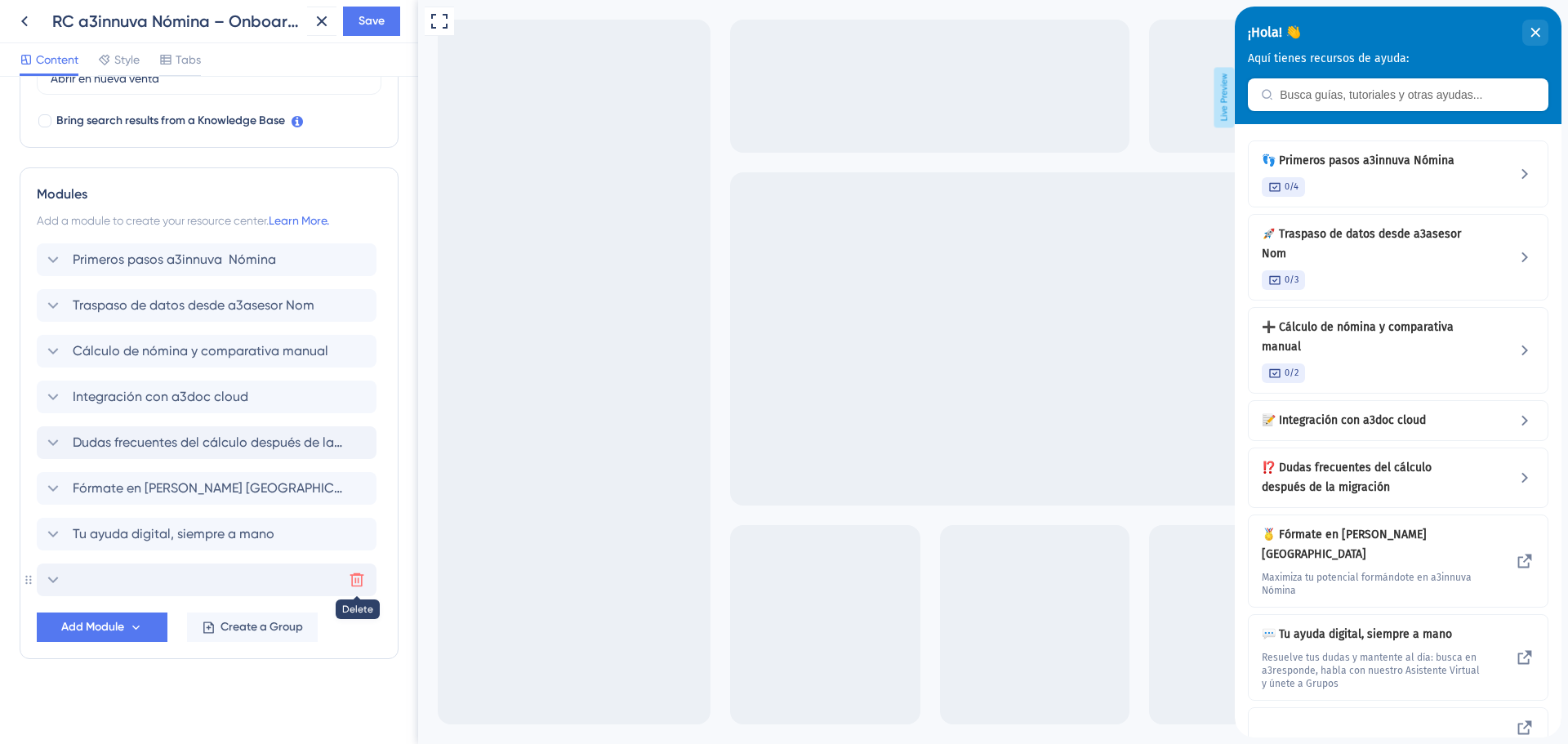 click 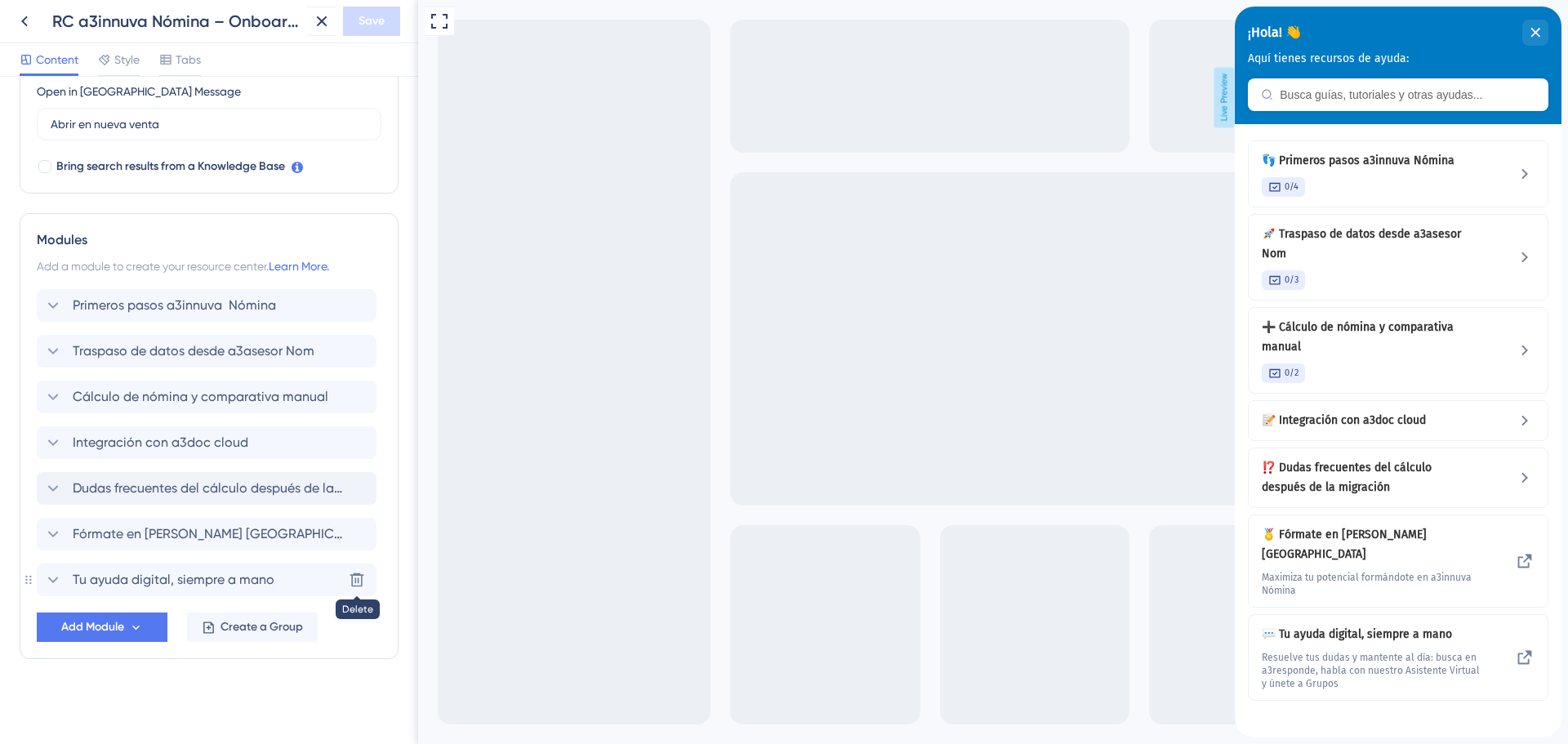 scroll, scrollTop: 471, scrollLeft: 0, axis: vertical 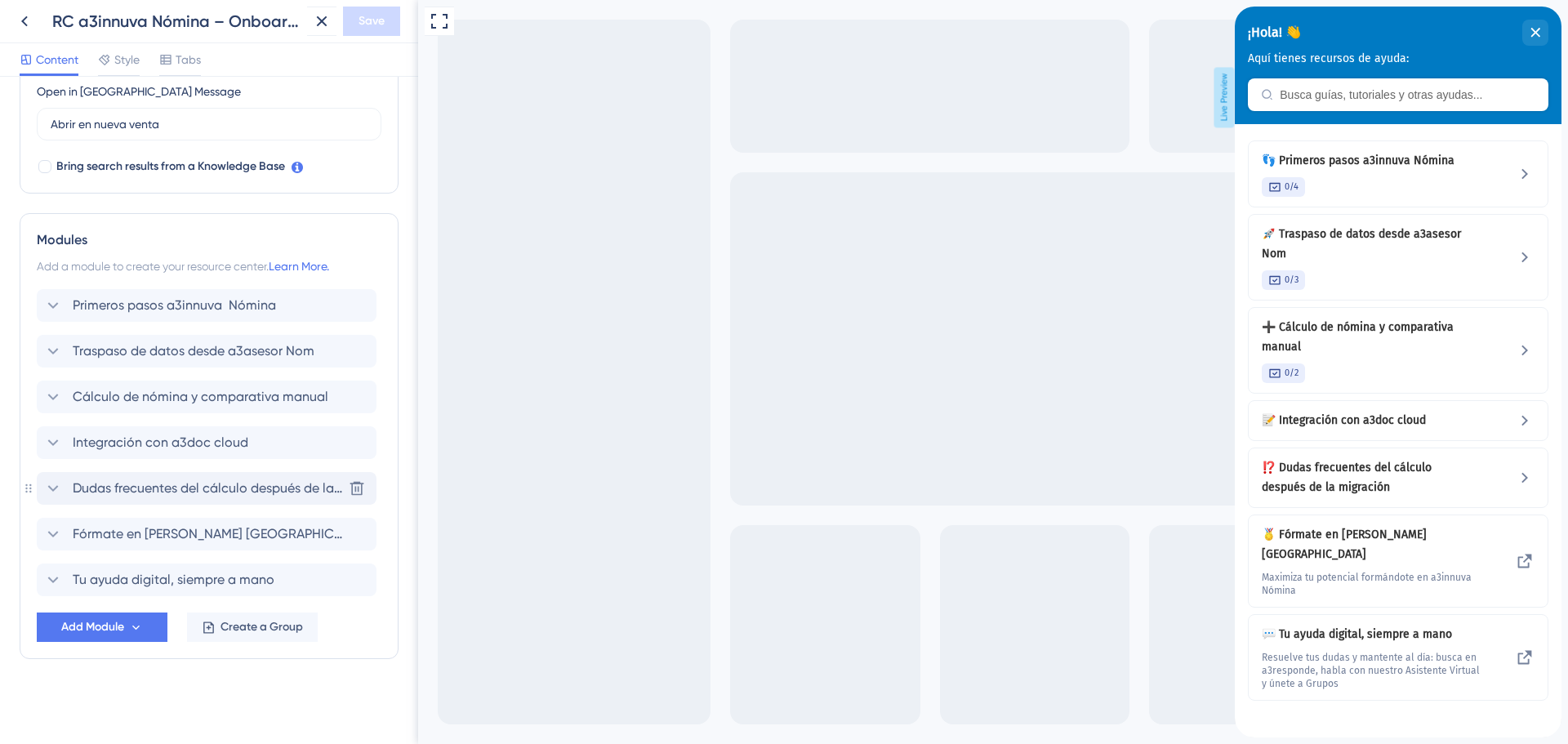click on "Dudas frecuentes del cálculo después de la migración" at bounding box center [207, 488] 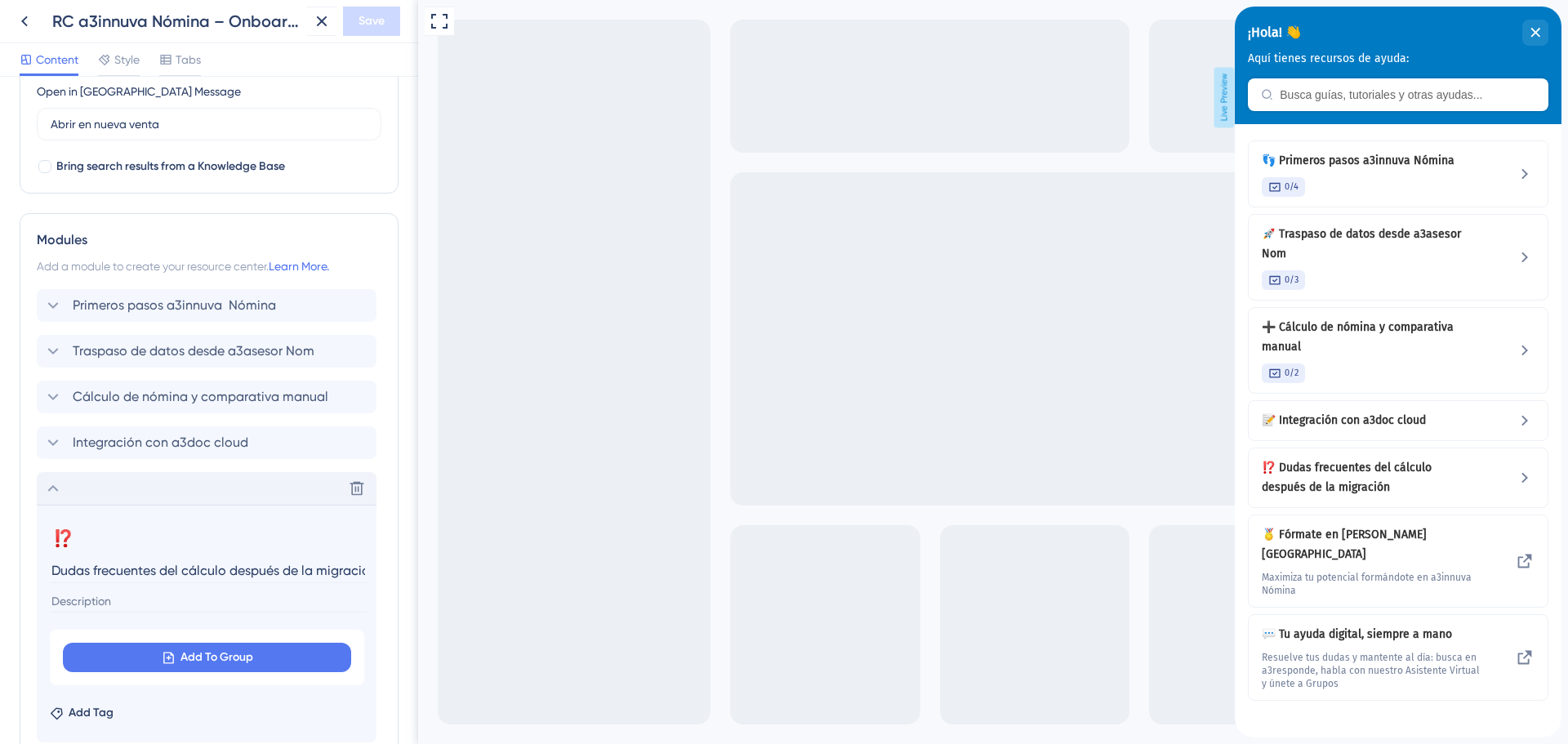 scroll, scrollTop: 709, scrollLeft: 0, axis: vertical 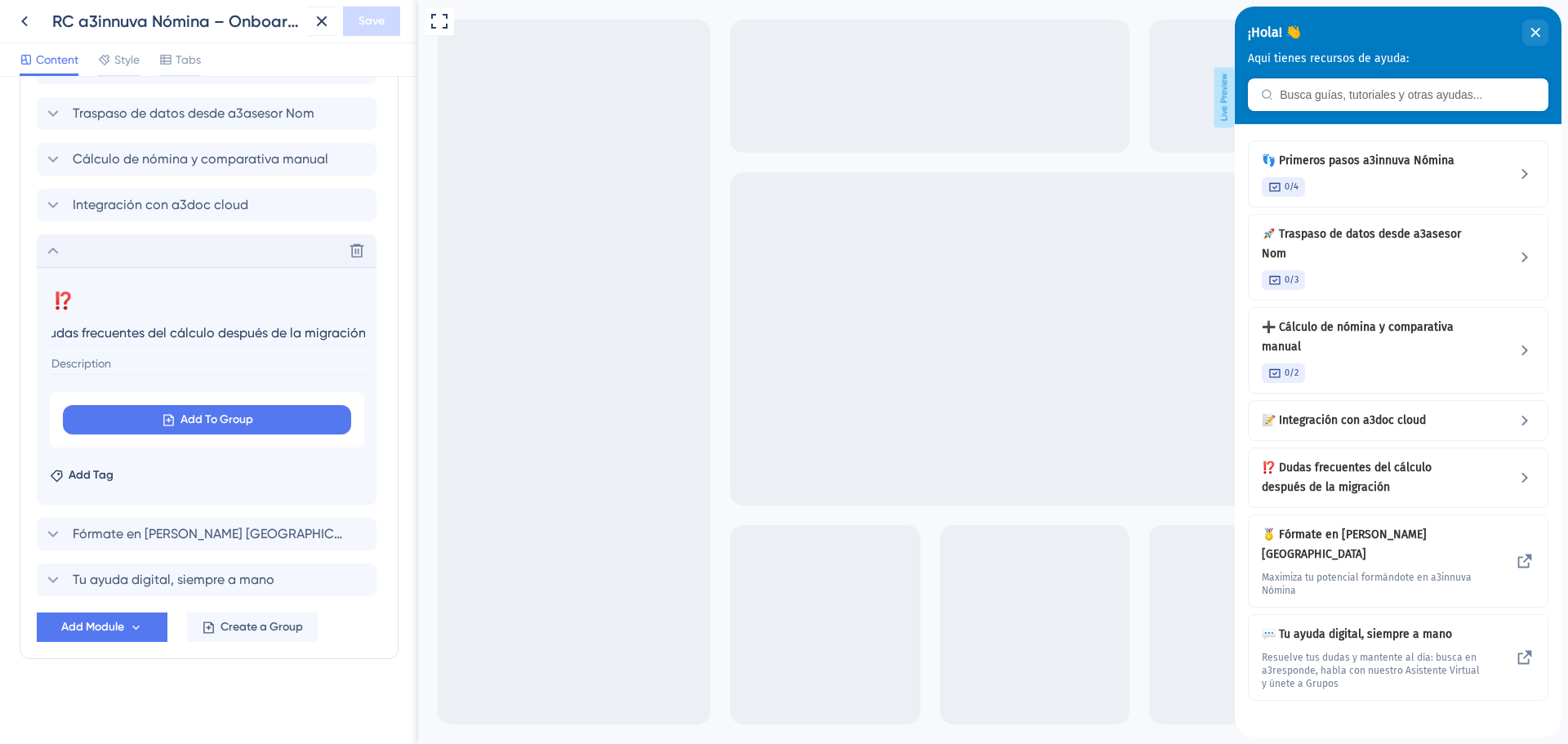 click 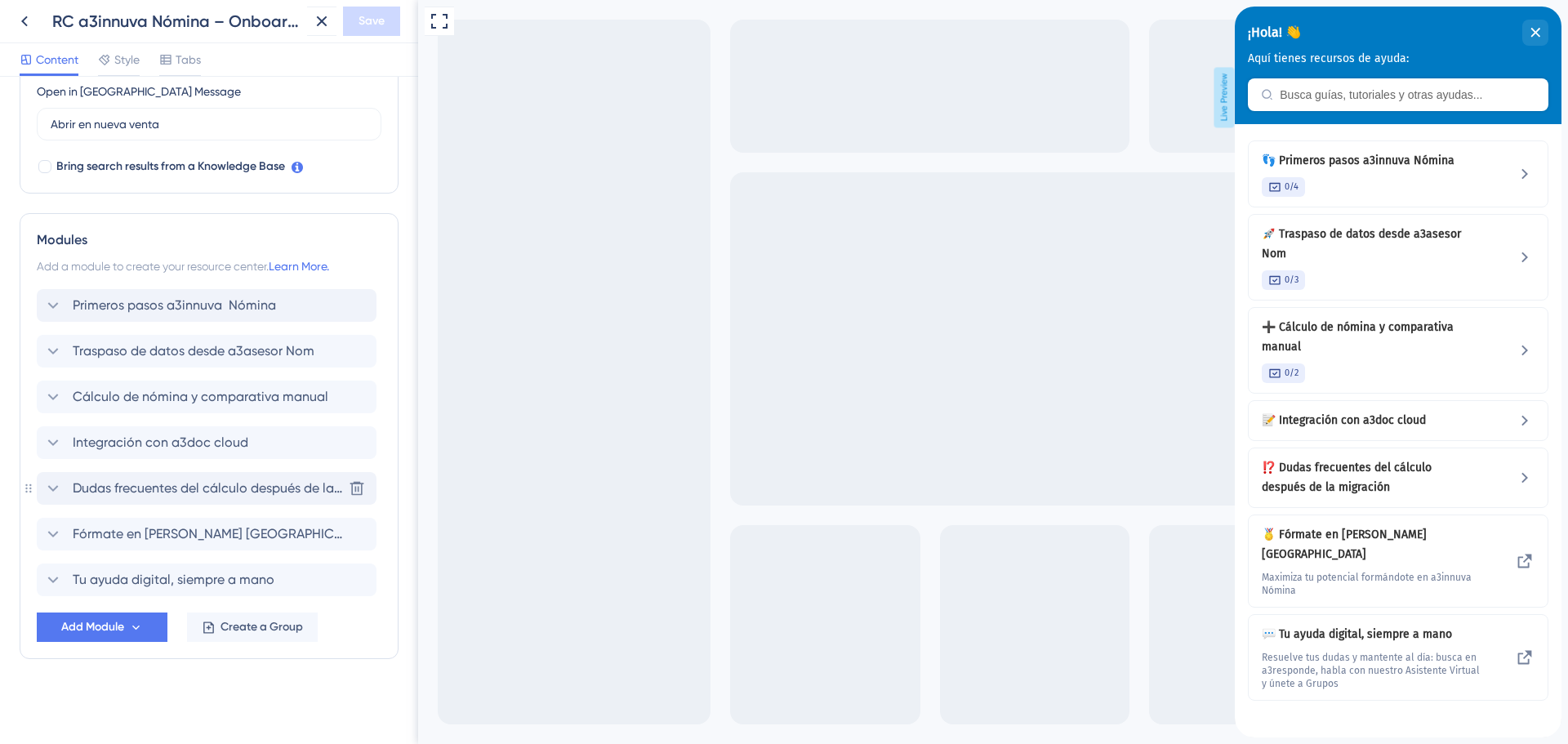 scroll, scrollTop: 471, scrollLeft: 0, axis: vertical 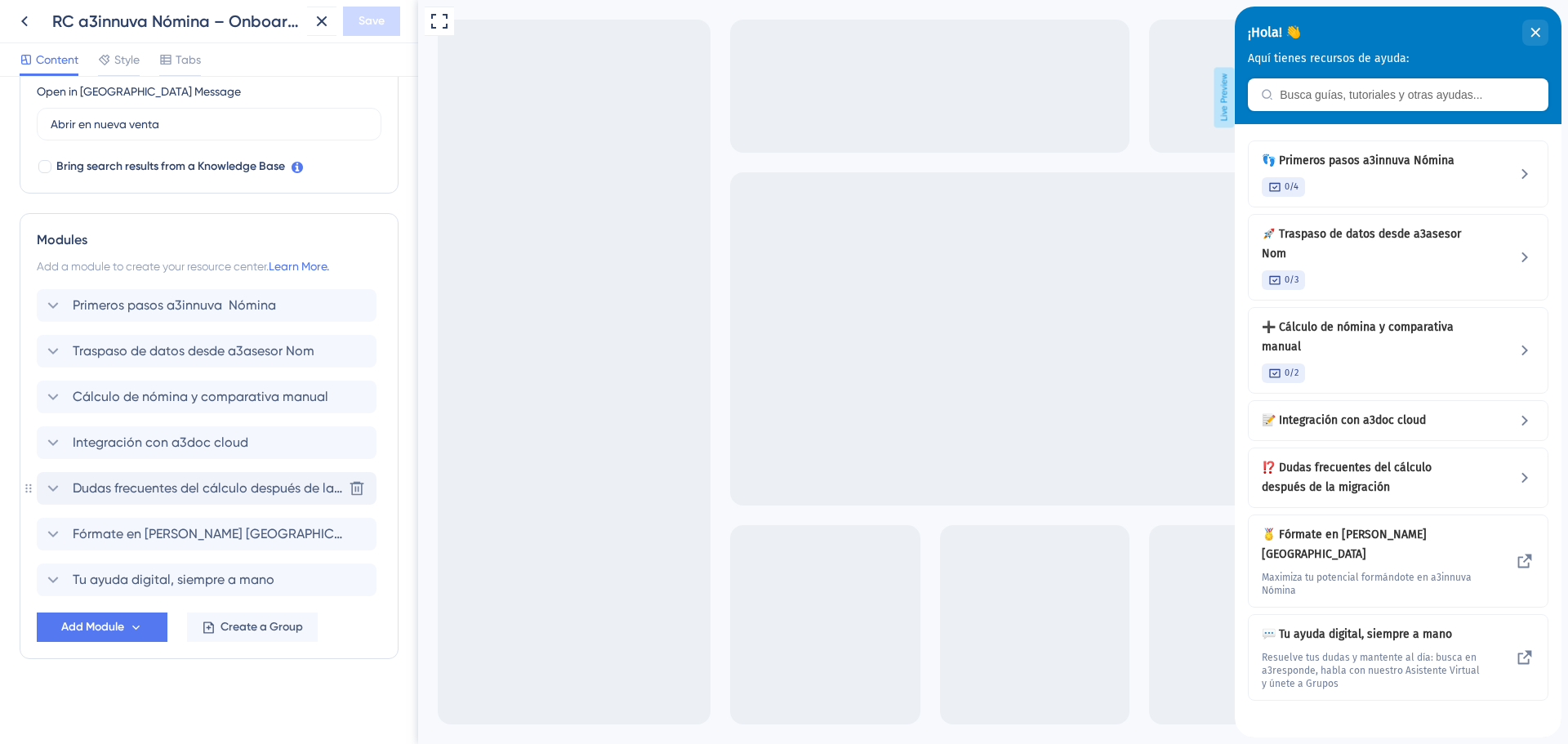 click on "Dudas frecuentes del cálculo después de la migración" at bounding box center (207, 488) 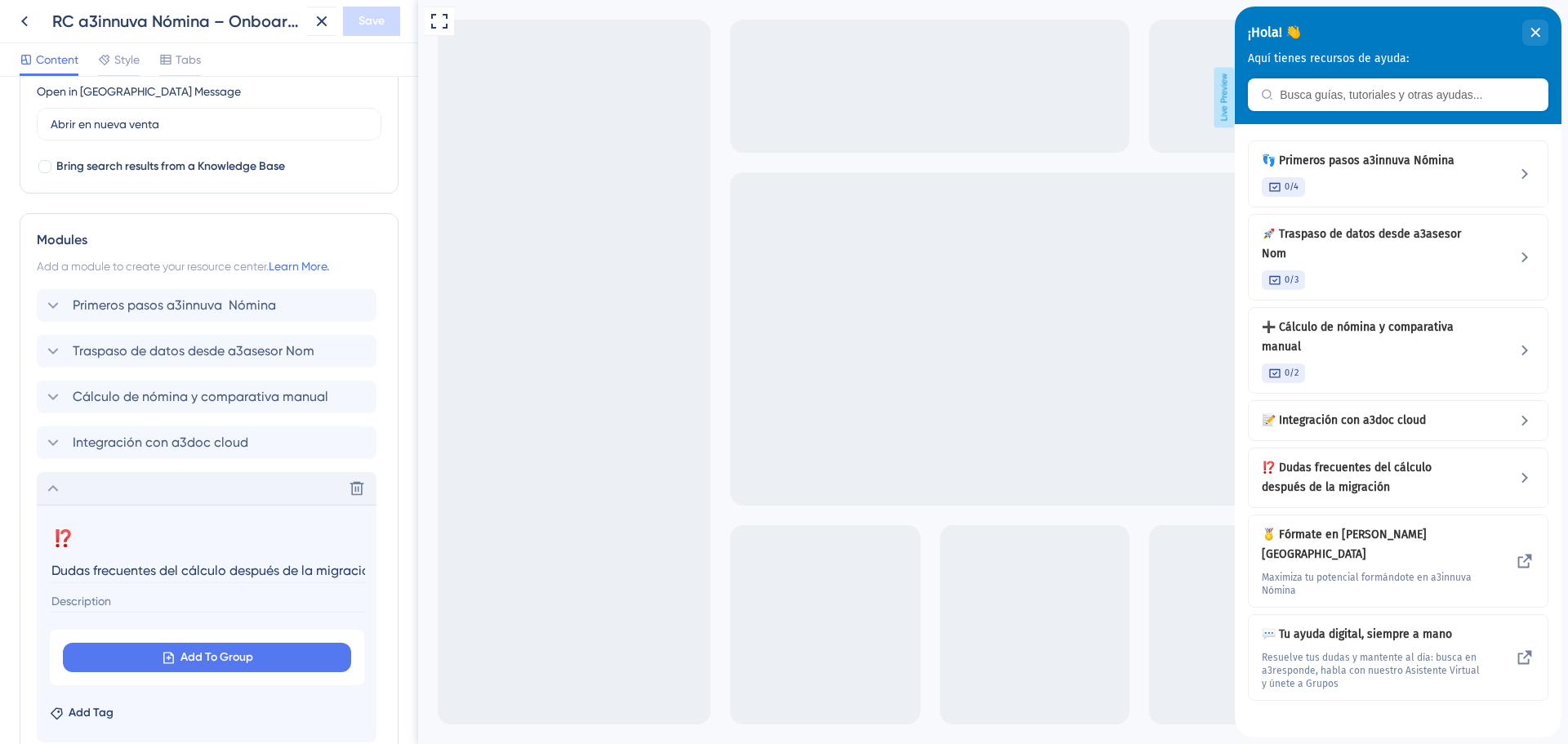 scroll, scrollTop: 709, scrollLeft: 0, axis: vertical 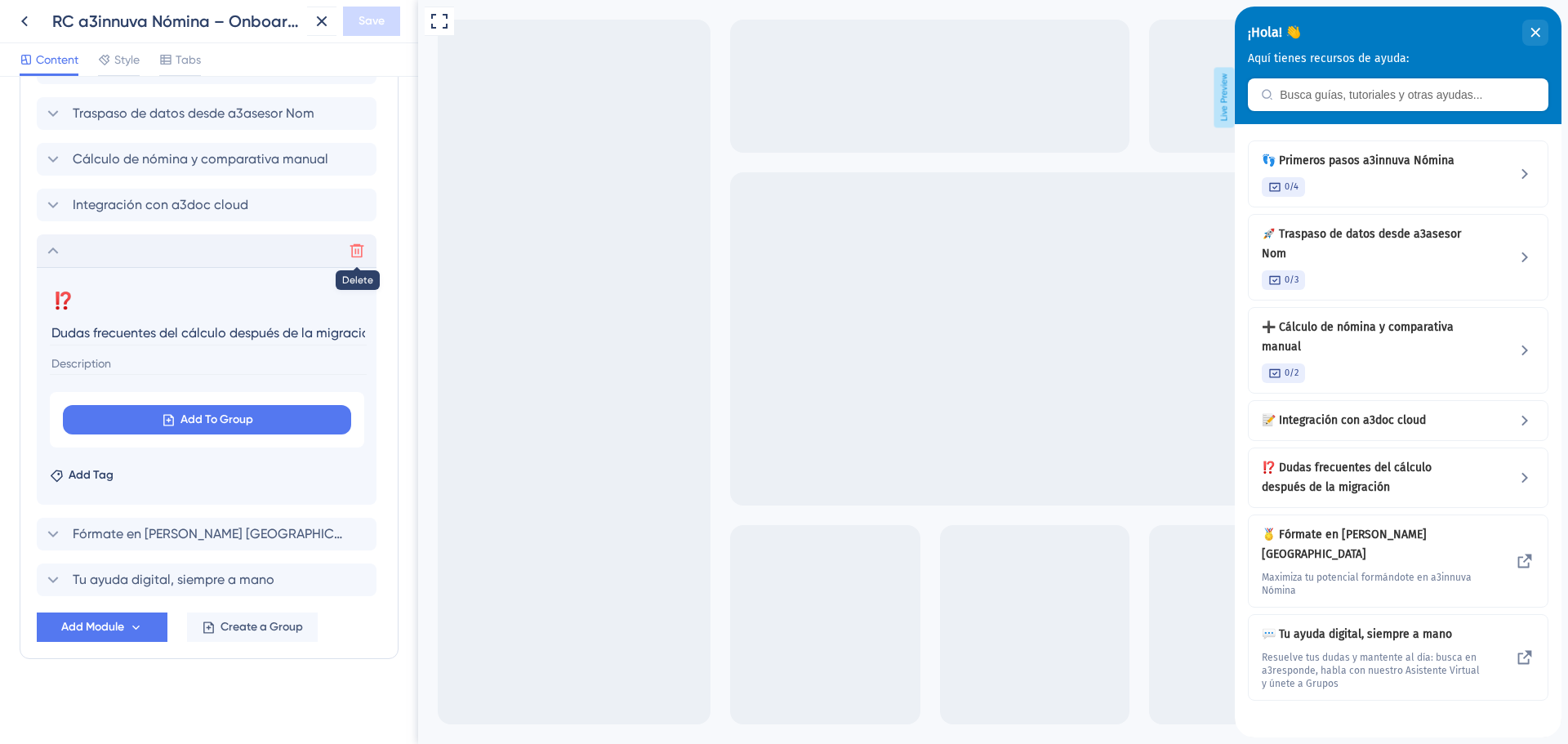 click 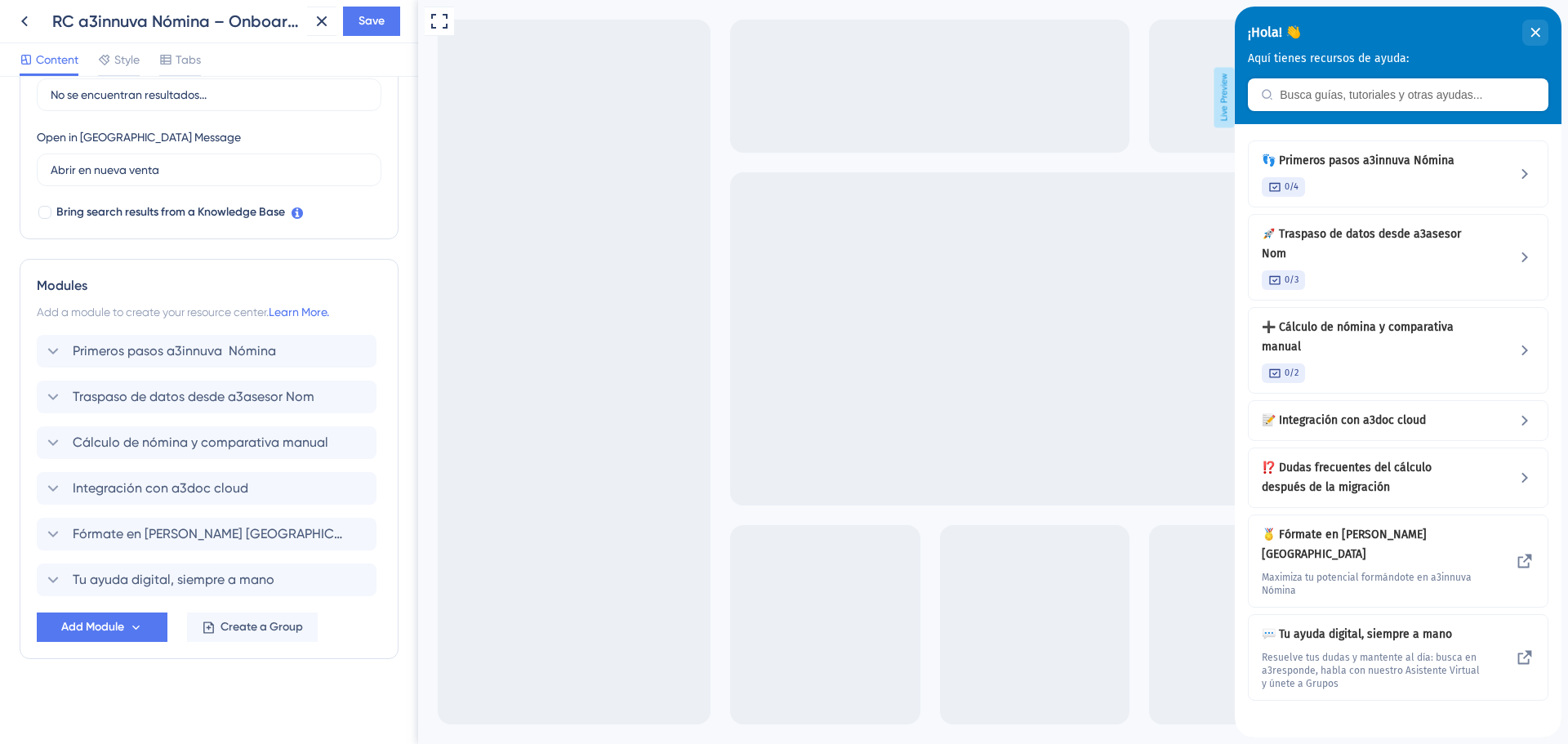 scroll, scrollTop: 425, scrollLeft: 0, axis: vertical 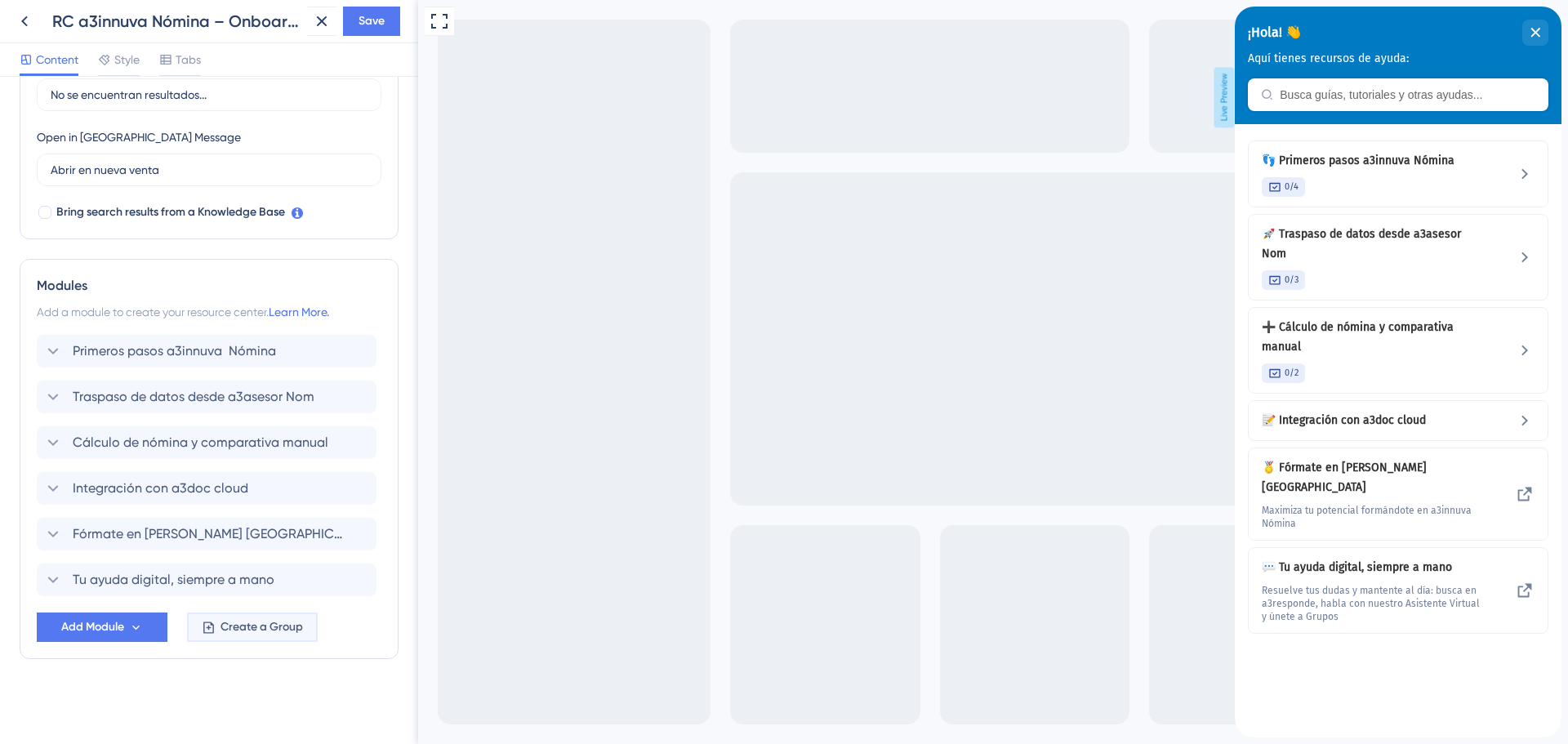 click on "Create a Group" at bounding box center [261, 627] 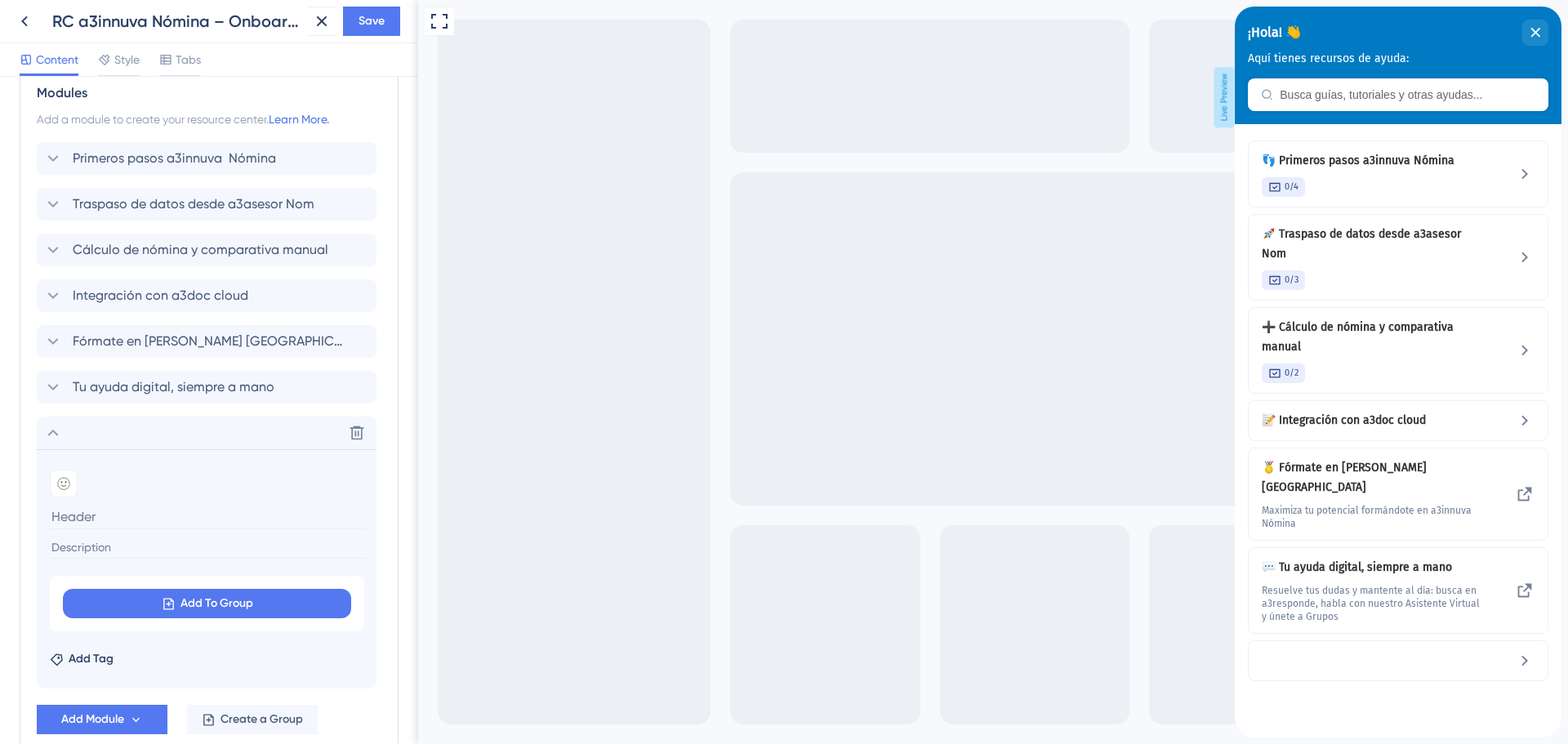 scroll, scrollTop: 670, scrollLeft: 0, axis: vertical 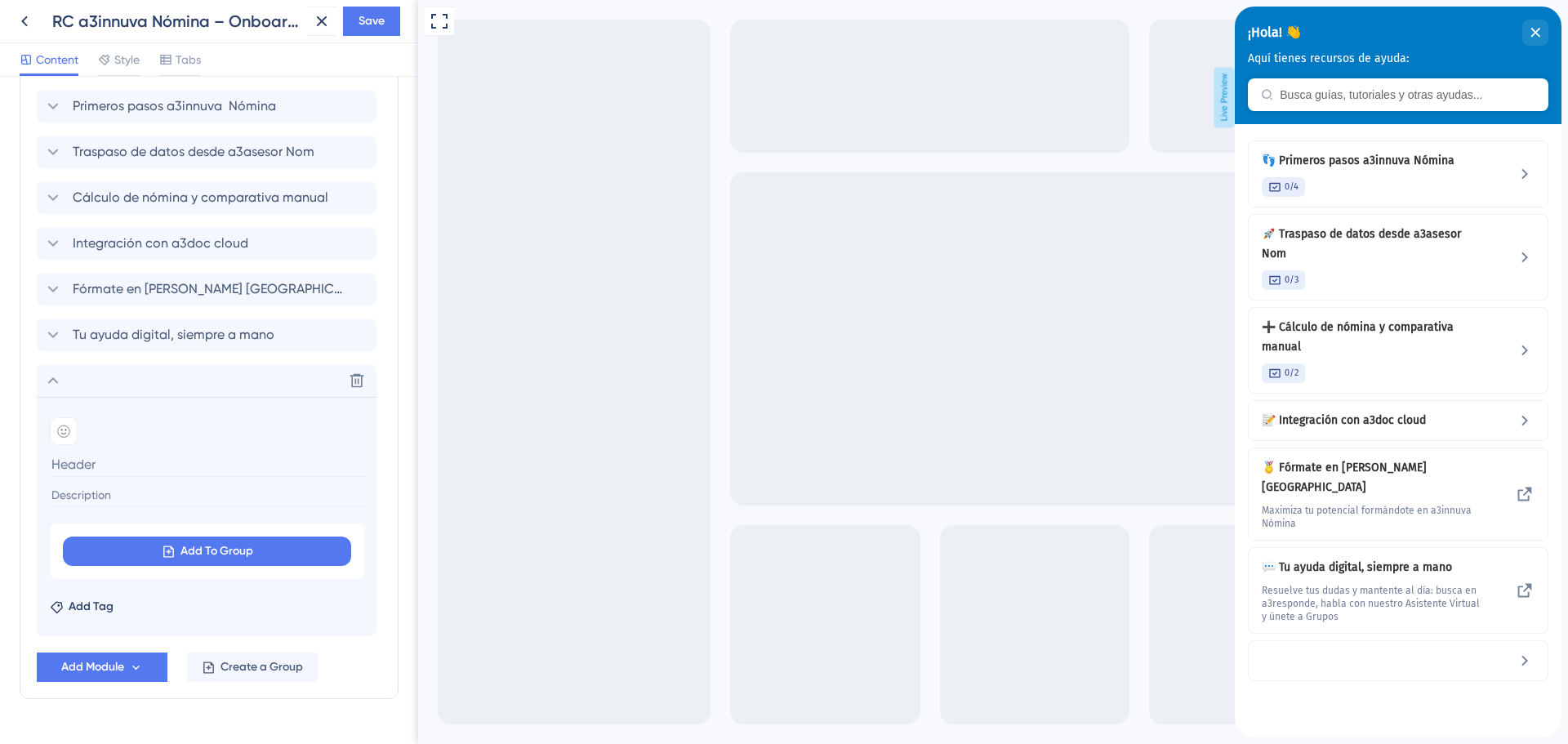 click at bounding box center [208, 464] 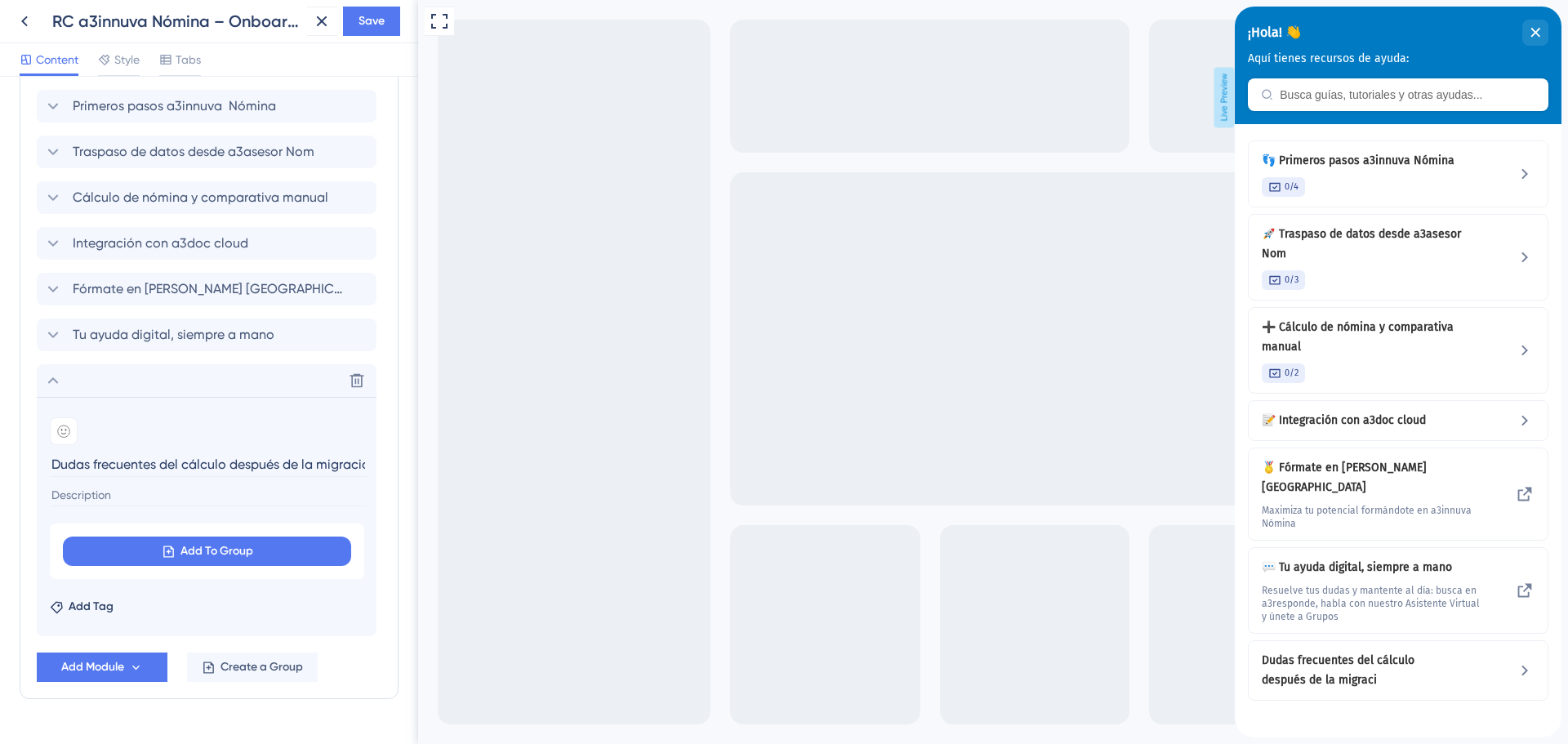scroll, scrollTop: 0, scrollLeft: 11, axis: horizontal 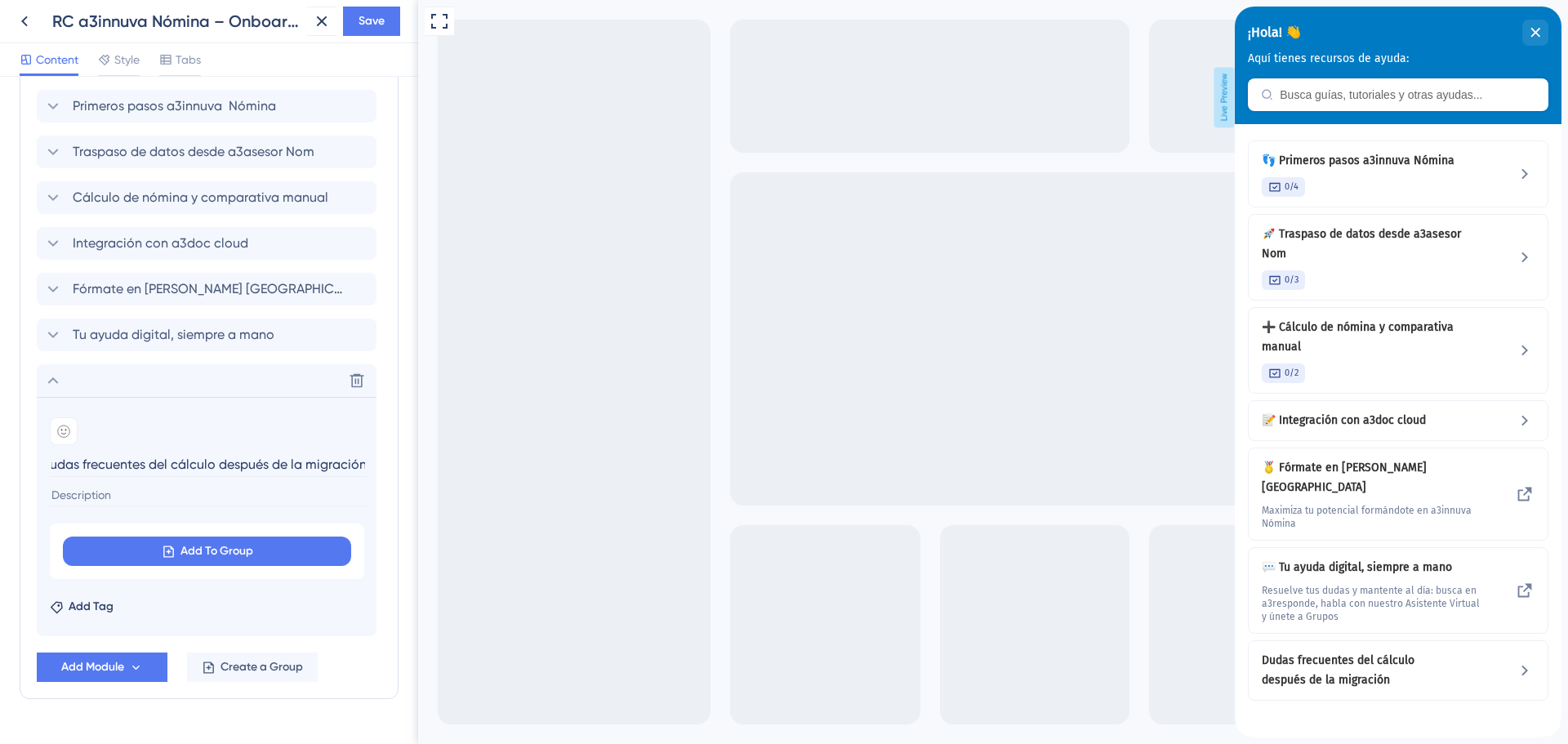 type on "Dudas frecuentes del cálculo después de la migración" 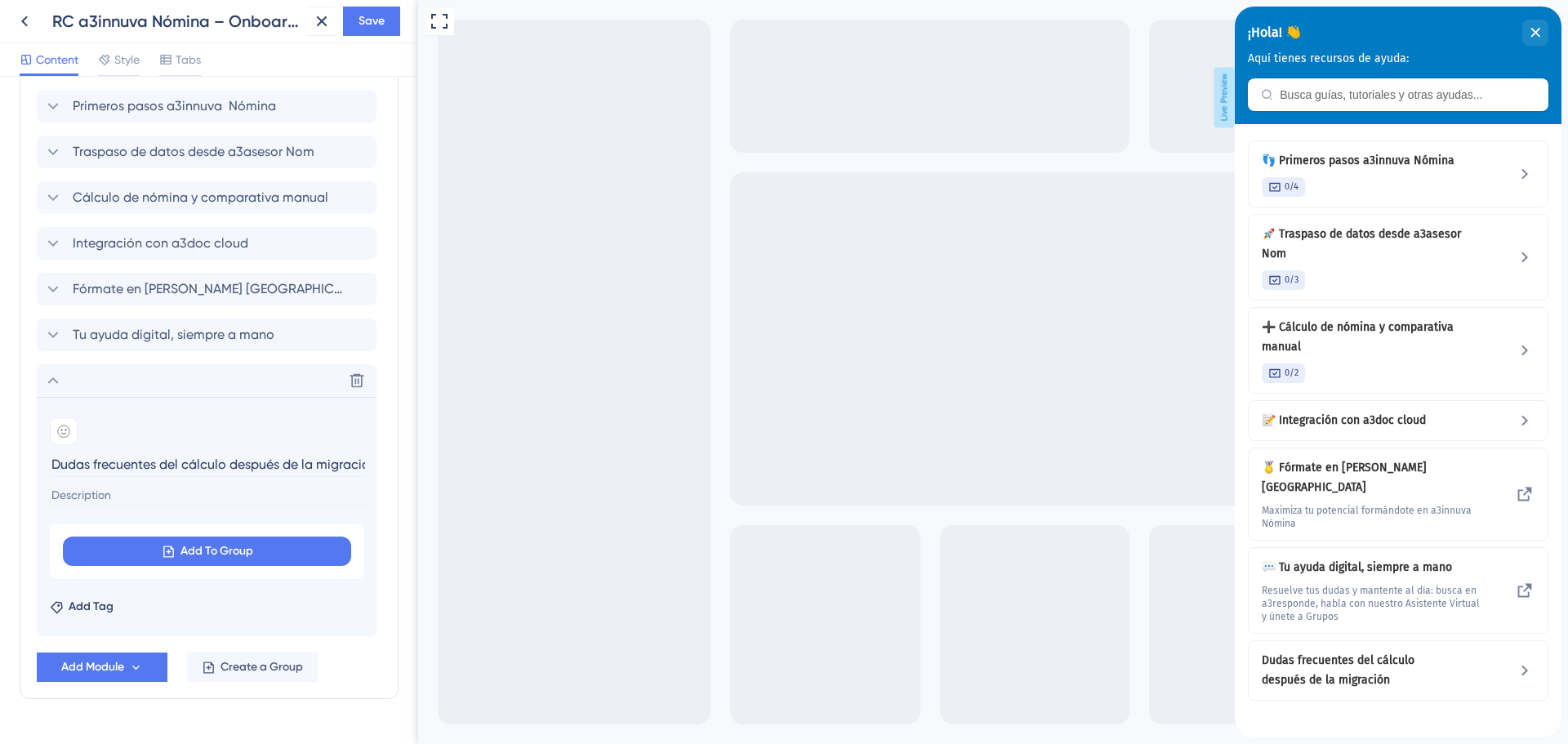 click at bounding box center [208, 495] 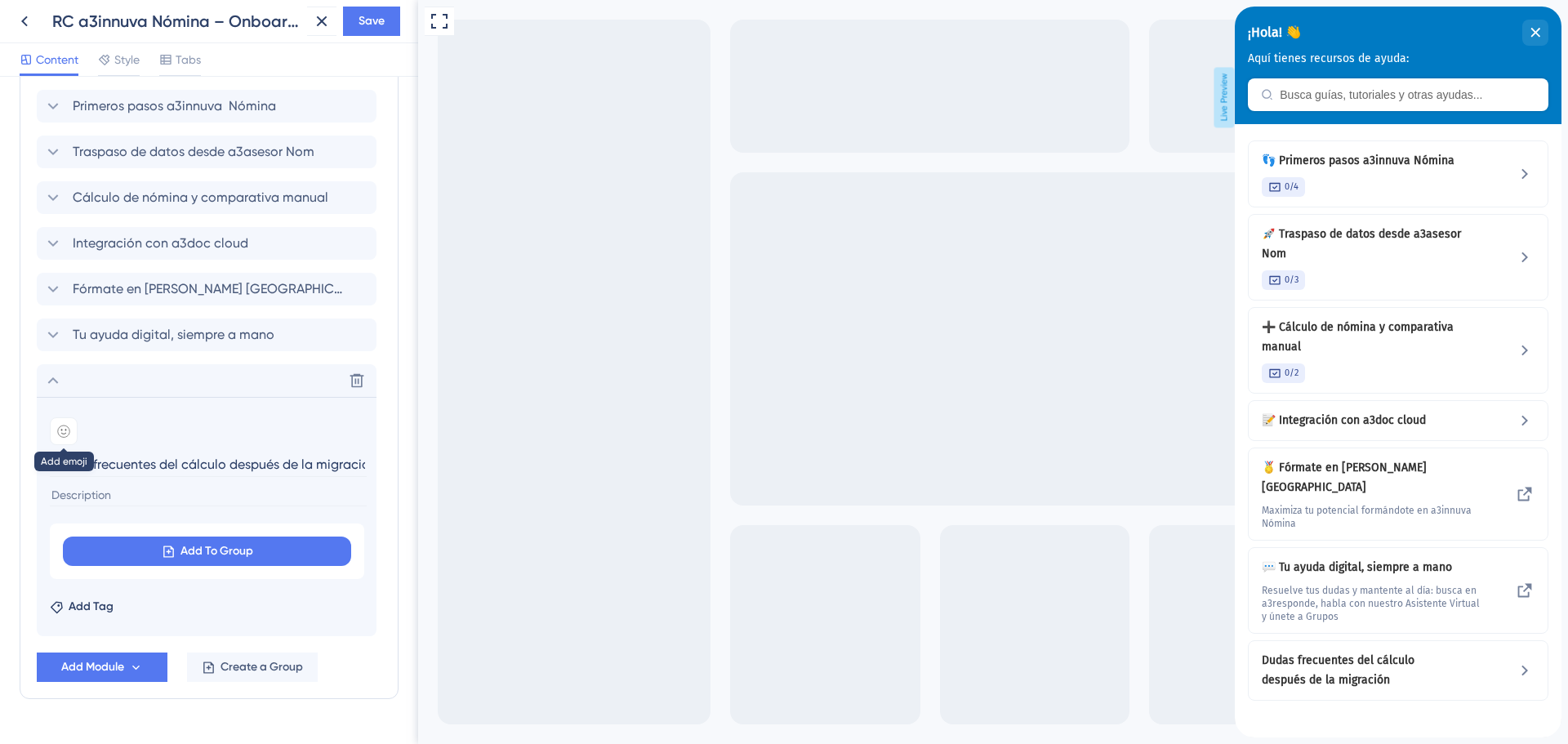 click 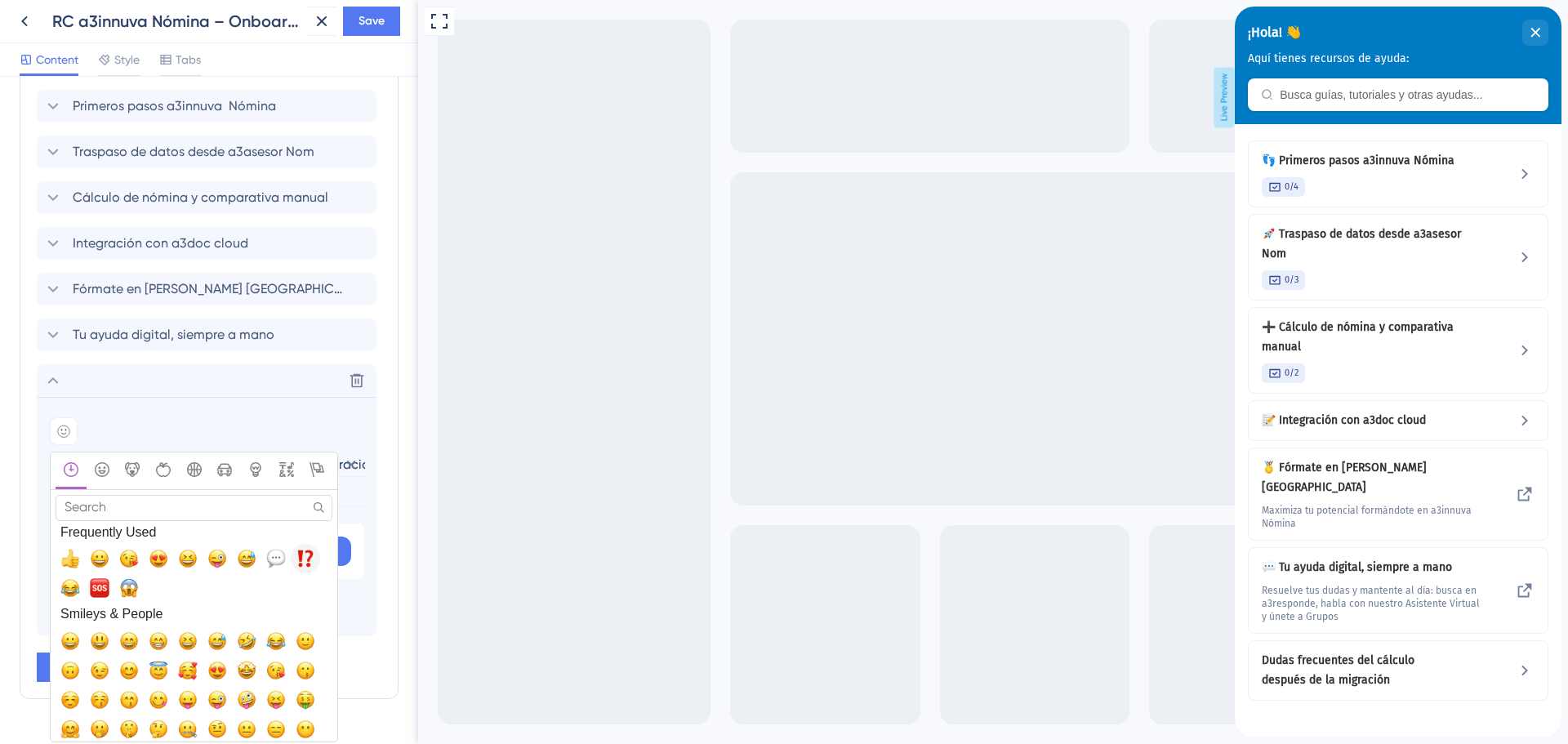 click at bounding box center (305, 559) 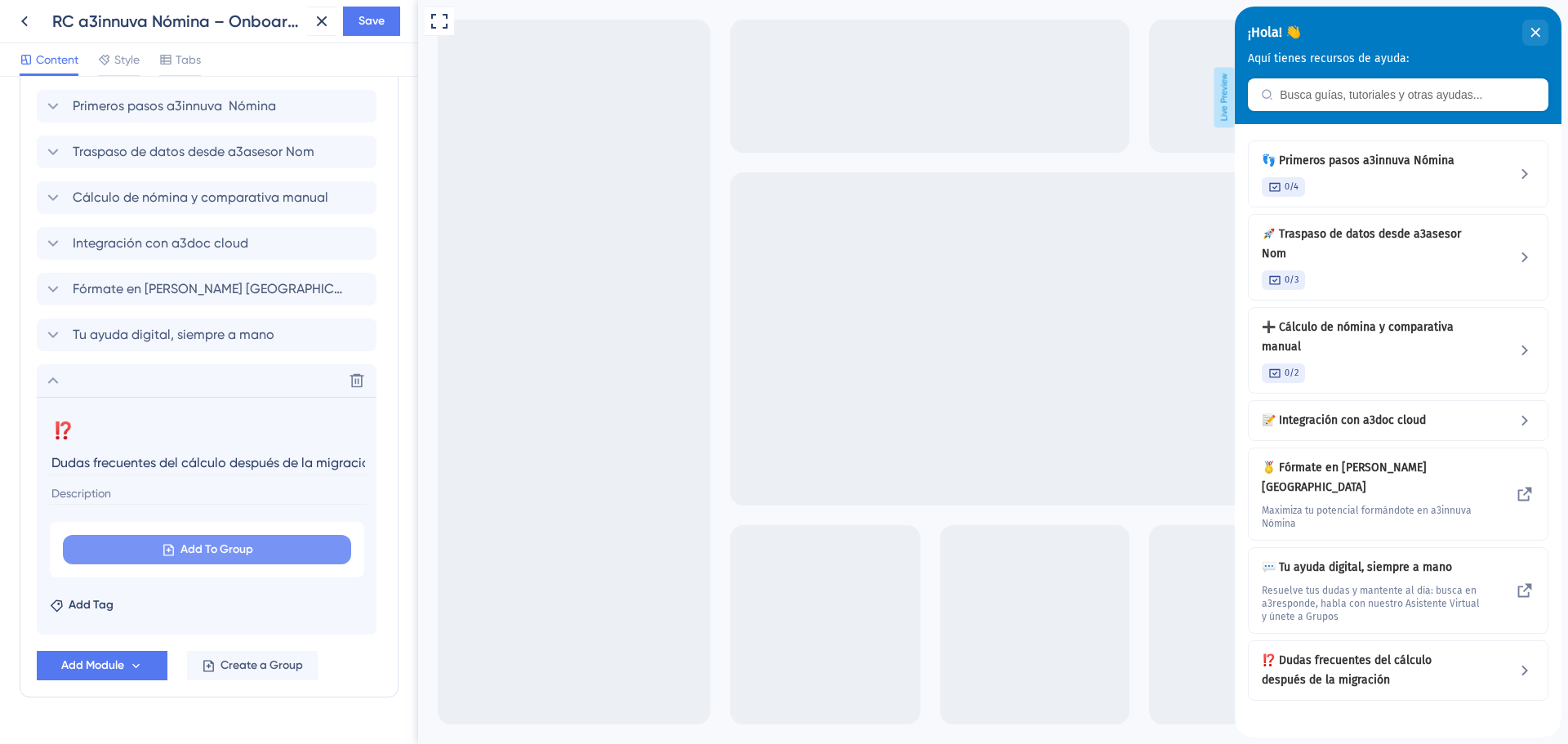 click on "Add To Group" at bounding box center [216, 550] 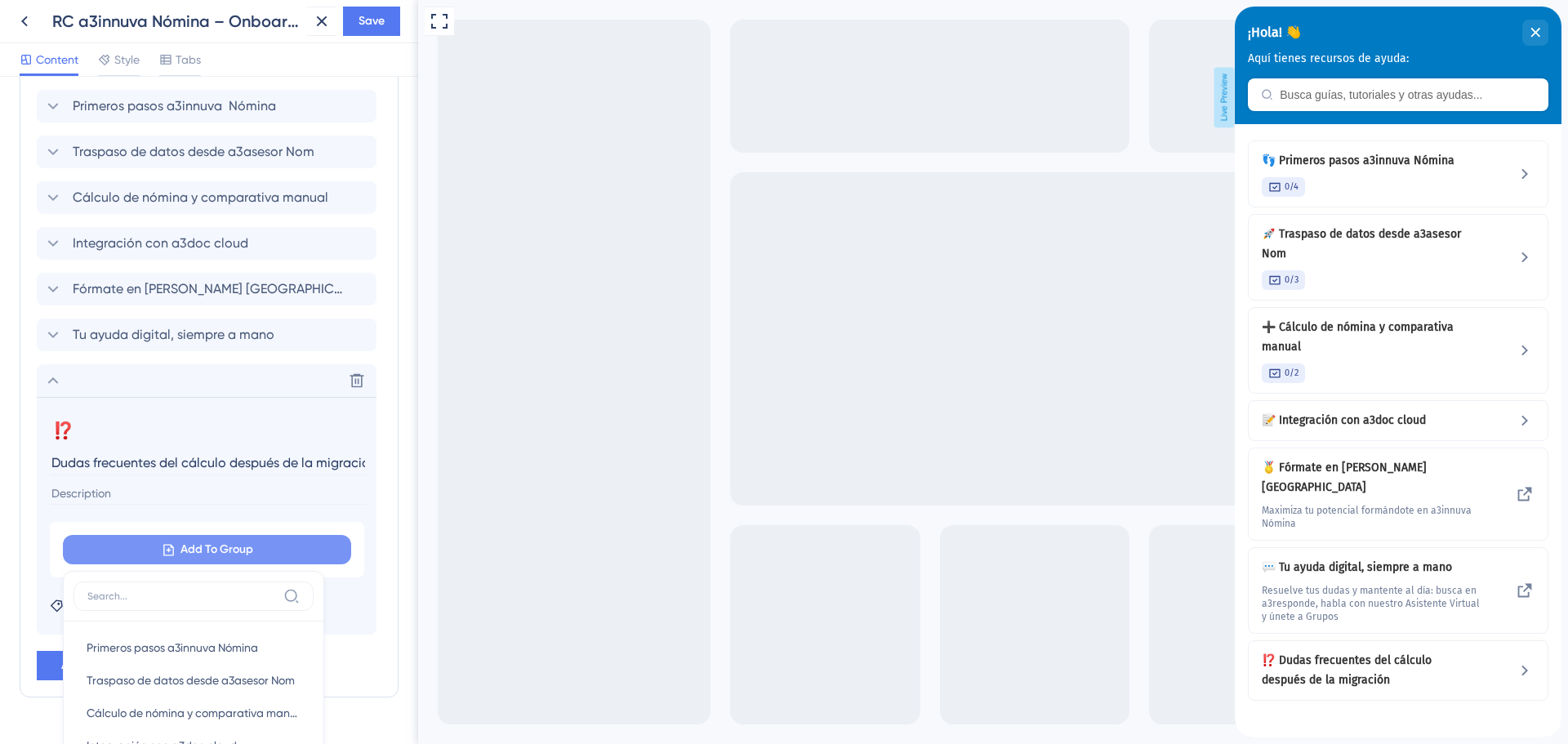 scroll, scrollTop: 738, scrollLeft: 0, axis: vertical 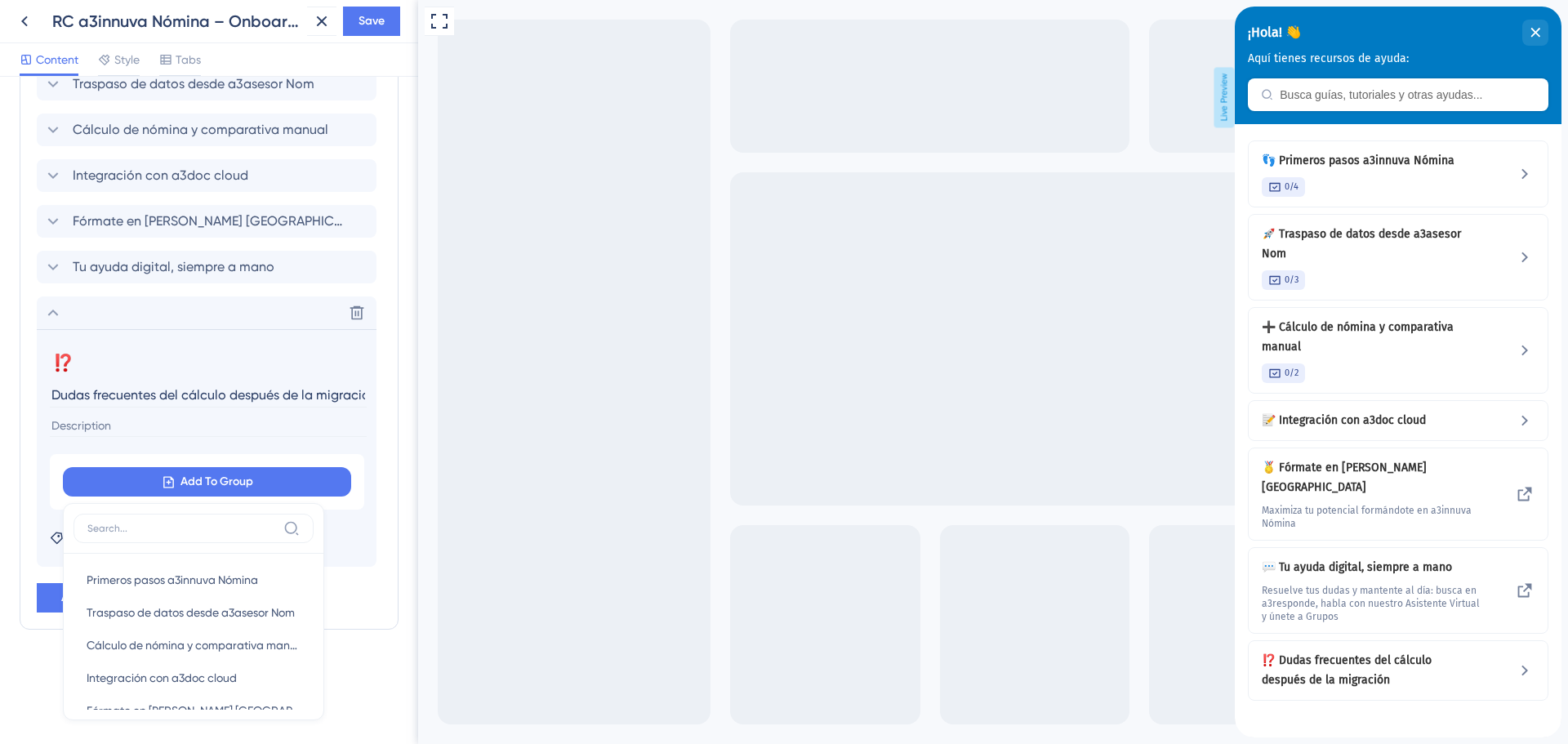 click on "⁉️ Change emoji Remove emoji Dudas frecuentes del cálculo después de la migración Add To Group Primeros pasos a3innuva  Nómina Primeros pasos a3innuva  Nómina Traspaso de datos desde a3asesor Nom Traspaso de datos desde a3asesor Nom Cálculo de nómina y comparativa manual Cálculo de nómina y comparativa manual Integración con a3doc cloud Integración con a3doc cloud Fórmate en [PERSON_NAME] Kluwer Academy Fórmate en [PERSON_NAME] Kluwer Academy Tu ayuda digital, siempre a mano Tu ayuda digital, siempre a mano Add Tag" at bounding box center [207, 448] 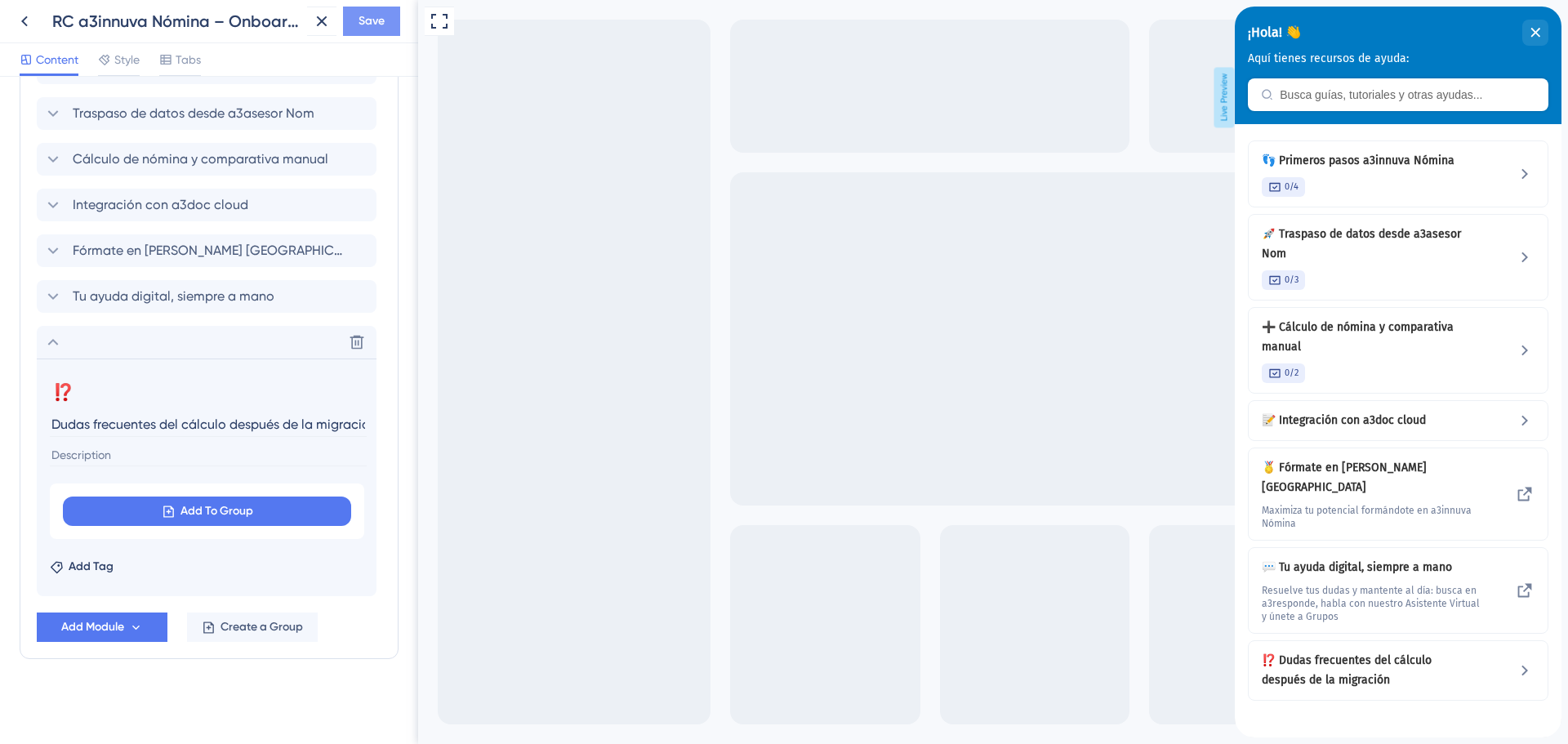 click on "Save" at bounding box center [372, 21] 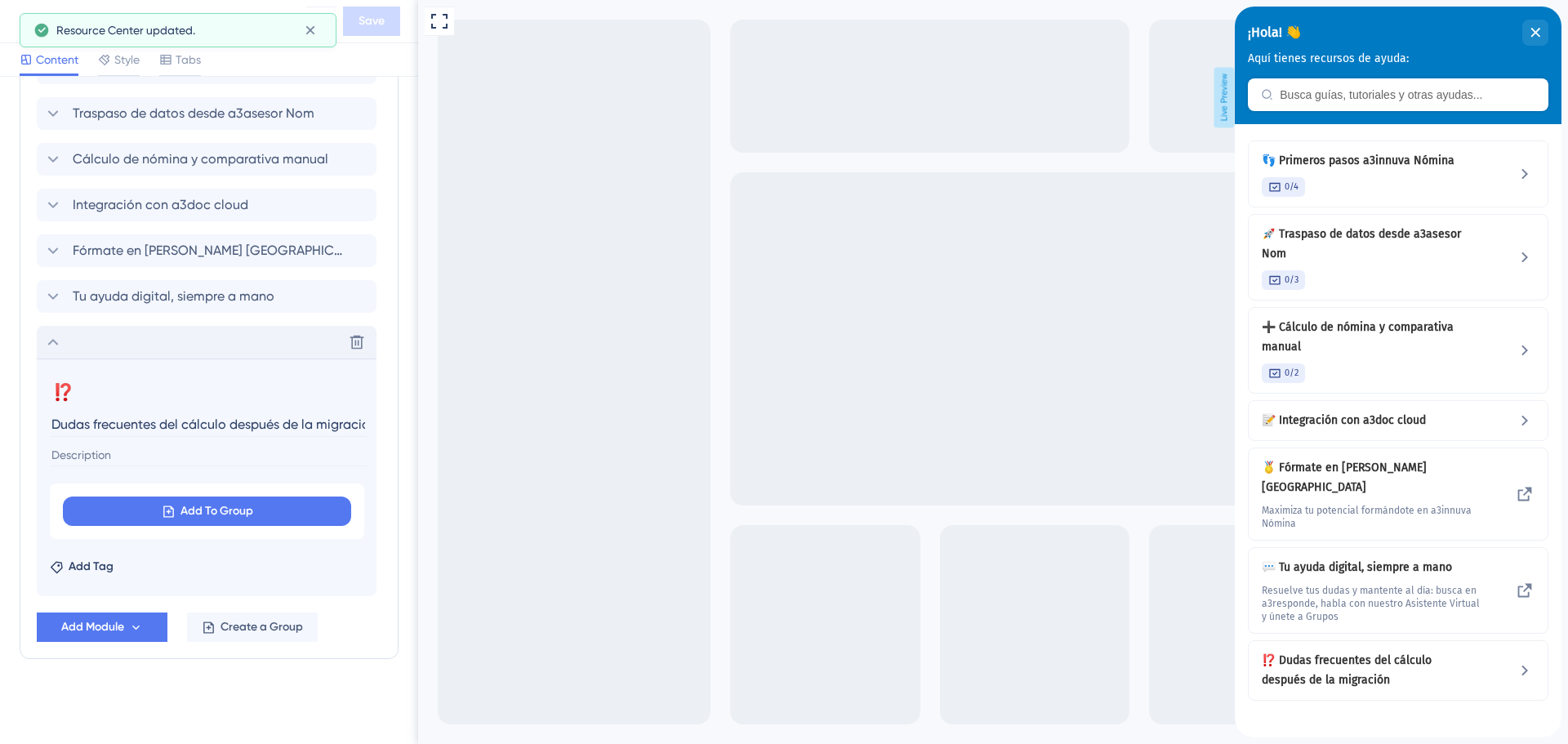click 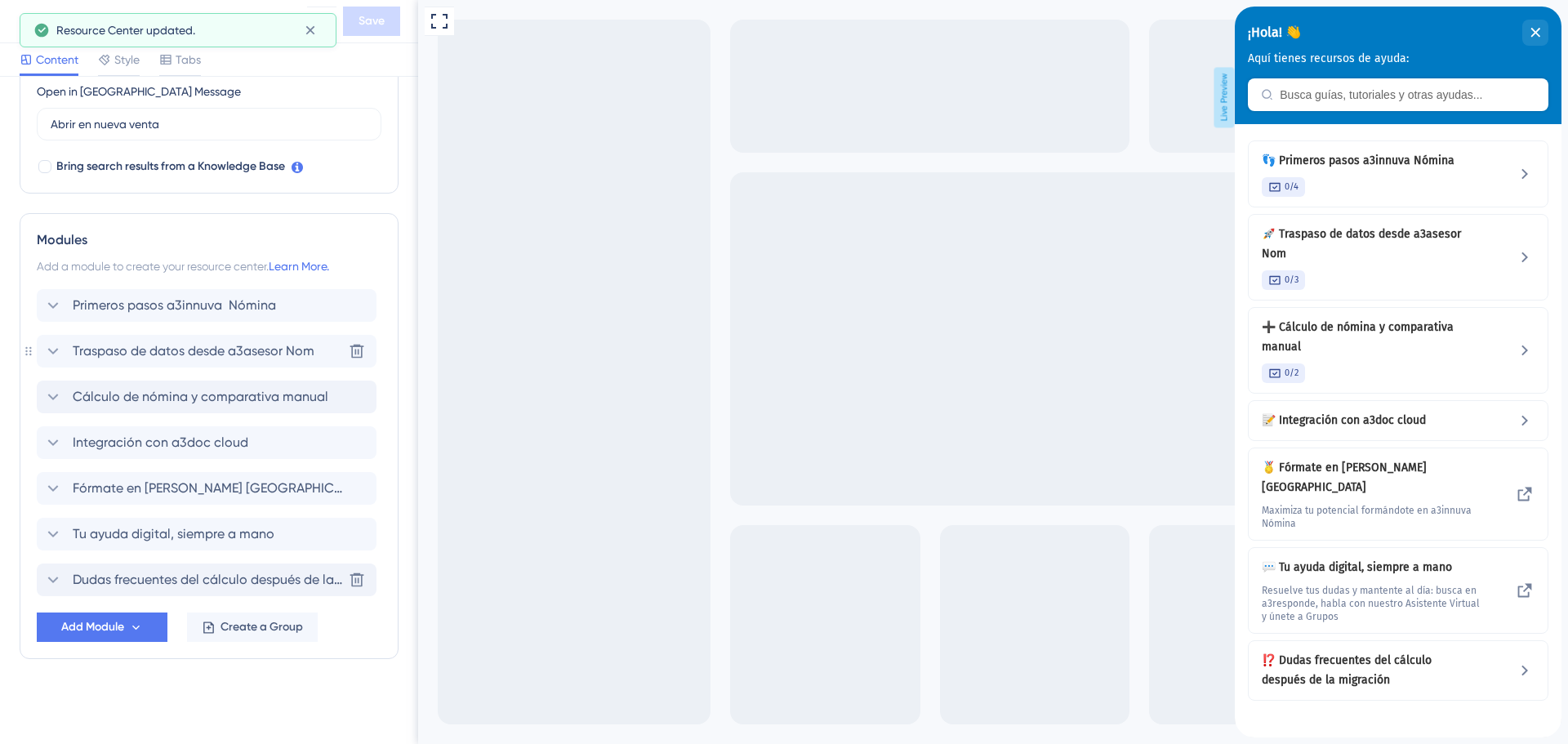 scroll, scrollTop: 471, scrollLeft: 0, axis: vertical 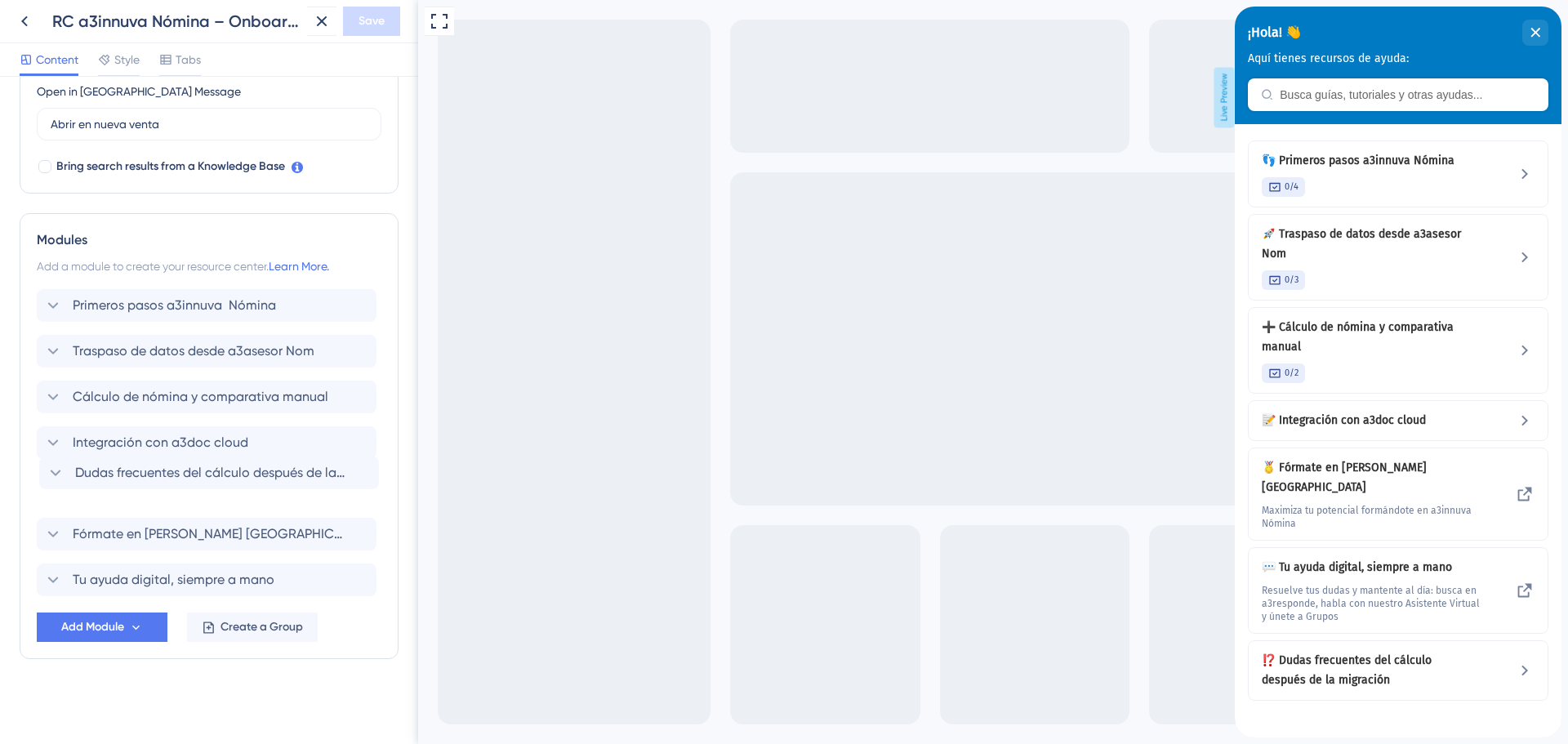 drag, startPoint x: 203, startPoint y: 582, endPoint x: 207, endPoint y: 471, distance: 111.07205 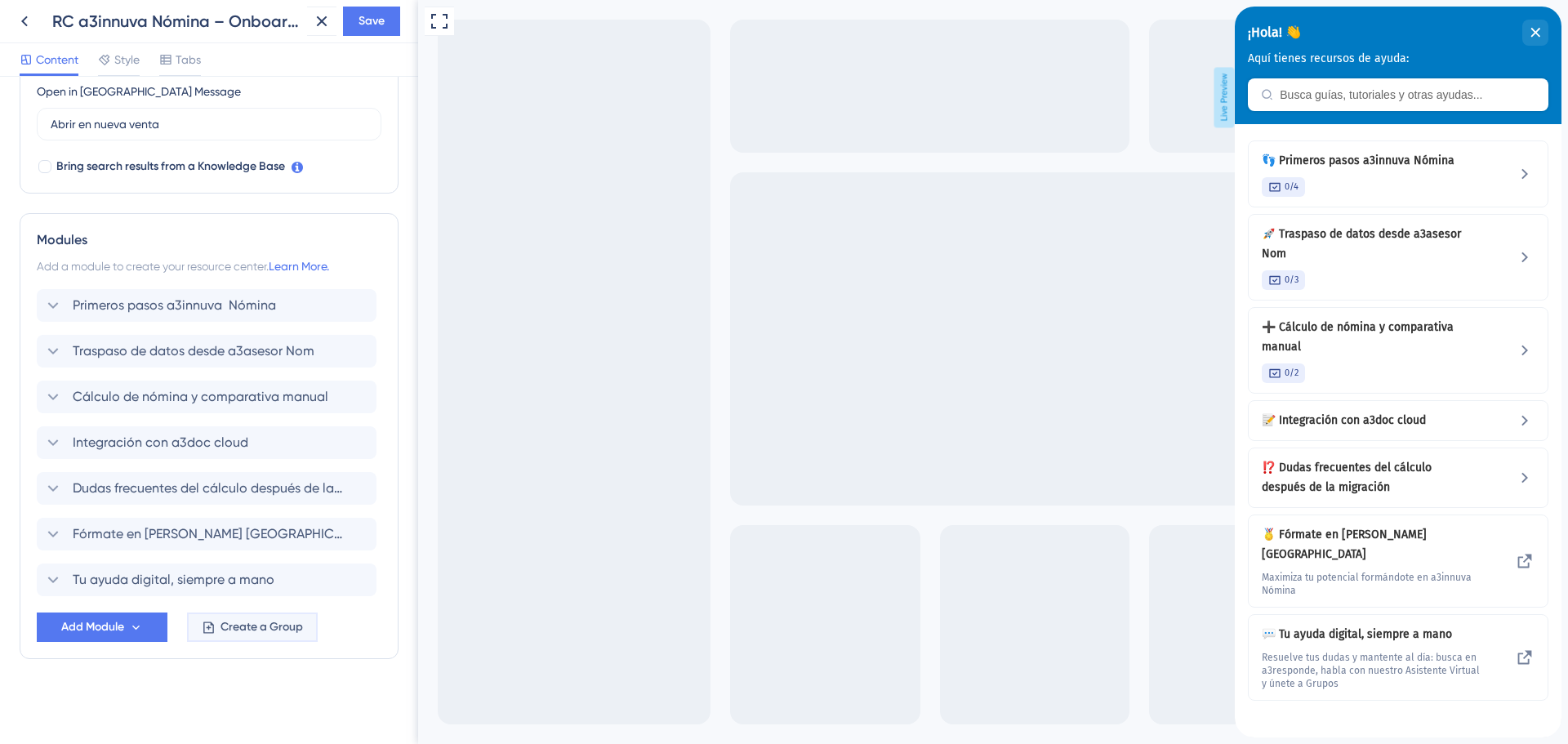 click on "Create a Group" at bounding box center (261, 627) 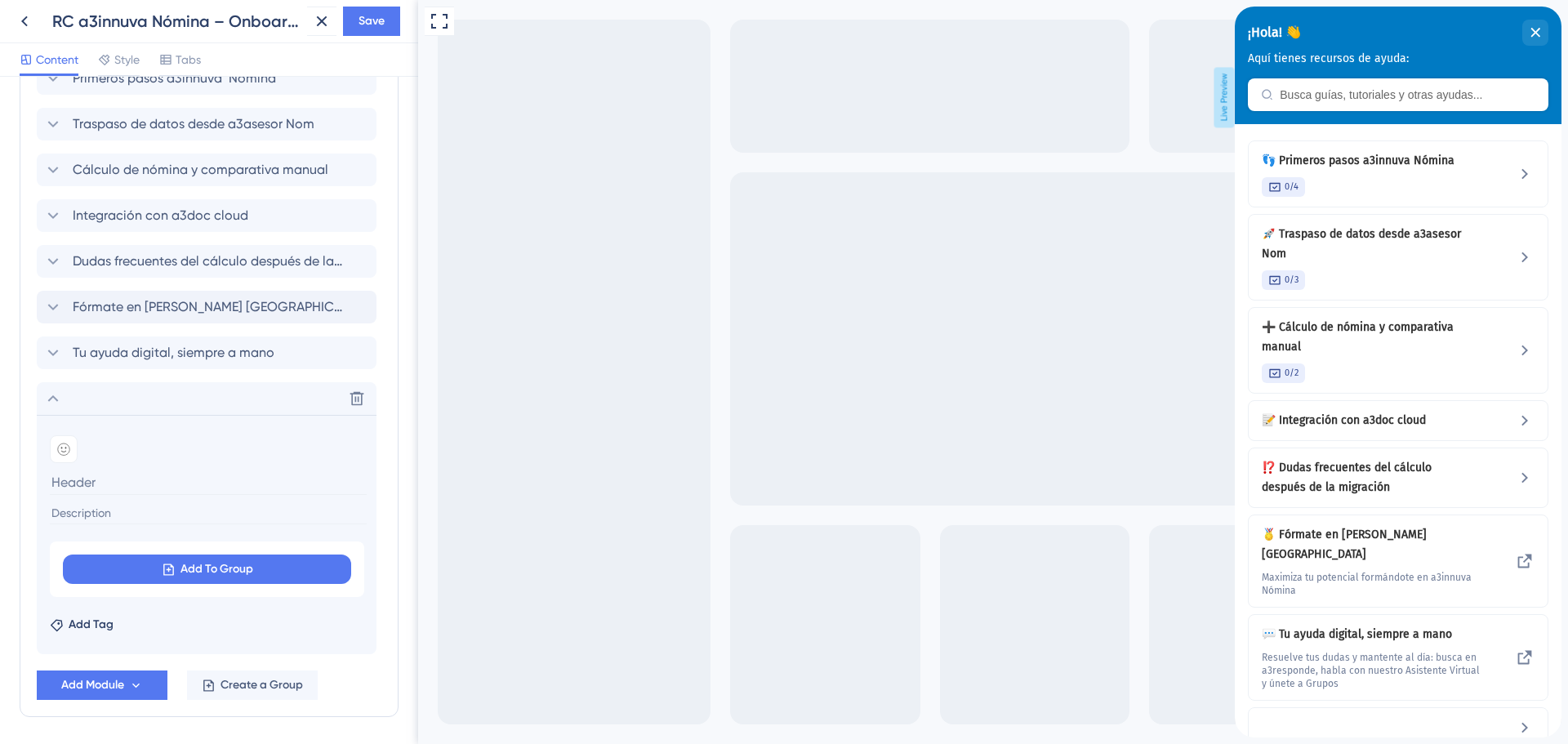 scroll, scrollTop: 716, scrollLeft: 0, axis: vertical 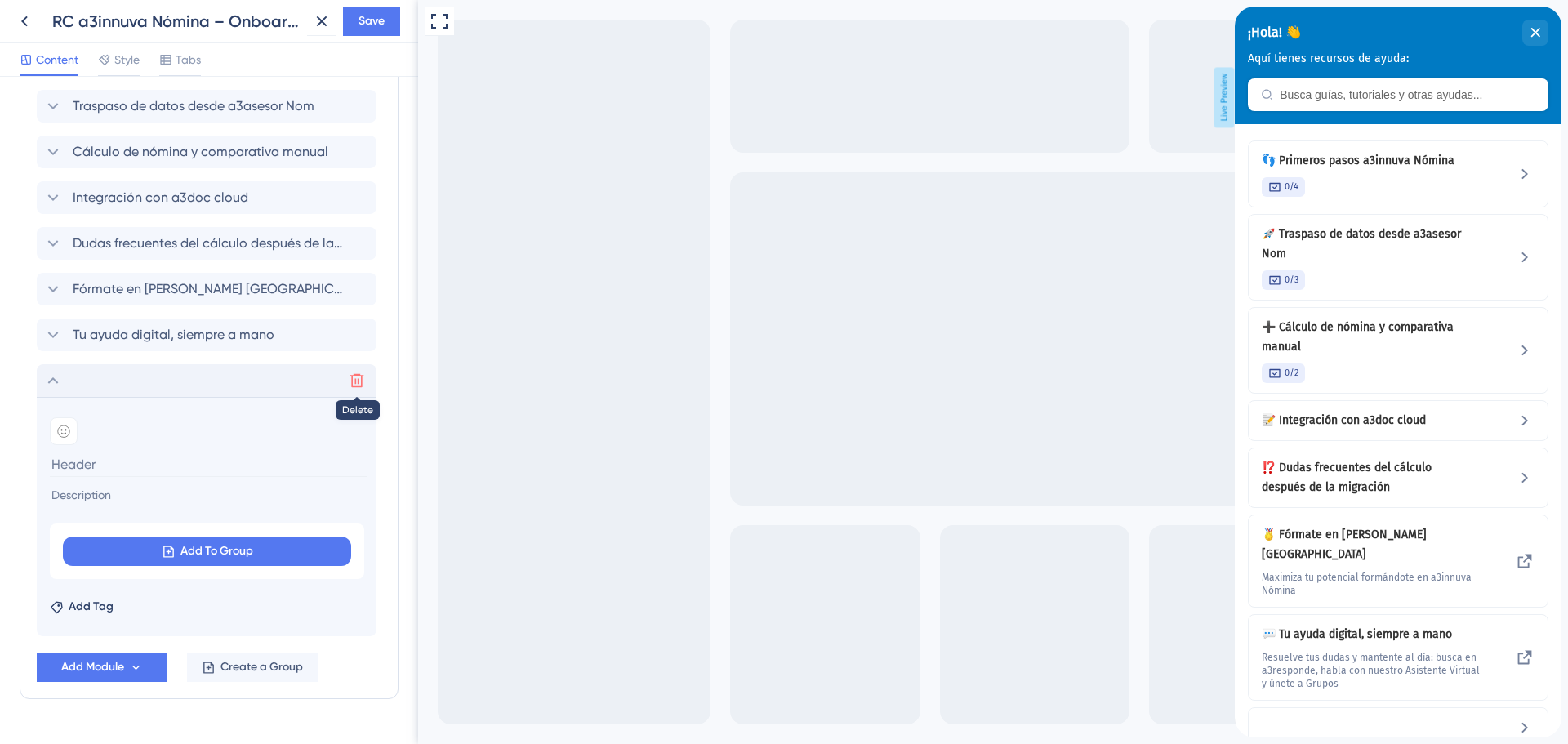 click 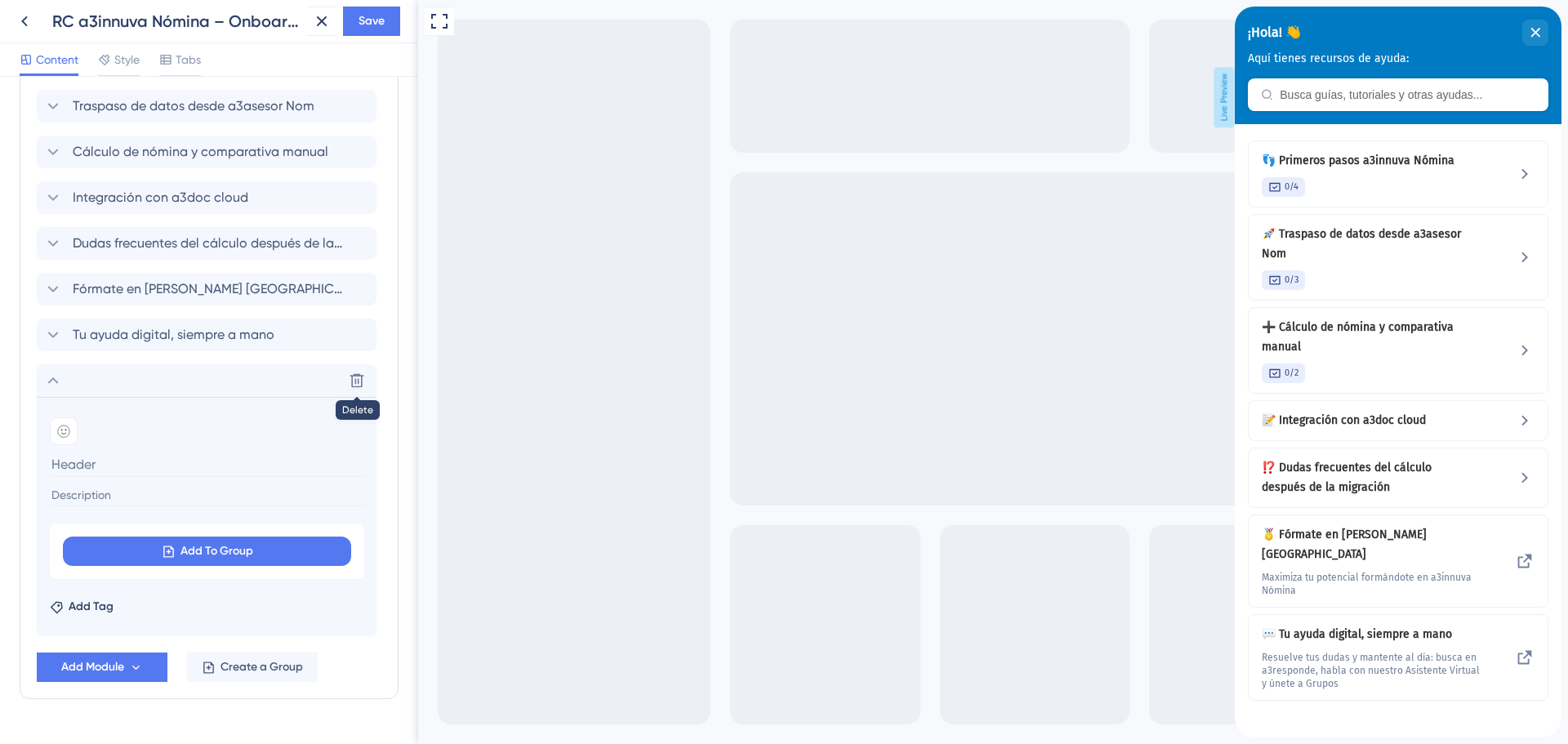 scroll, scrollTop: 471, scrollLeft: 0, axis: vertical 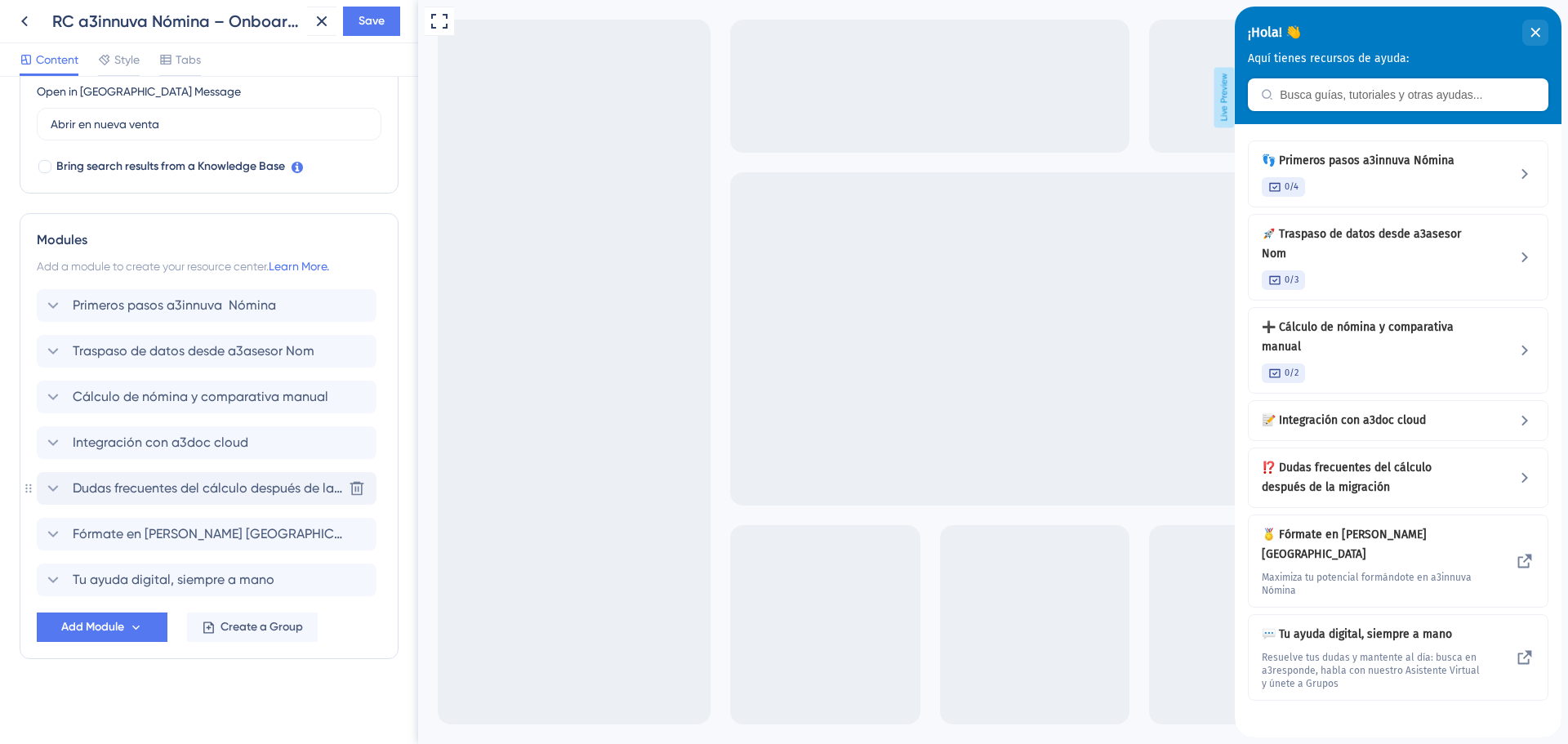 click on "Dudas frecuentes del cálculo después de la migración" at bounding box center [207, 488] 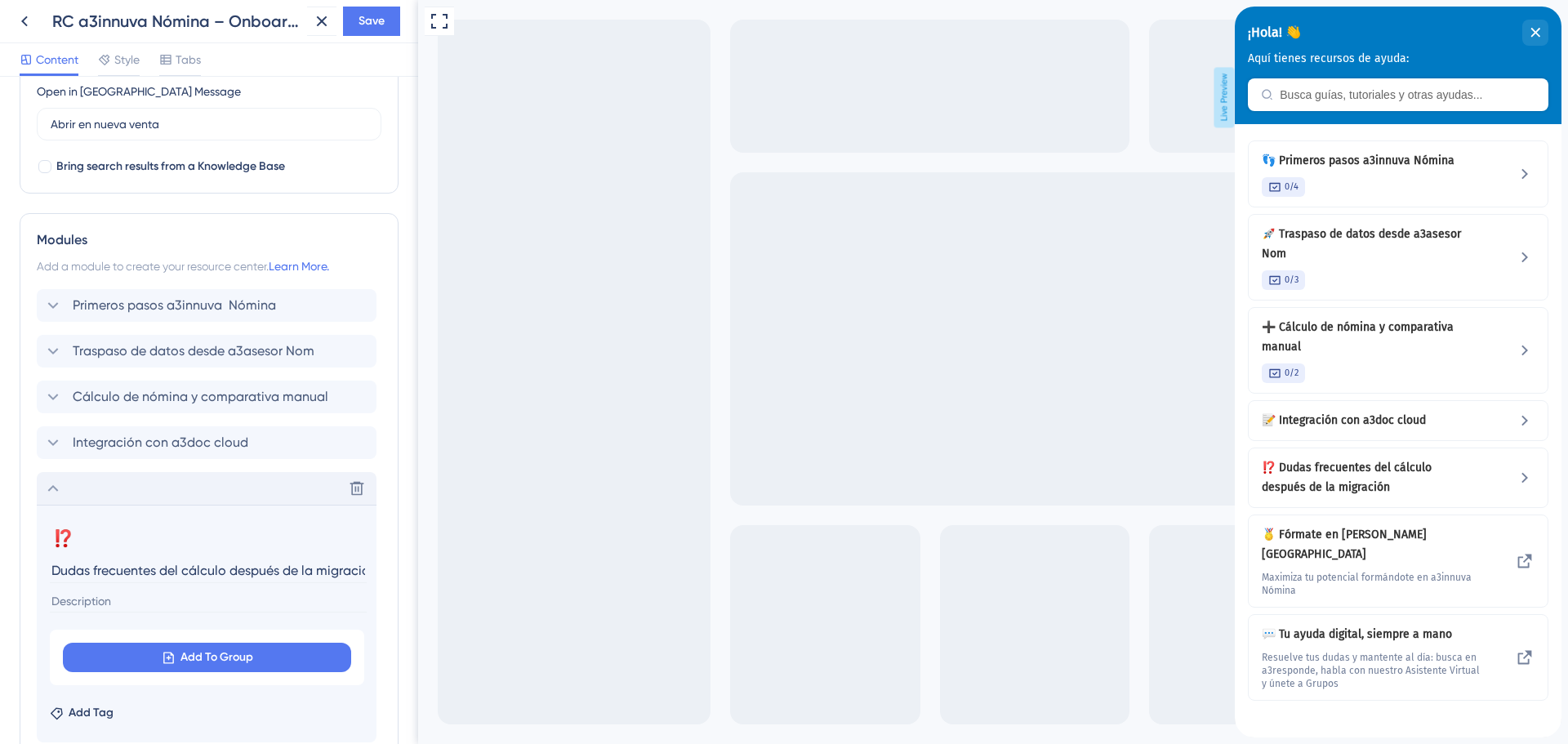 scroll, scrollTop: 709, scrollLeft: 0, axis: vertical 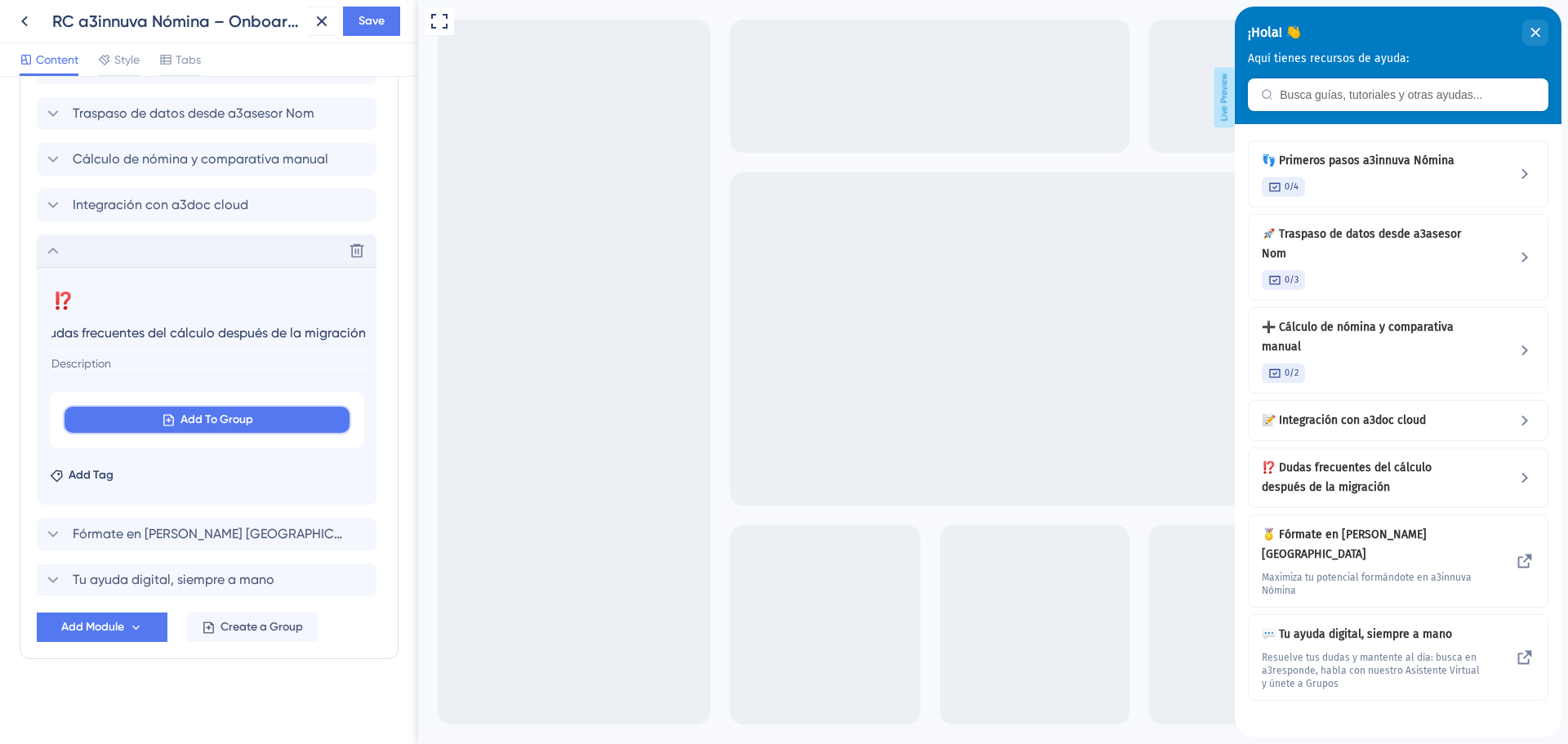 click on "Add To Group" at bounding box center [216, 420] 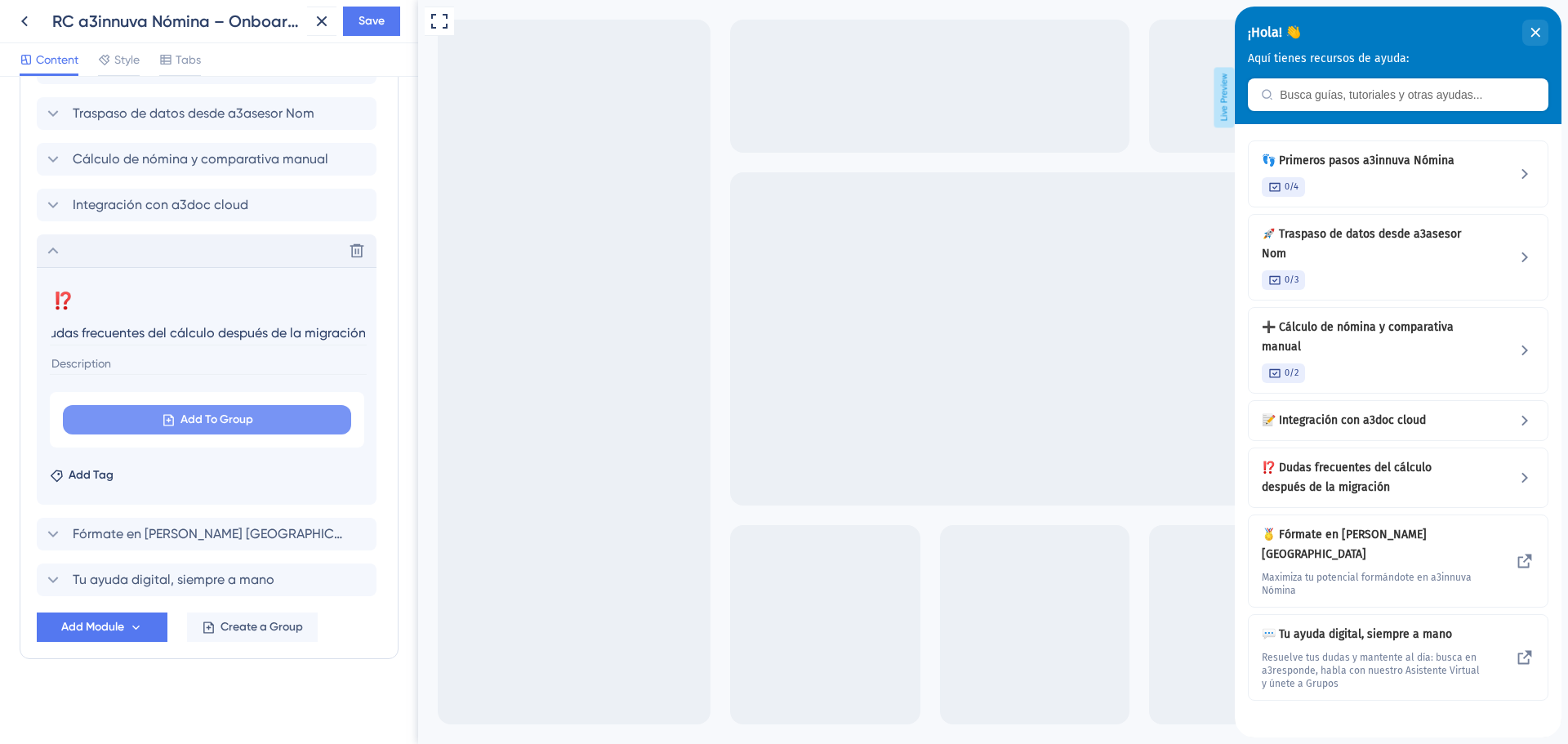 scroll, scrollTop: 0, scrollLeft: 0, axis: both 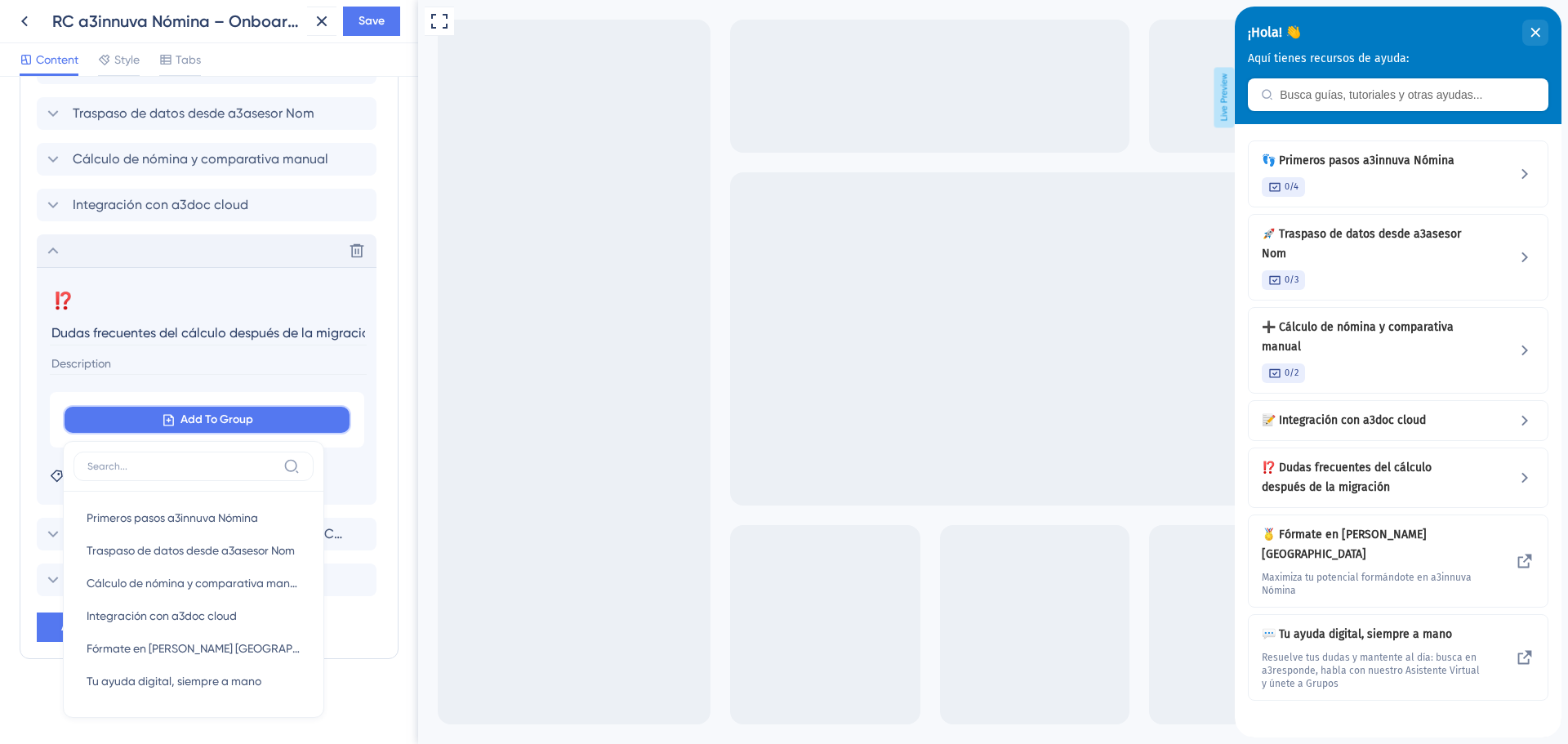 click on "Add To Group" at bounding box center [216, 420] 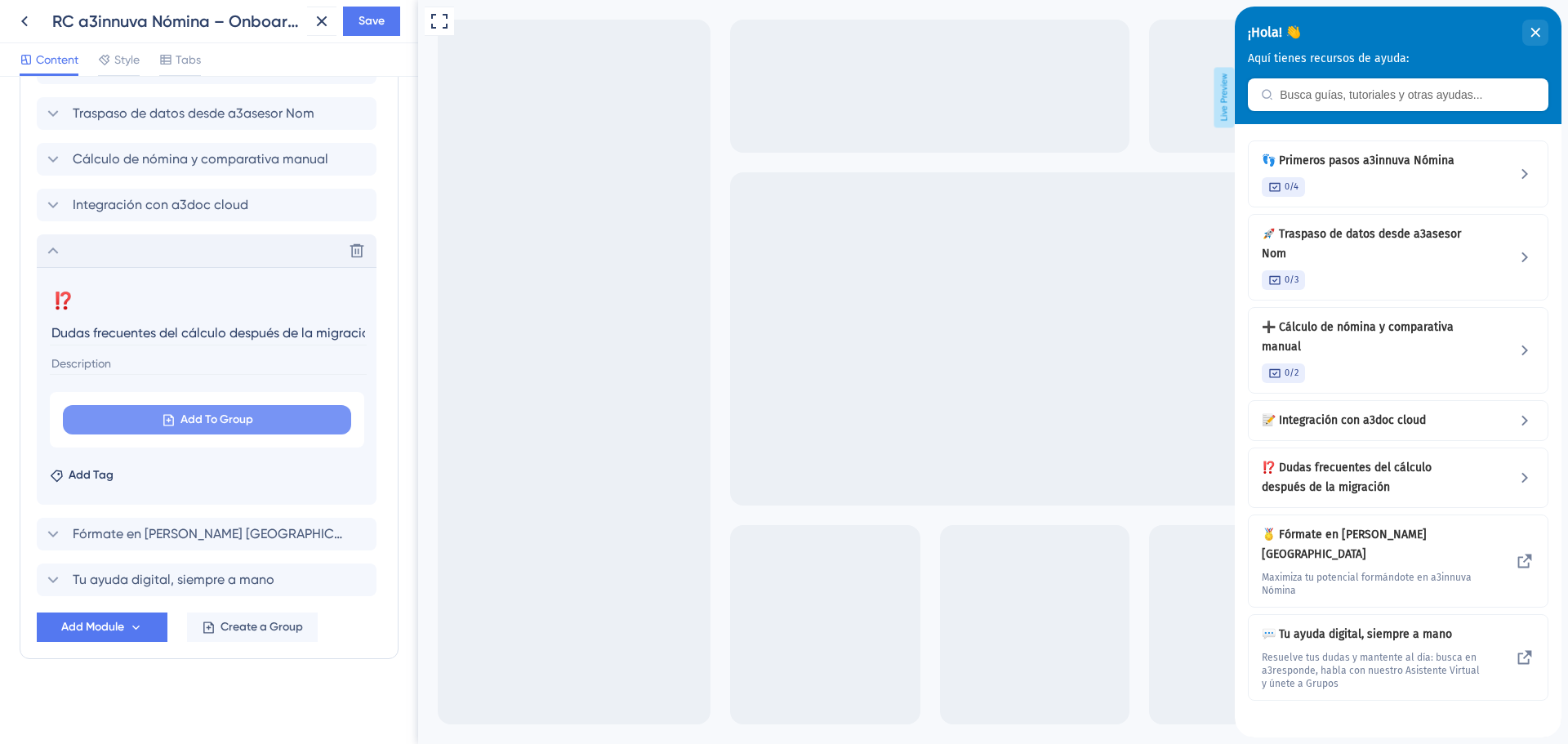click on "Add To Group" at bounding box center (216, 420) 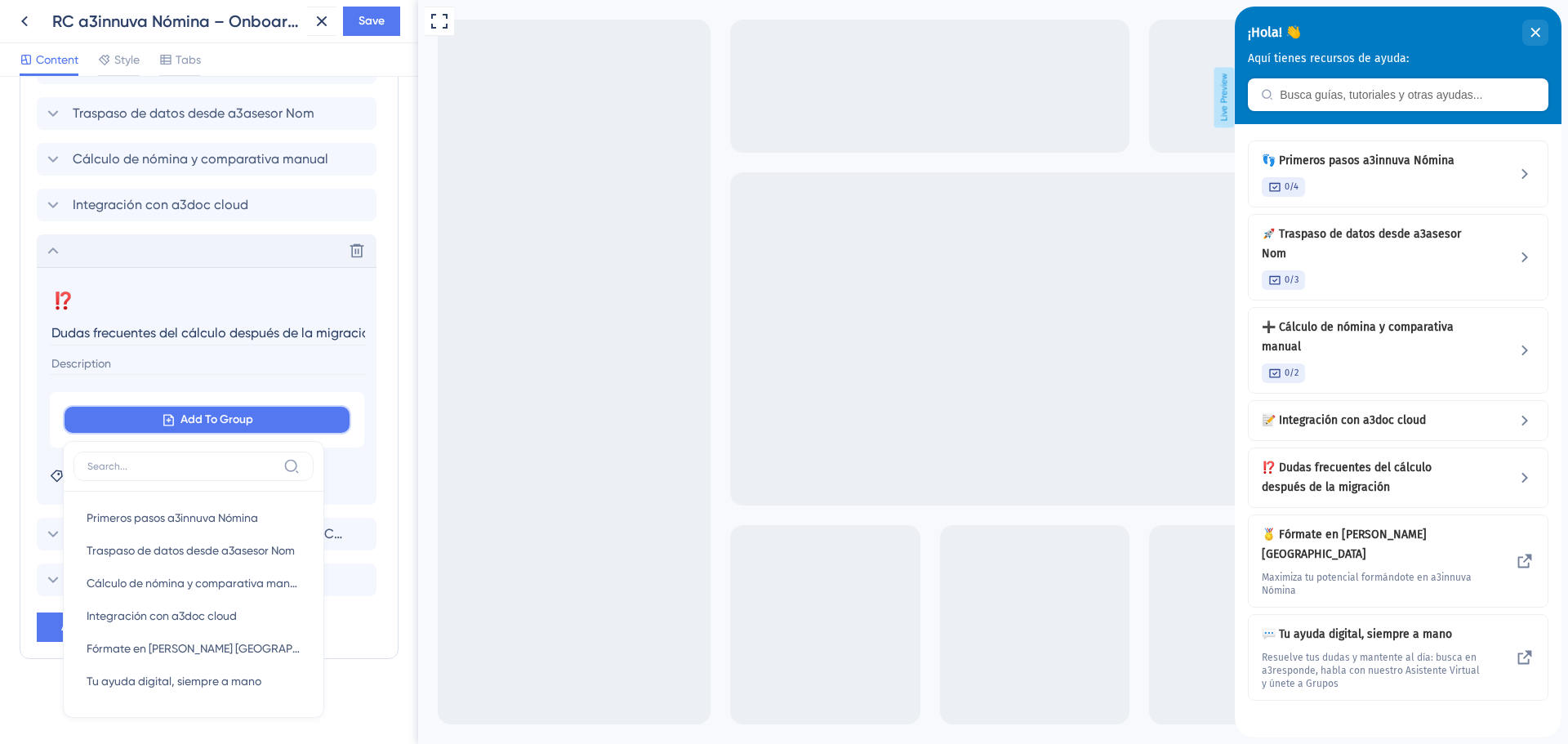 click on "Add To Group" at bounding box center [216, 420] 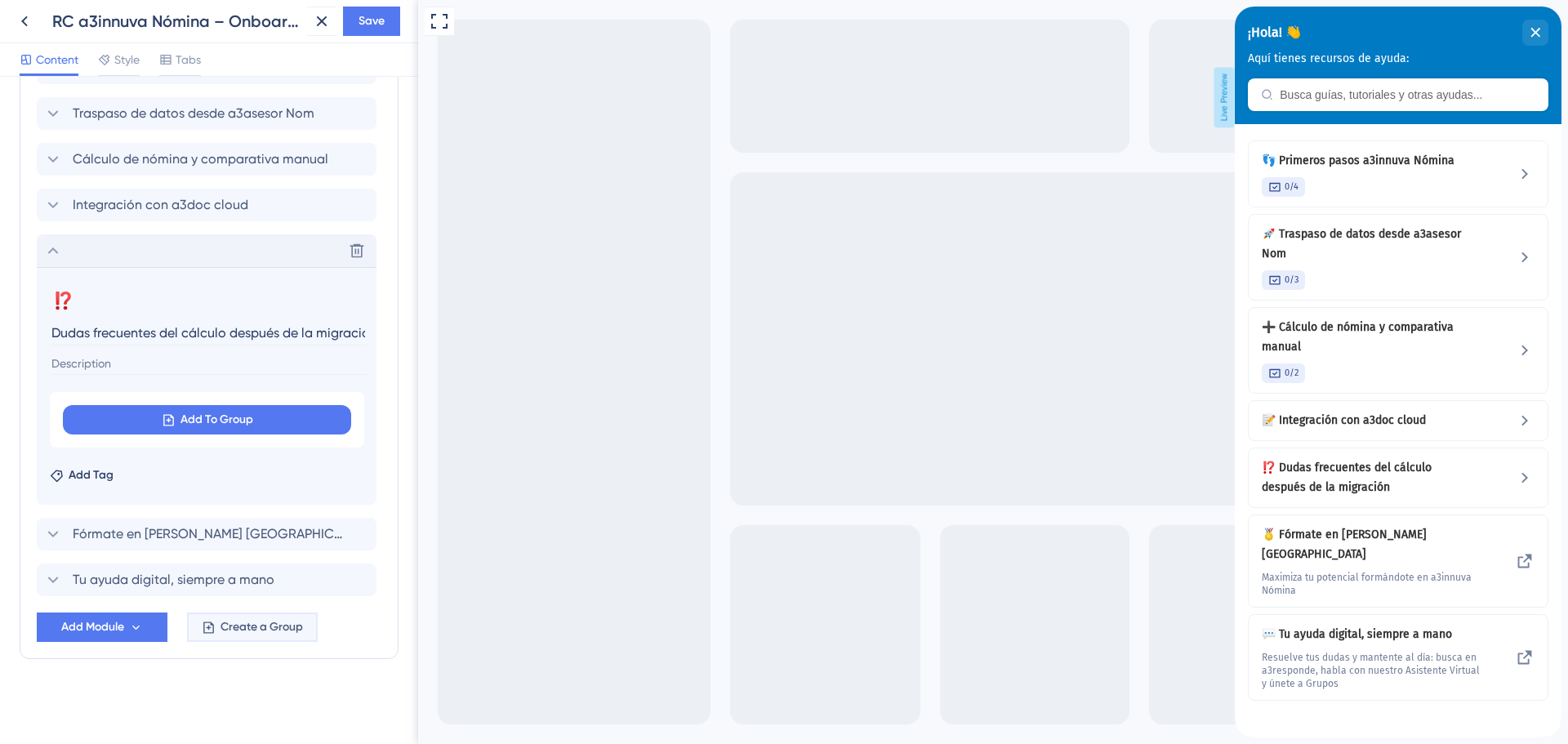 click on "Create a Group" at bounding box center [261, 627] 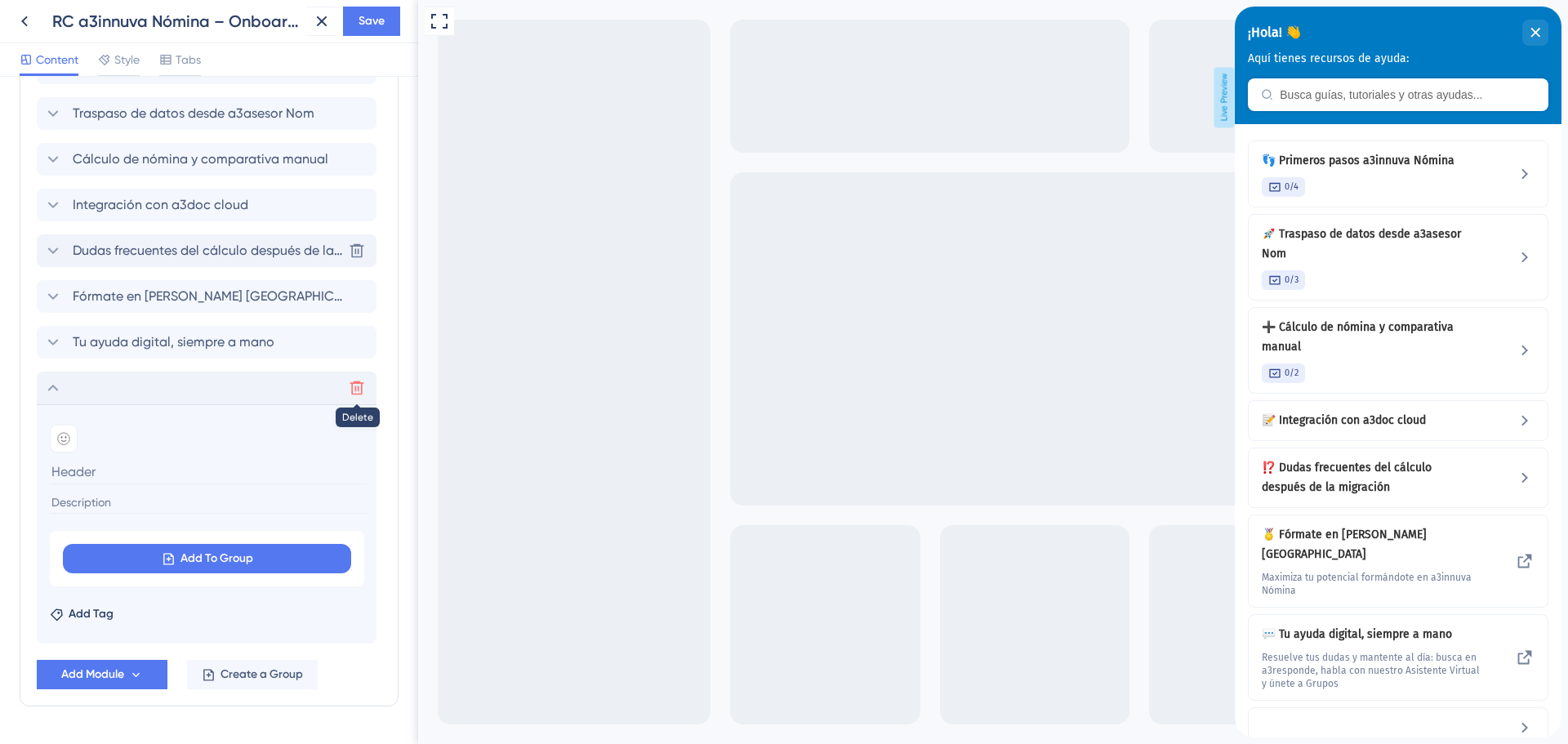 click 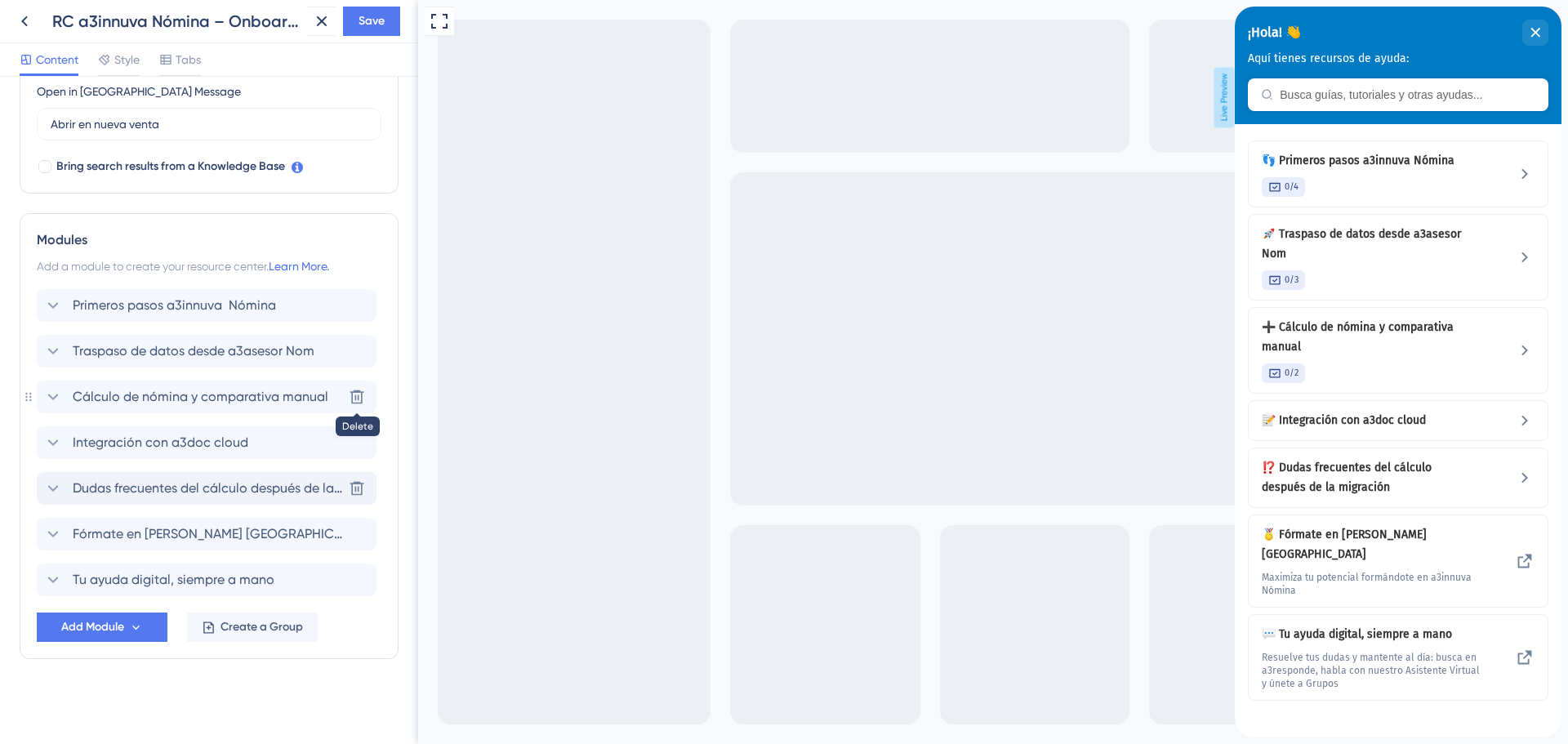 scroll, scrollTop: 471, scrollLeft: 0, axis: vertical 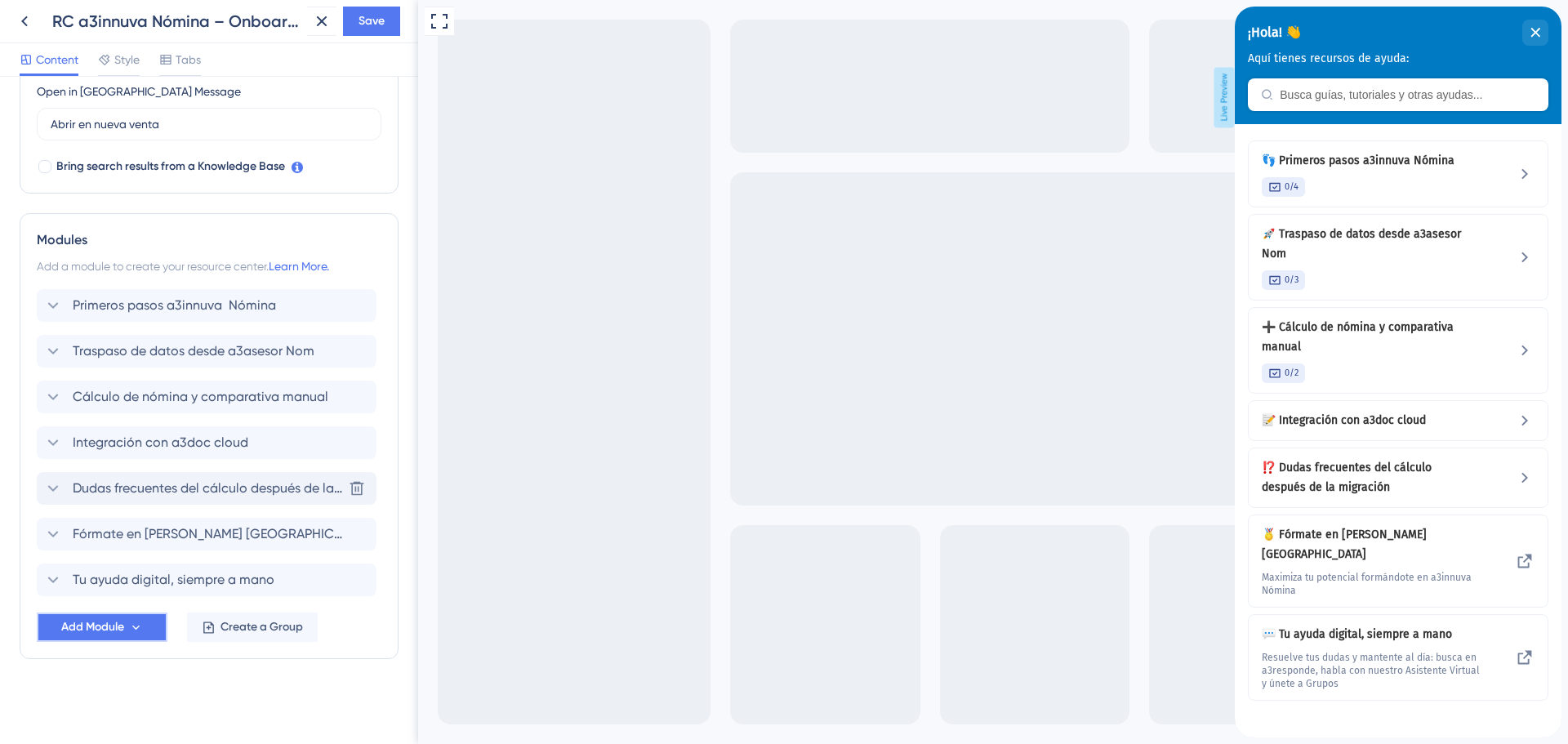 click on "Add Module" at bounding box center [92, 627] 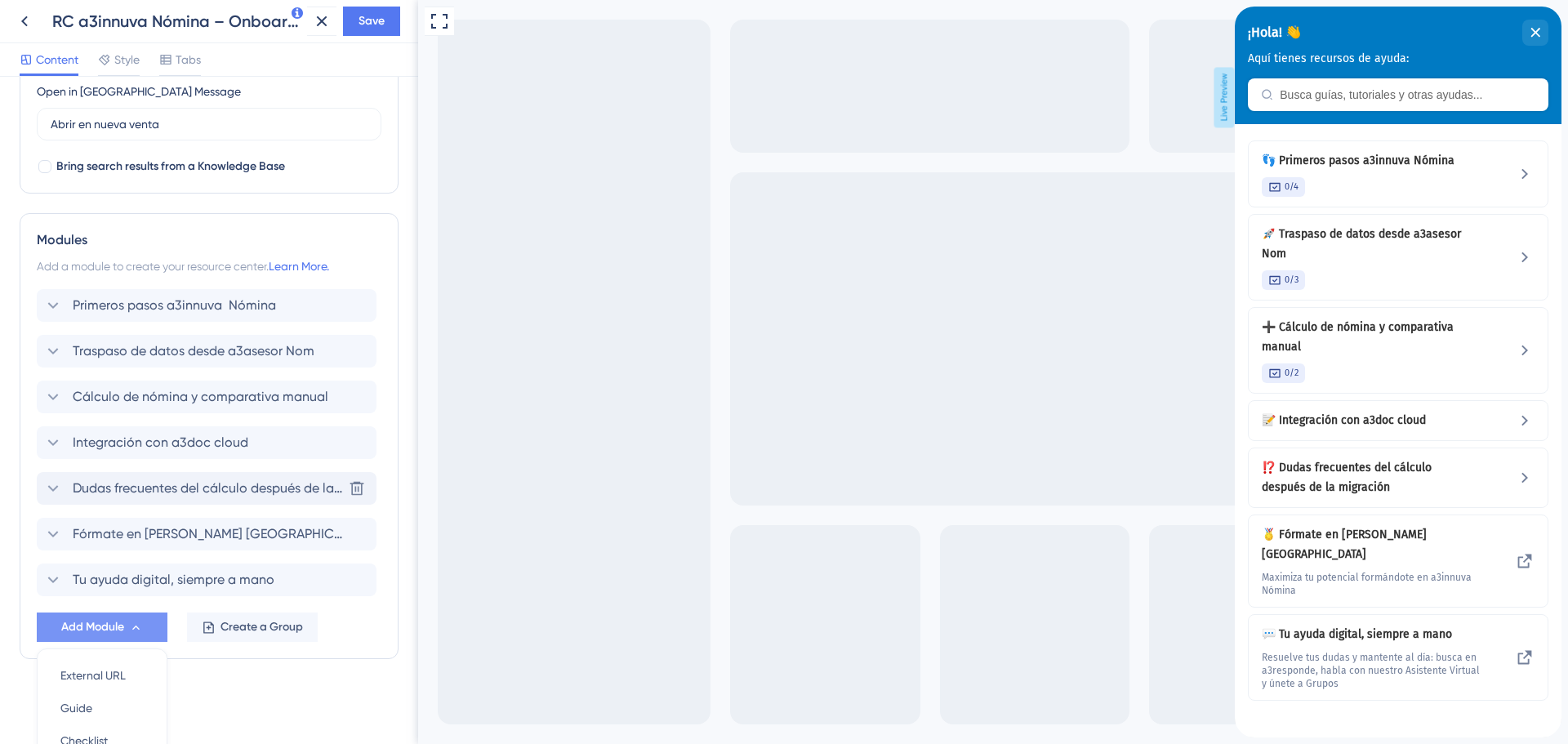 scroll, scrollTop: 626, scrollLeft: 0, axis: vertical 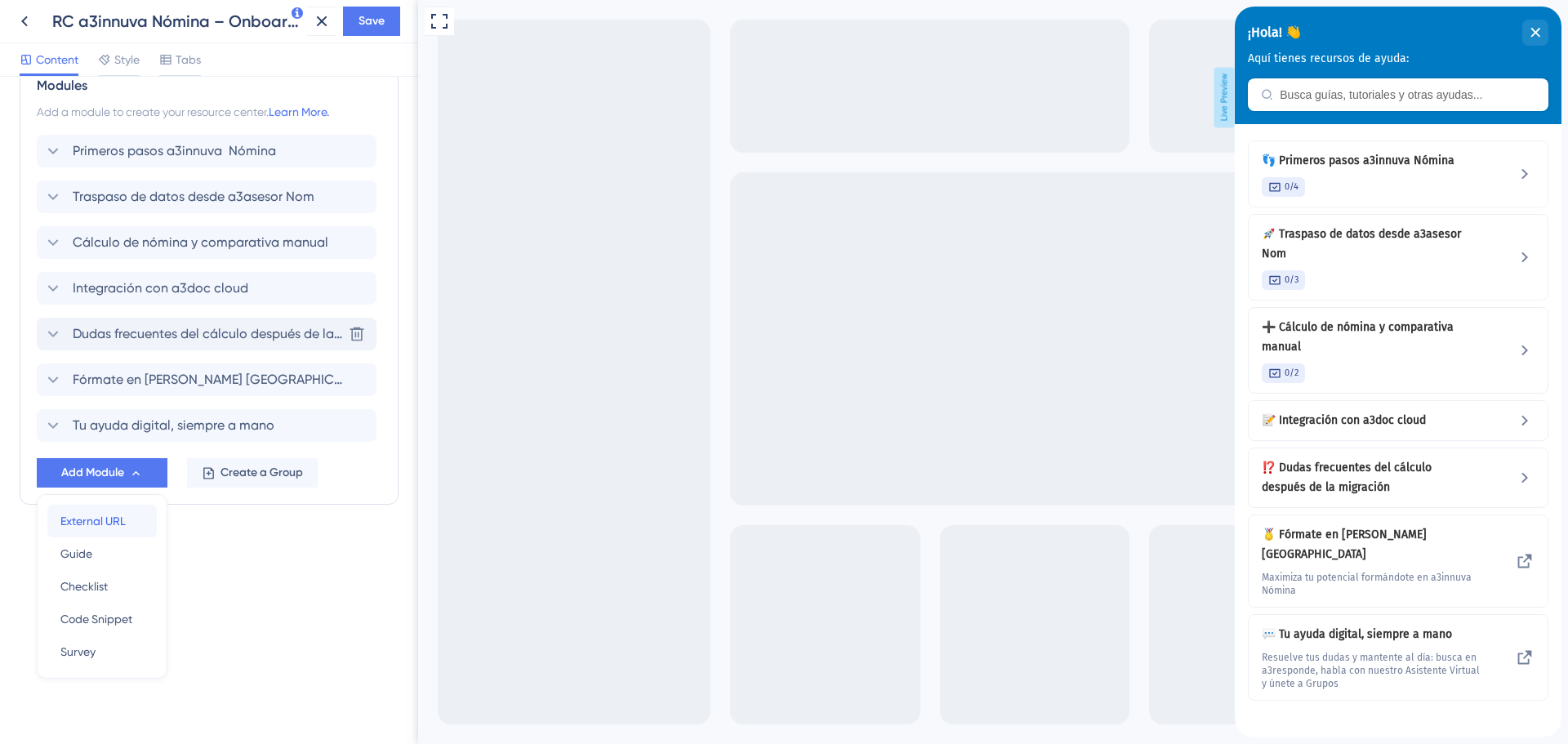 click on "External URL" at bounding box center [93, 521] 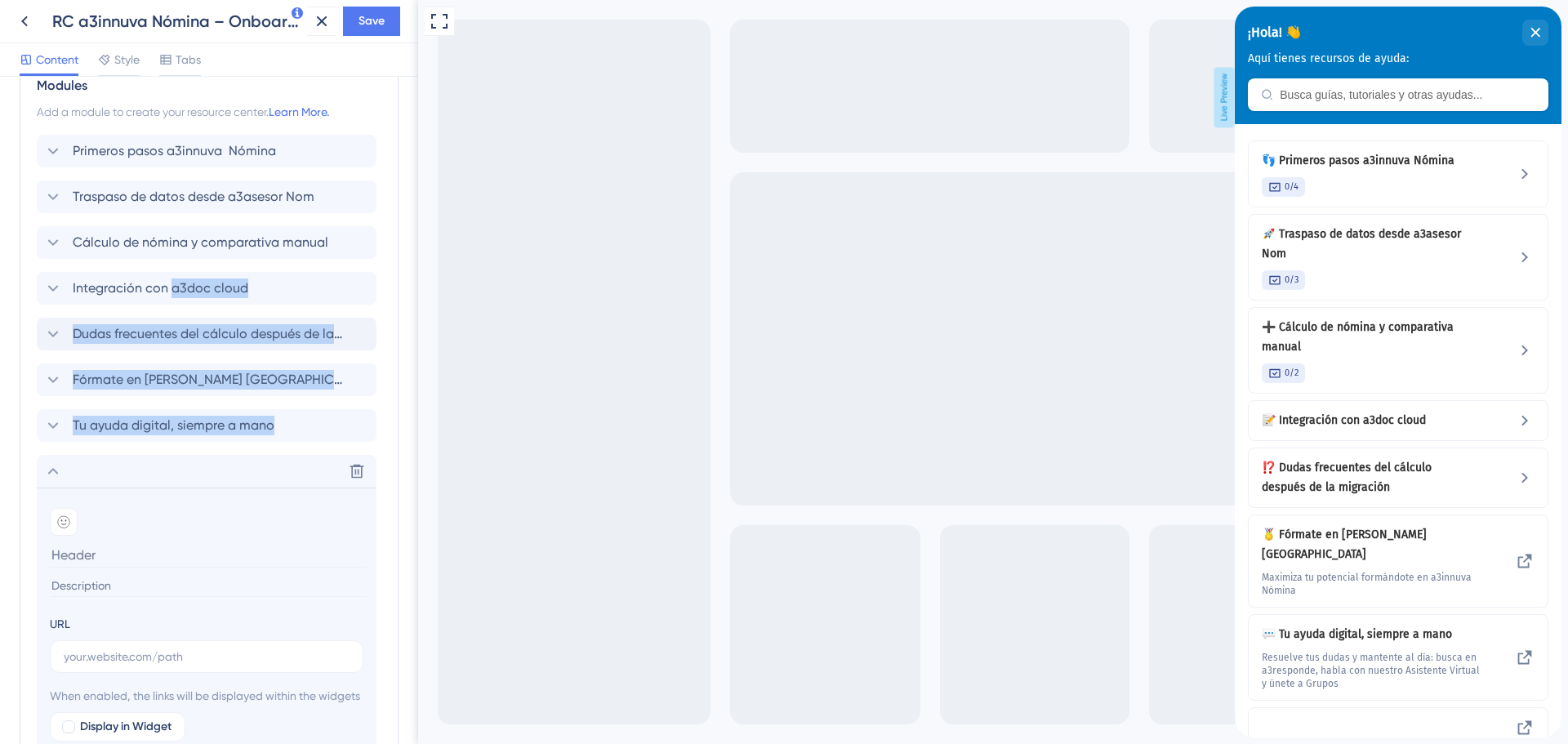 drag, startPoint x: 139, startPoint y: 529, endPoint x: 169, endPoint y: 307, distance: 224.018 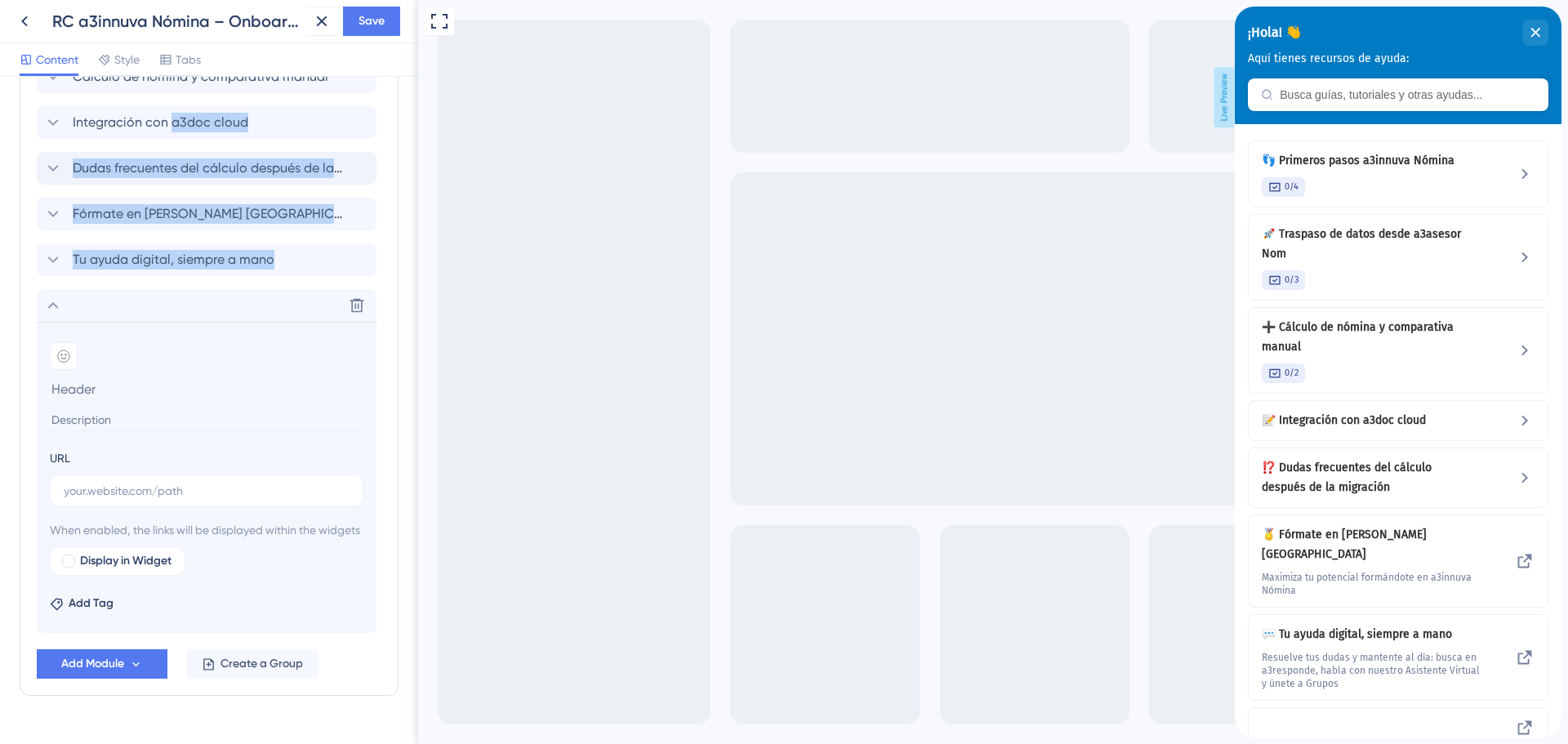 scroll, scrollTop: 766, scrollLeft: 0, axis: vertical 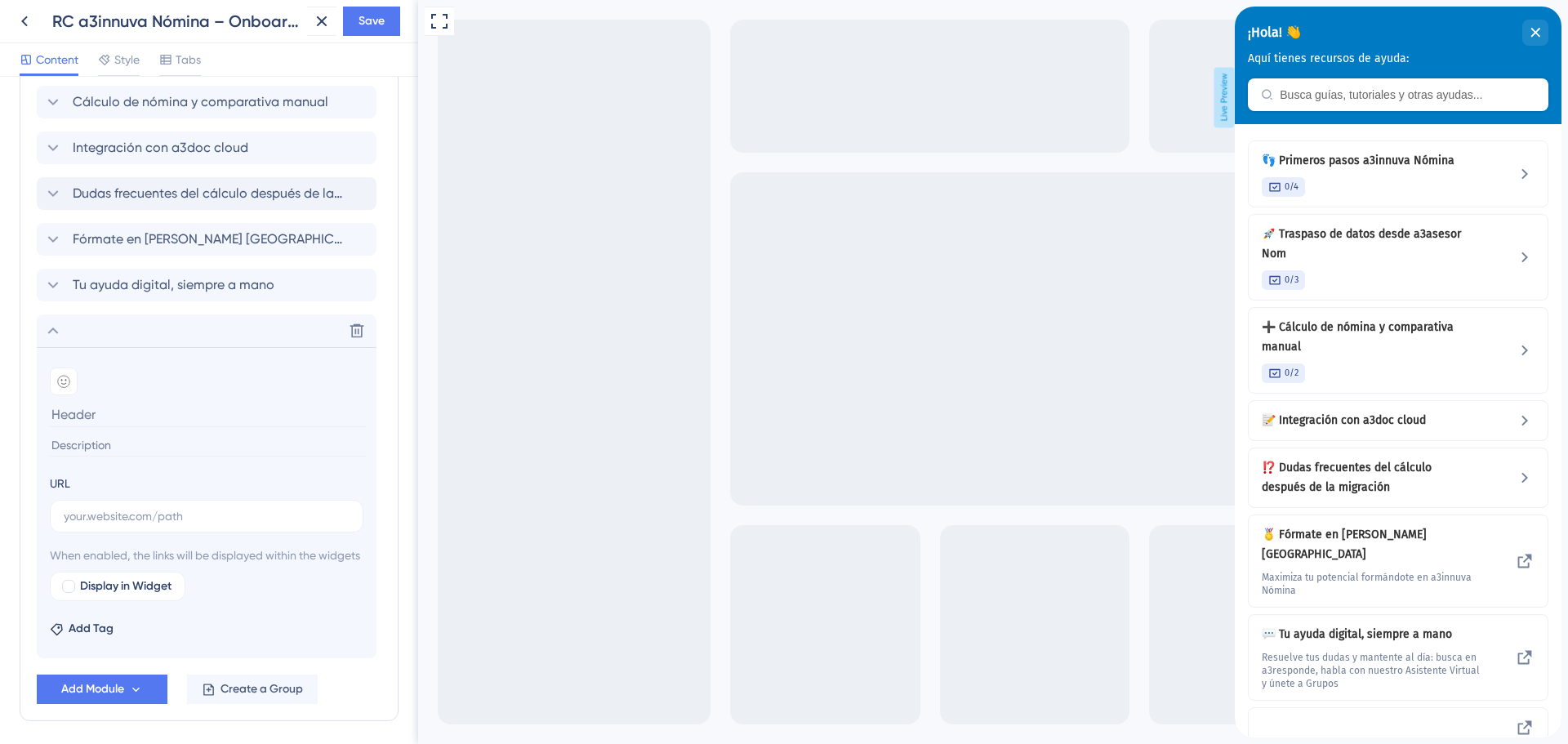 click on "Add emoji URL When enabled, the links will be displayed within the widgets Display in Widget Add Tag" at bounding box center [207, 502] 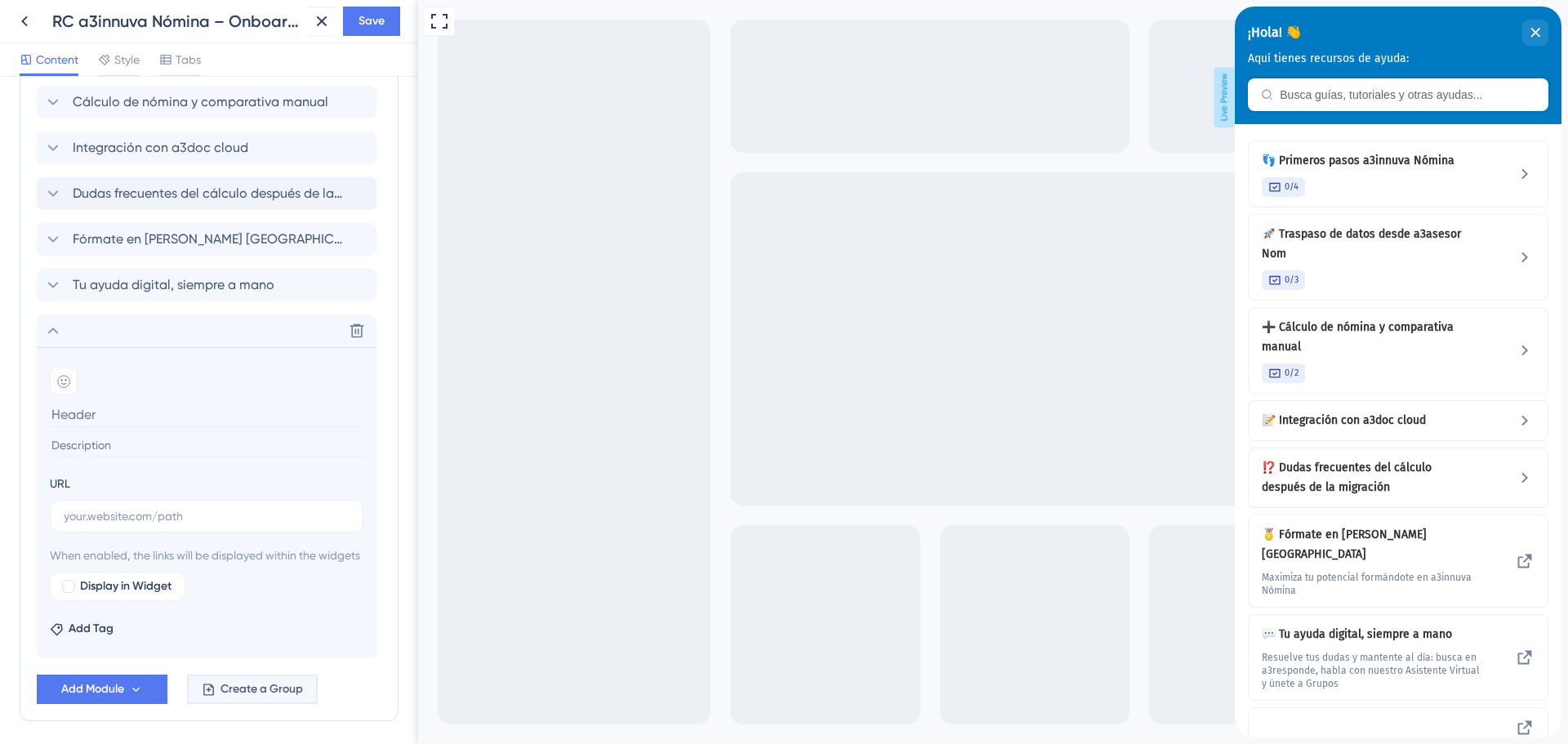 click on "Create a Group" at bounding box center [261, 689] 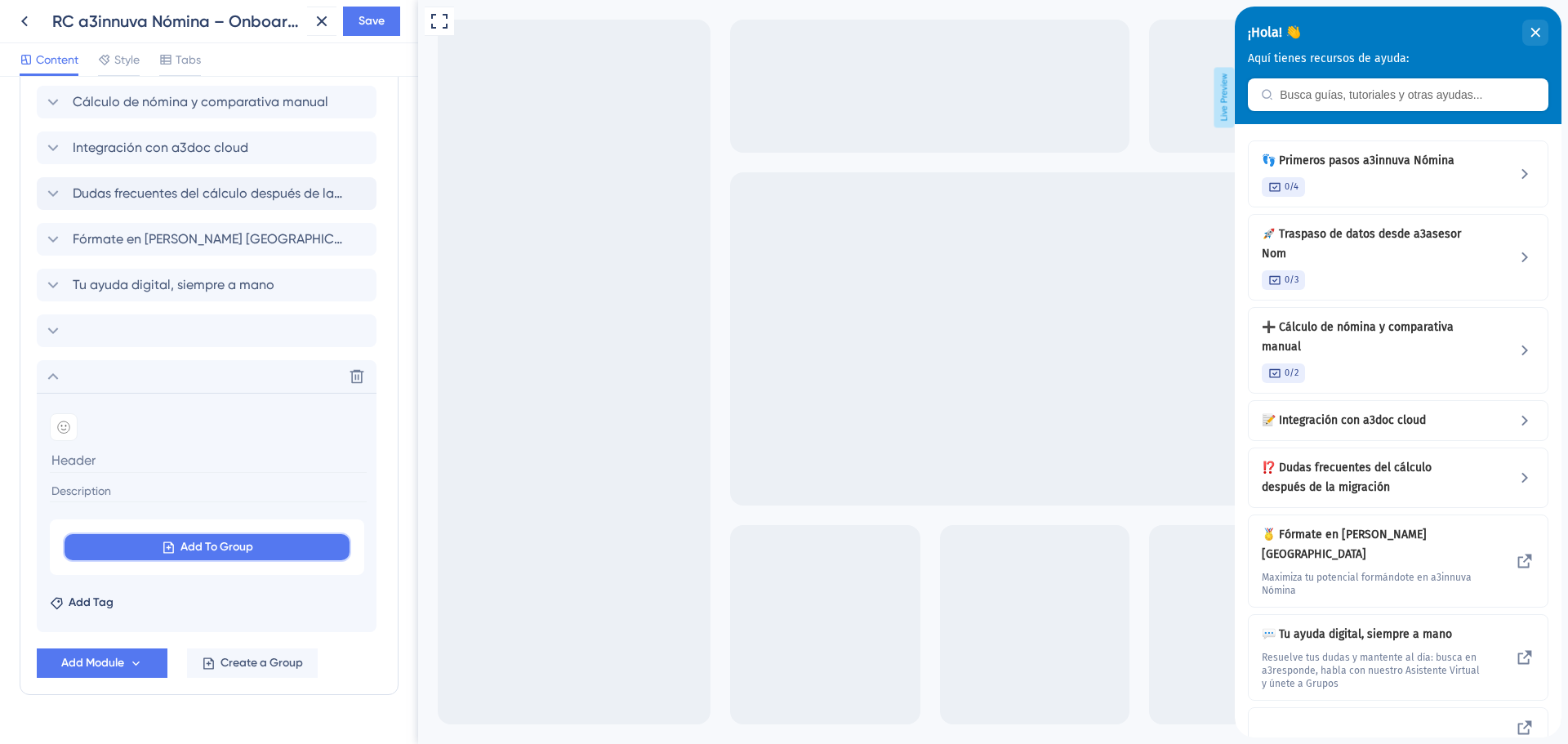 click on "Add To Group" at bounding box center (216, 547) 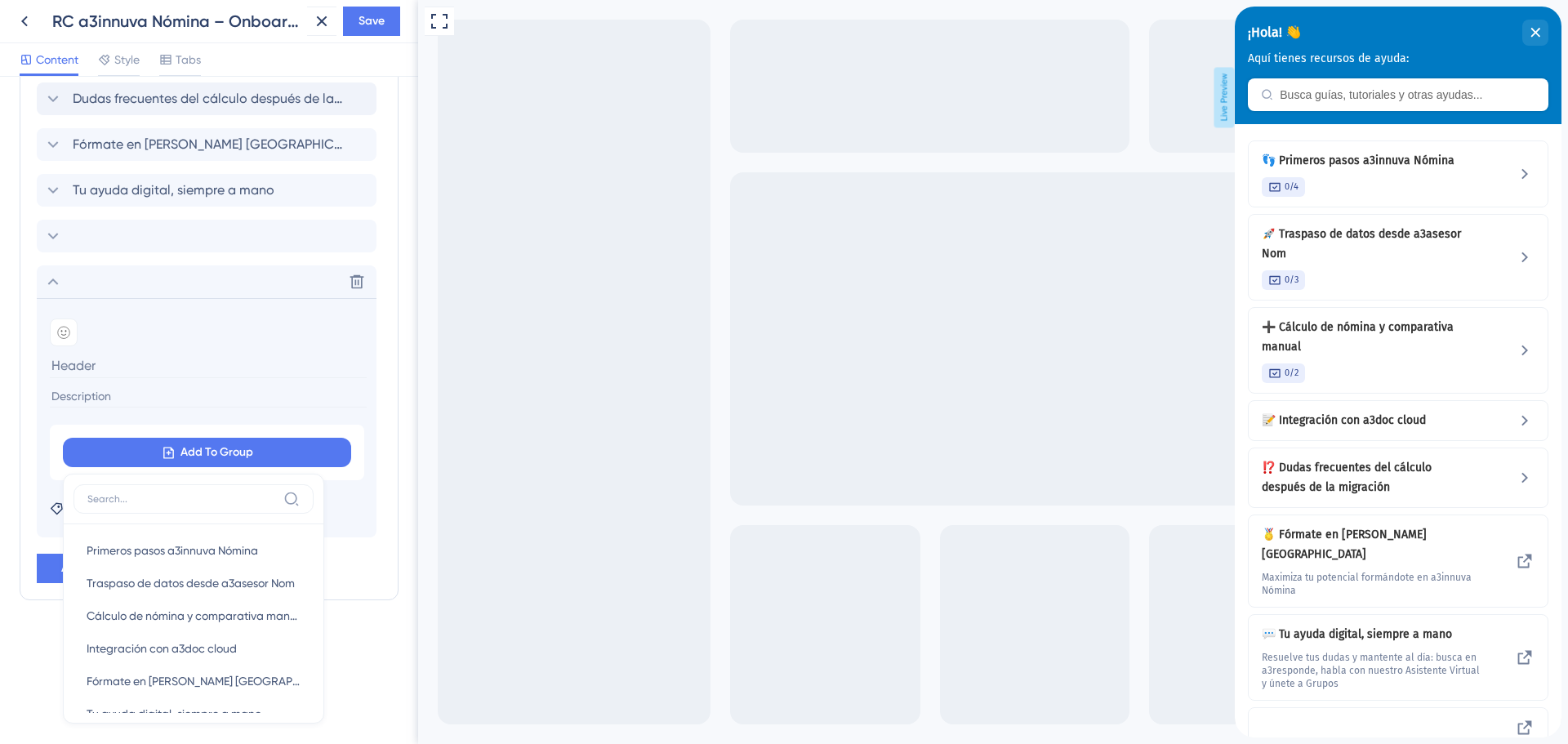 click on "Resource Center Header Title ¡Hola! 👋 19 ¡Hola! 👋 Subtitle Aquí tienes recursos de ayuda: 6 Search Function Search Bar Search Bar Placeholder Busca guías, tutoriales y otras ayudas... No Search Result Message No se encuentran resultados... Open in New Tab Message Abrir en nueva venta 0 Bring search results from a Knowledge Base Modules Add a module to create your resource center.  Learn More. Primeros pasos a3innuva  Nómina Traspaso de datos desde a3asesor Nom Cálculo de nómina y comparativa manual Integración con a3doc cloud Dudas frecuentes del cálculo después de la migración Fórmate en [PERSON_NAME] Kluwer Academy Tu ayuda digital, siempre a mano Delete Add emoji Add To Group Primeros pasos a3innuva  Nómina Primeros pasos a3innuva  Nómina Traspaso de datos desde a3asesor Nom Traspaso de datos desde a3asesor Nom Cálculo de nómina y comparativa manual Cálculo de nómina y comparativa manual Integración con a3doc cloud Integración con a3doc cloud Fórmate en [PERSON_NAME] [GEOGRAPHIC_DATA] Add Tag" at bounding box center (209, 410) 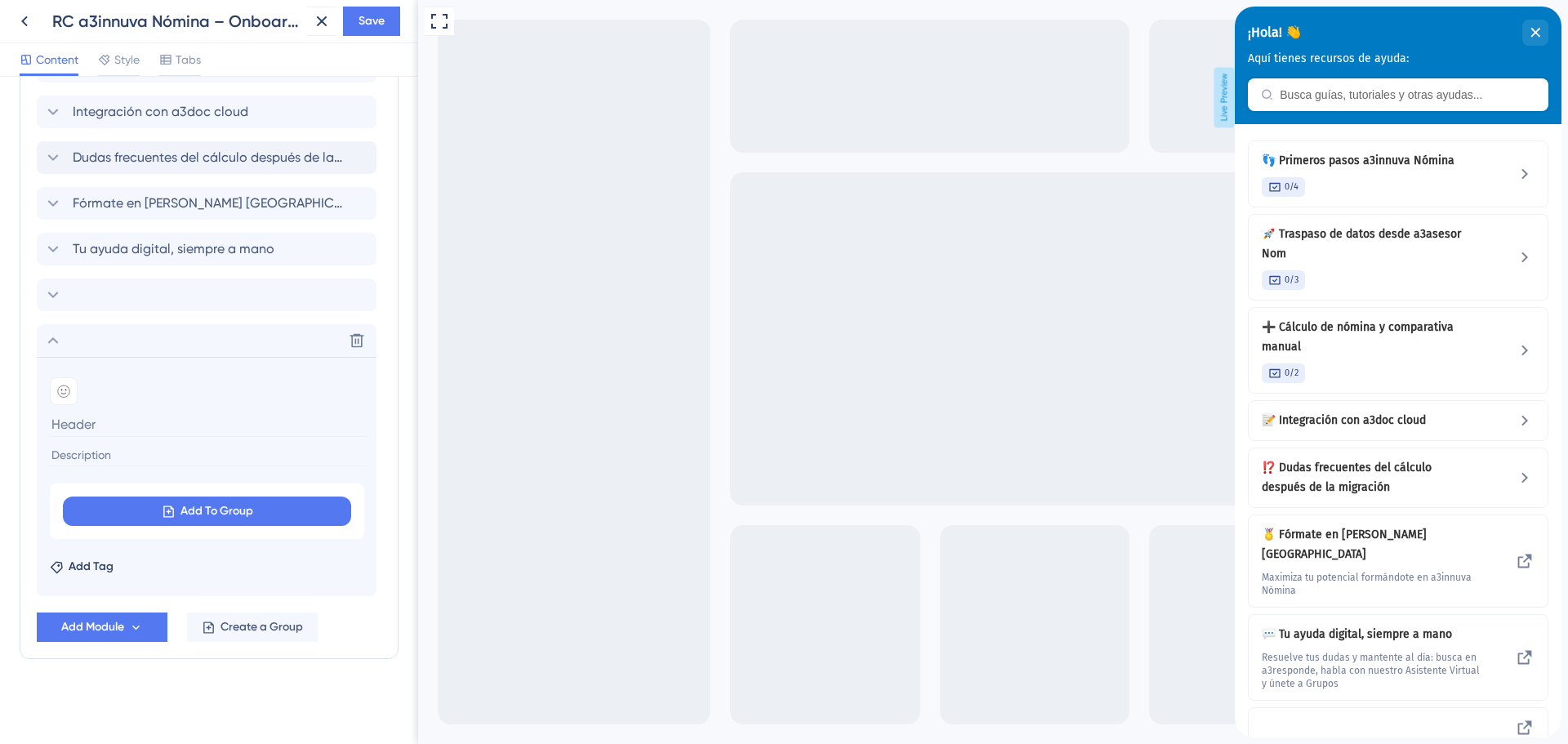 scroll, scrollTop: 802, scrollLeft: 0, axis: vertical 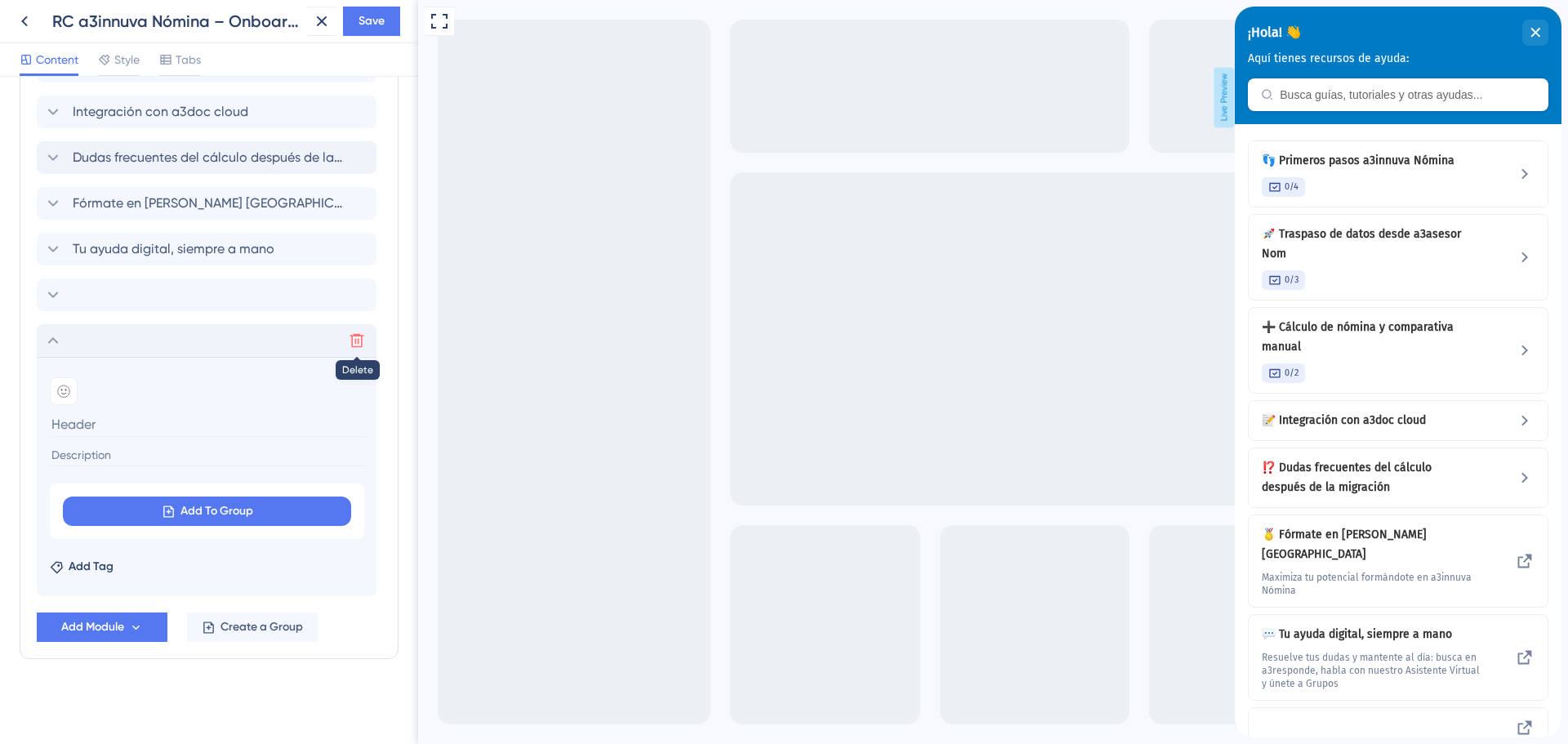 click 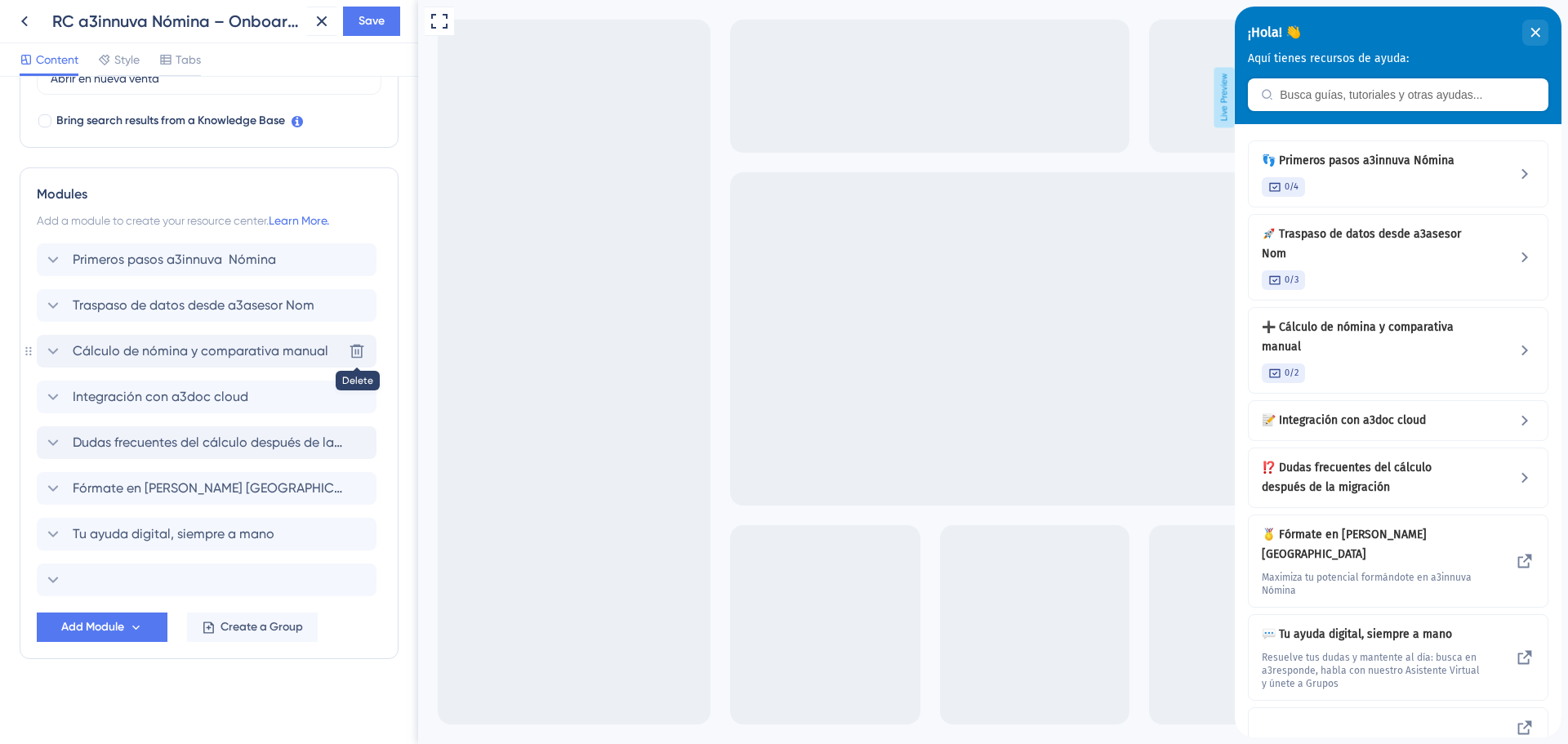 scroll, scrollTop: 517, scrollLeft: 0, axis: vertical 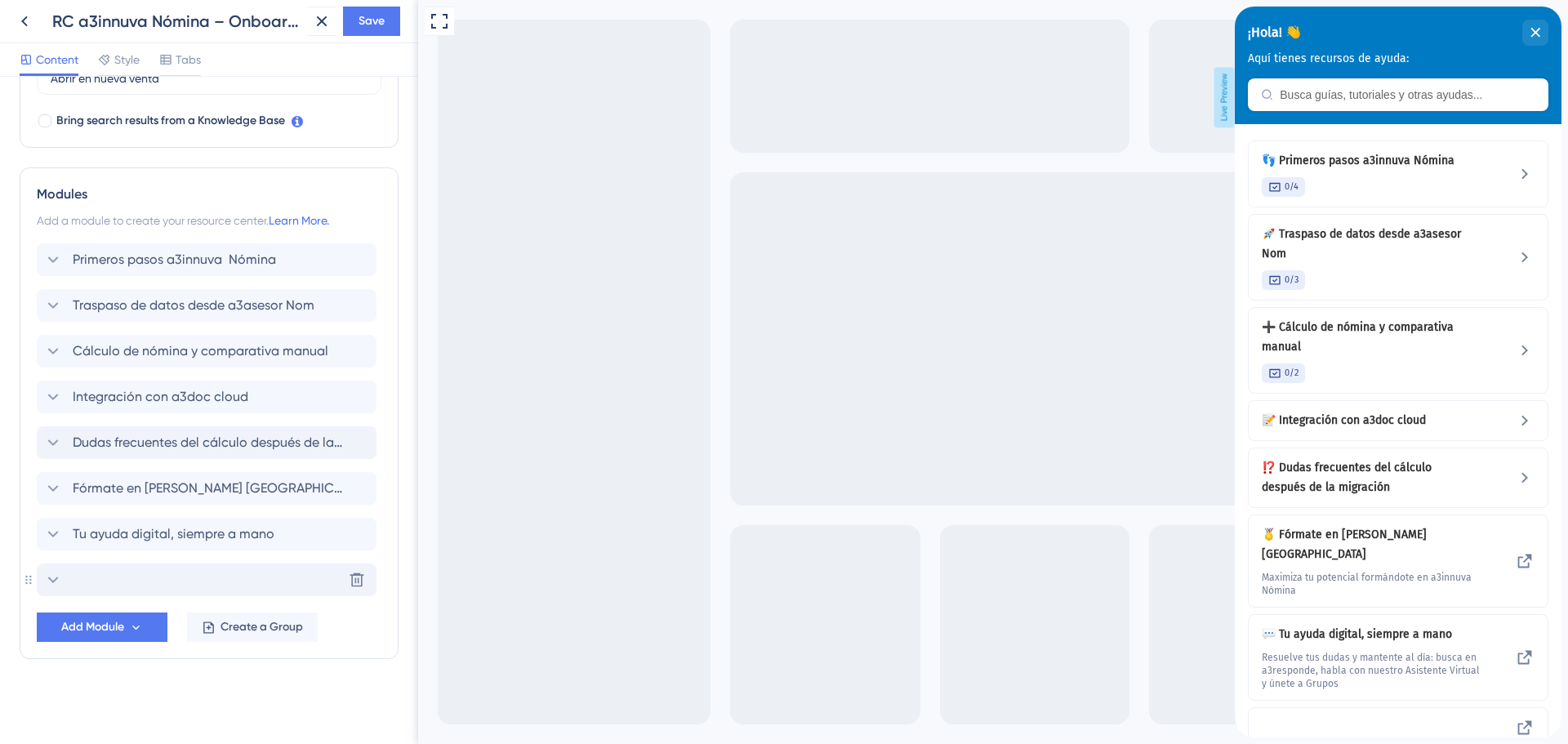click on "Delete" at bounding box center [207, 580] 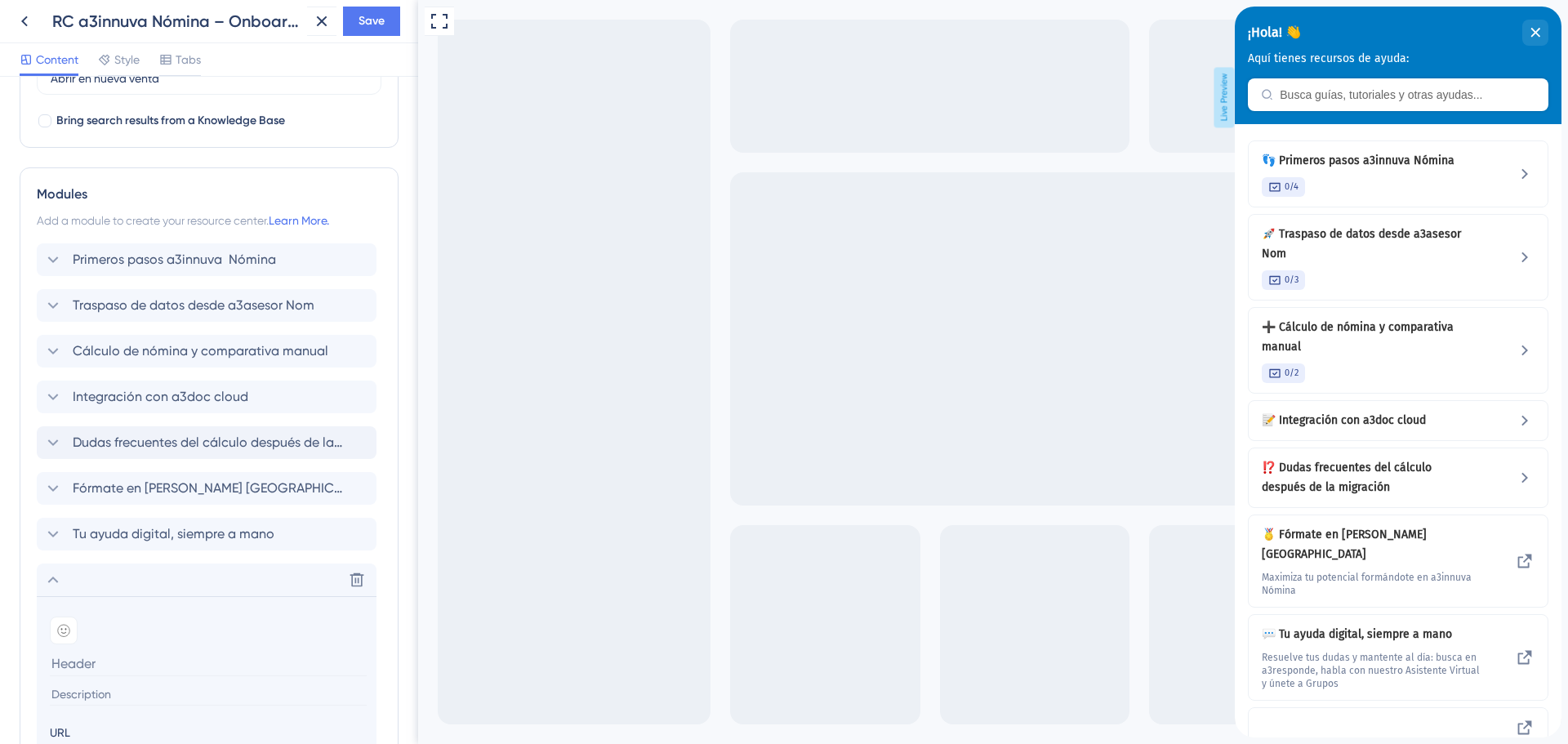 scroll, scrollTop: 802, scrollLeft: 0, axis: vertical 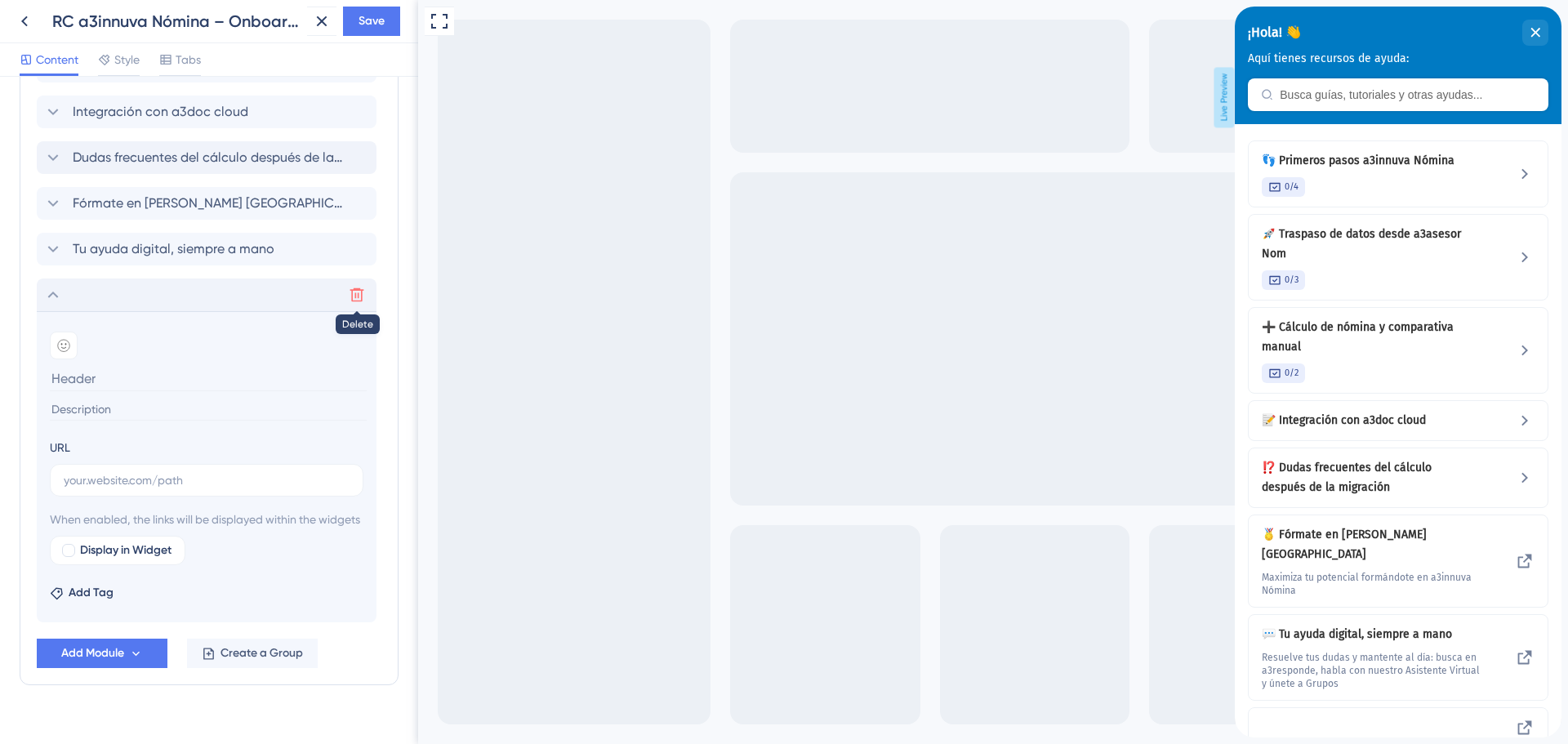 click 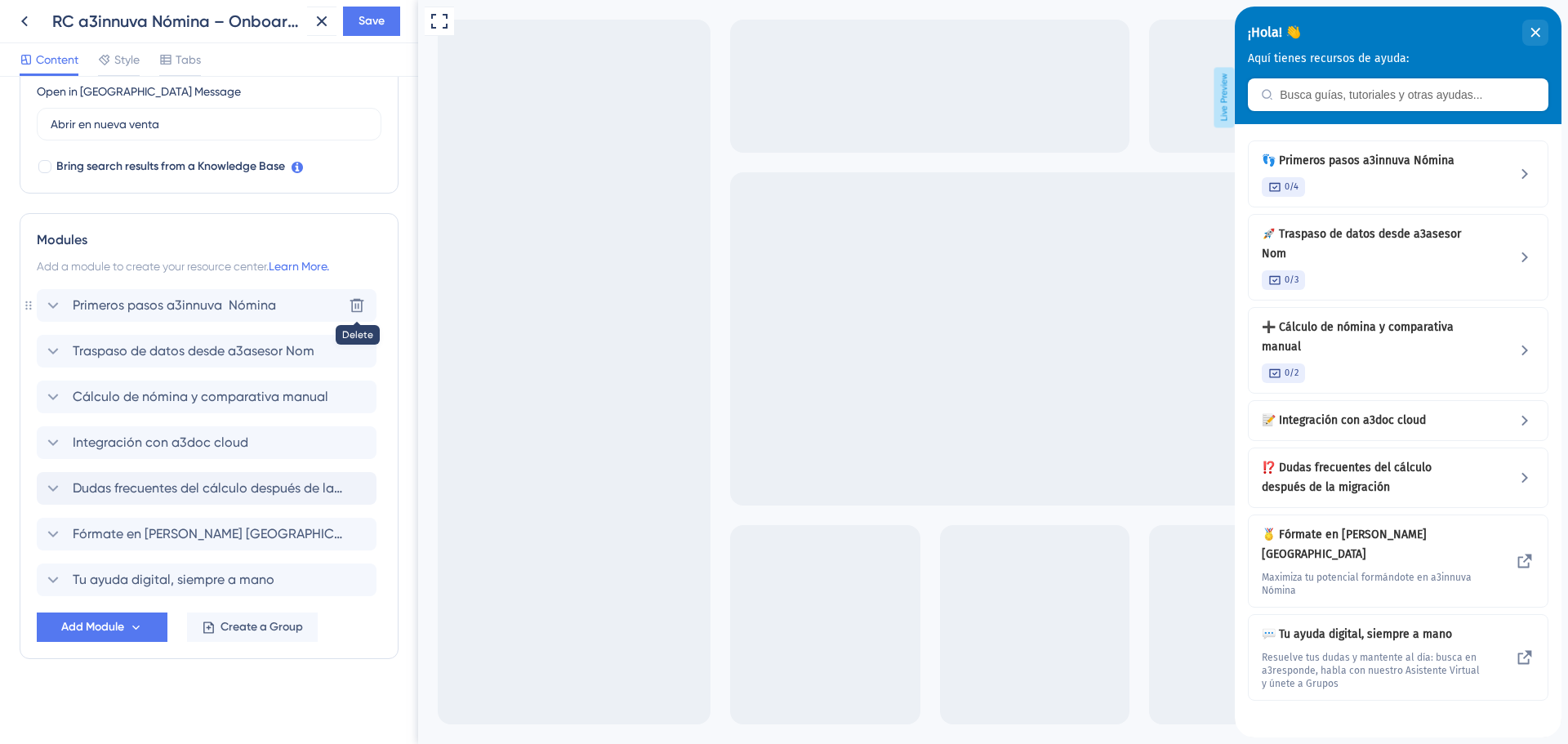 scroll, scrollTop: 471, scrollLeft: 0, axis: vertical 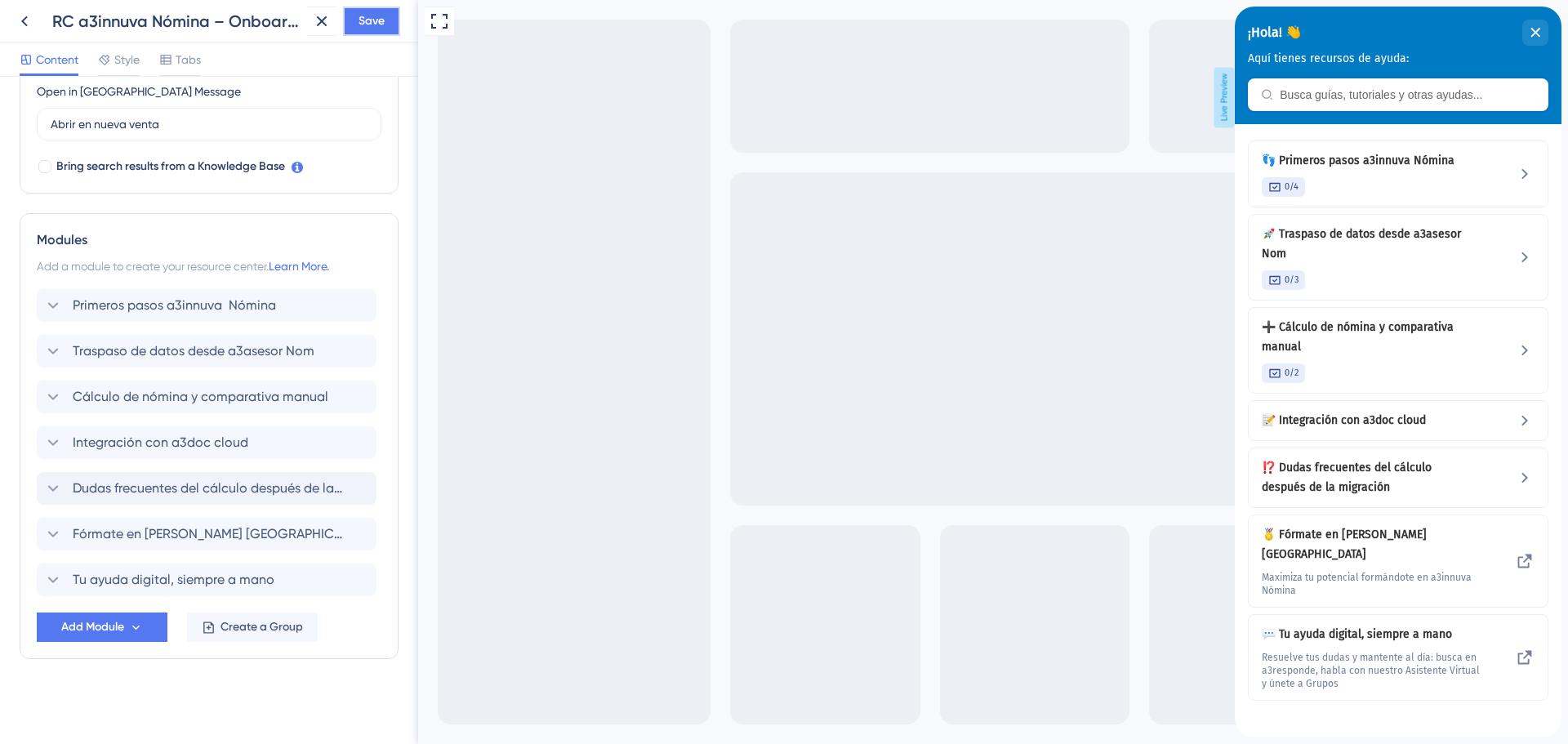 click on "Save" at bounding box center (372, 21) 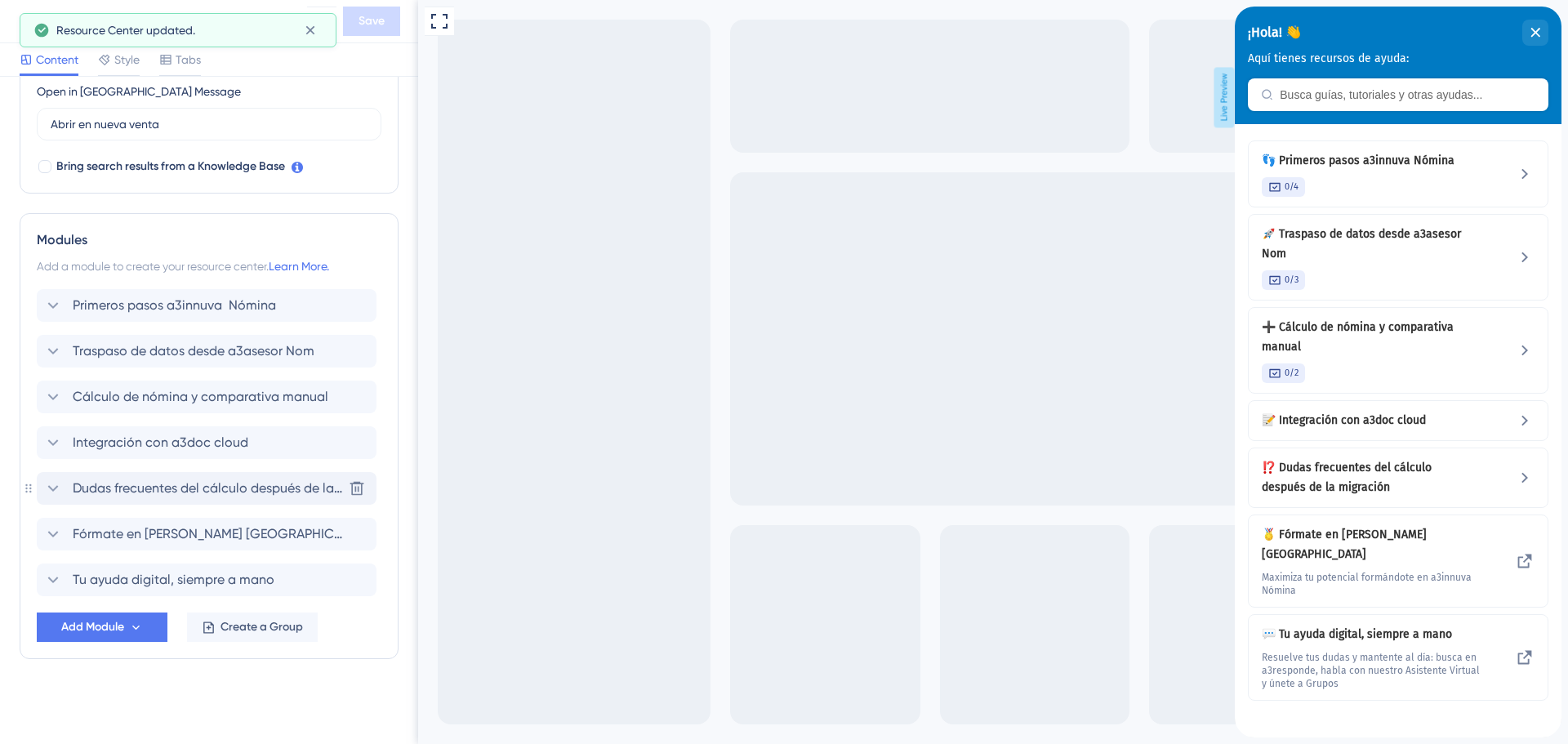 click on "Dudas frecuentes del cálculo después de la migración" at bounding box center (207, 488) 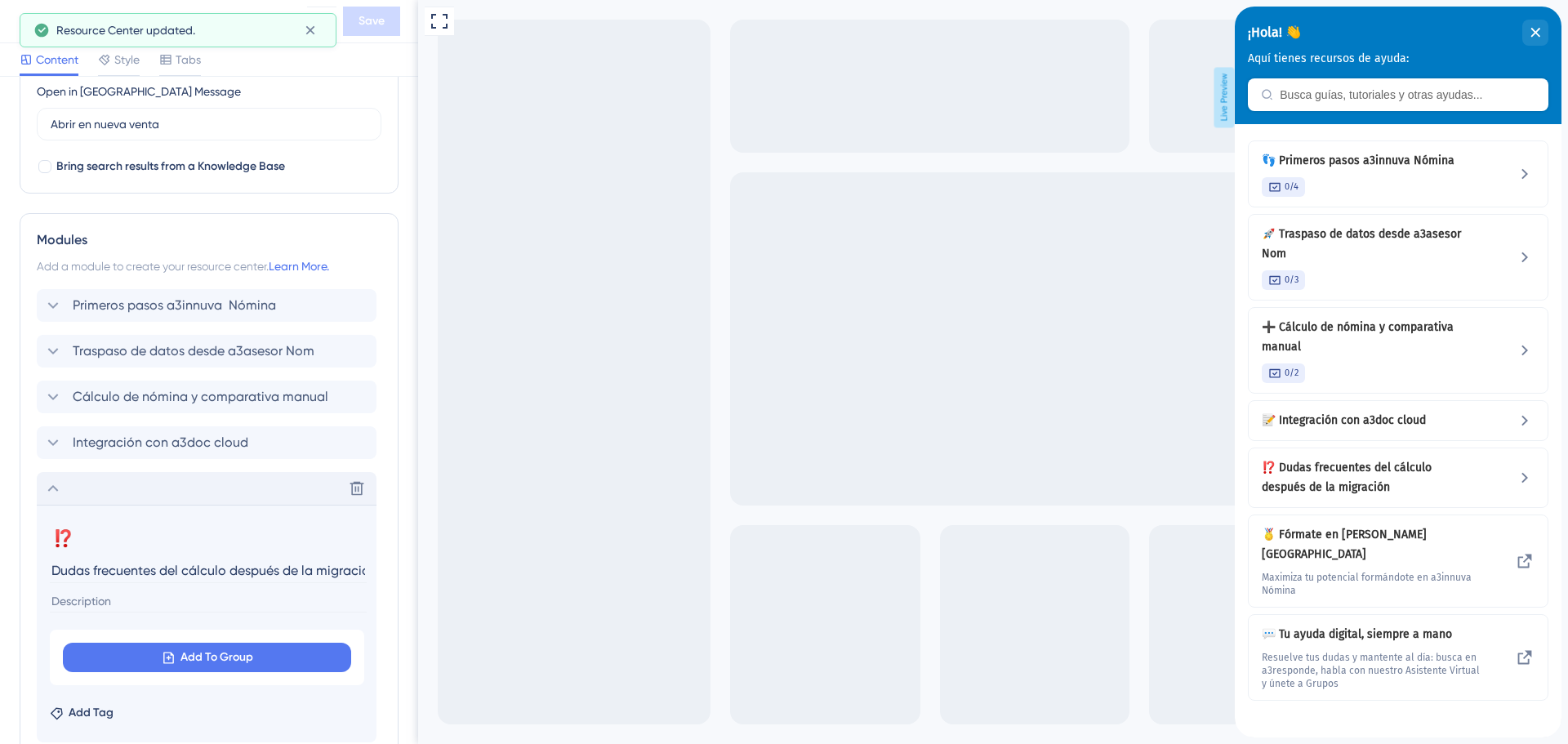 scroll, scrollTop: 709, scrollLeft: 0, axis: vertical 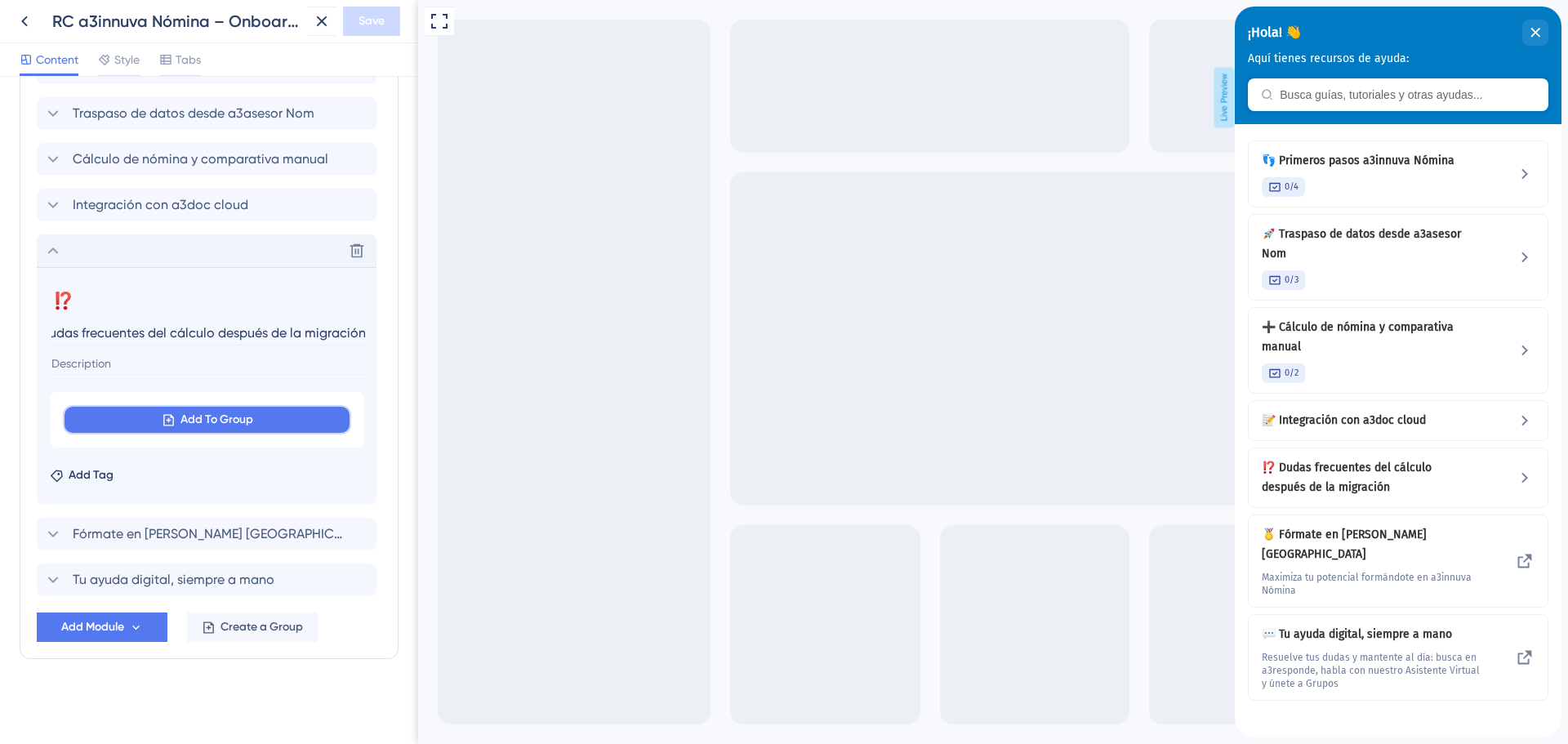 click on "Add To Group" at bounding box center (216, 420) 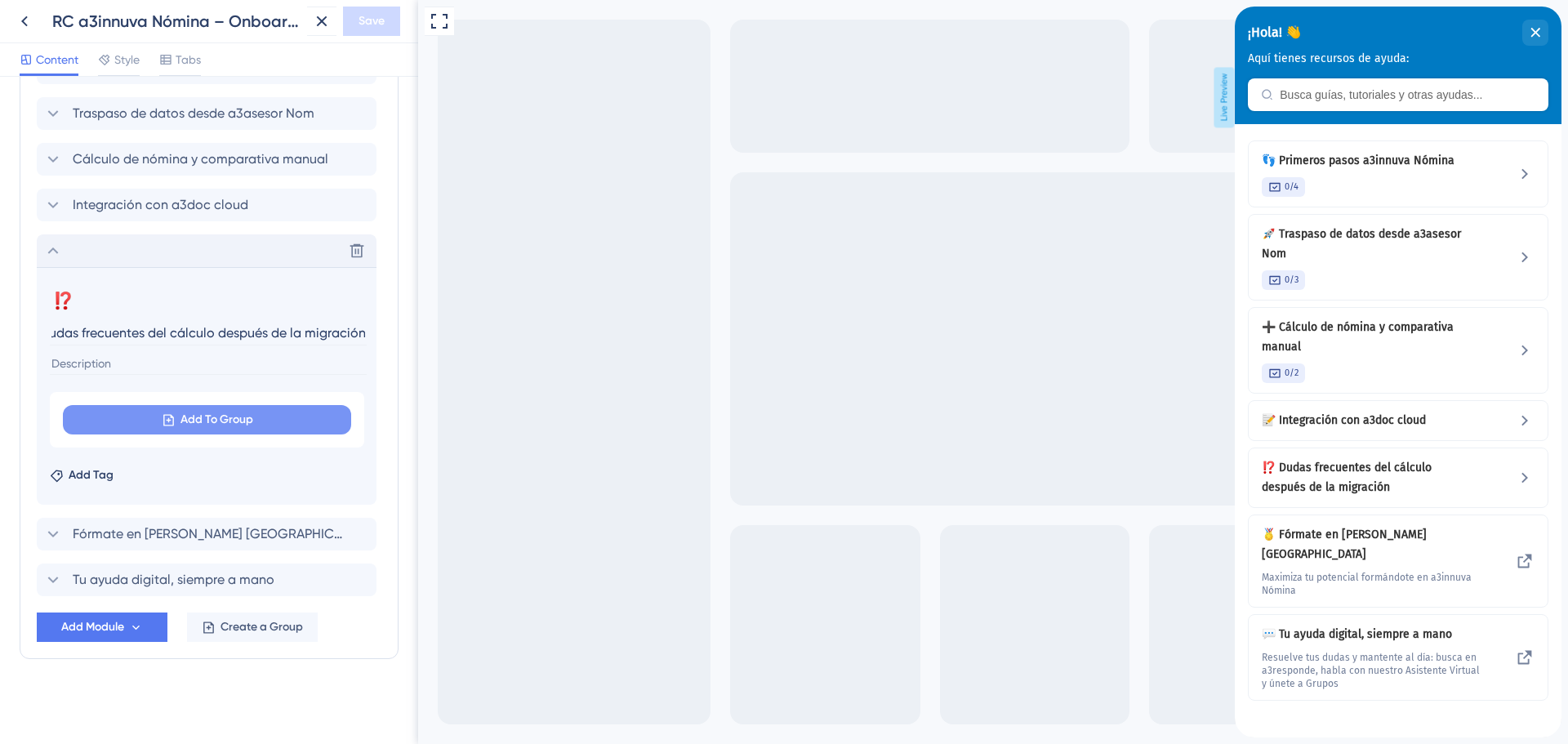 scroll, scrollTop: 0, scrollLeft: 0, axis: both 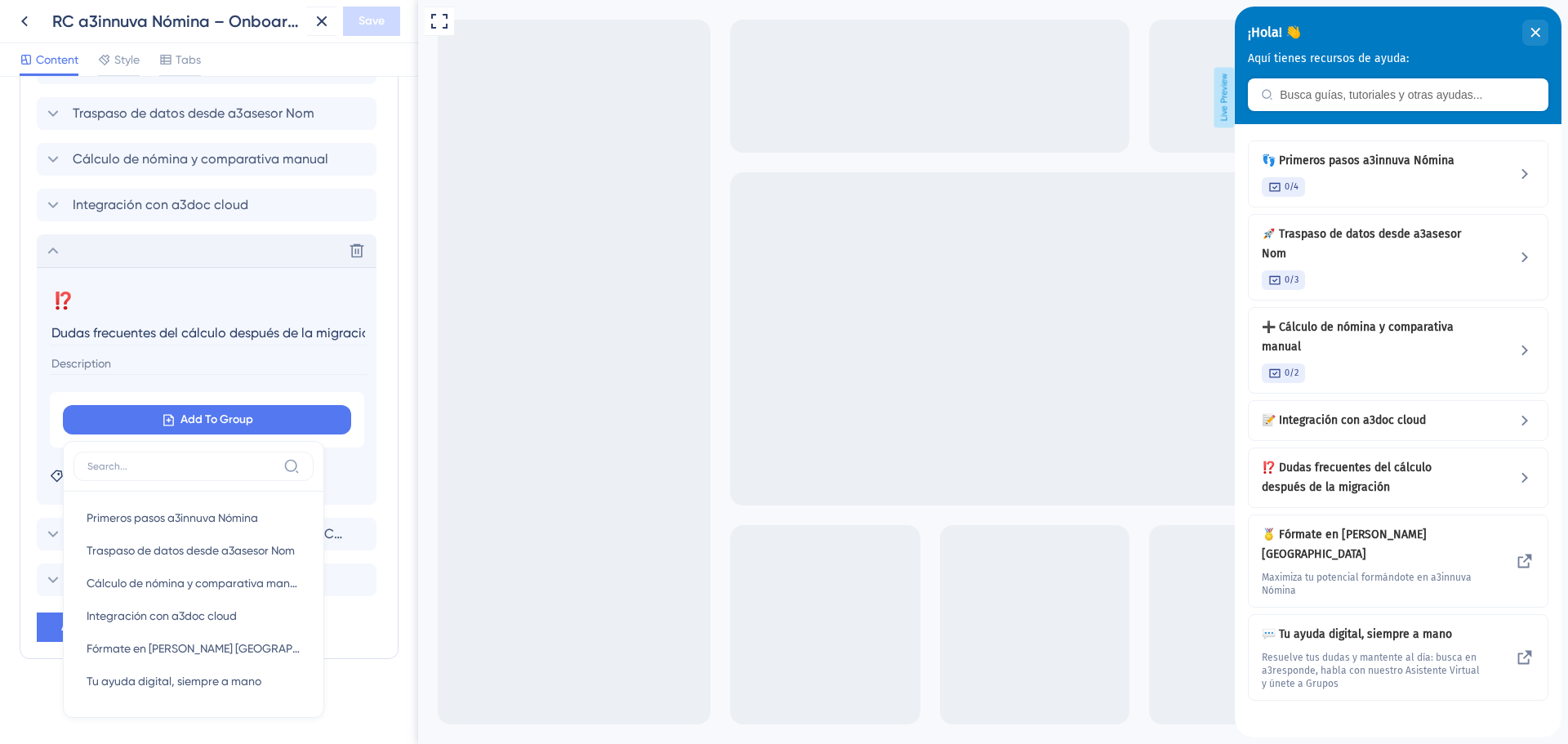 click on "Full Screen Preview Live Preview" at bounding box center [993, 389] 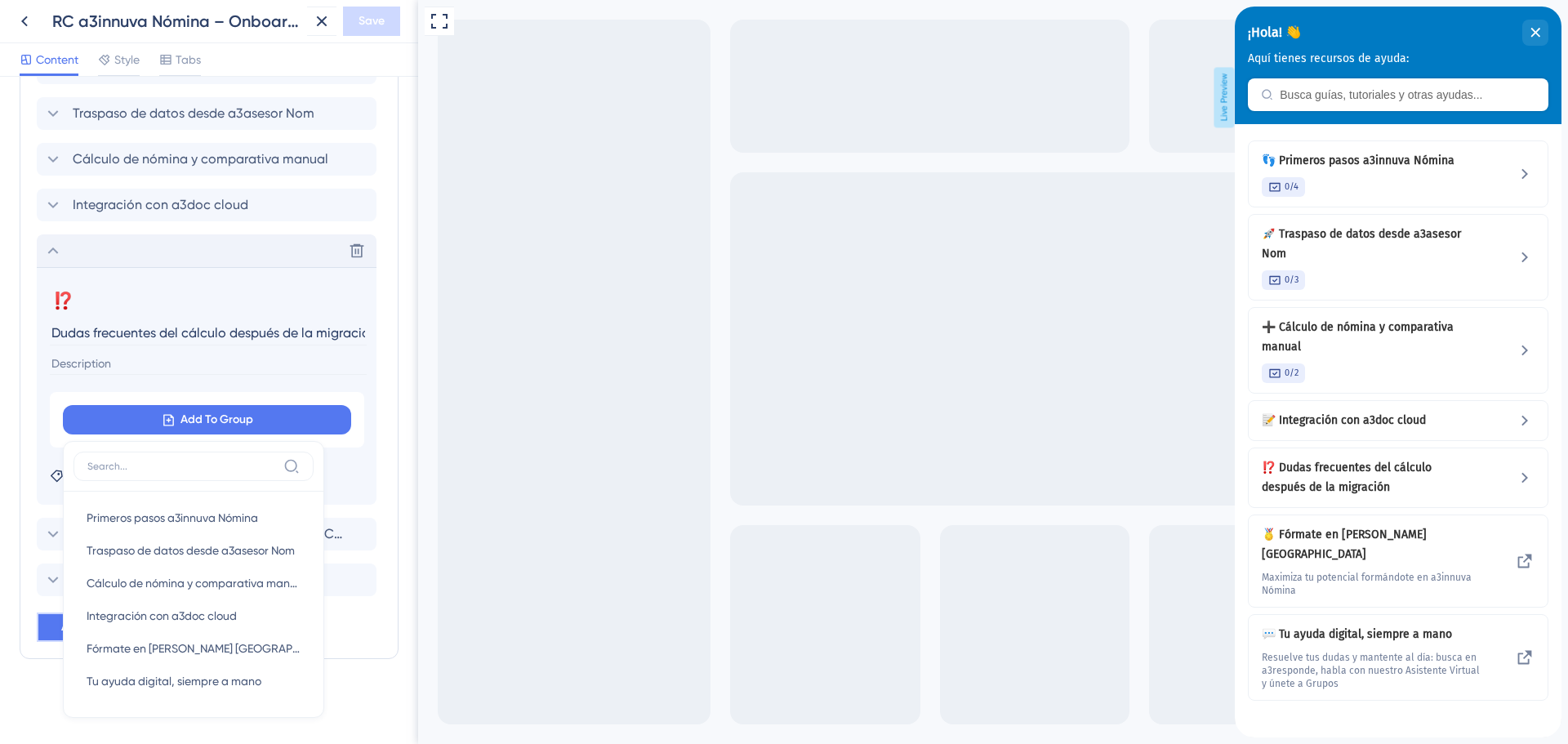 click on "Add Module" at bounding box center (102, 627) 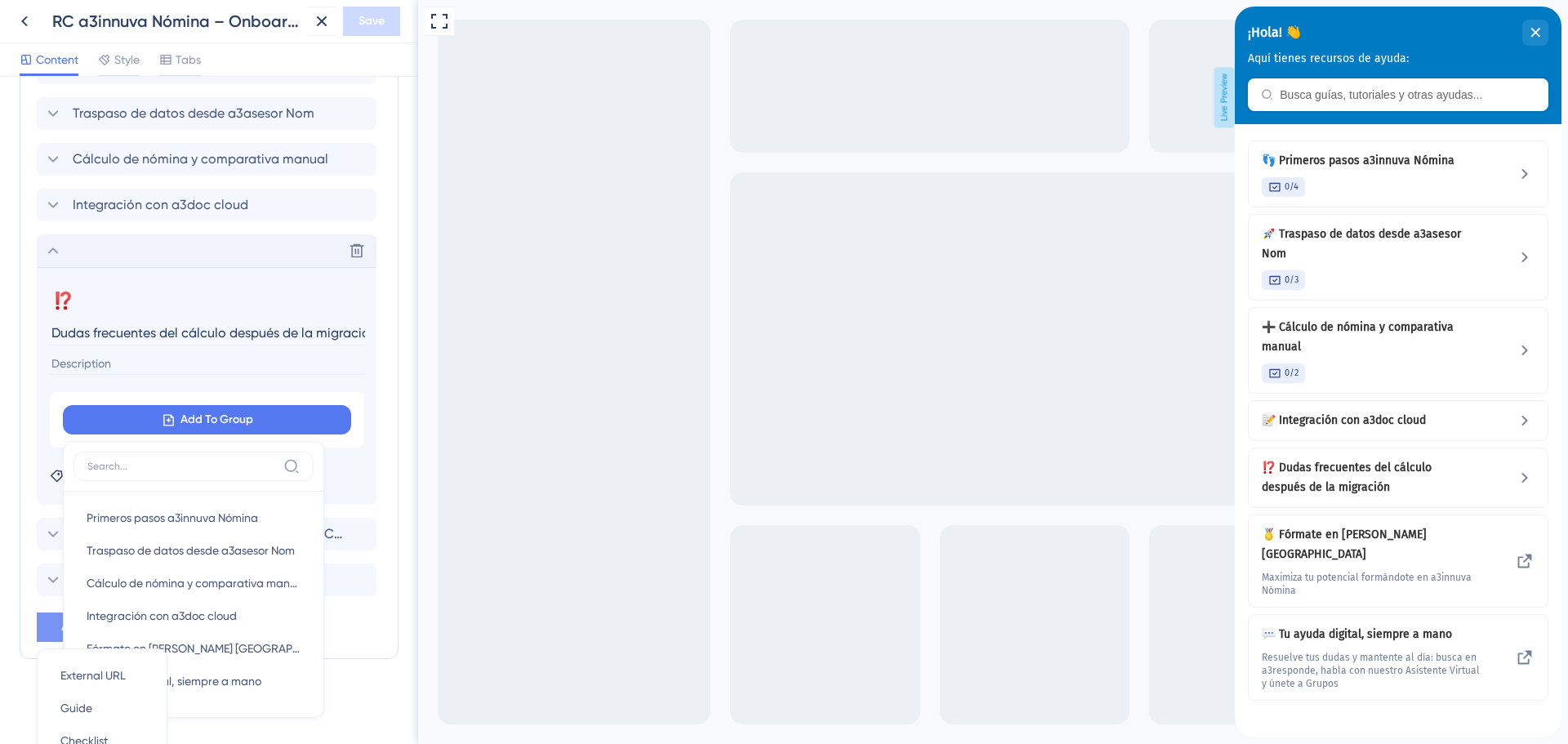 scroll, scrollTop: 863, scrollLeft: 0, axis: vertical 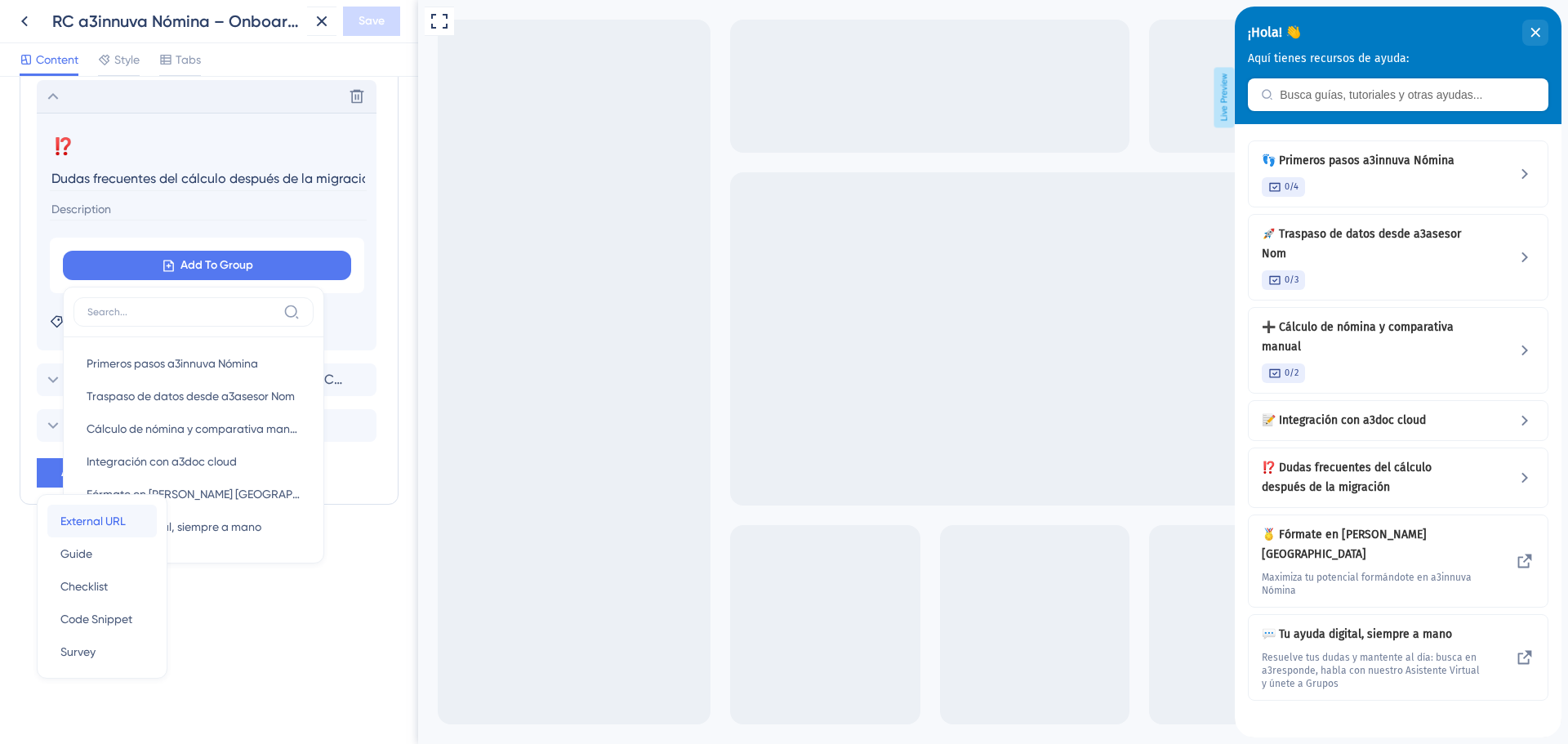 click on "External URL" at bounding box center (93, 521) 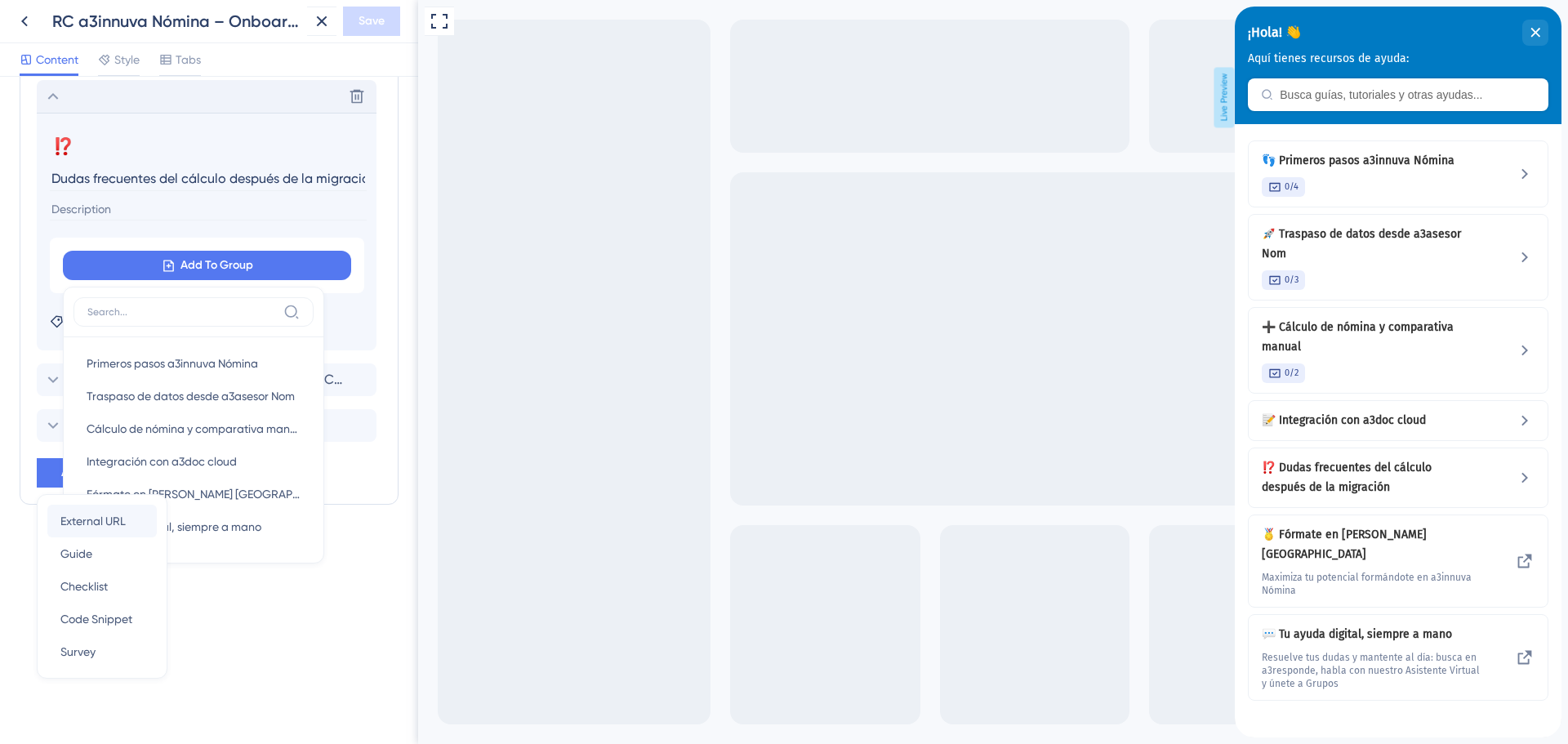 scroll, scrollTop: 848, scrollLeft: 0, axis: vertical 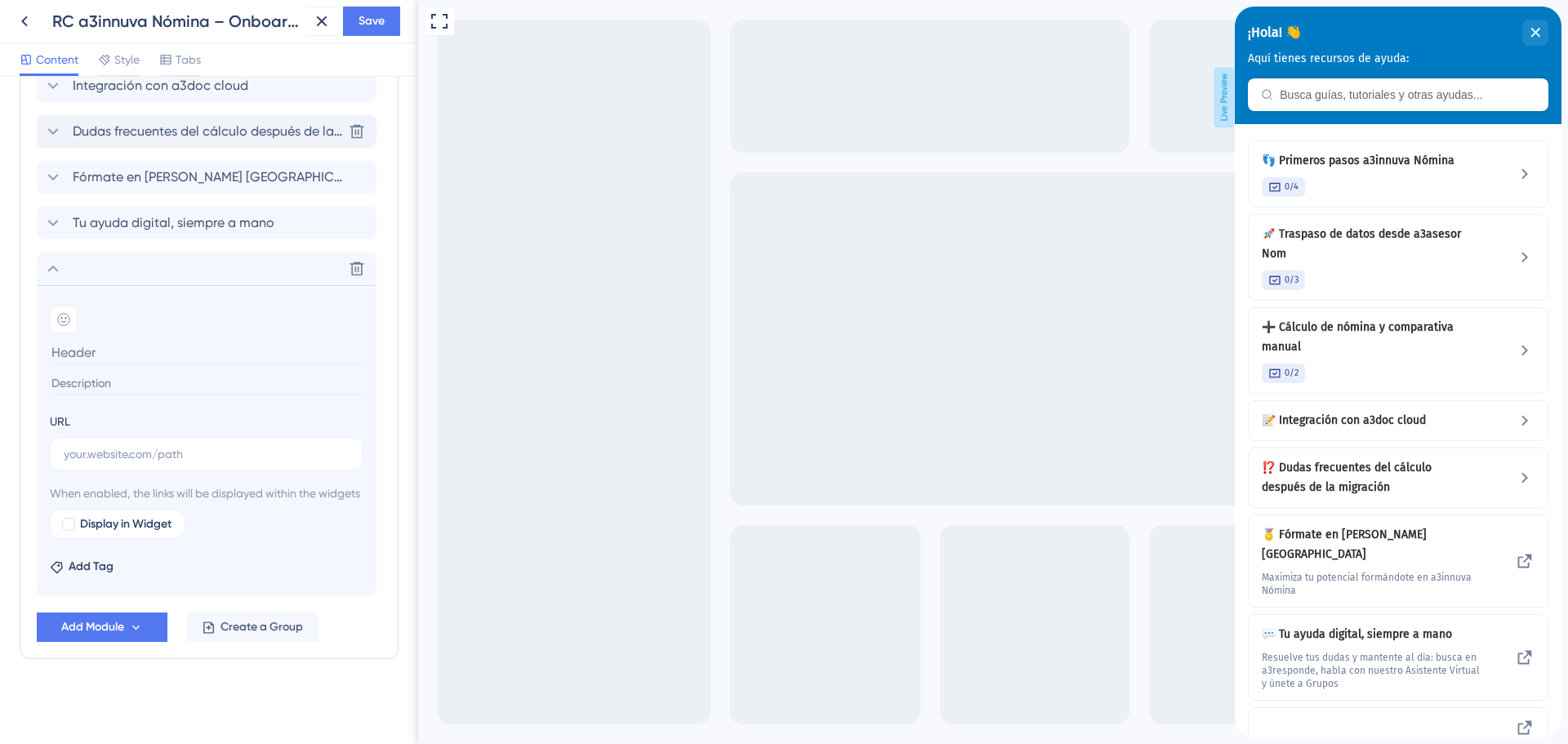 click at bounding box center (208, 383) 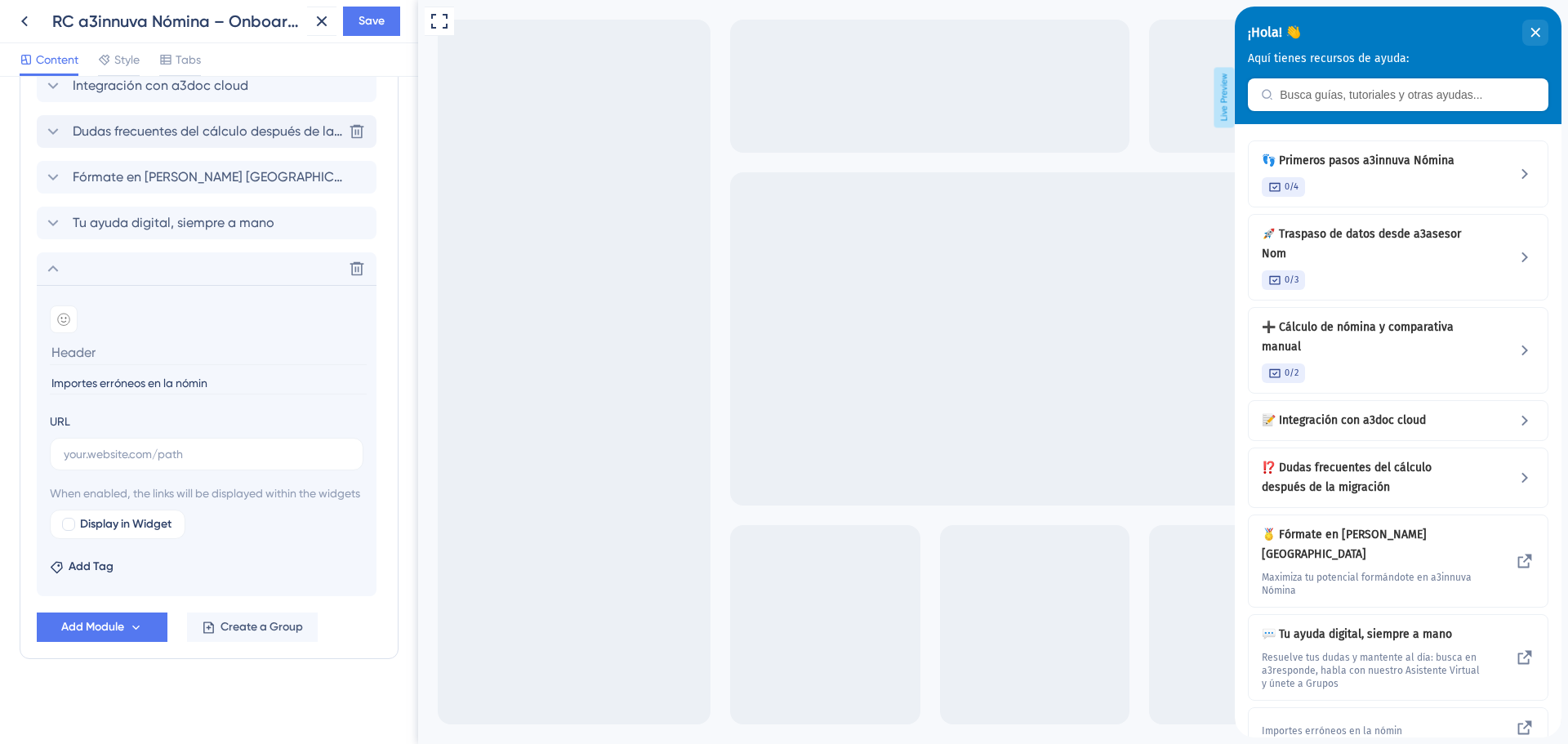 type on "Importes erróneos en la nómina" 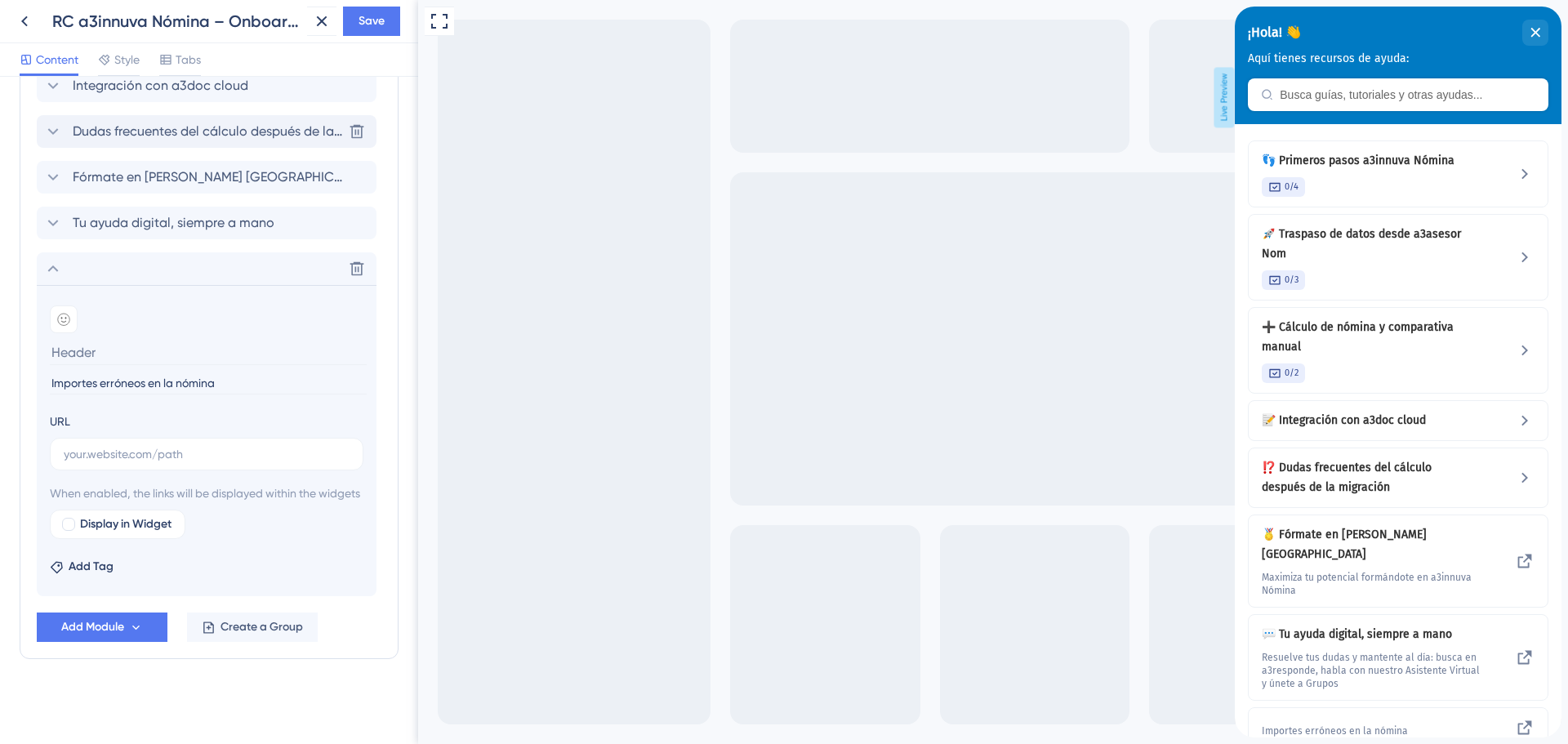 drag, startPoint x: 254, startPoint y: 369, endPoint x: 37, endPoint y: 358, distance: 217.27862 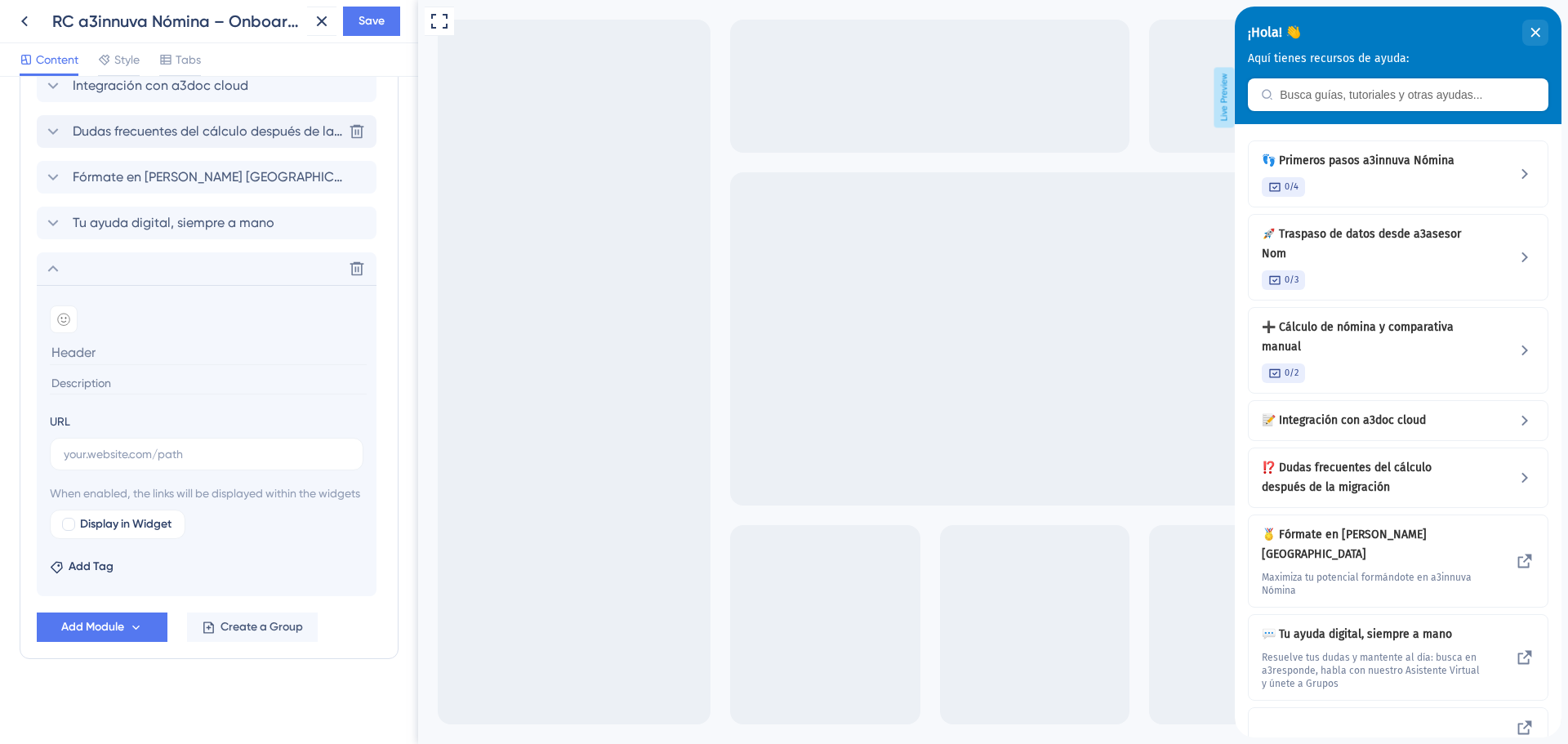 click at bounding box center (208, 352) 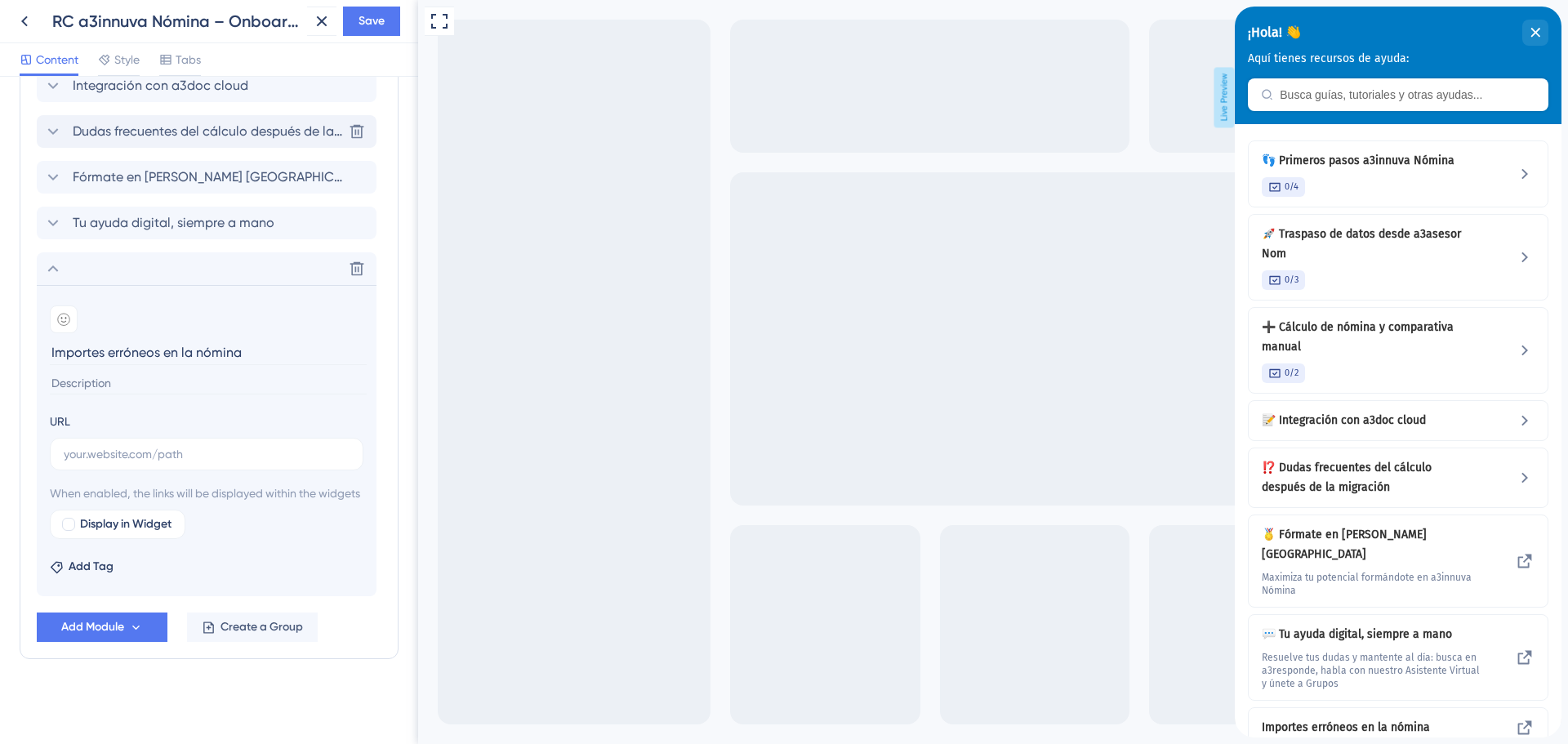 type on "Importes erróneos en la nómina" 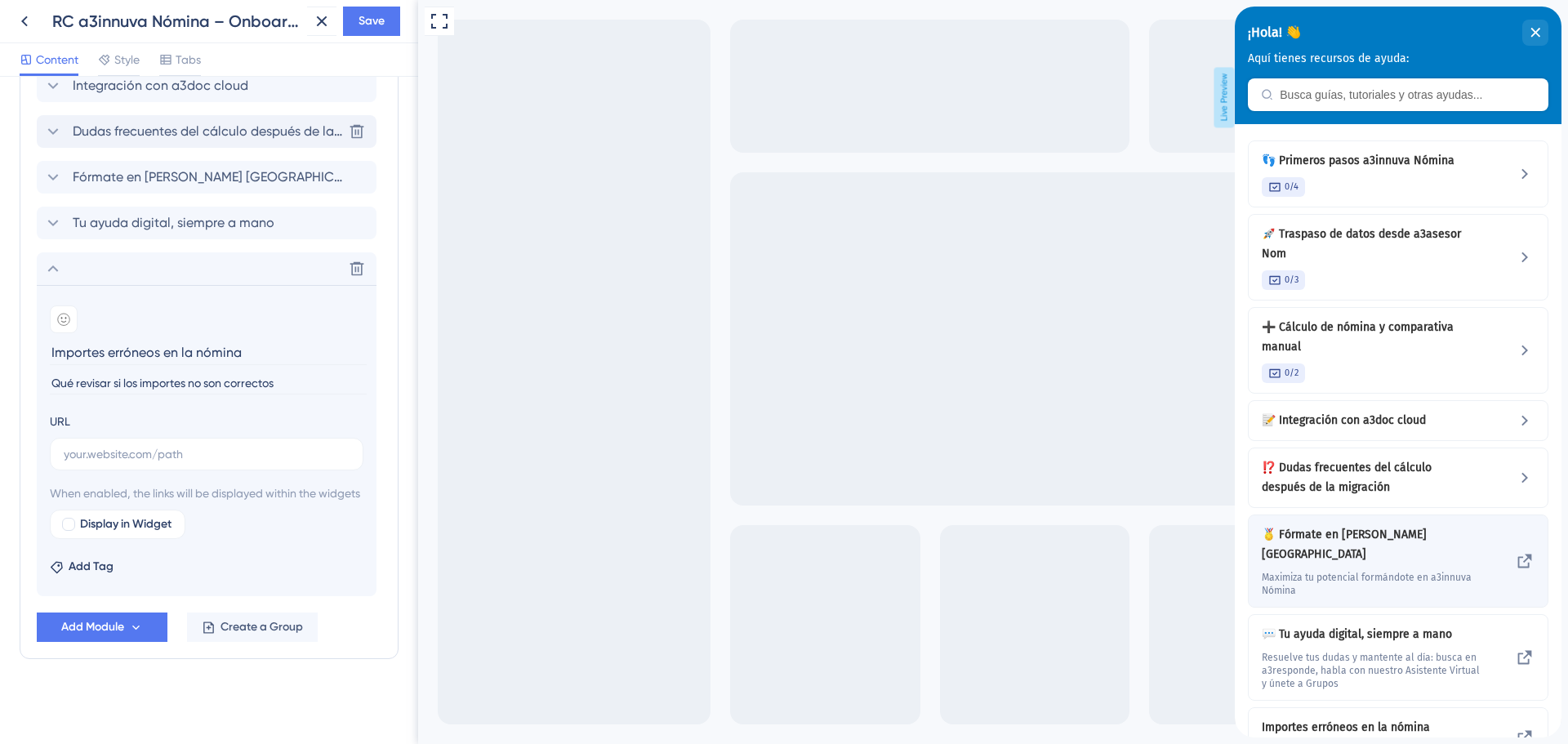 type on "Qué revisar si los importes no son correctos" 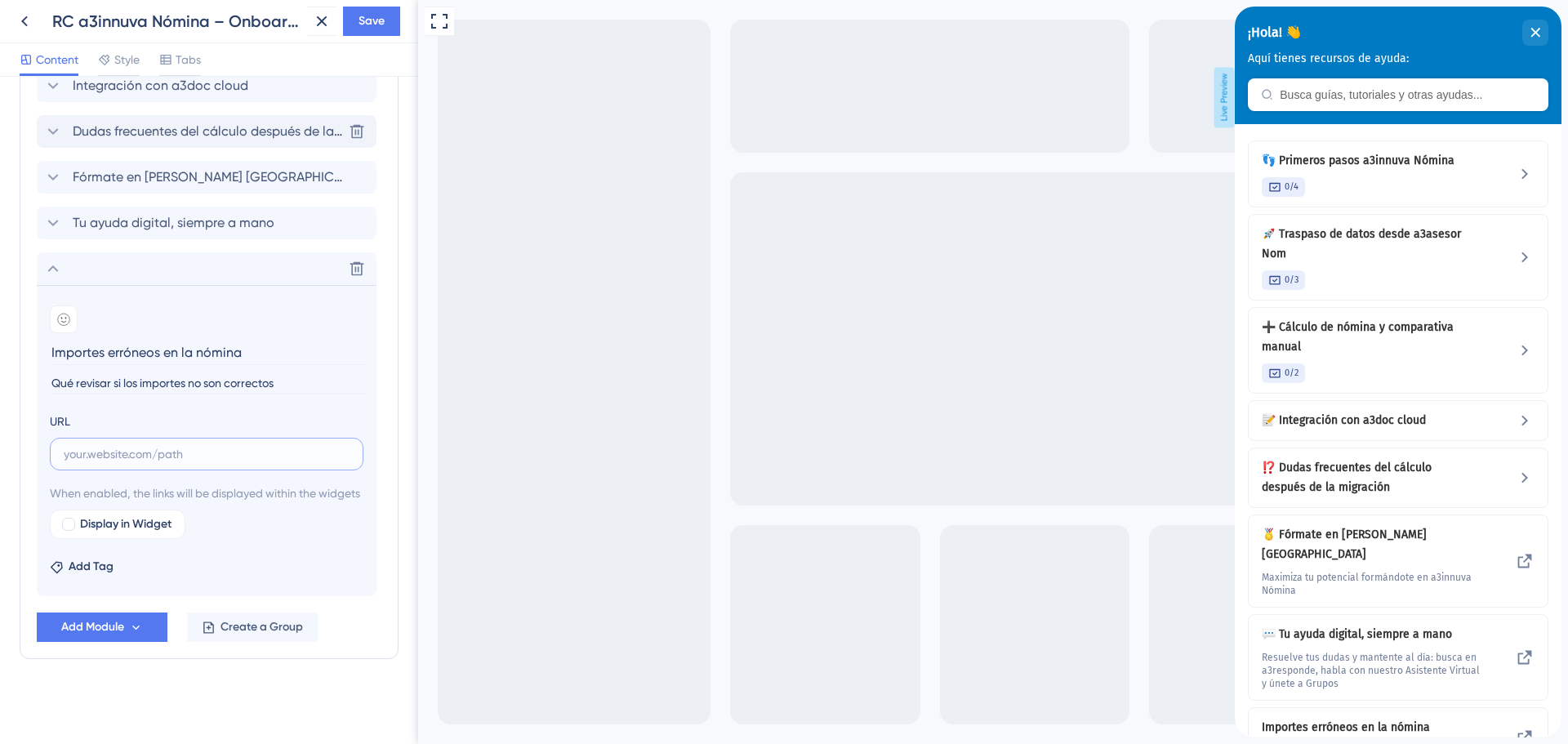 click at bounding box center (207, 454) 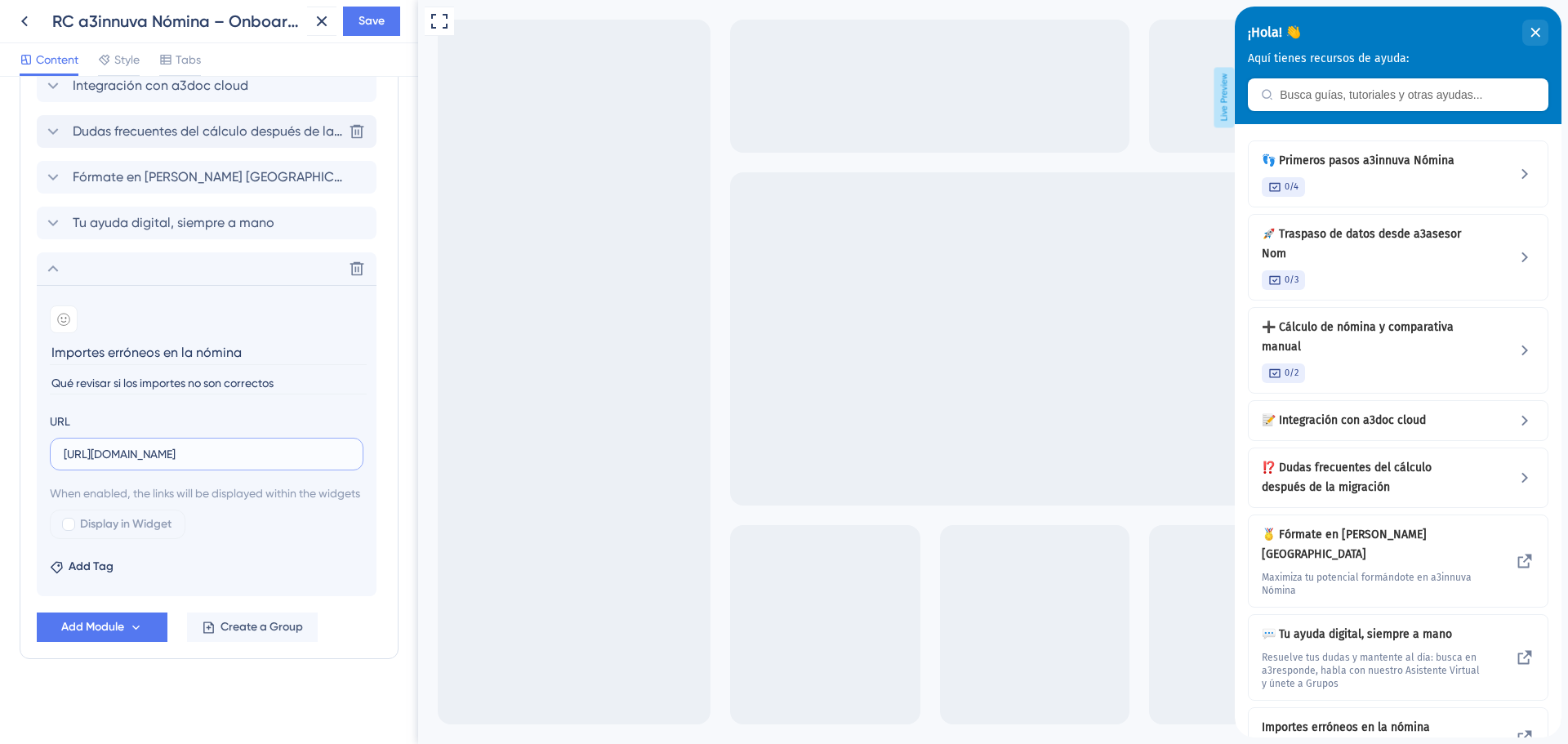 scroll, scrollTop: 0, scrollLeft: 345, axis: horizontal 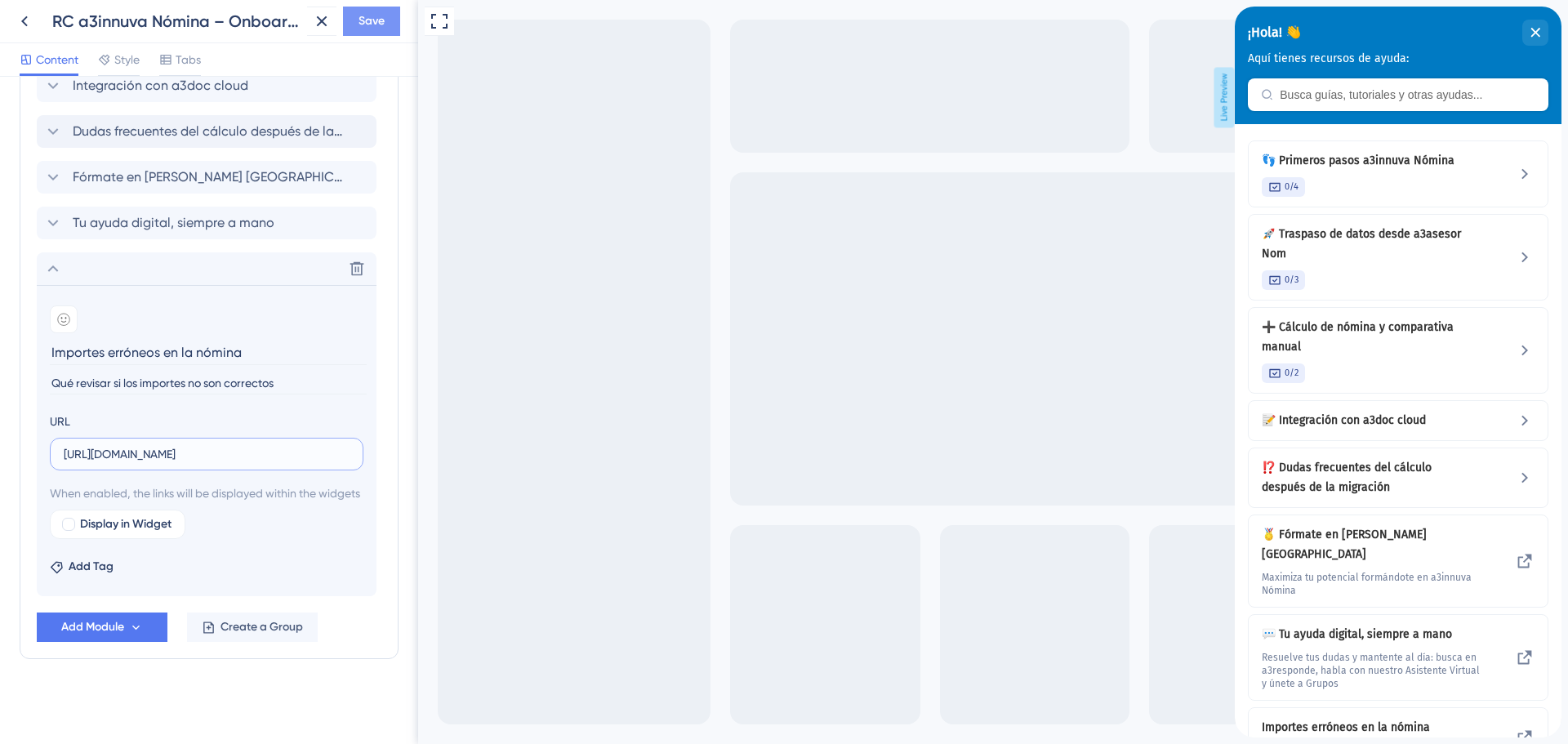 type on "[URL][DOMAIN_NAME]" 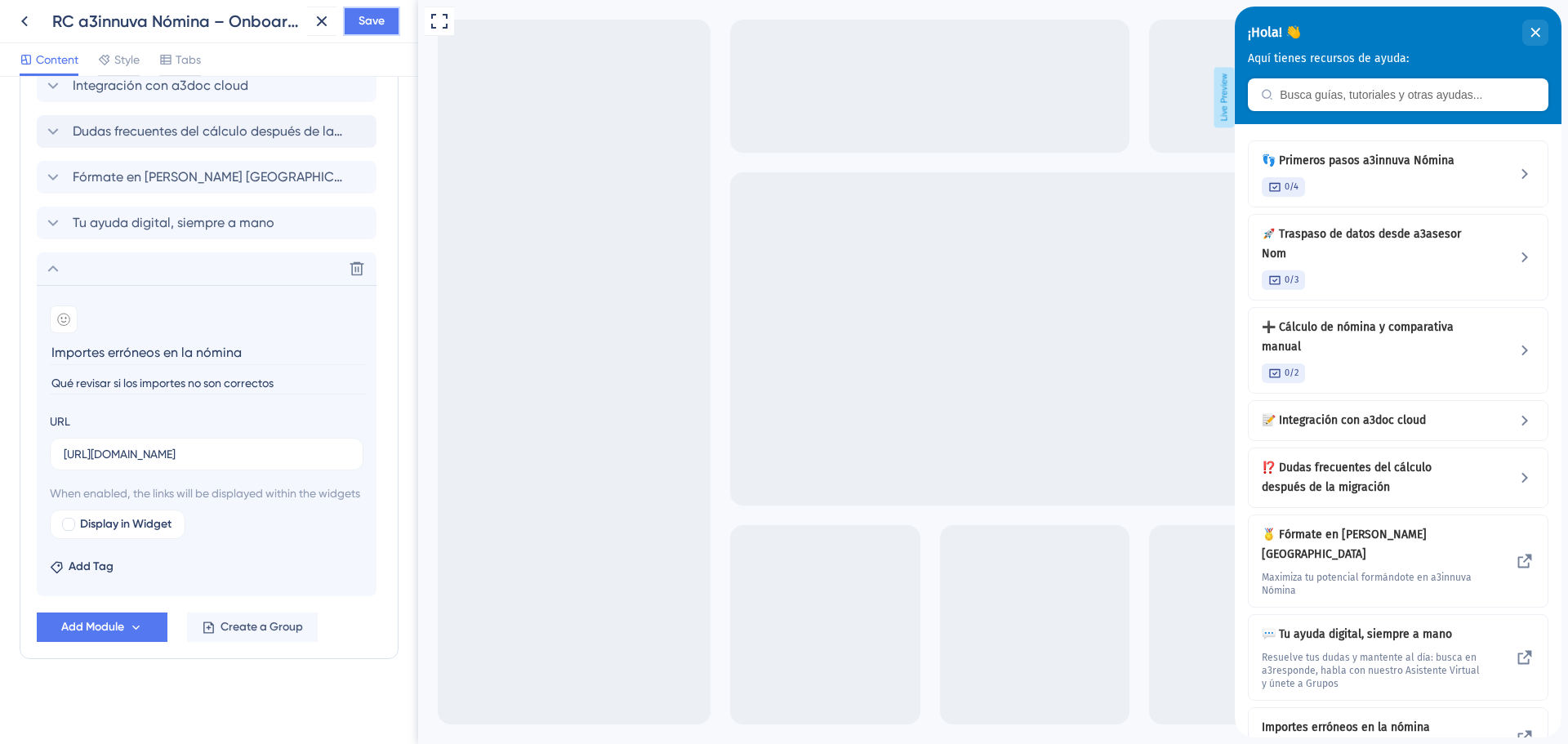 click on "Save" at bounding box center [372, 21] 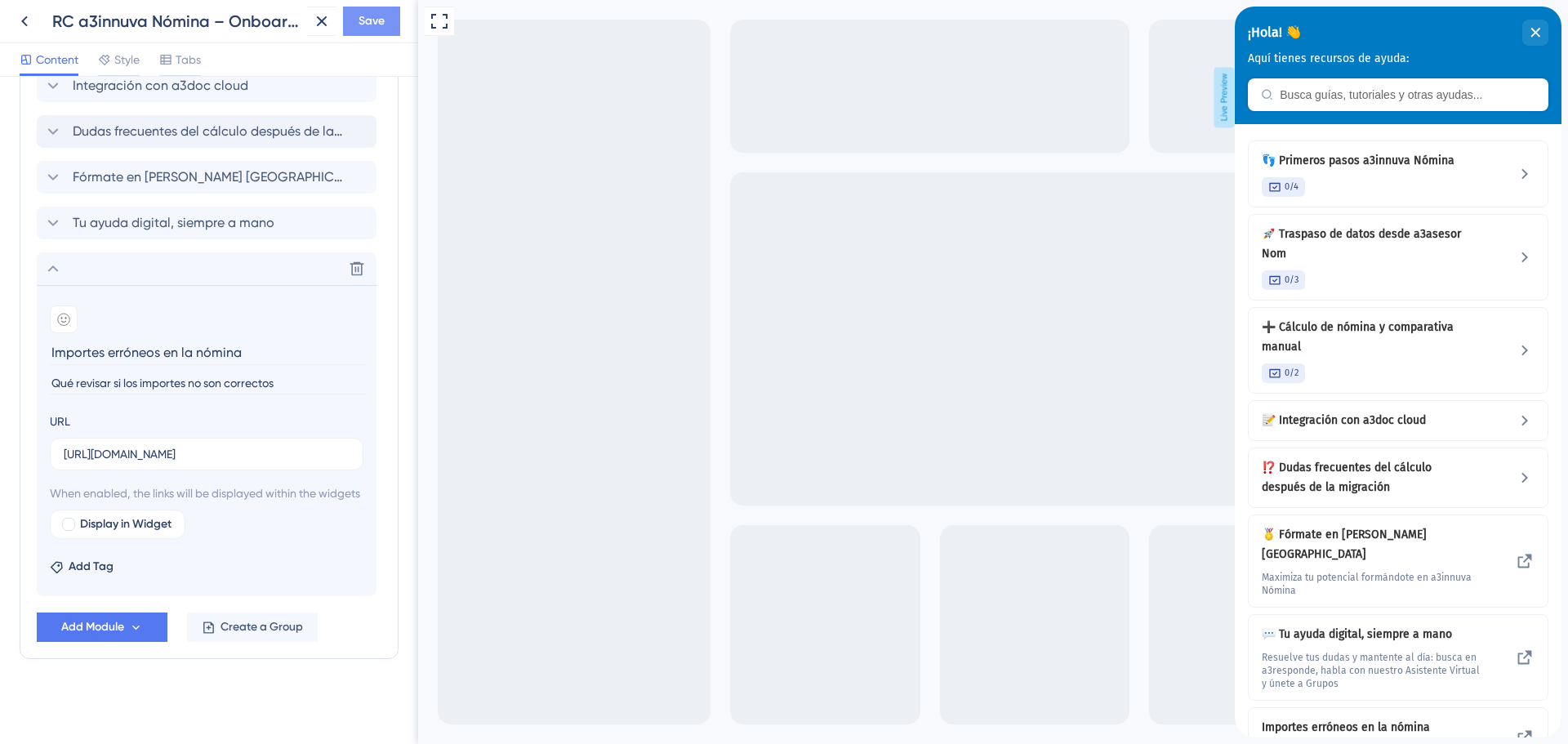 scroll, scrollTop: 0, scrollLeft: 0, axis: both 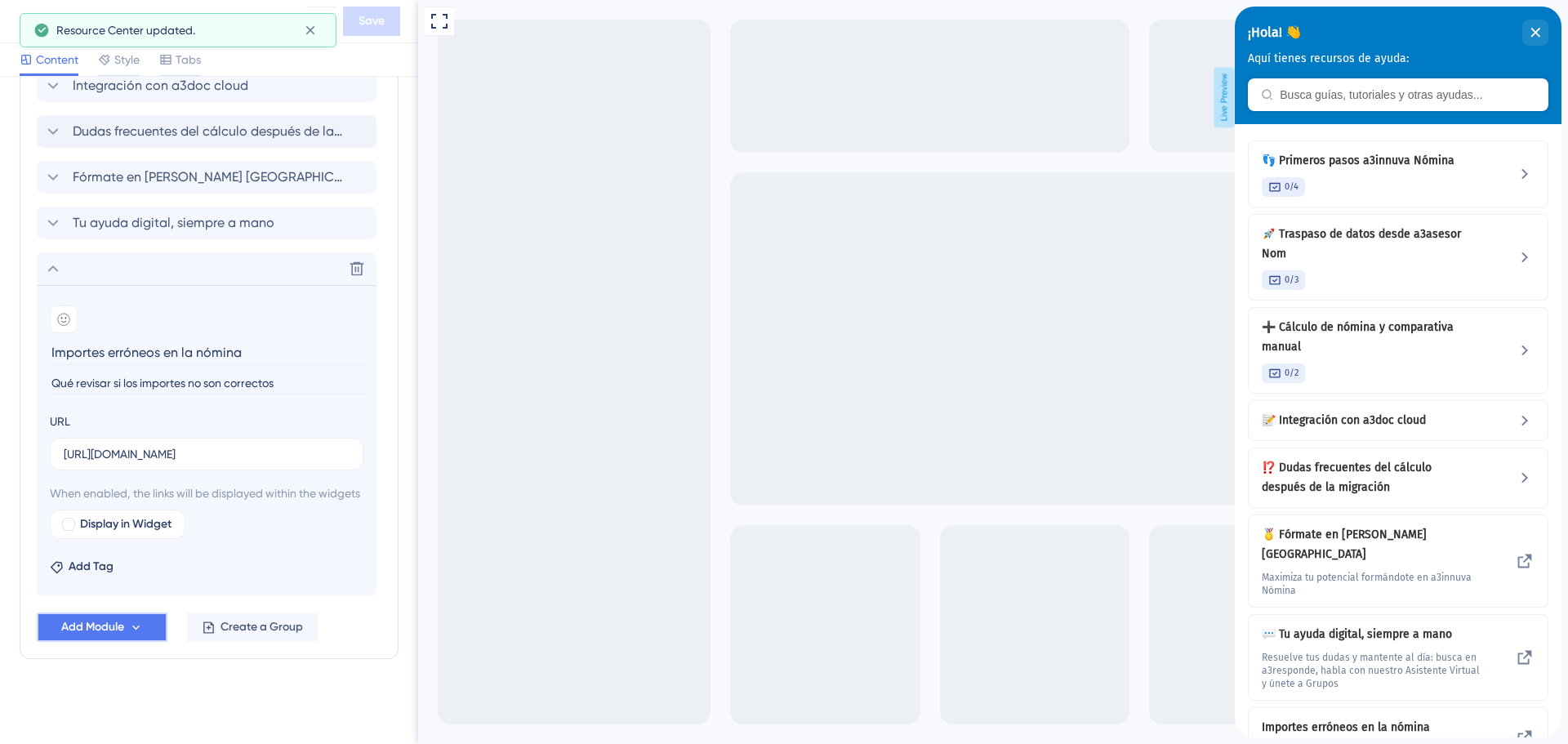 click on "Add Module" at bounding box center (92, 627) 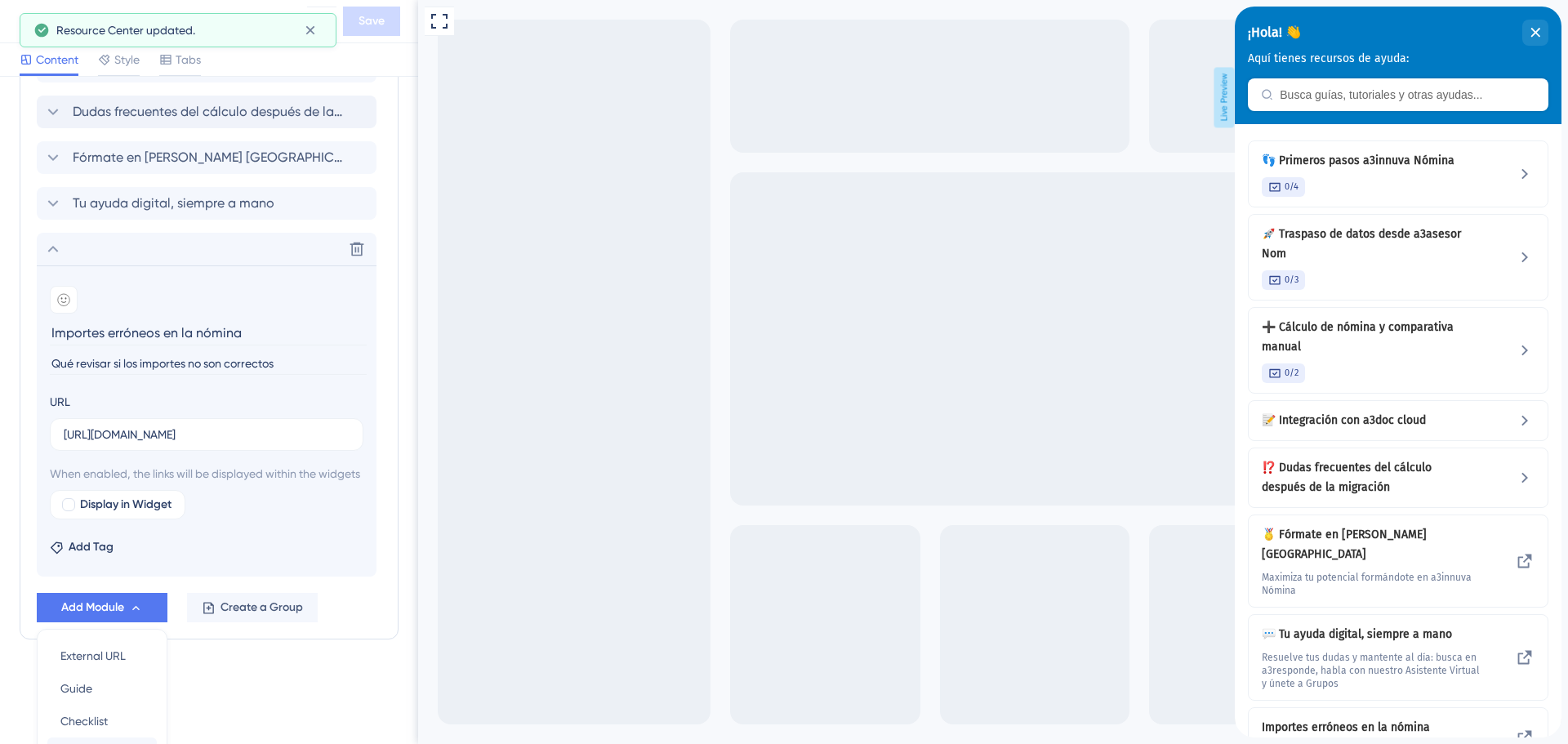 scroll, scrollTop: 1002, scrollLeft: 0, axis: vertical 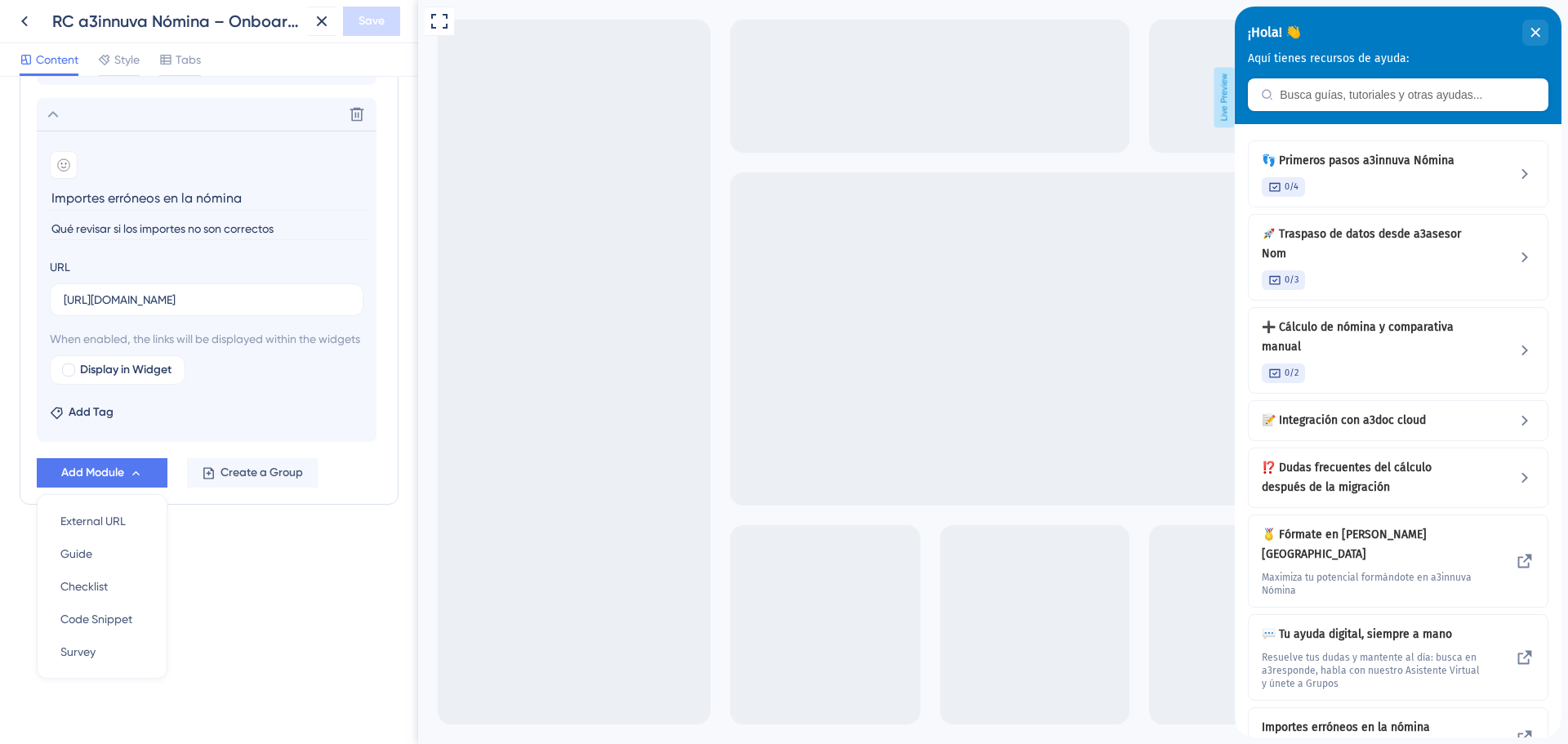 click on "Resource Center Header Title ¡Hola! 👋 19 ¡Hola! 👋 Subtitle Aquí tienes recursos de ayuda: 6 Search Function Search Bar Search Bar Placeholder Busca guías, tutoriales y otras ayudas... No Search Result Message No se encuentran resultados... Open in New Tab Message Abrir en nueva venta 0 Bring search results from a Knowledge Base Modules Add a module to create your resource center.  Learn More. Primeros pasos a3innuva  Nómina Traspaso de datos desde a3asesor Nom Cálculo de nómina y comparativa manual Integración con a3doc cloud Dudas frecuentes del cálculo después de la migración Fórmate en [PERSON_NAME] Kluwer Academy Tu ayuda digital, siempre a mano Delete Add emoji Importes erróneos en la nómina Qué revisar si los importes no son correctos URL [URL][DOMAIN_NAME] When enabled, the links will be displayed within the widgets Display in Widget Add Tag Add Module External URL External URL Guide Guide Survey" at bounding box center [209, 410] 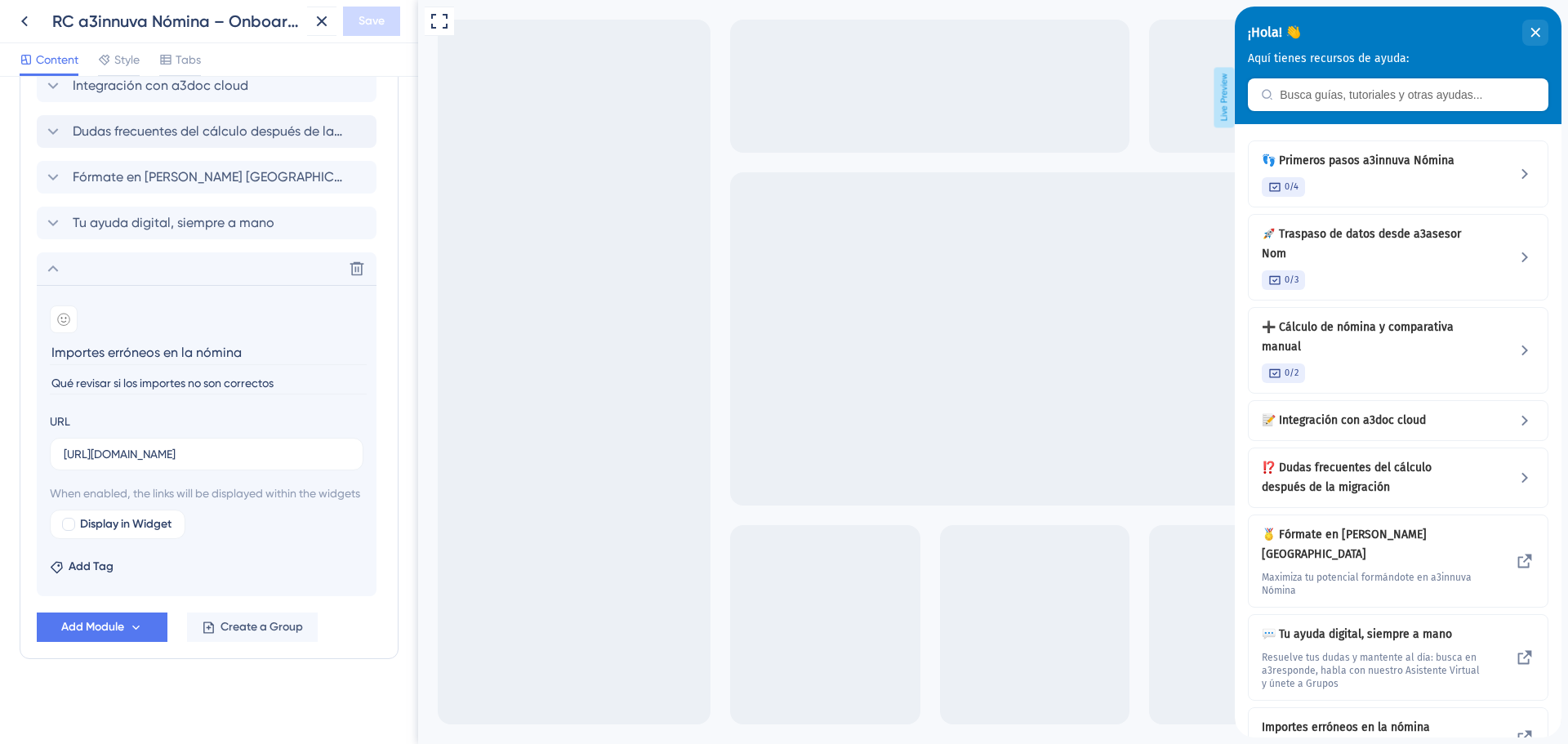 scroll, scrollTop: 684, scrollLeft: 0, axis: vertical 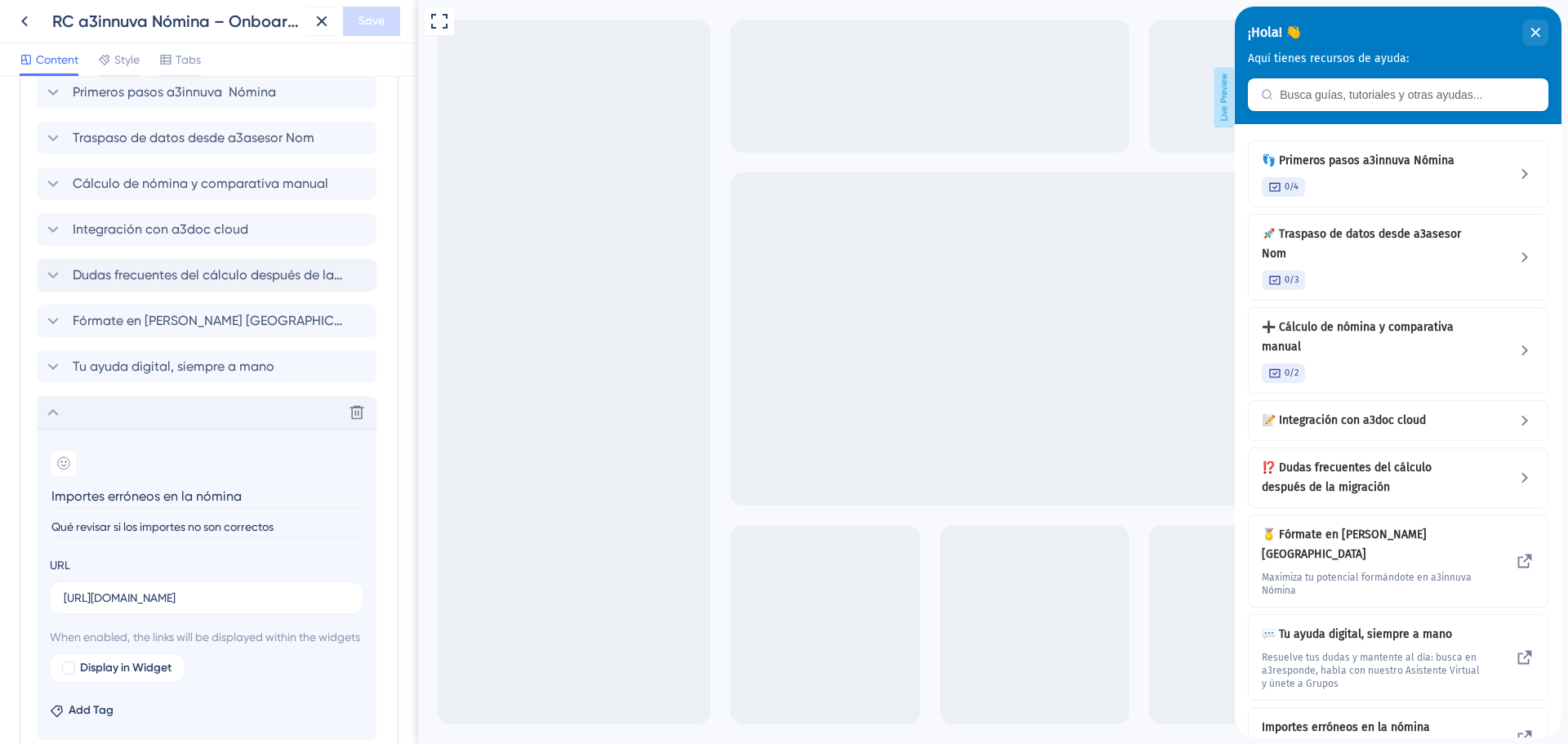 click 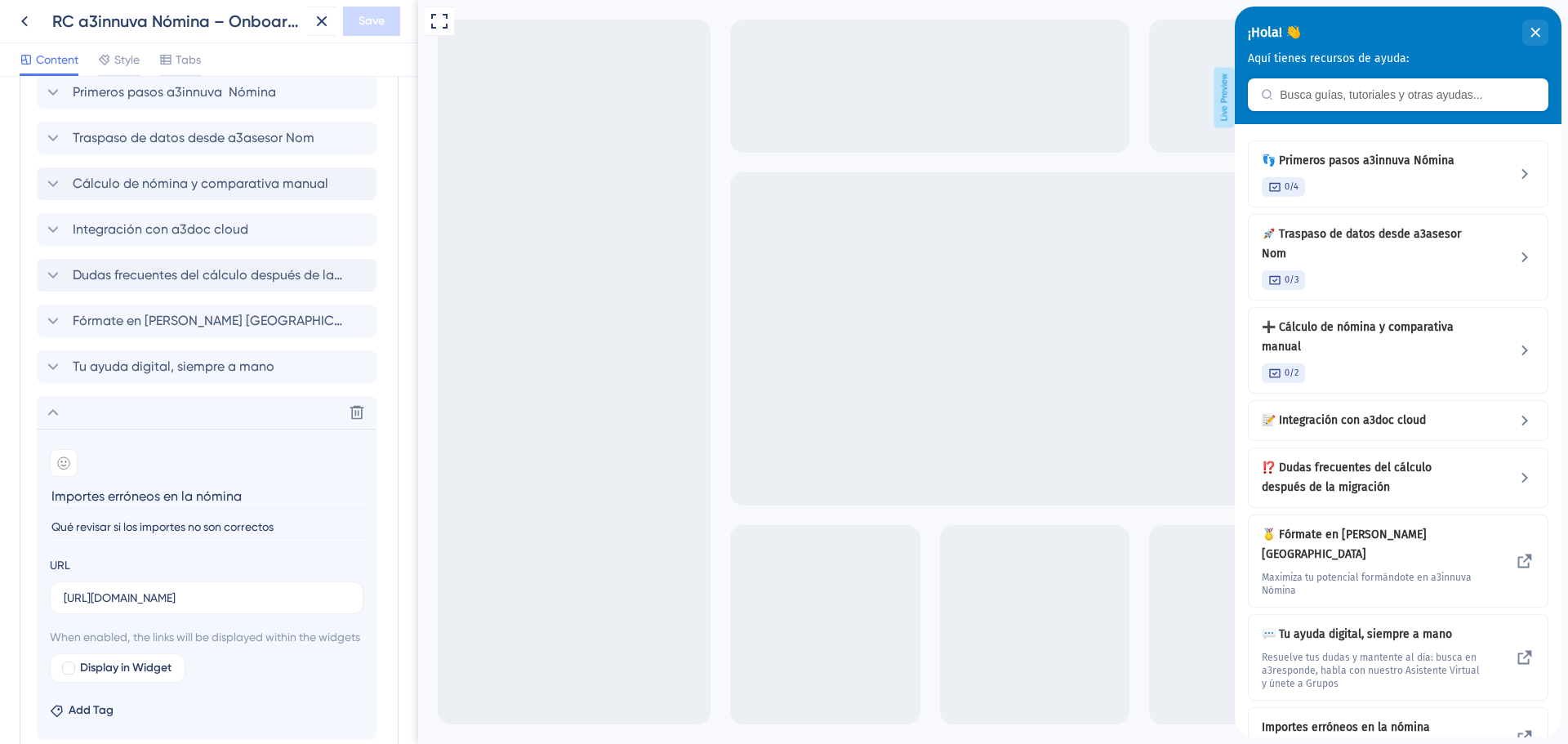 scroll, scrollTop: 517, scrollLeft: 0, axis: vertical 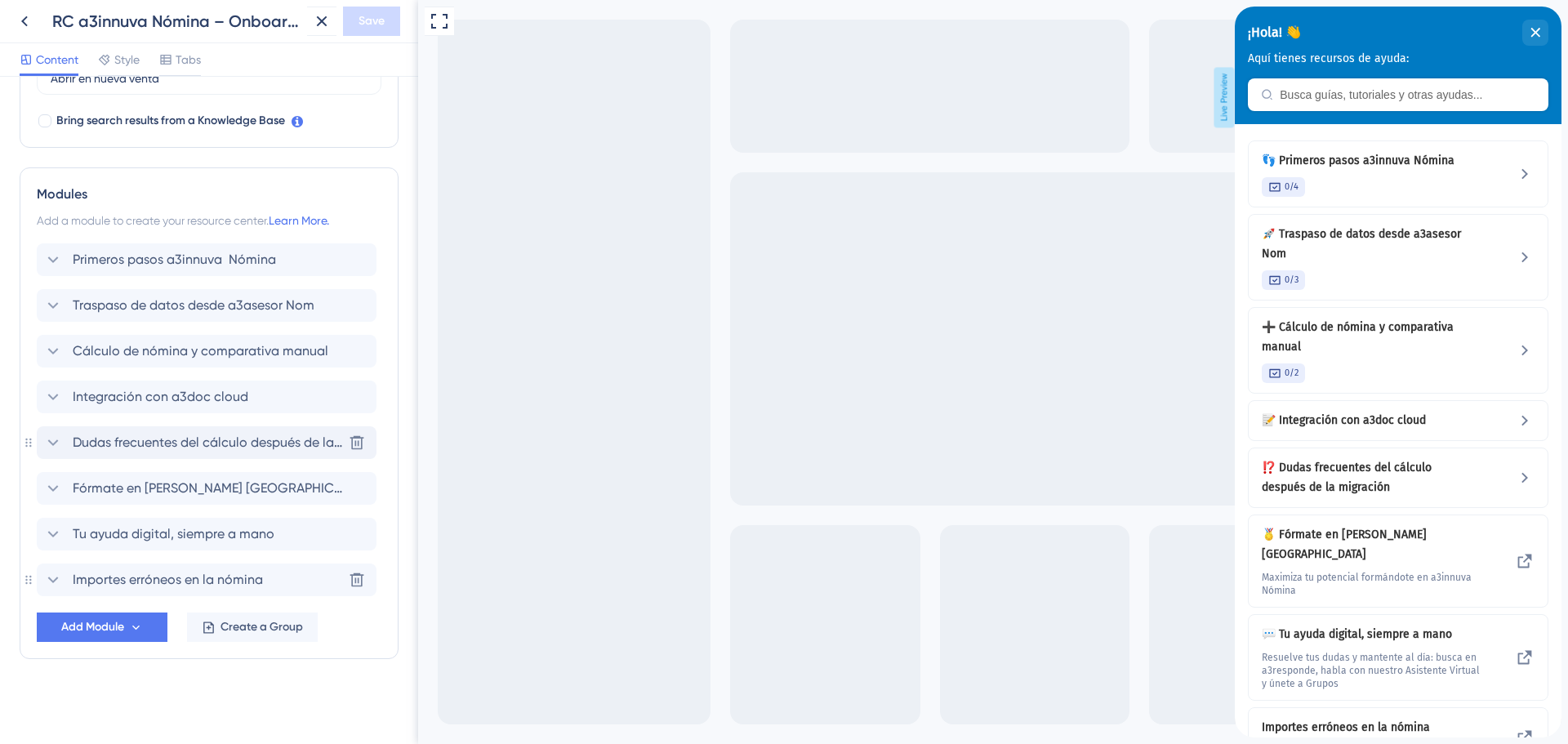 click on "Dudas frecuentes del cálculo después de la migración" at bounding box center (207, 443) 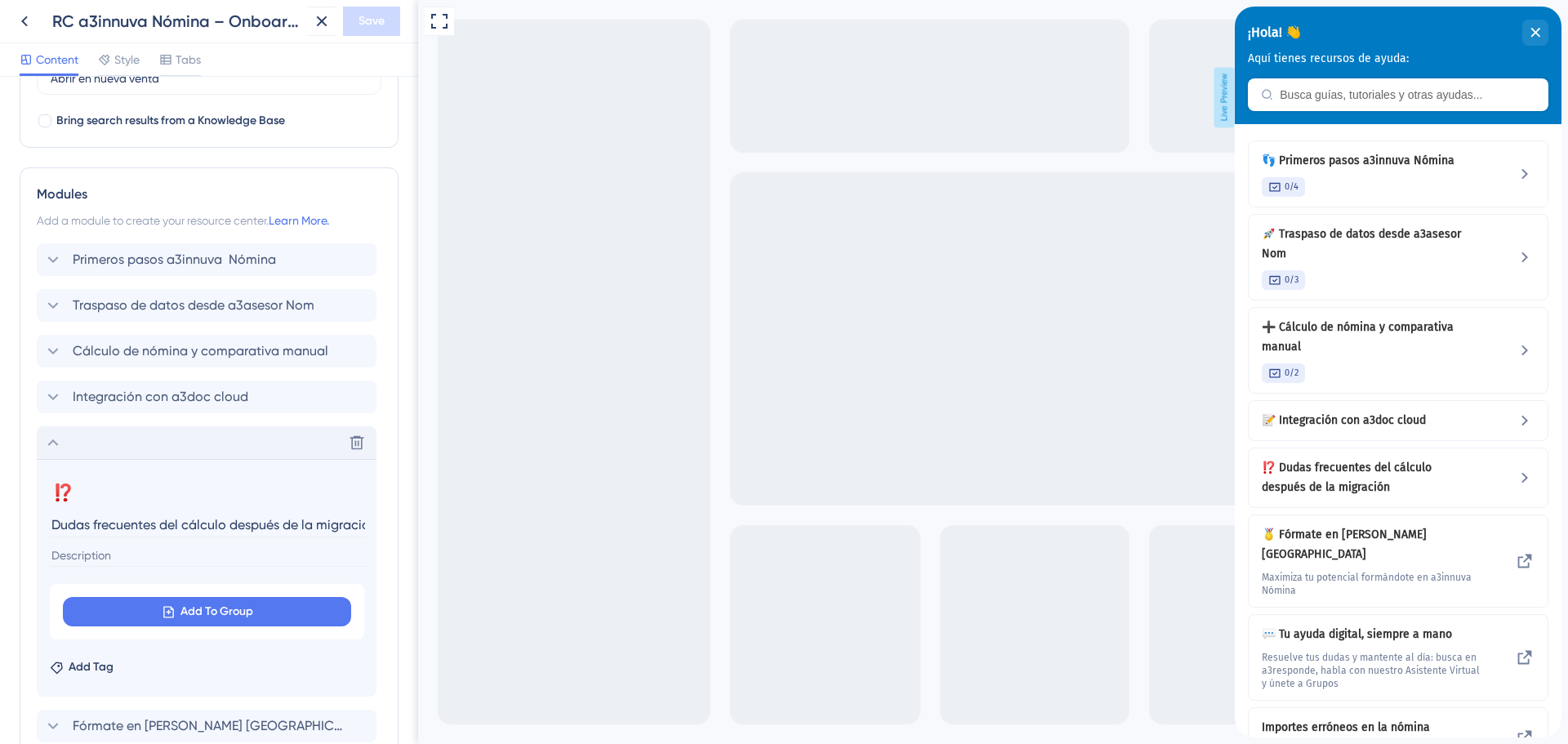 scroll, scrollTop: 684, scrollLeft: 0, axis: vertical 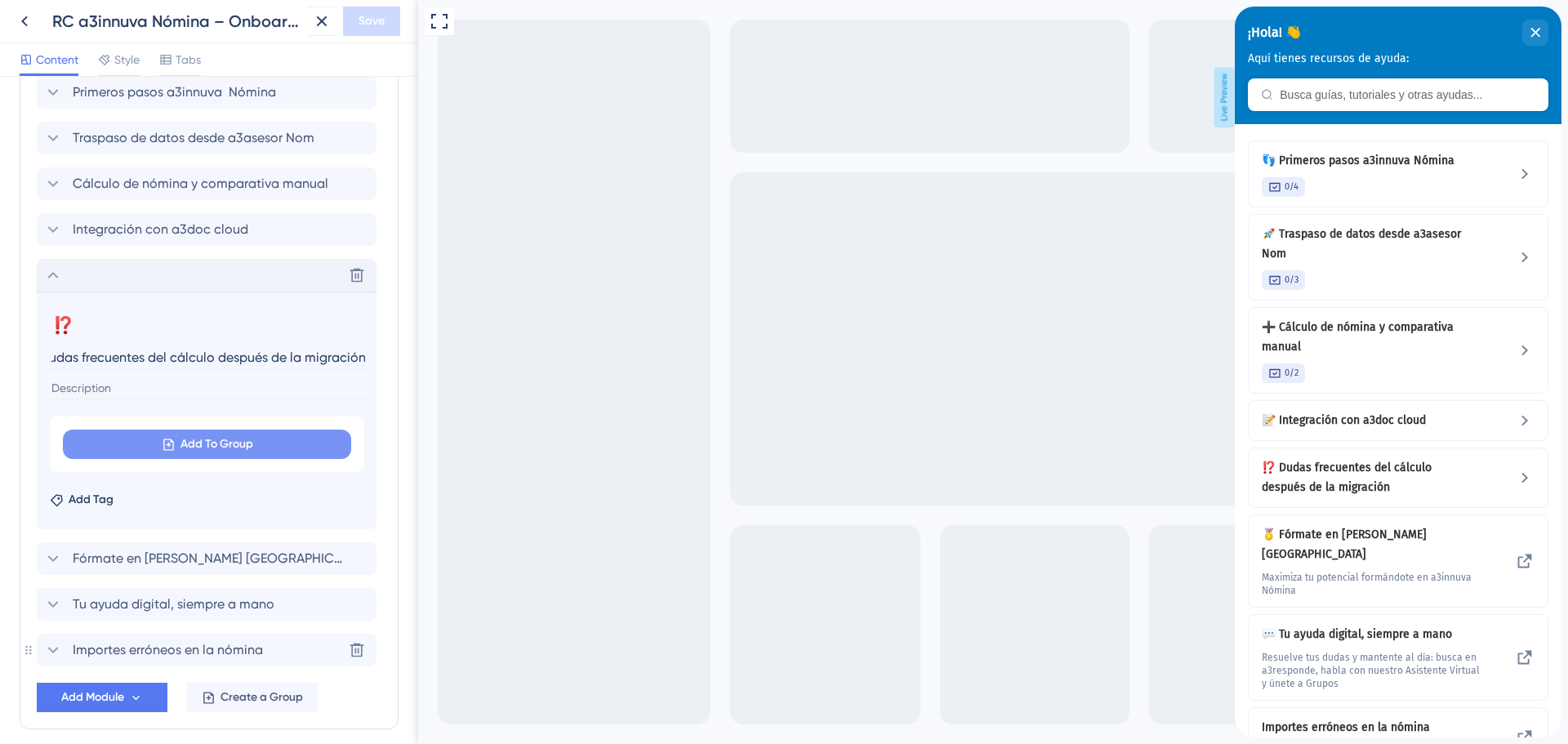 click on "Add To Group" at bounding box center [216, 444] 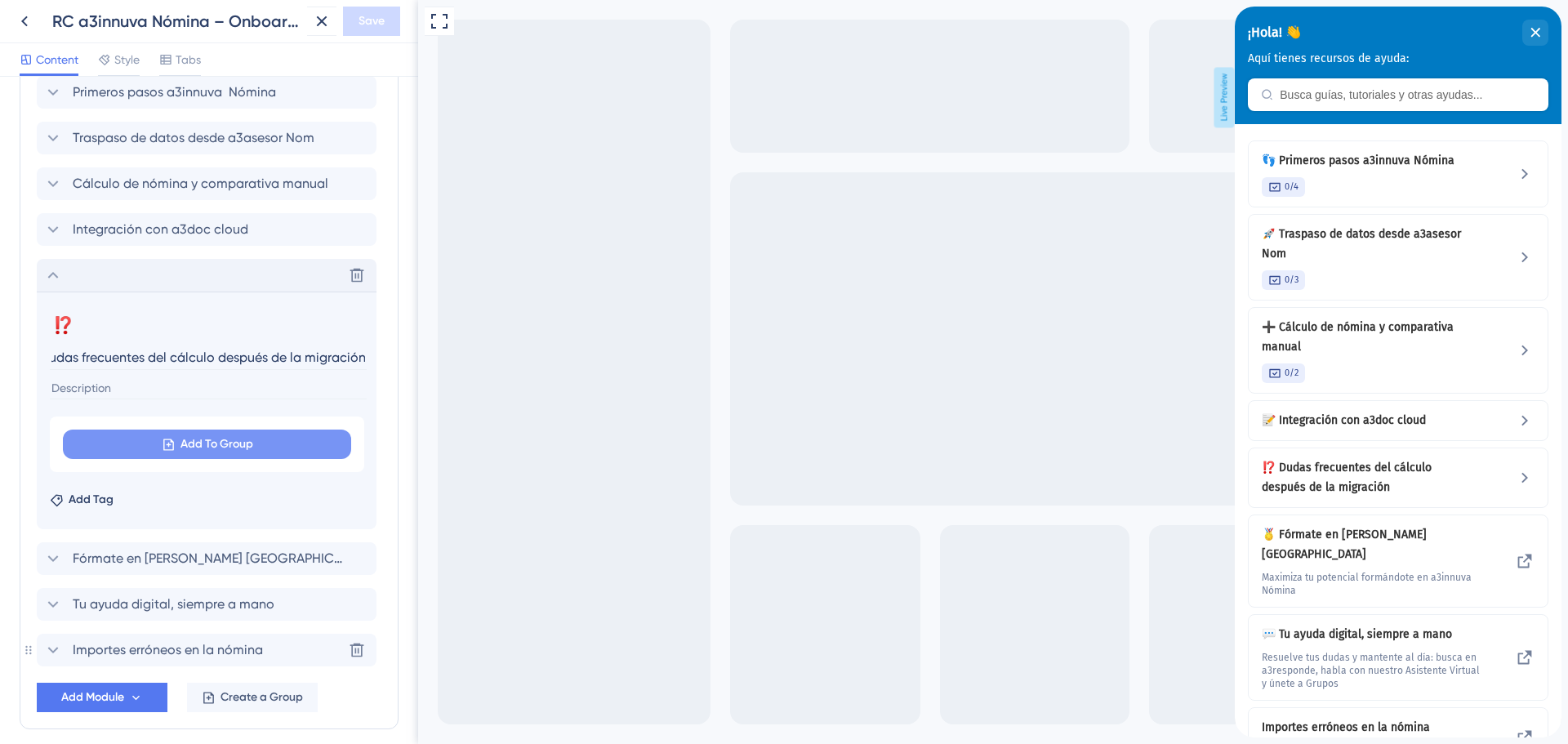 scroll, scrollTop: 0, scrollLeft: 0, axis: both 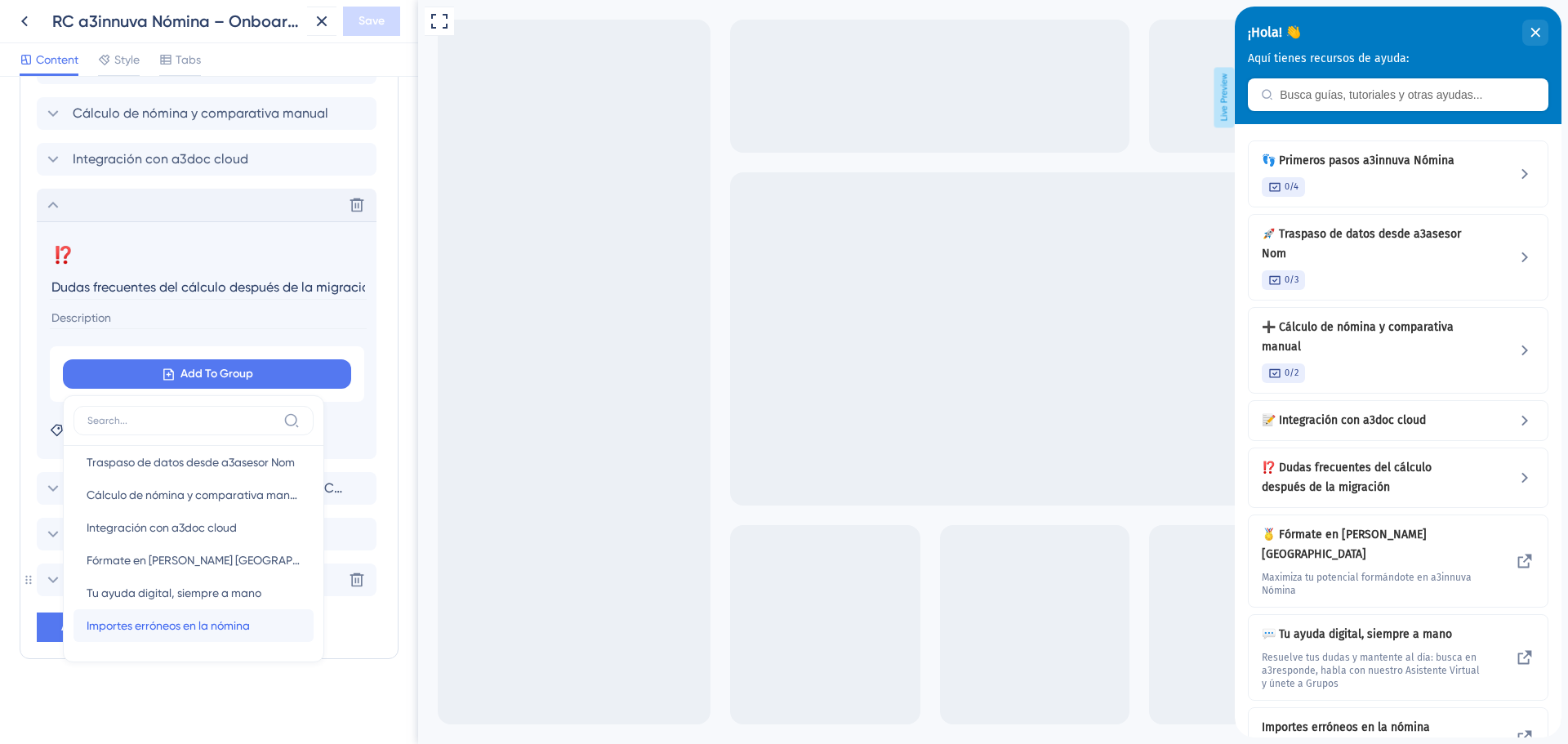 click on "Importes erróneos en la nómina" at bounding box center (168, 626) 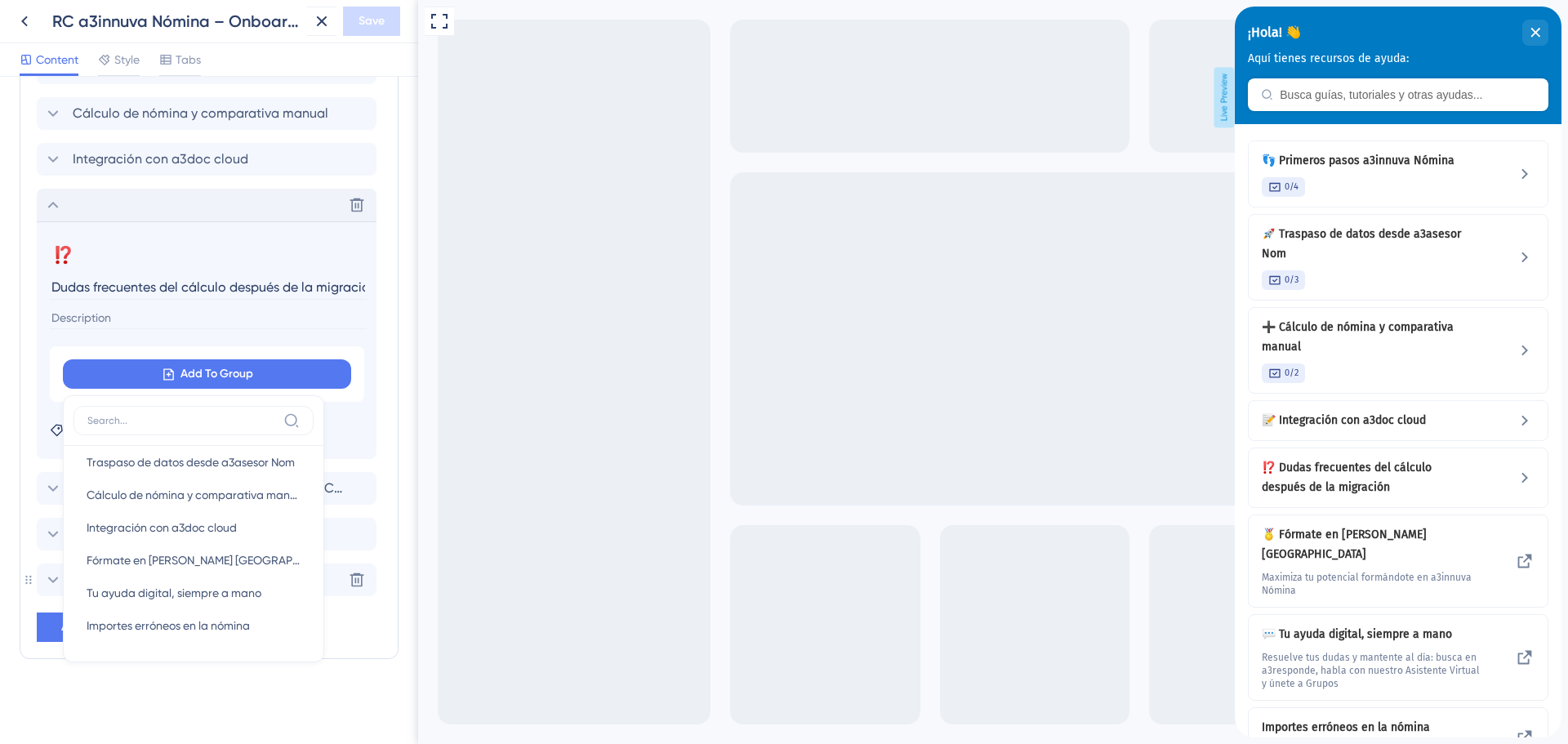scroll, scrollTop: 751, scrollLeft: 0, axis: vertical 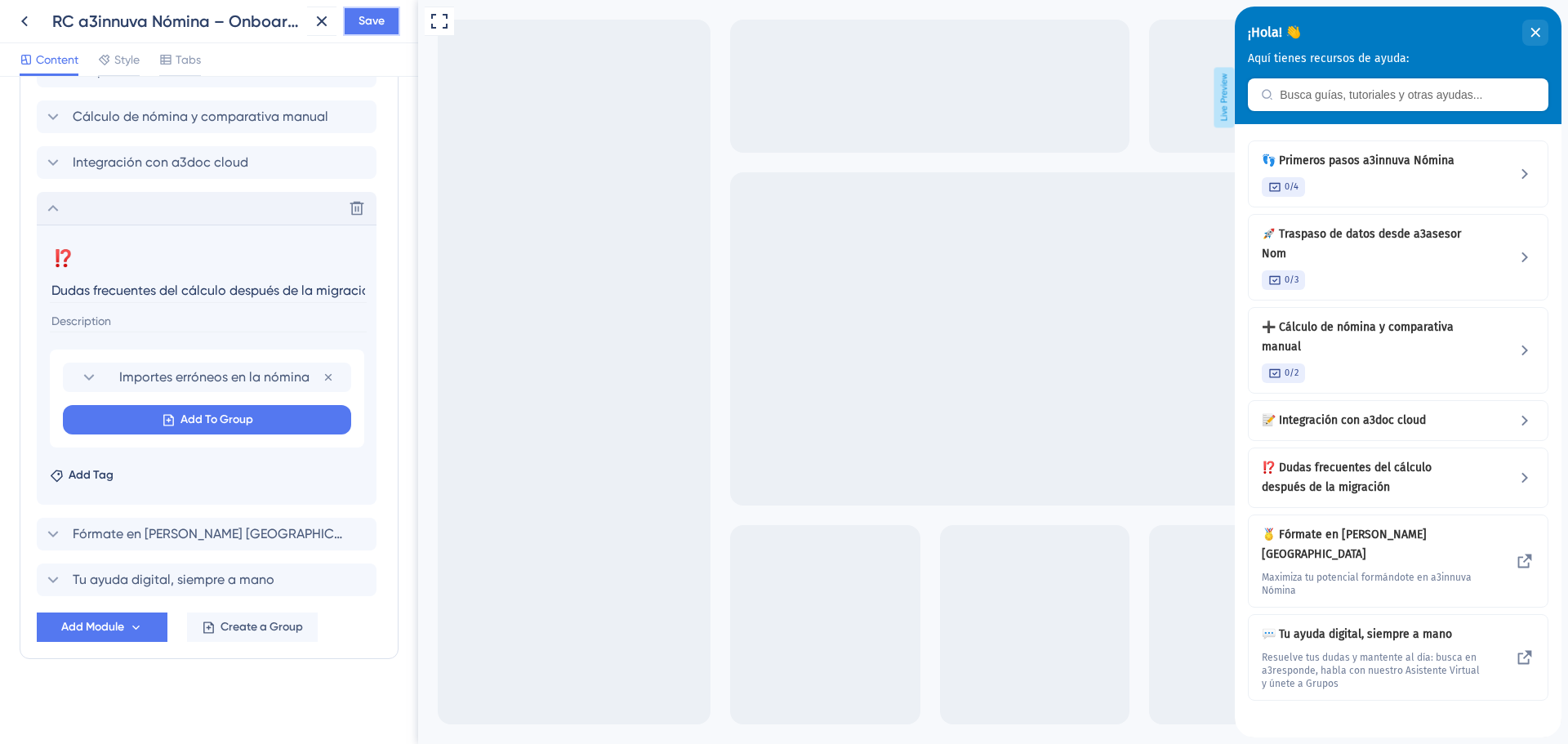 click on "Save" at bounding box center [372, 21] 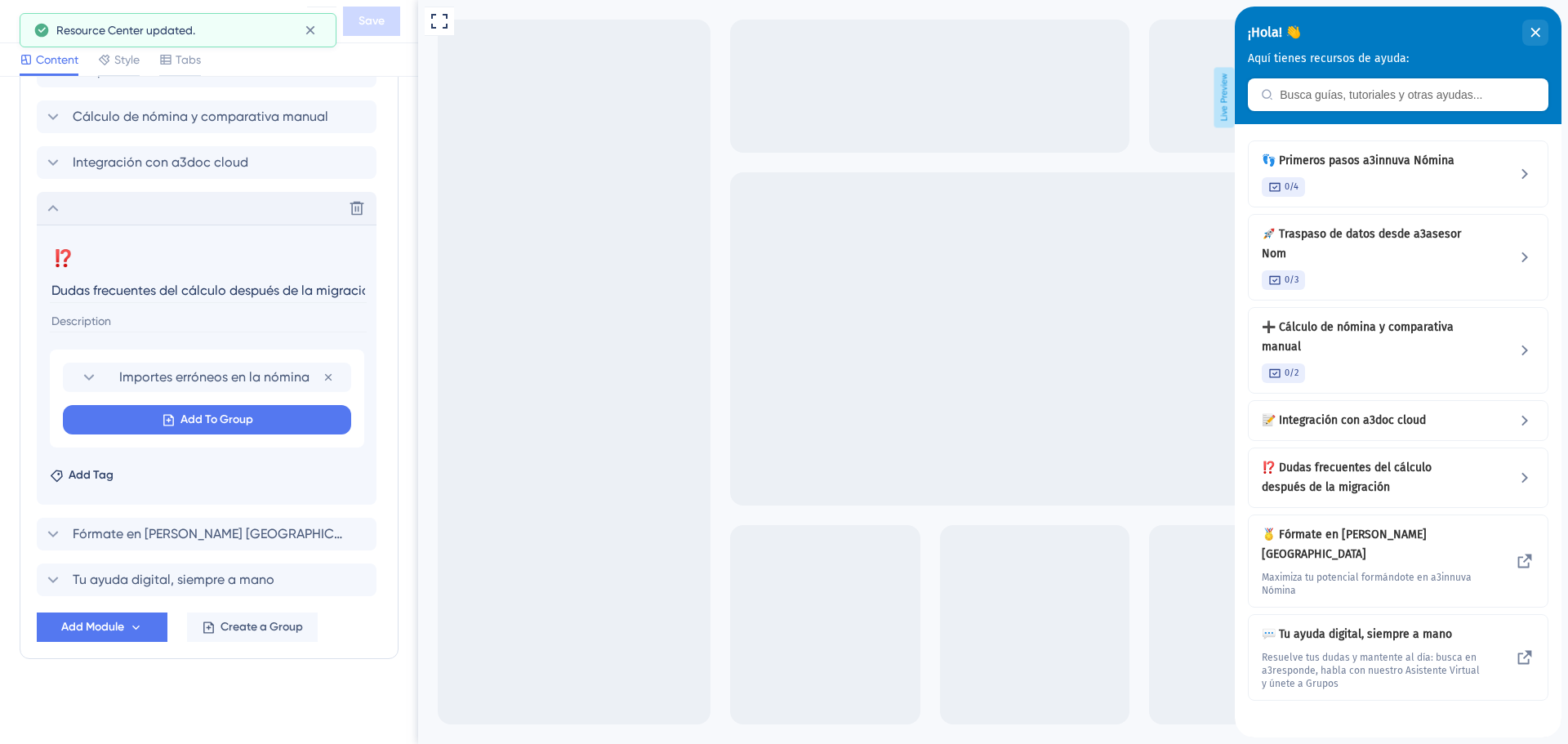 click 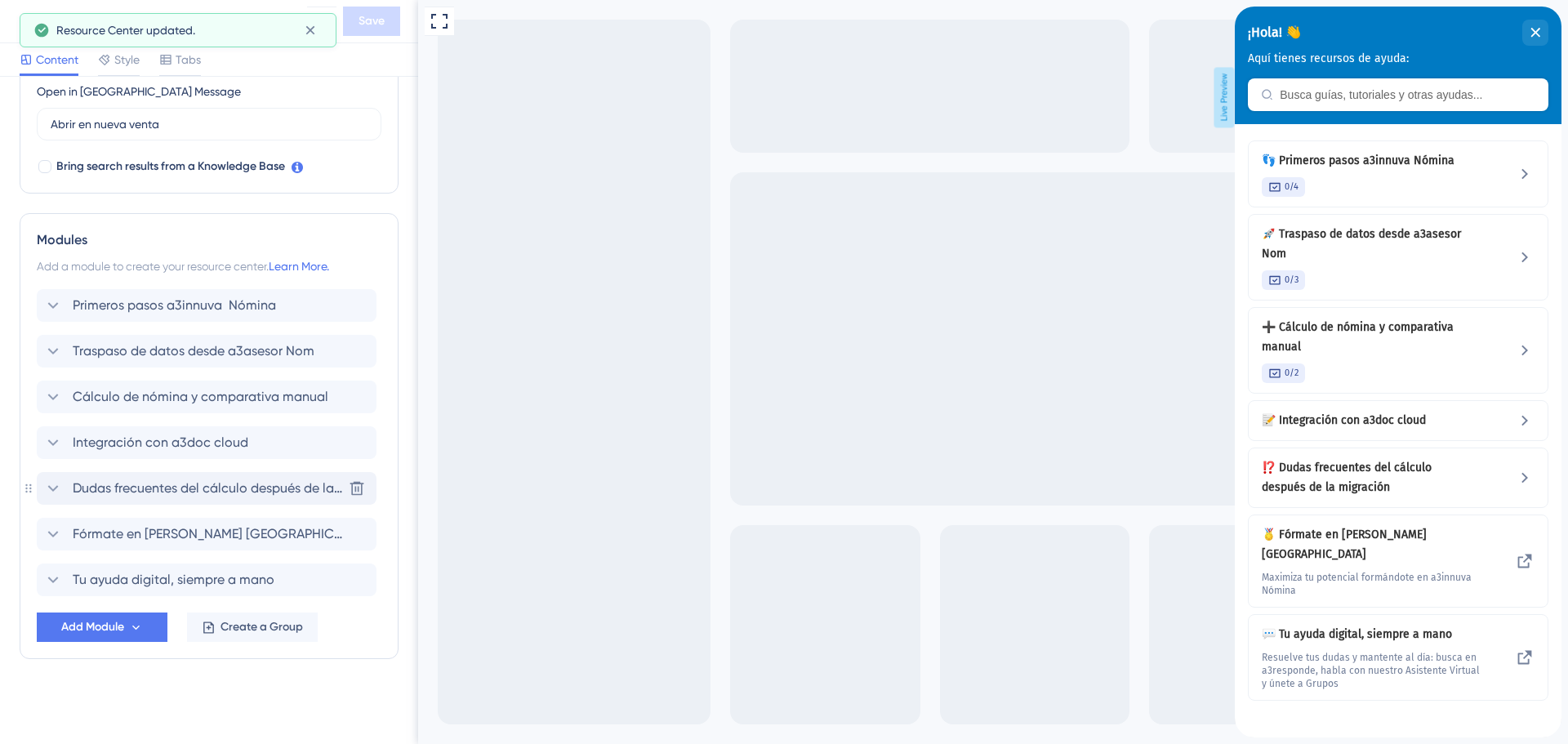 scroll, scrollTop: 471, scrollLeft: 0, axis: vertical 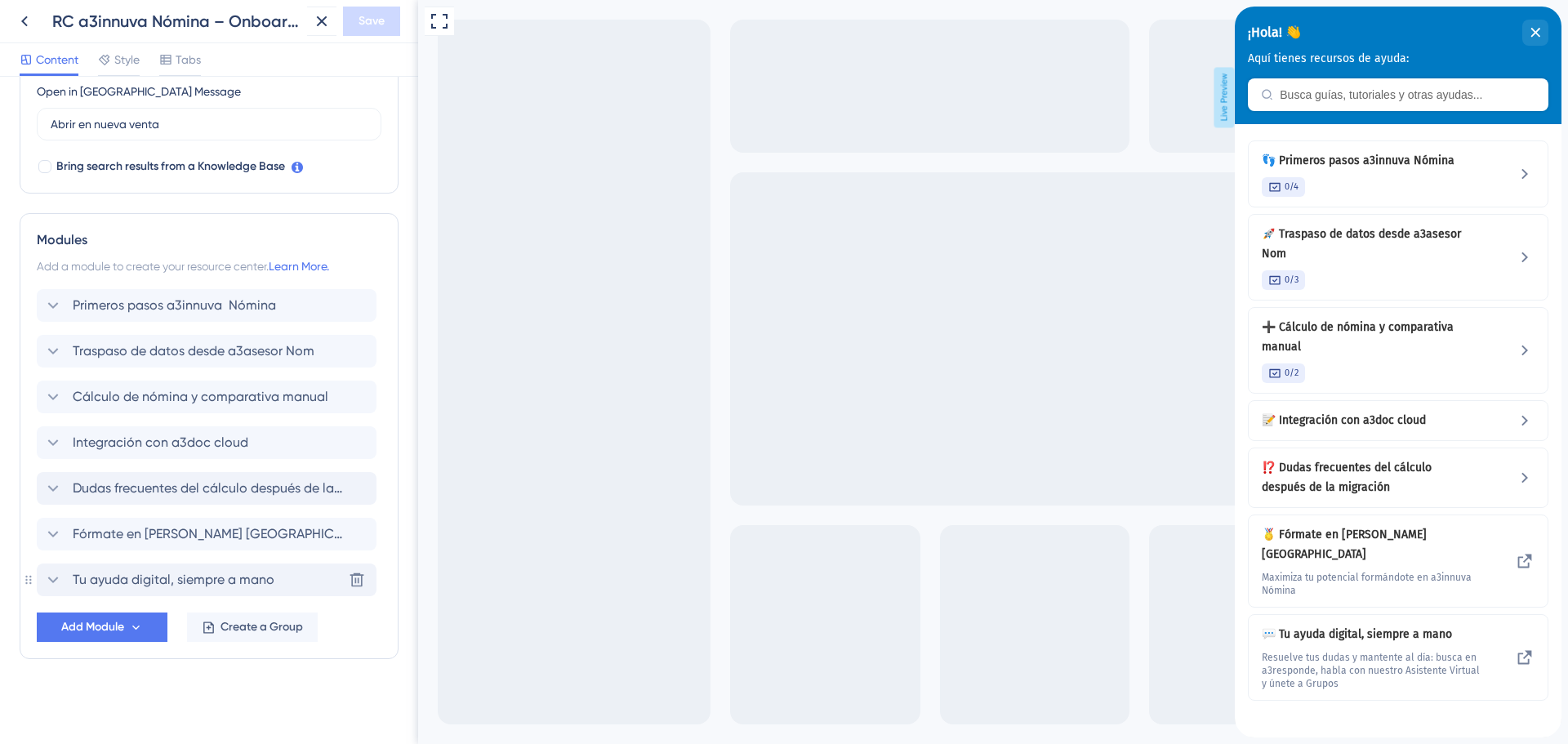 click on "Tu ayuda digital, siempre a mano" at bounding box center [173, 580] 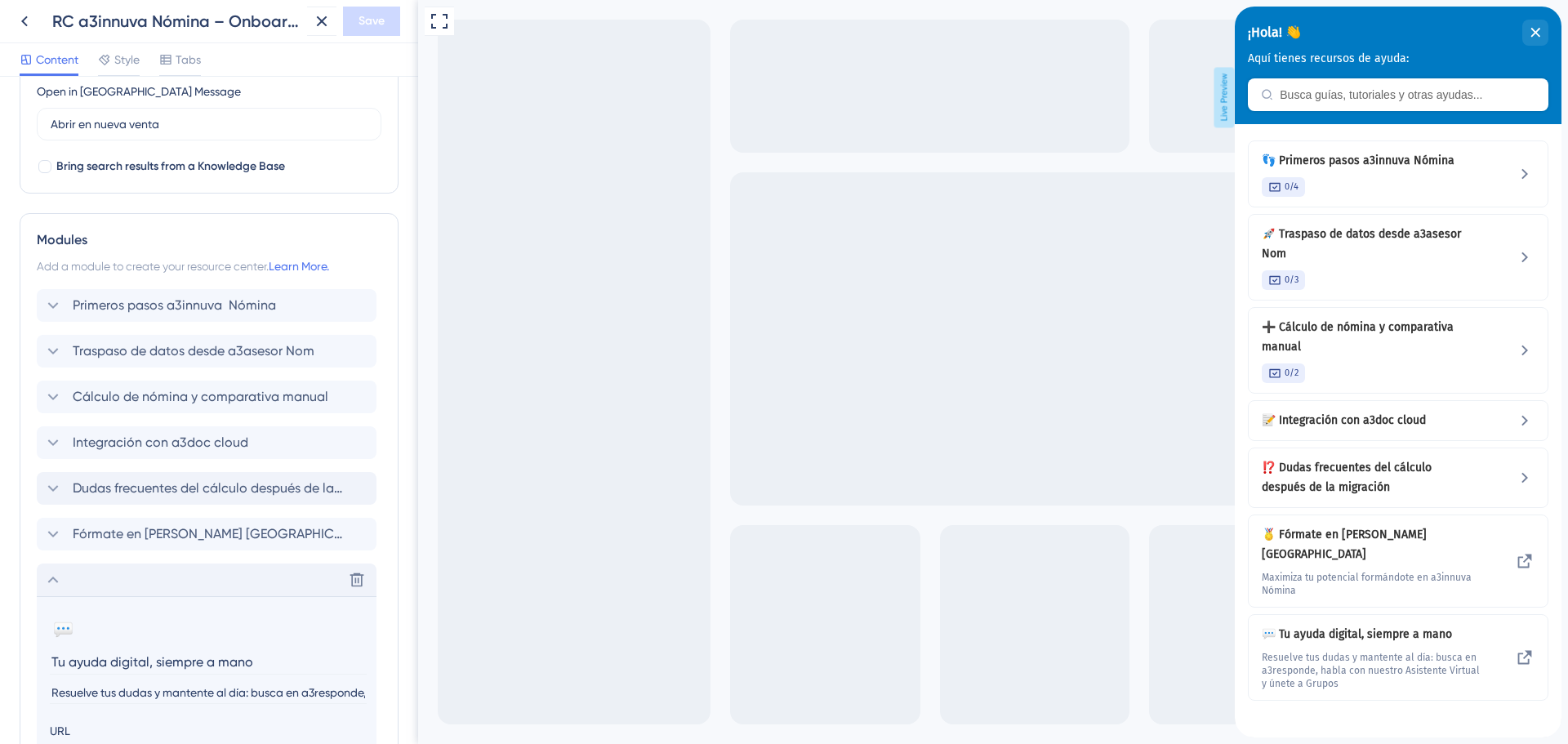 scroll, scrollTop: 755, scrollLeft: 0, axis: vertical 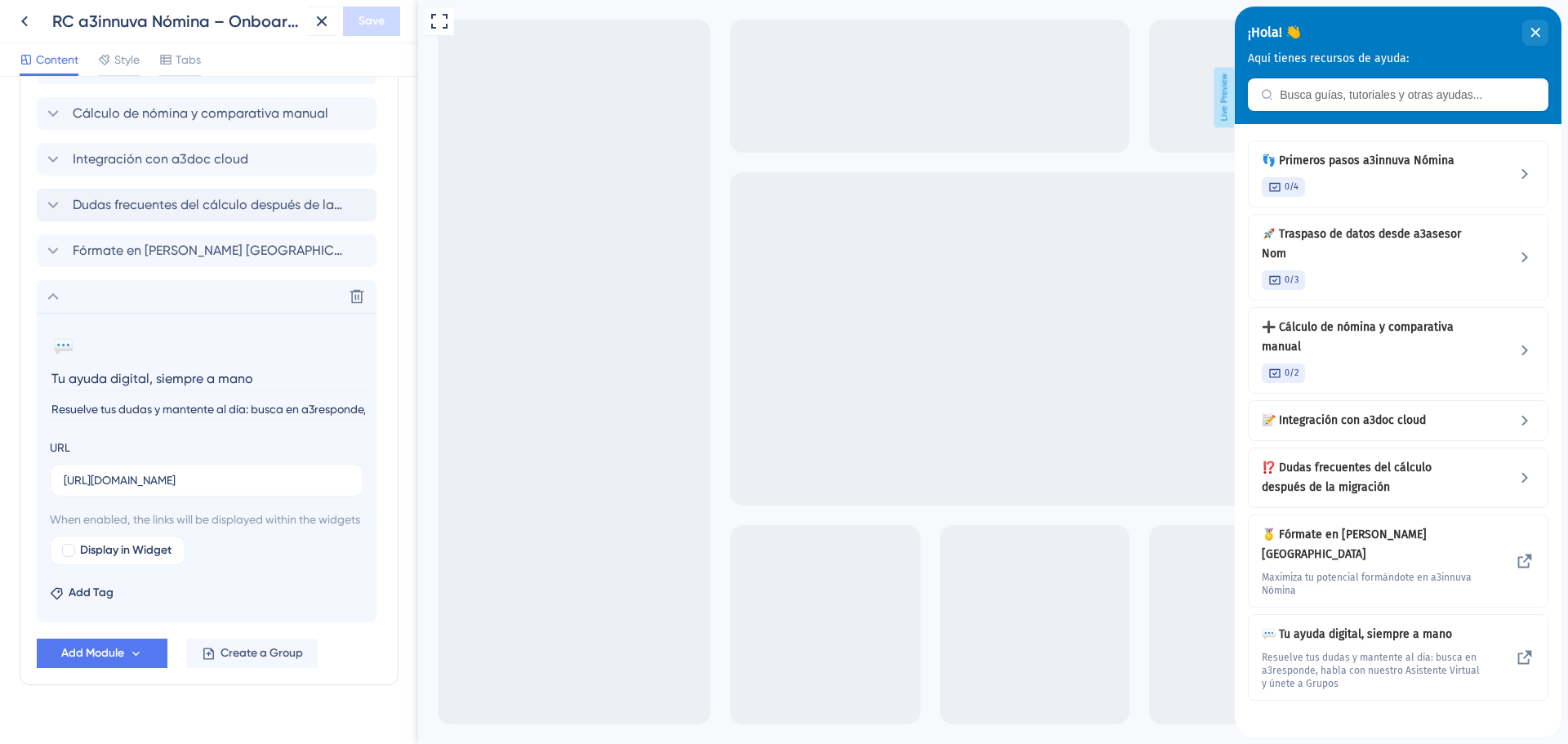 click 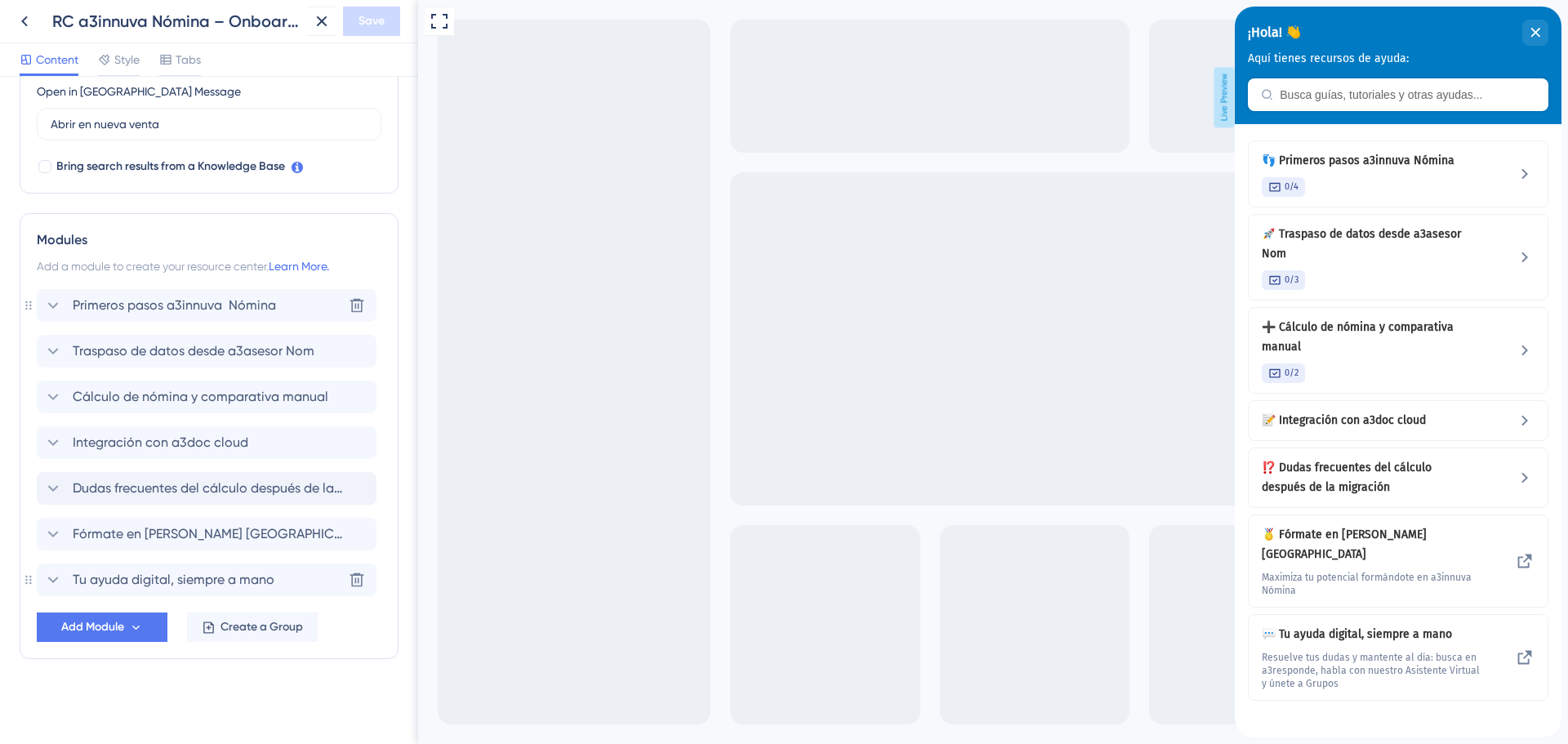 scroll, scrollTop: 471, scrollLeft: 0, axis: vertical 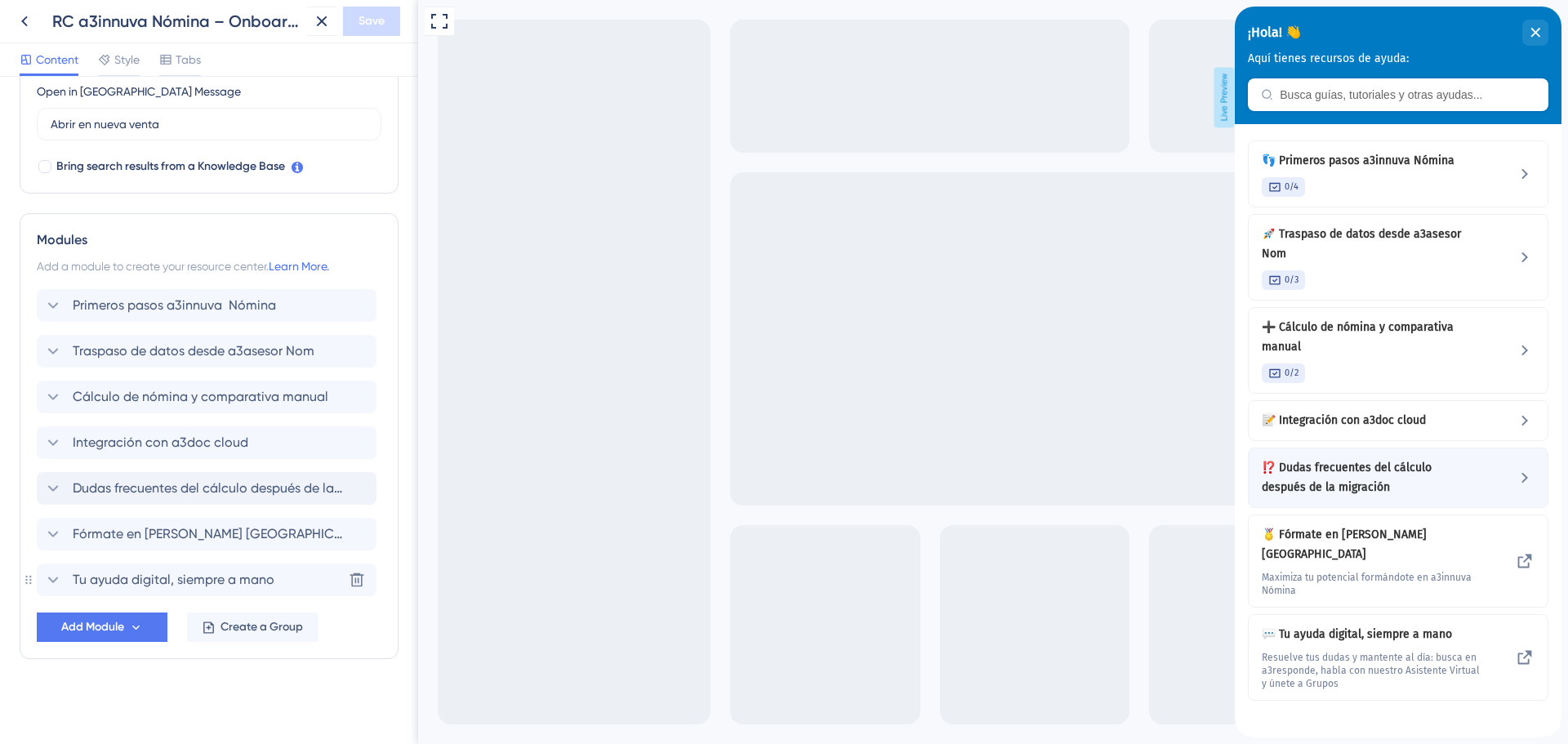 click on "⁉️   Dudas frecuentes del cálculo después de la migración" at bounding box center [1357, 478] 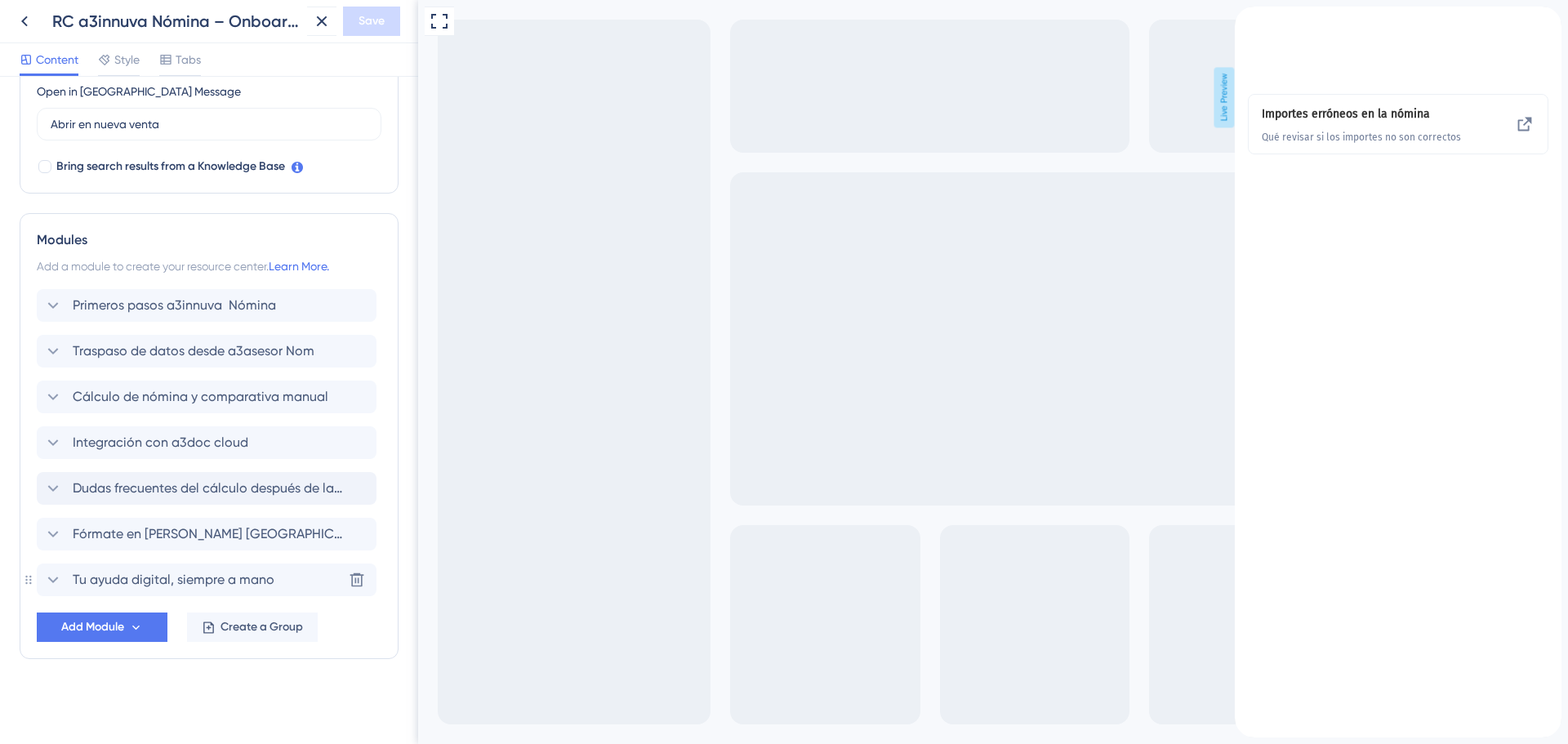 click 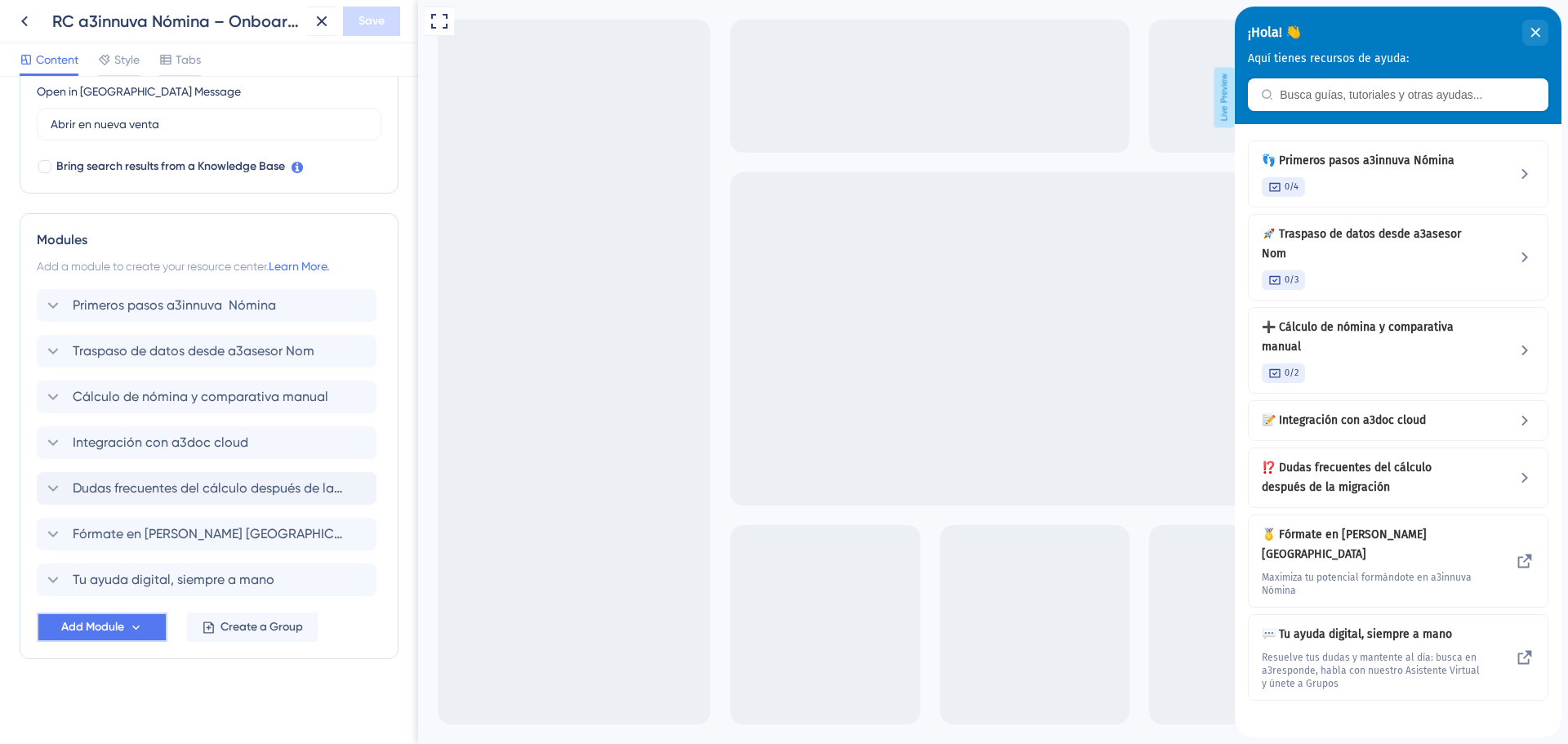click on "Add Module" at bounding box center (92, 627) 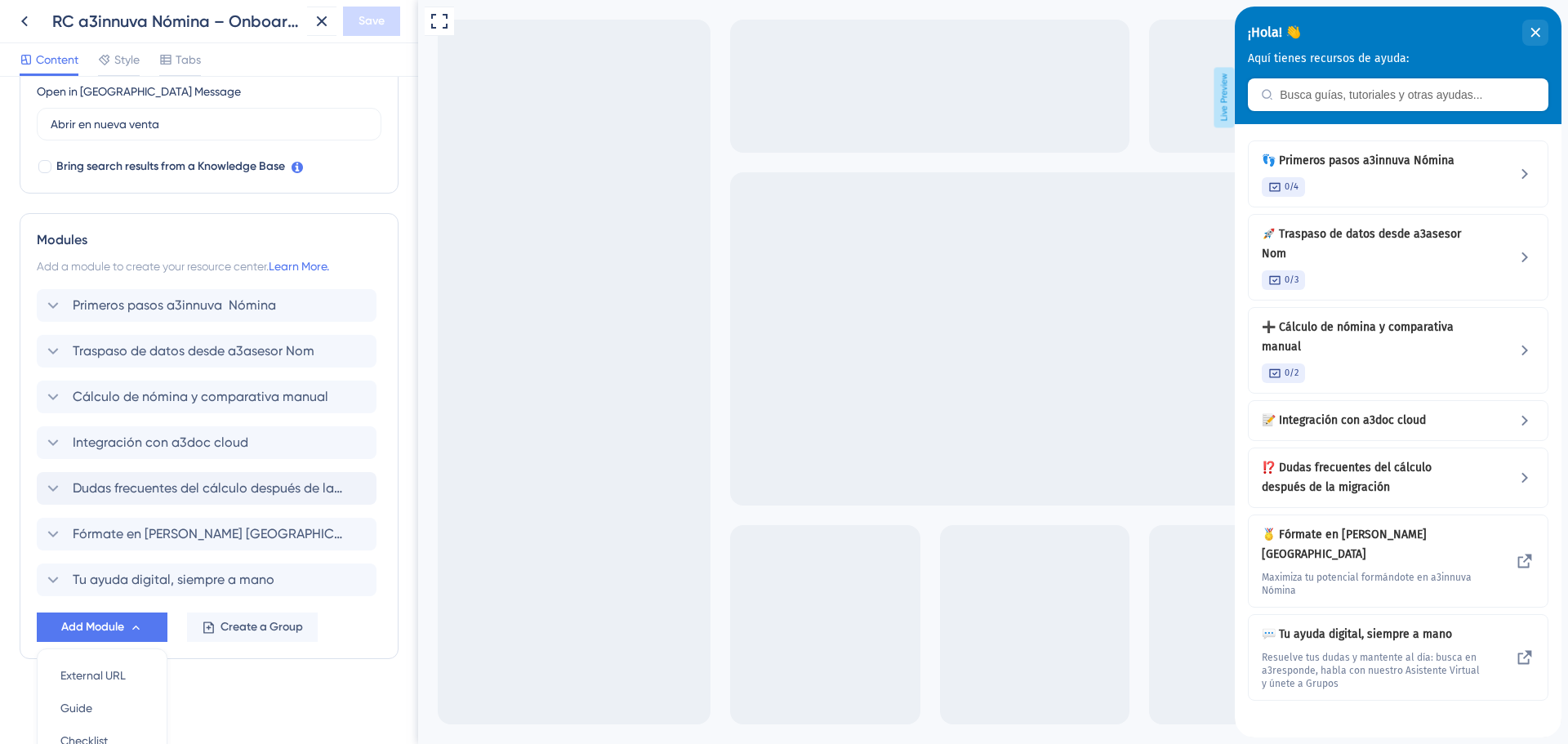 scroll, scrollTop: 626, scrollLeft: 0, axis: vertical 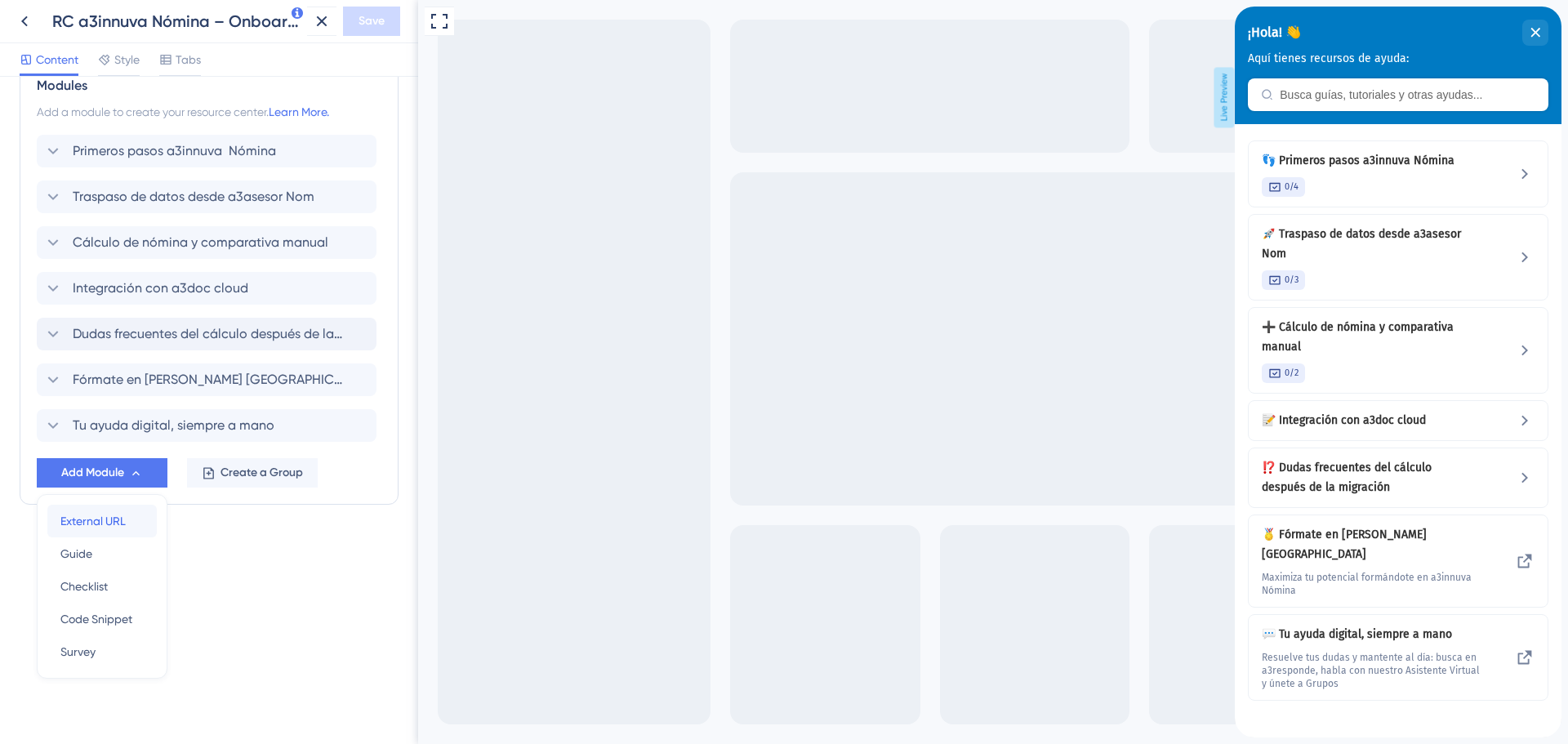 click on "External URL" at bounding box center [93, 521] 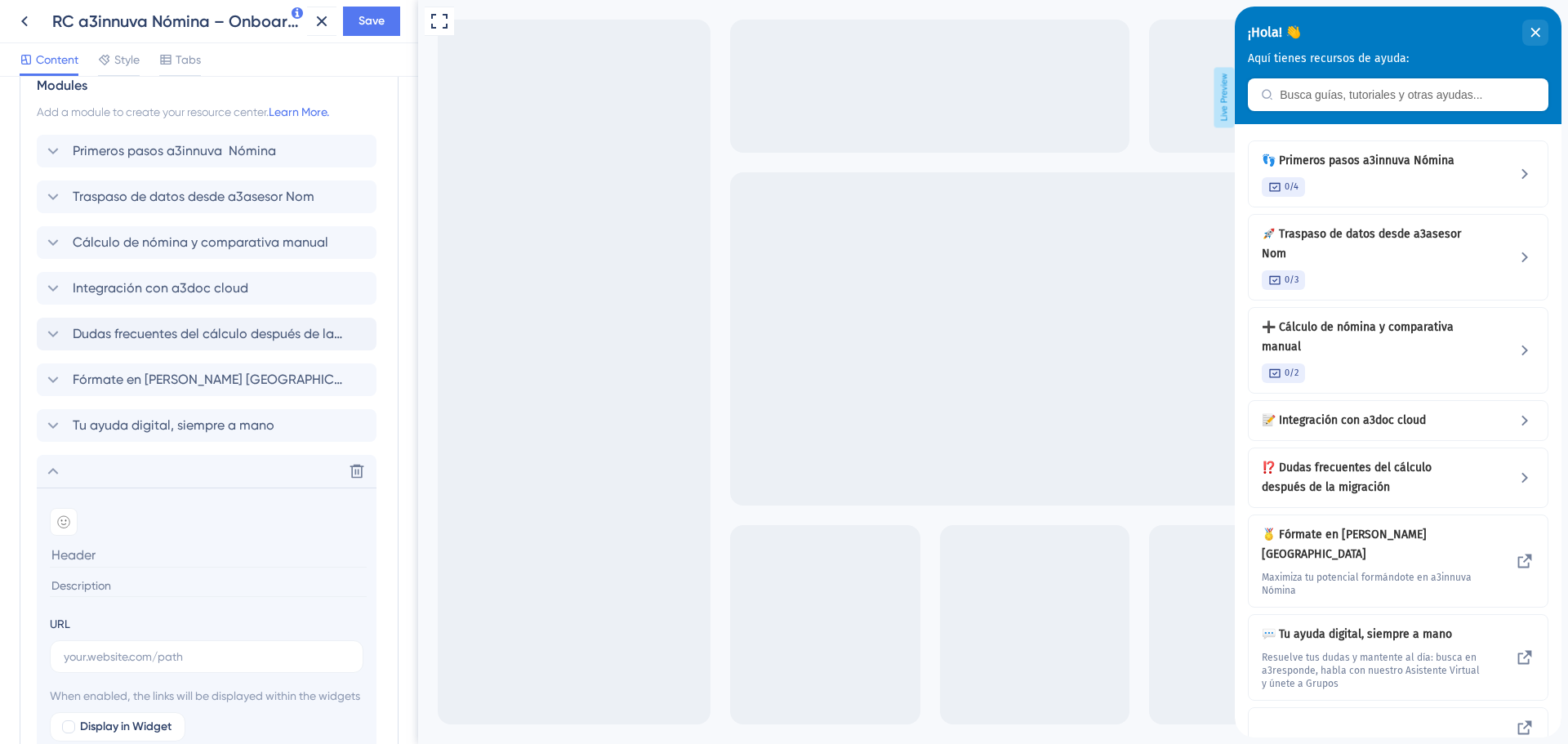 click at bounding box center [208, 555] 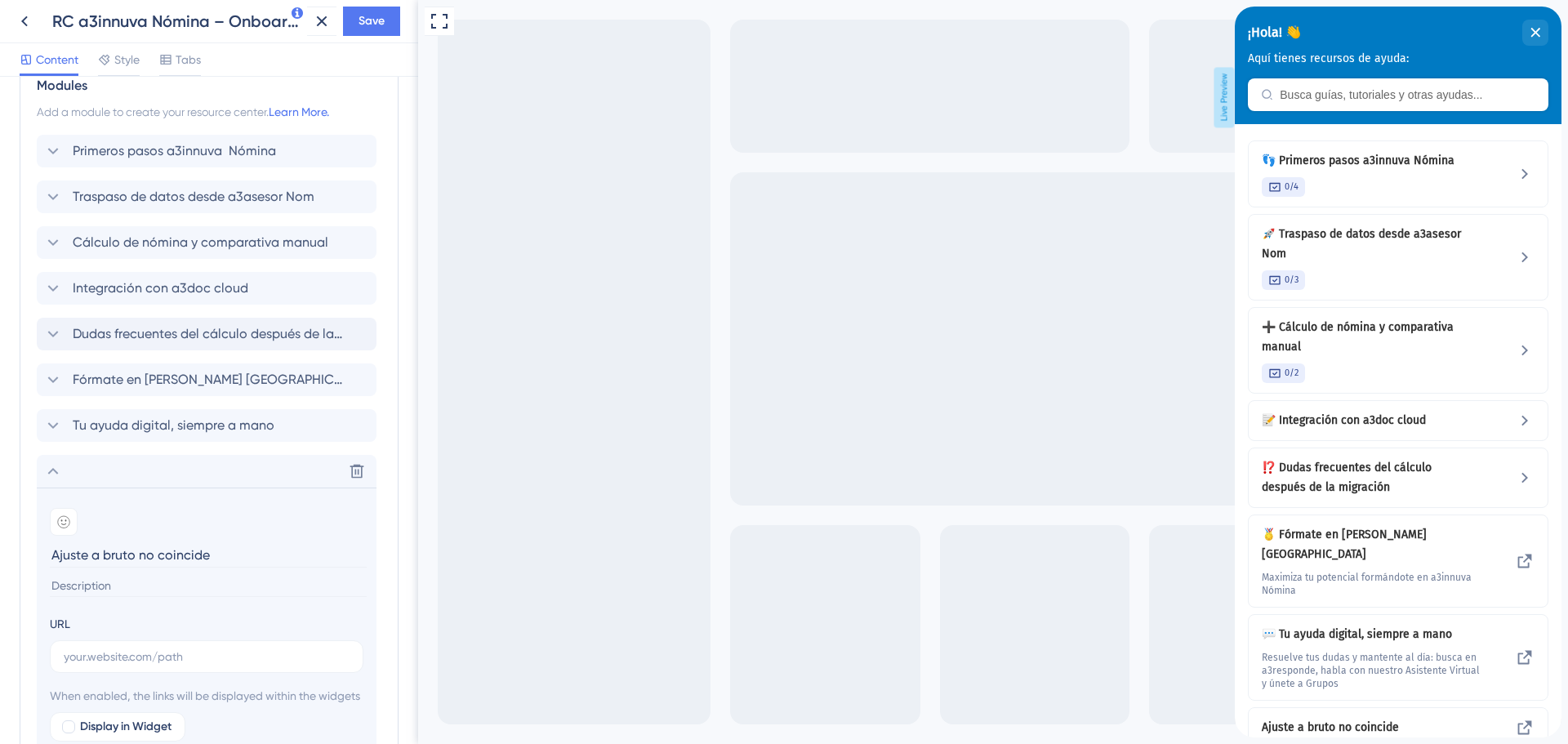 type on "Ajuste a bruto no coincide" 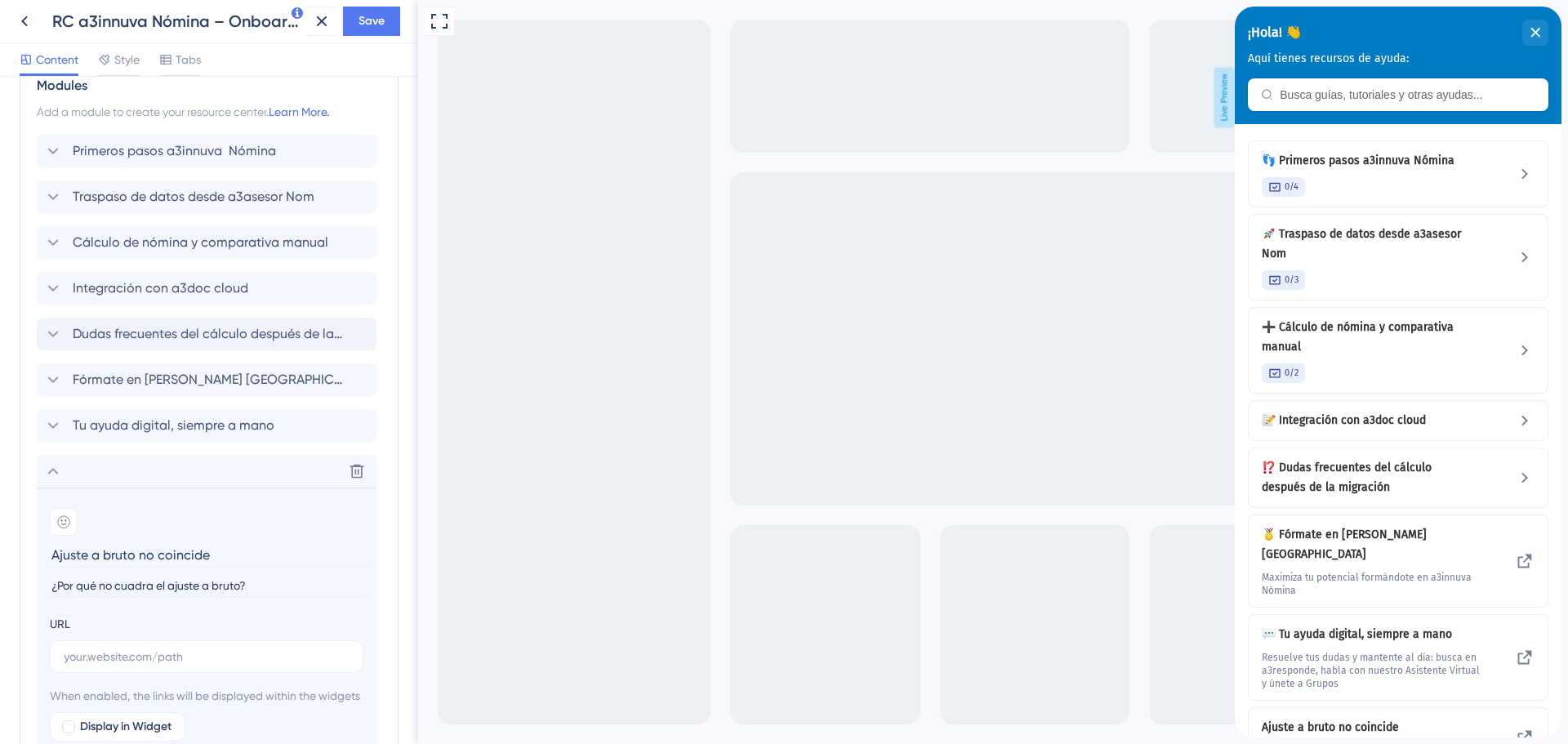 type on "¿Por qué no cuadra el ajuste a bruto?" 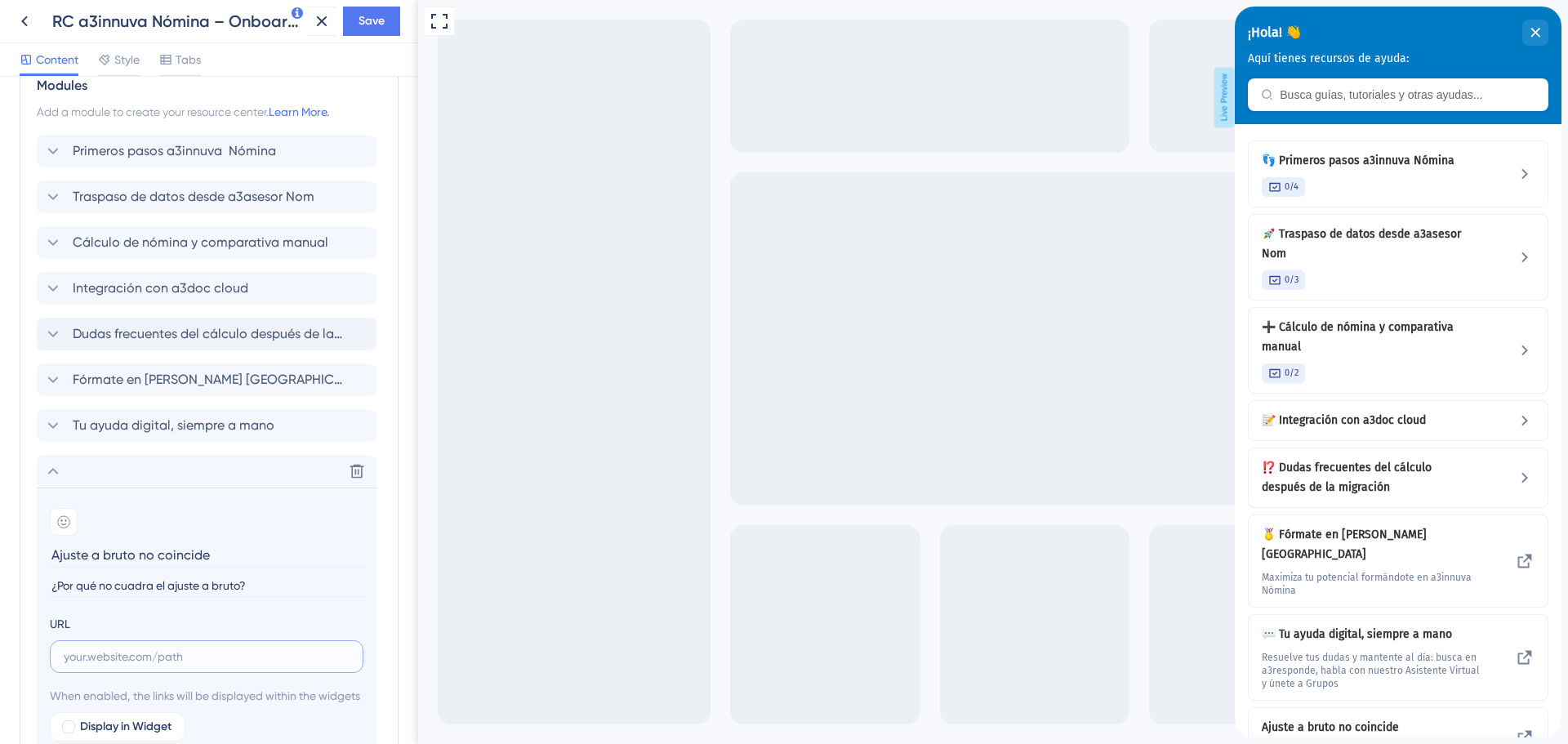 click at bounding box center (207, 657) 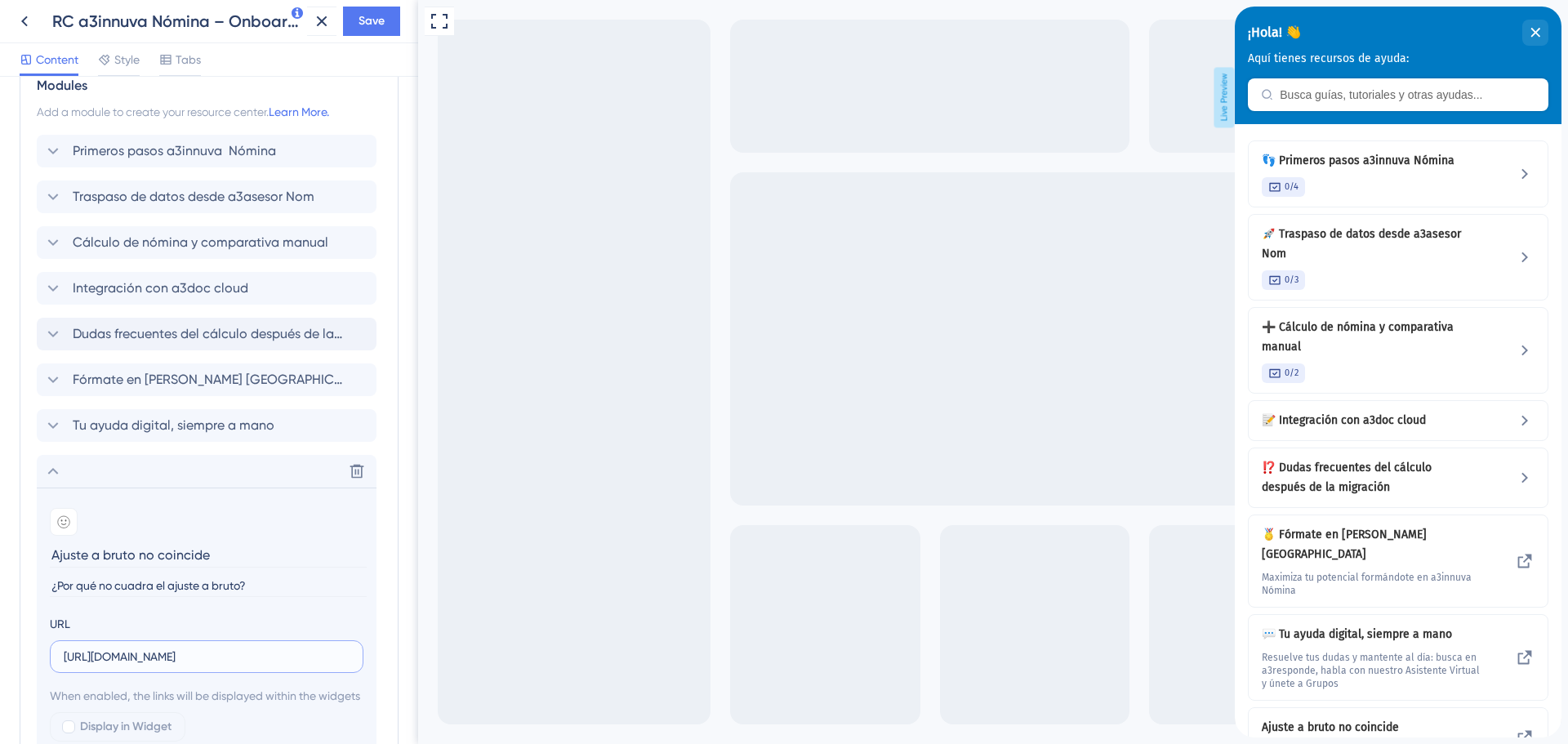 scroll, scrollTop: 0, scrollLeft: 332, axis: horizontal 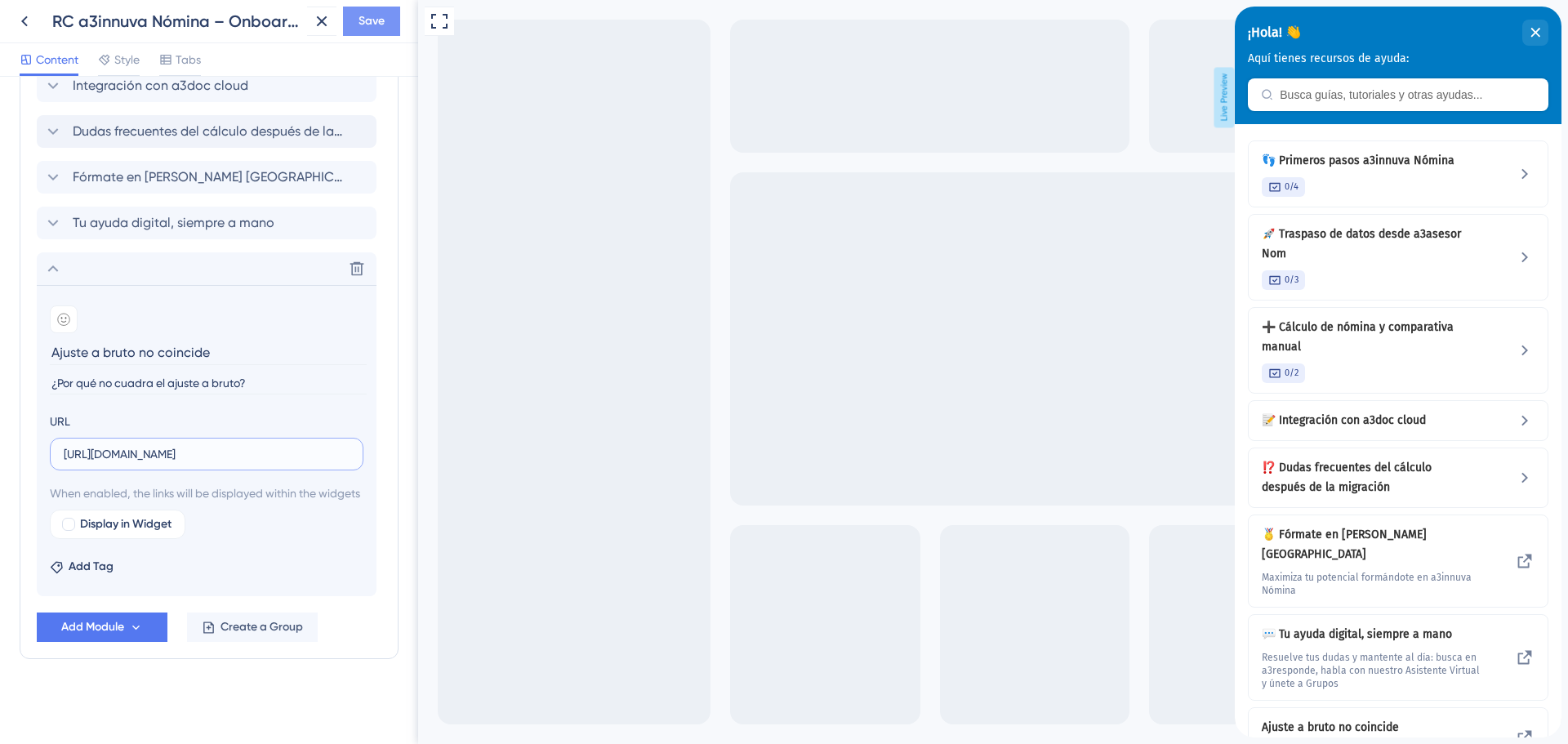 type on "[URL][DOMAIN_NAME]" 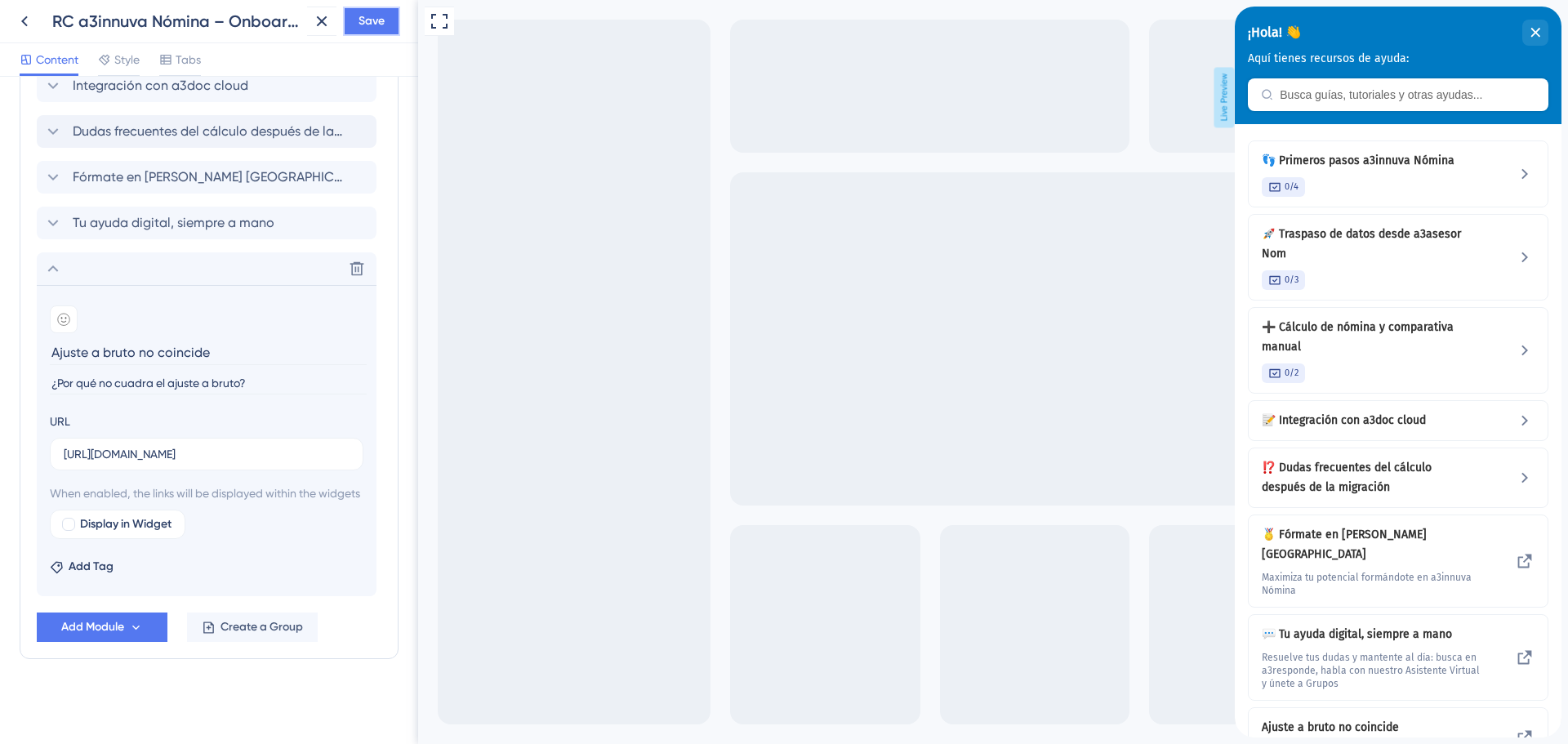 click on "Save" at bounding box center [372, 21] 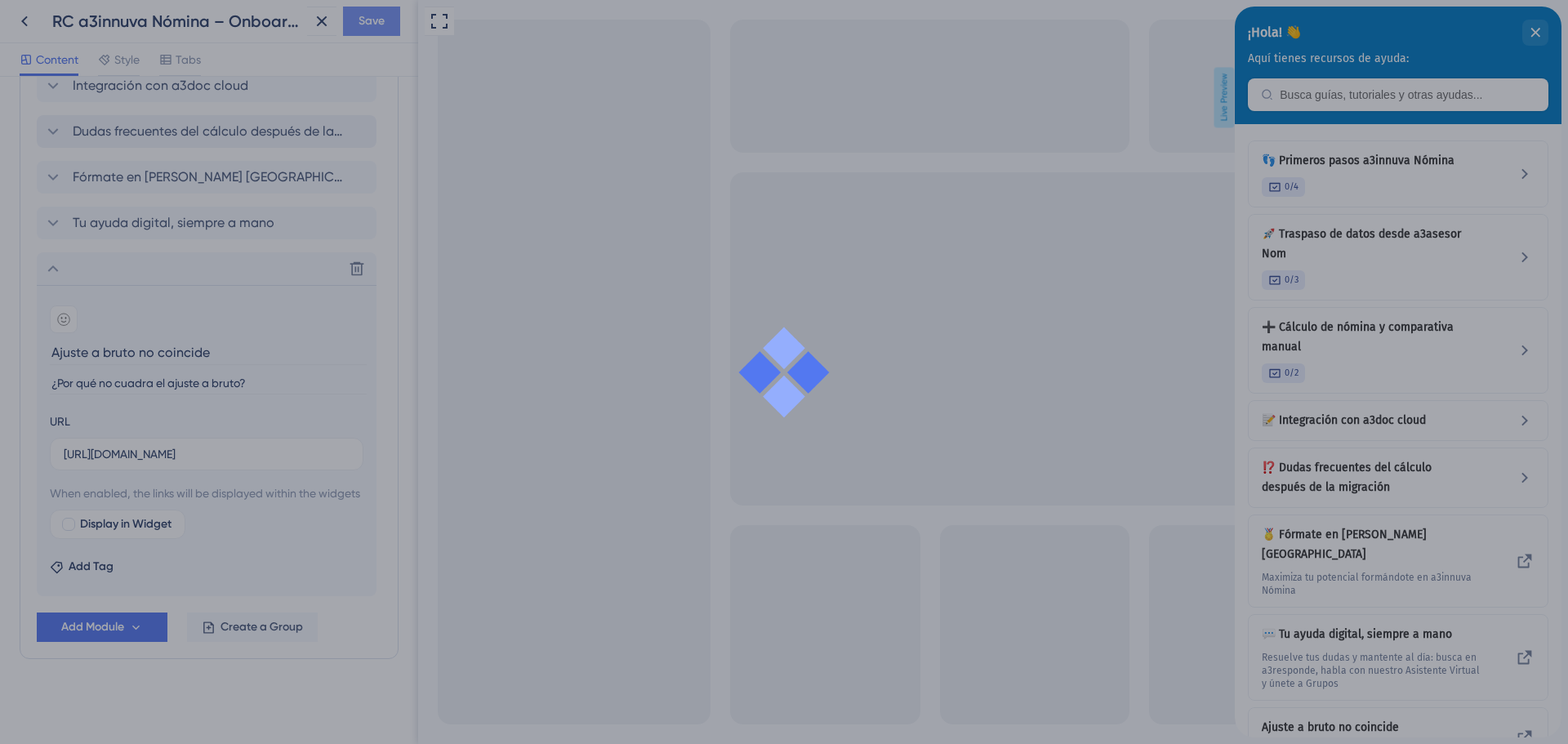 scroll, scrollTop: 0, scrollLeft: 0, axis: both 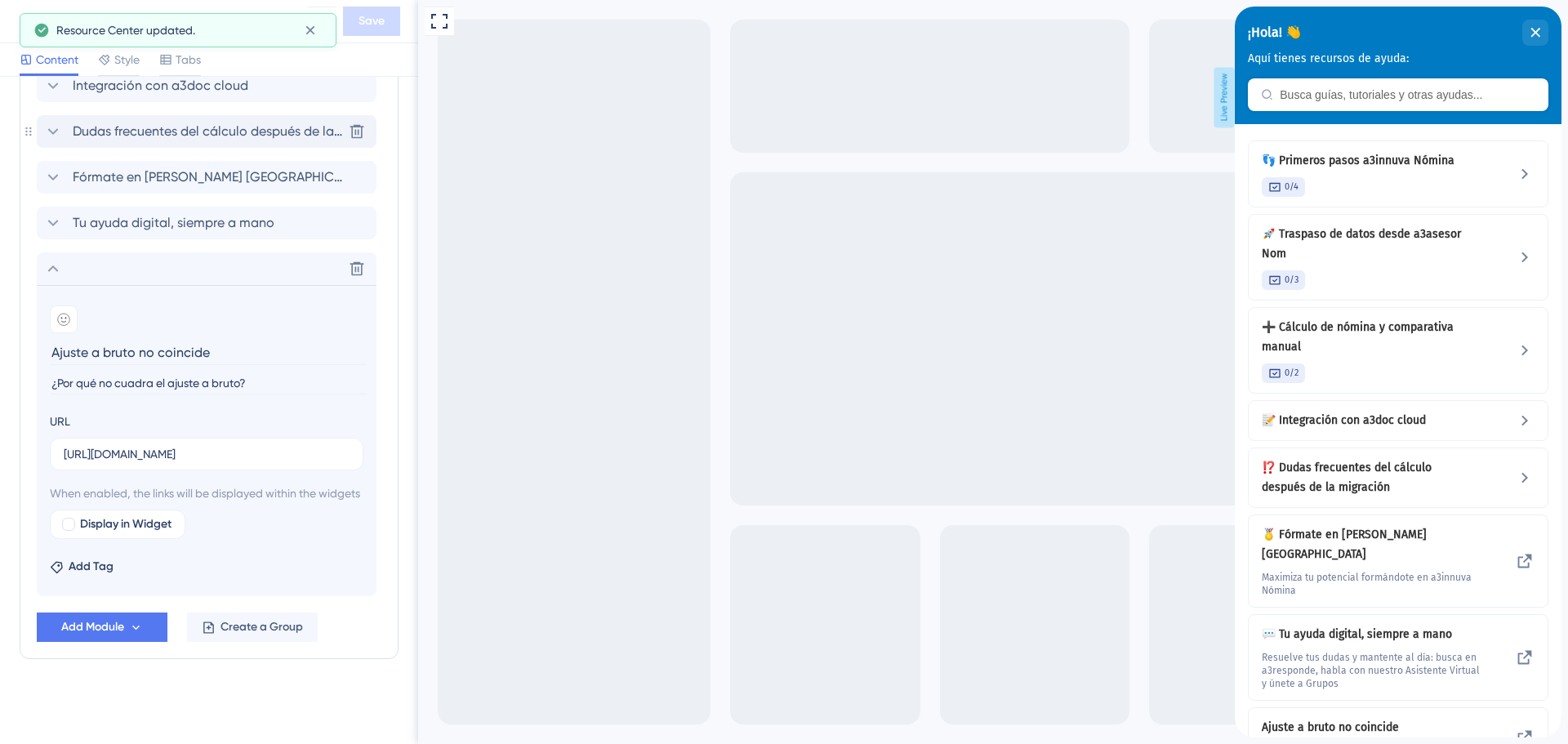 click on "Dudas frecuentes del cálculo después de la migración" at bounding box center (207, 131) 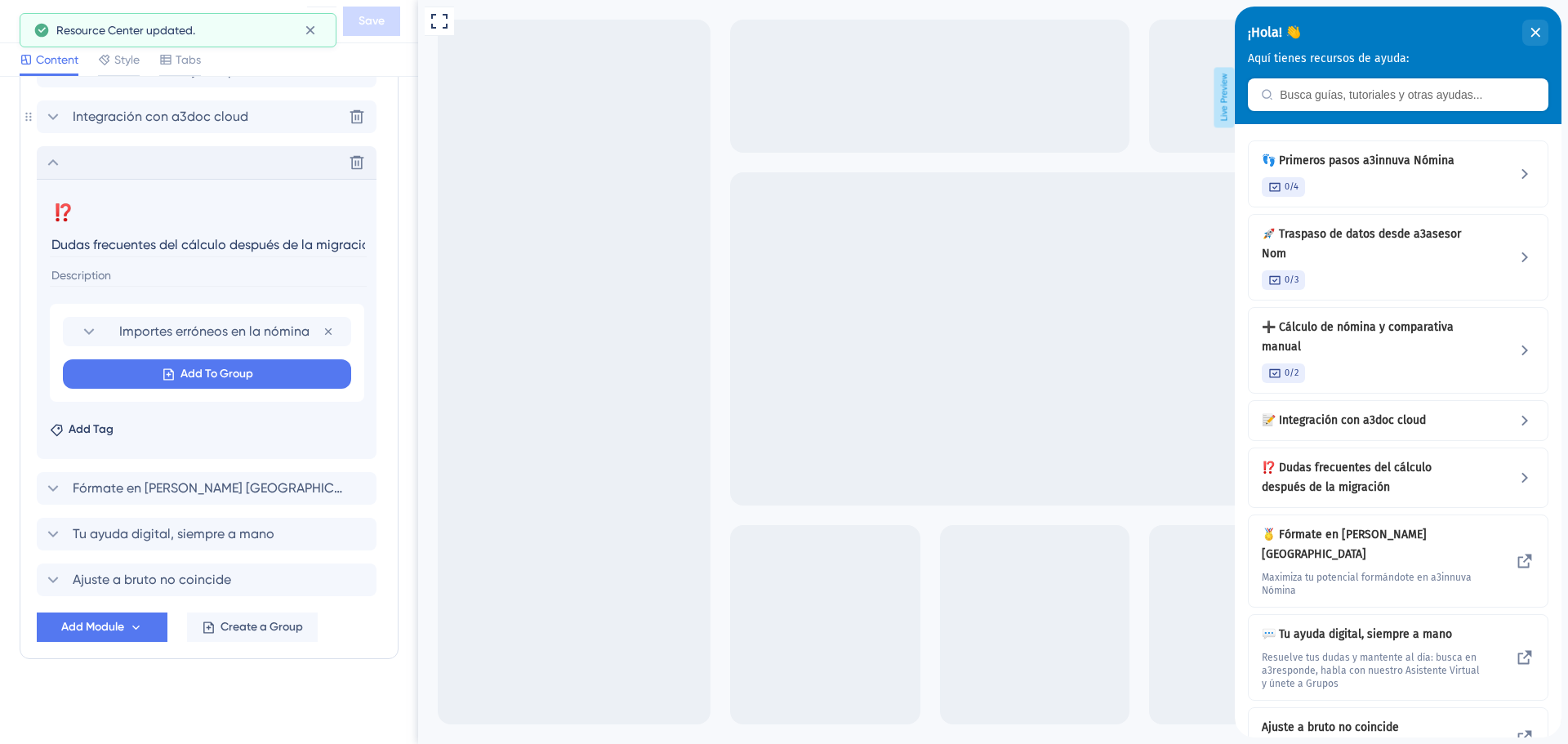 scroll, scrollTop: 797, scrollLeft: 0, axis: vertical 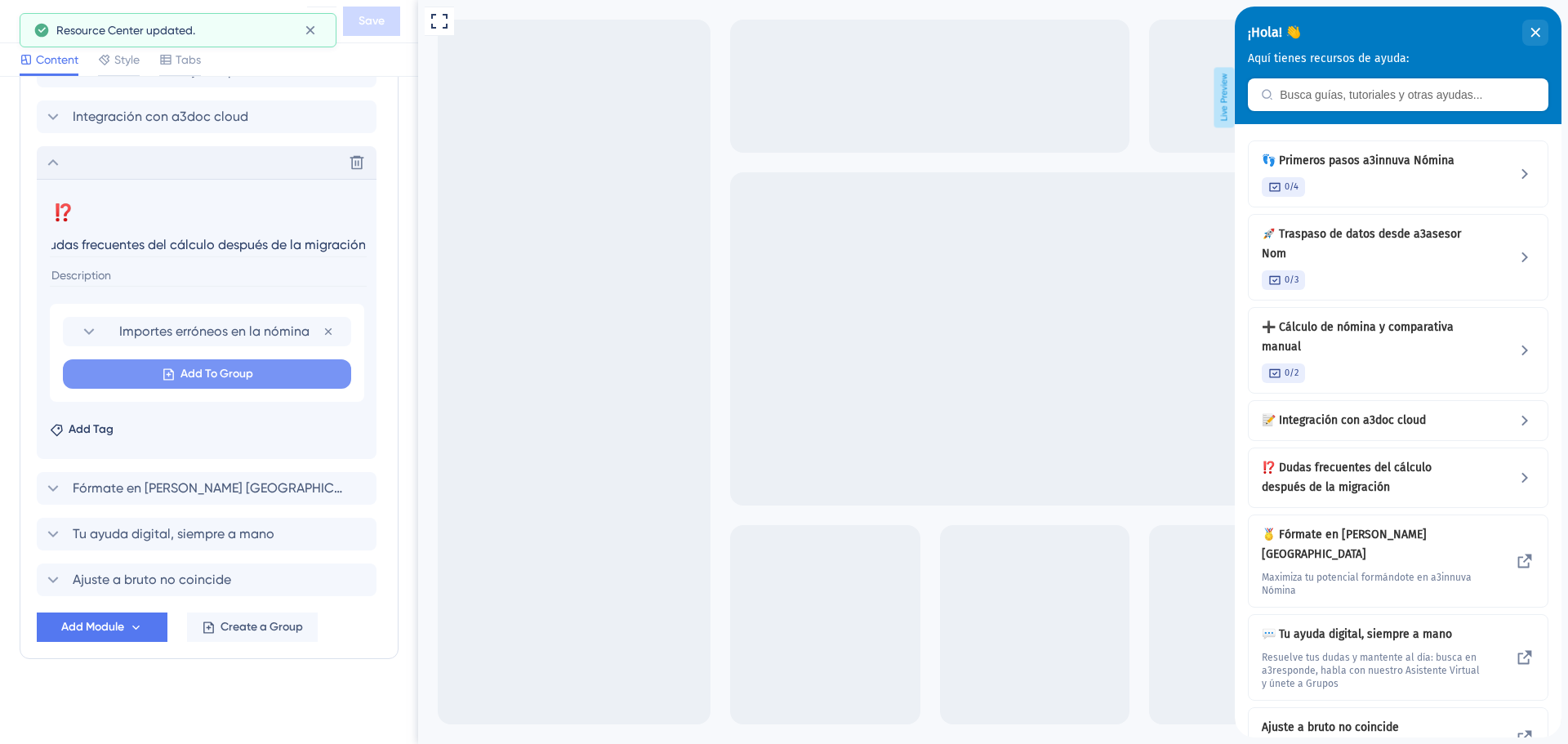 click on "Add To Group" at bounding box center [216, 374] 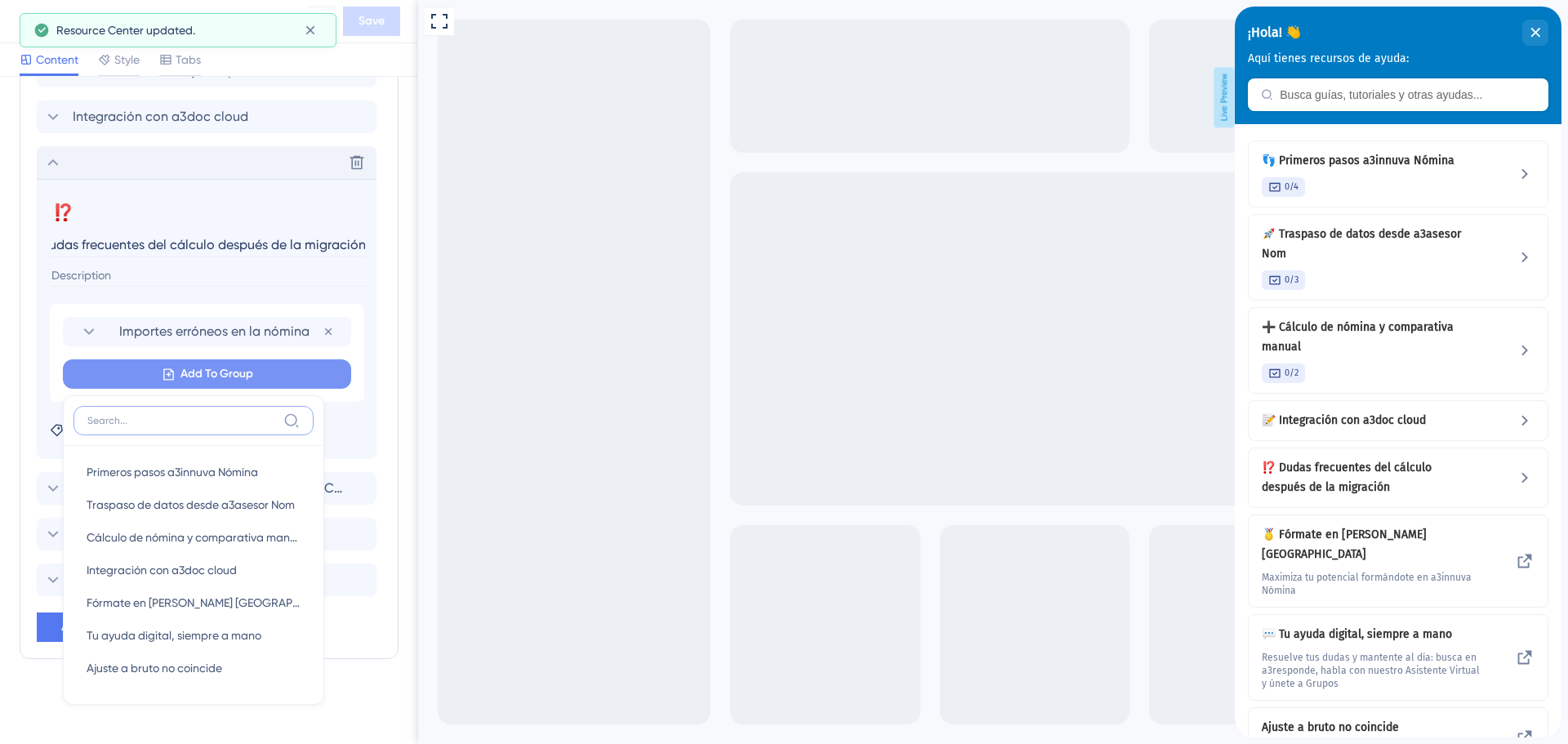 scroll, scrollTop: 0, scrollLeft: 0, axis: both 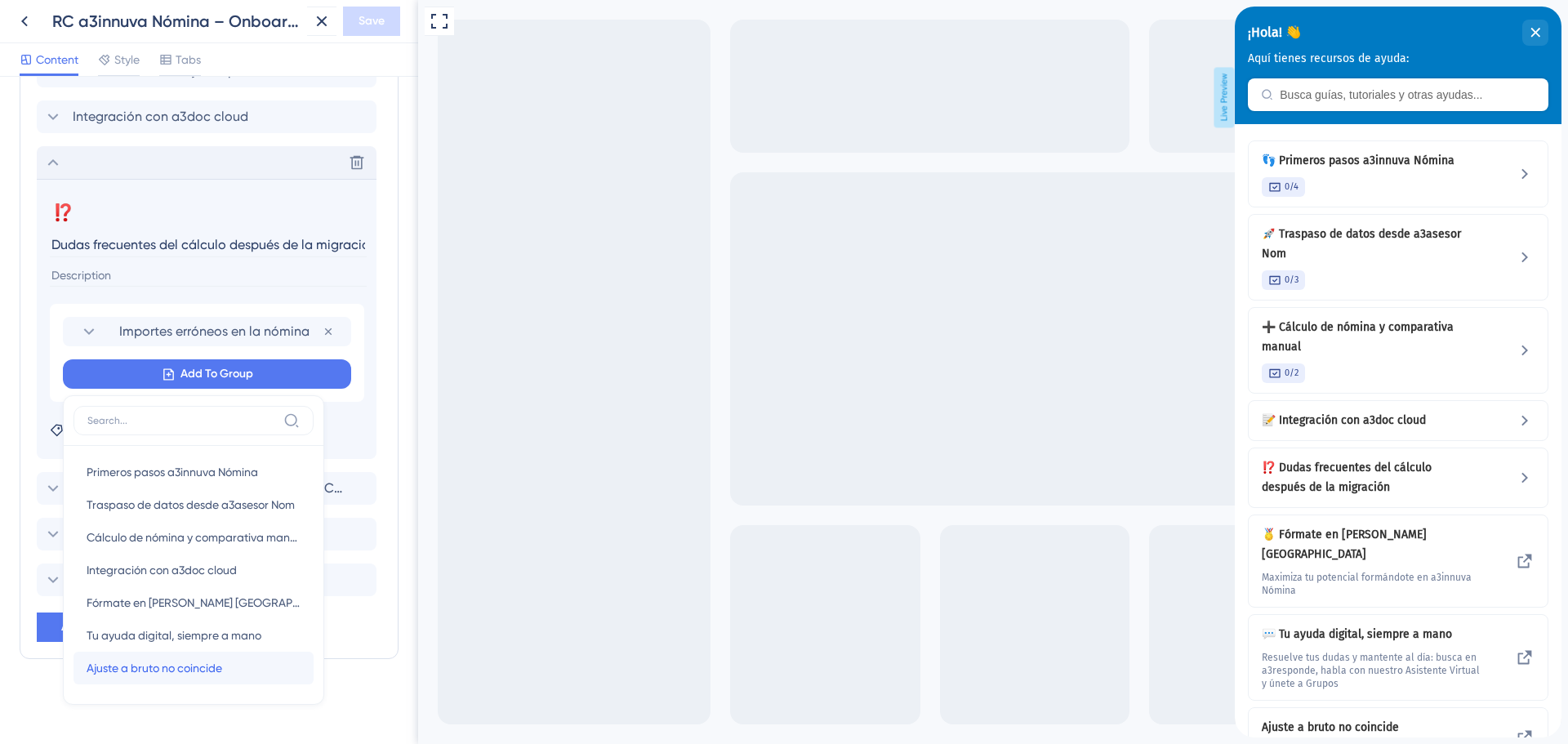 click on "Ajuste a bruto no coincide" at bounding box center [154, 668] 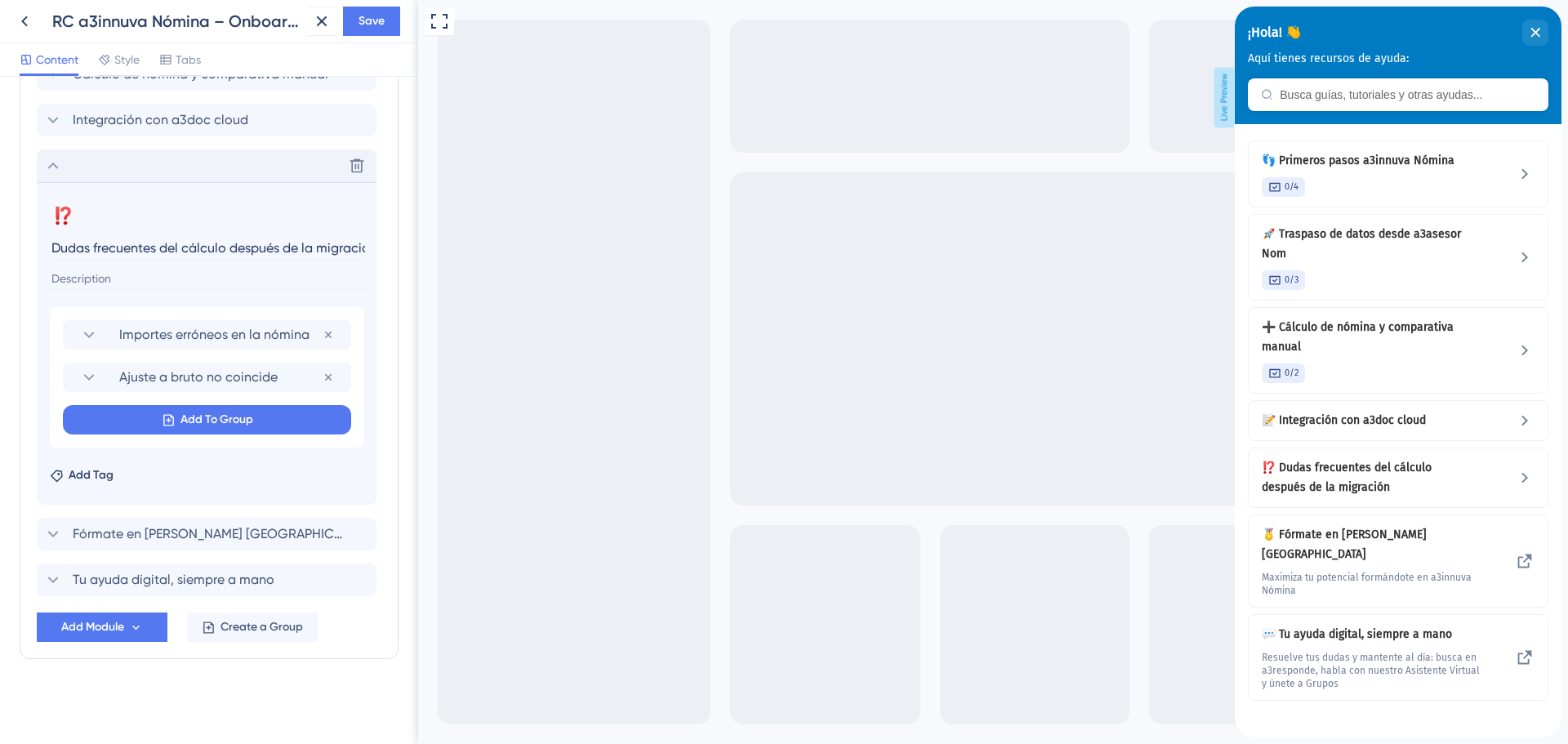 scroll, scrollTop: 794, scrollLeft: 0, axis: vertical 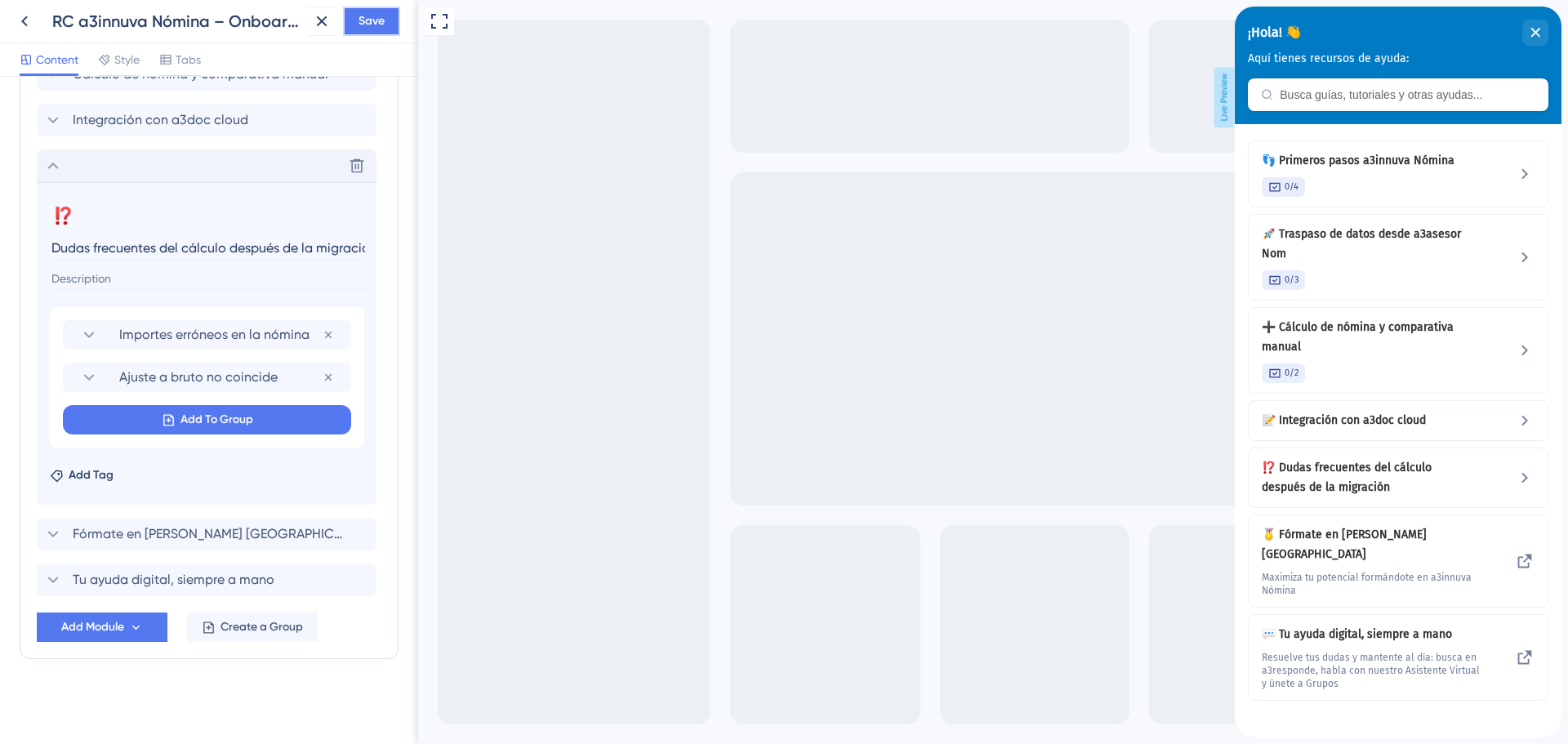 click on "Save" at bounding box center (372, 21) 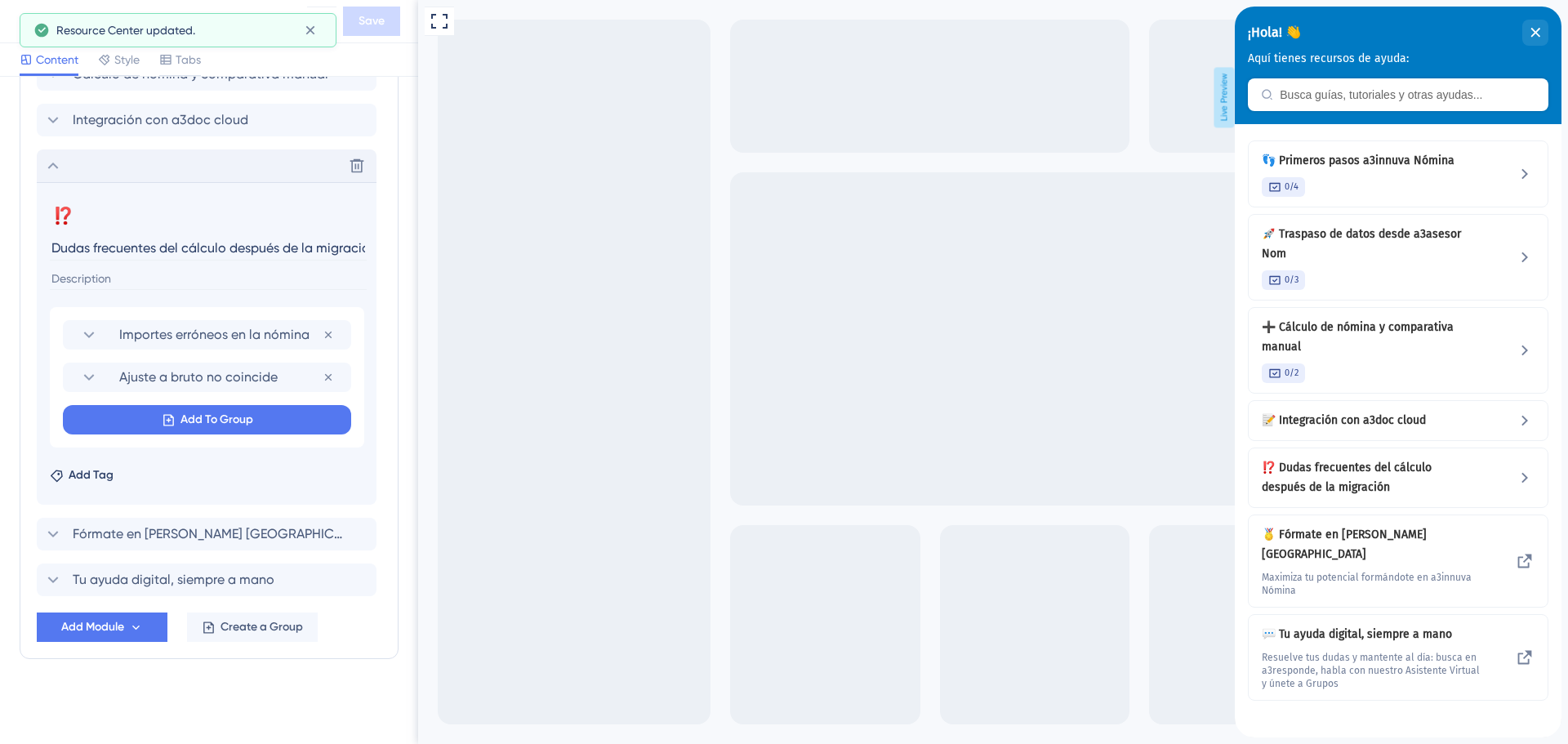 click 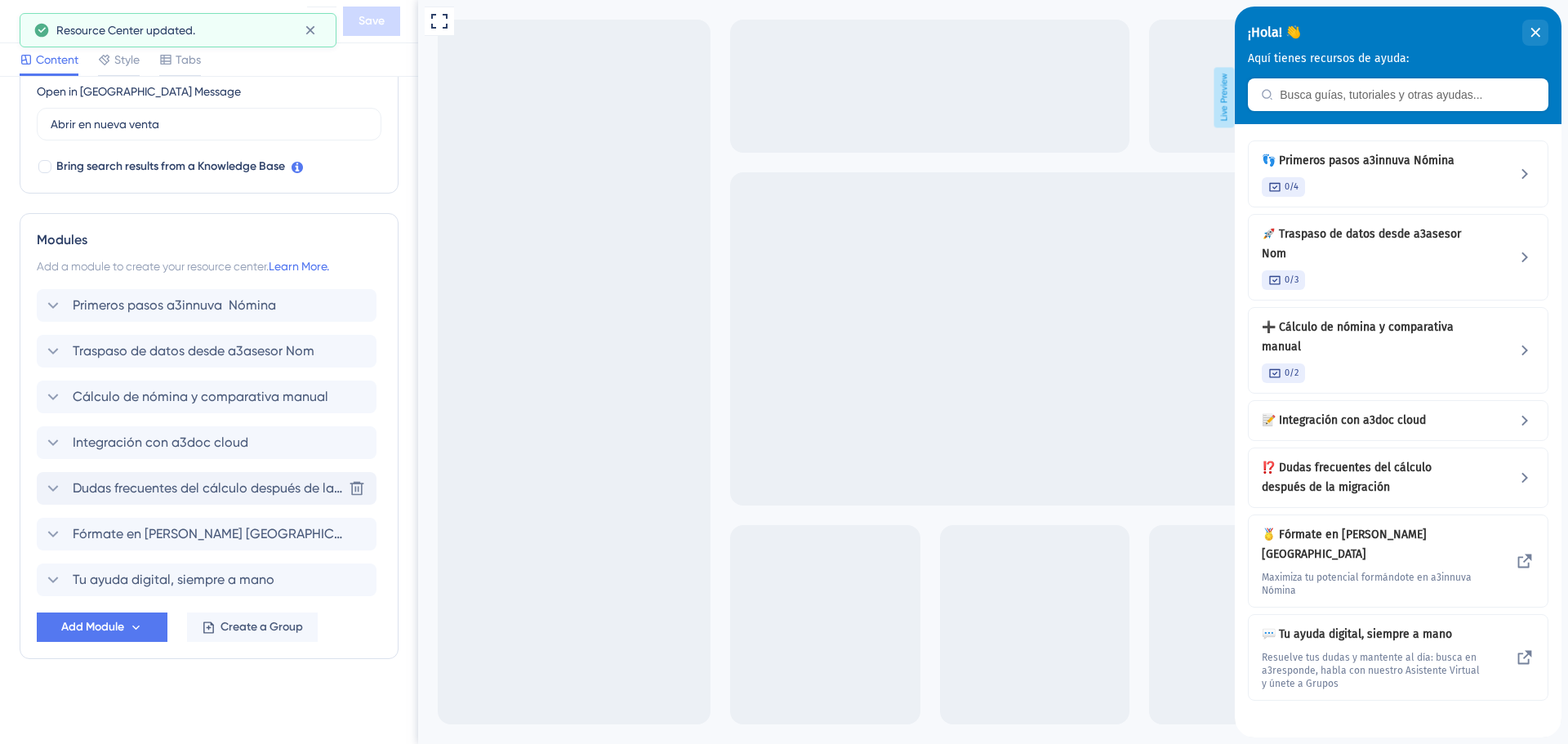 scroll, scrollTop: 471, scrollLeft: 0, axis: vertical 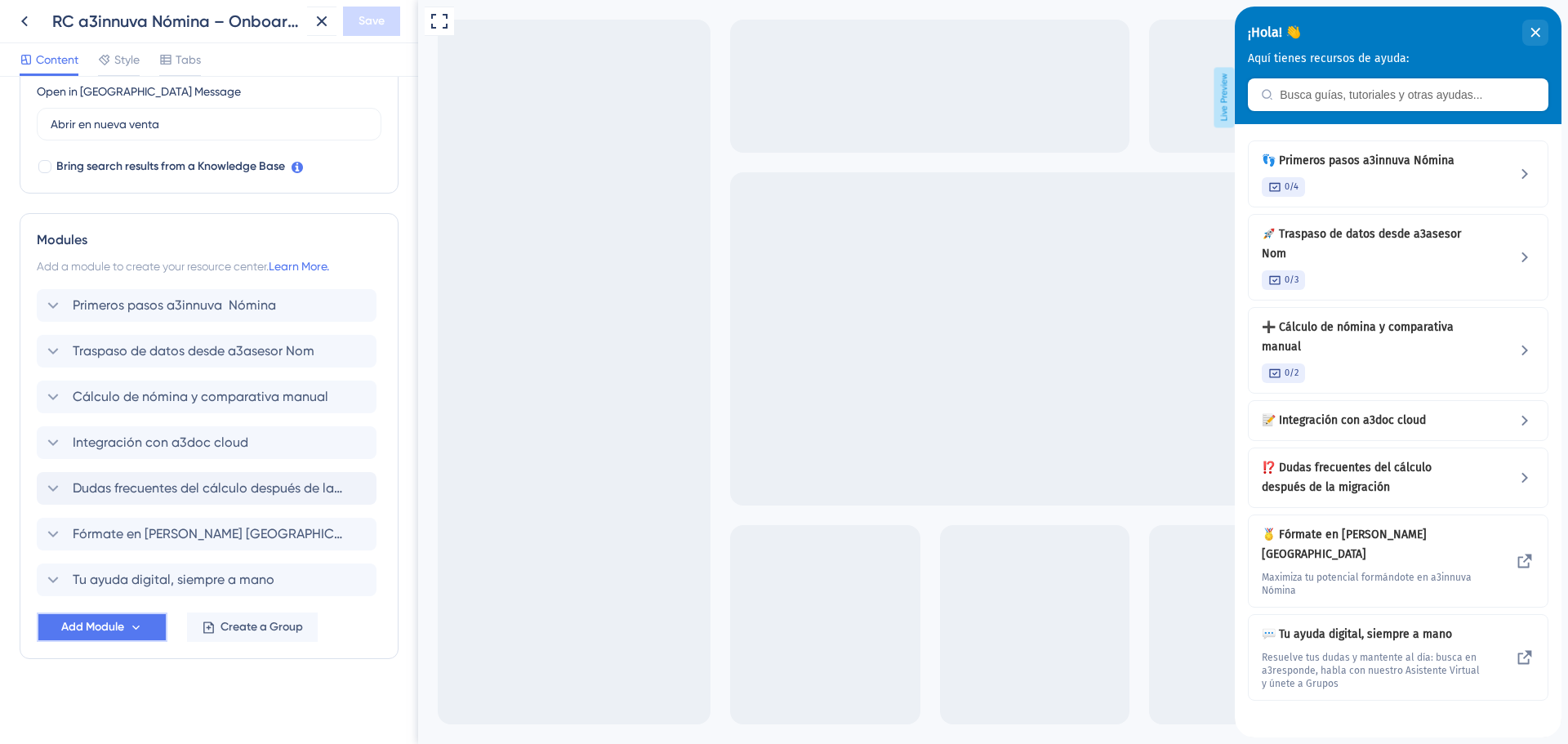 click on "Add Module" at bounding box center [92, 627] 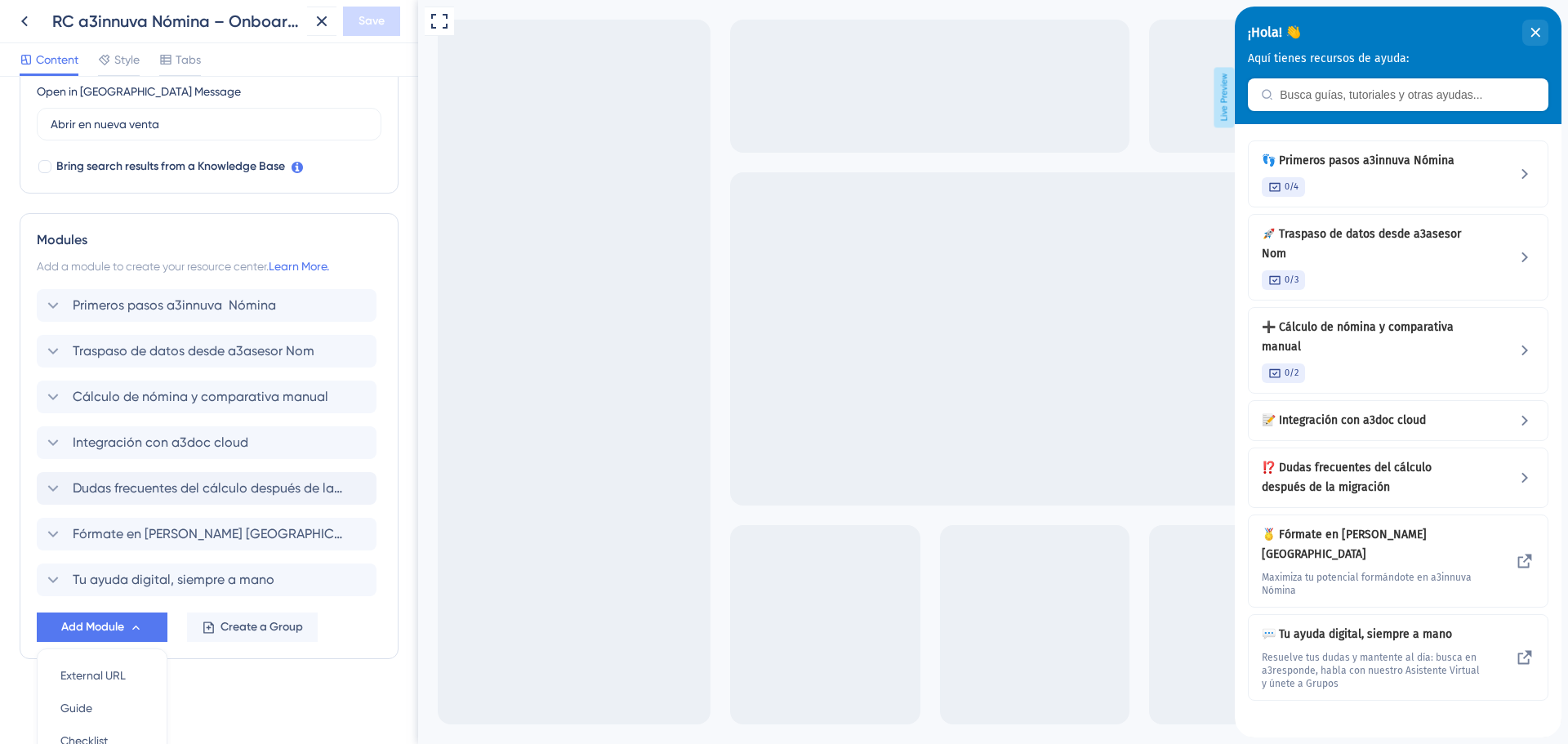 scroll, scrollTop: 626, scrollLeft: 0, axis: vertical 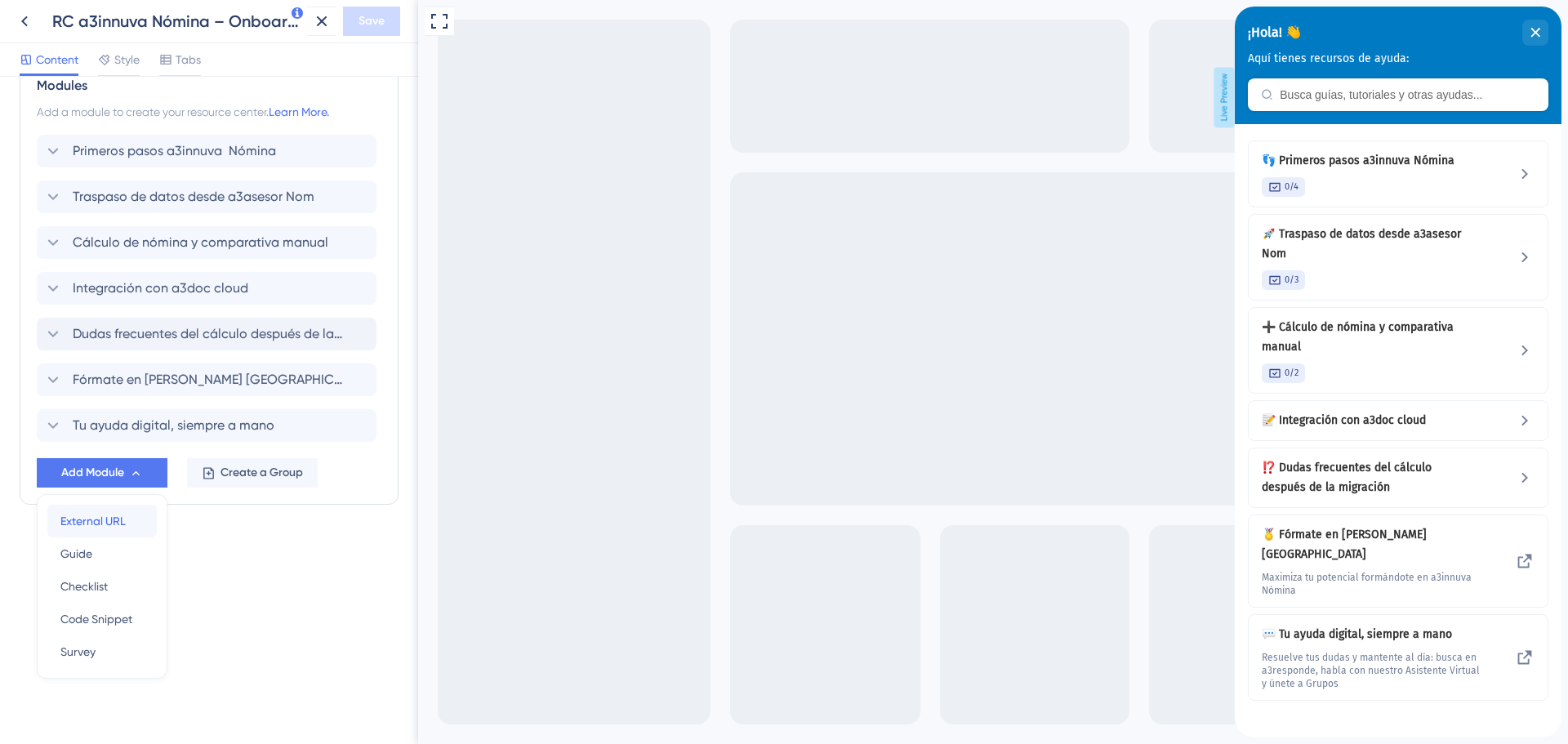 click on "External URL" at bounding box center [93, 521] 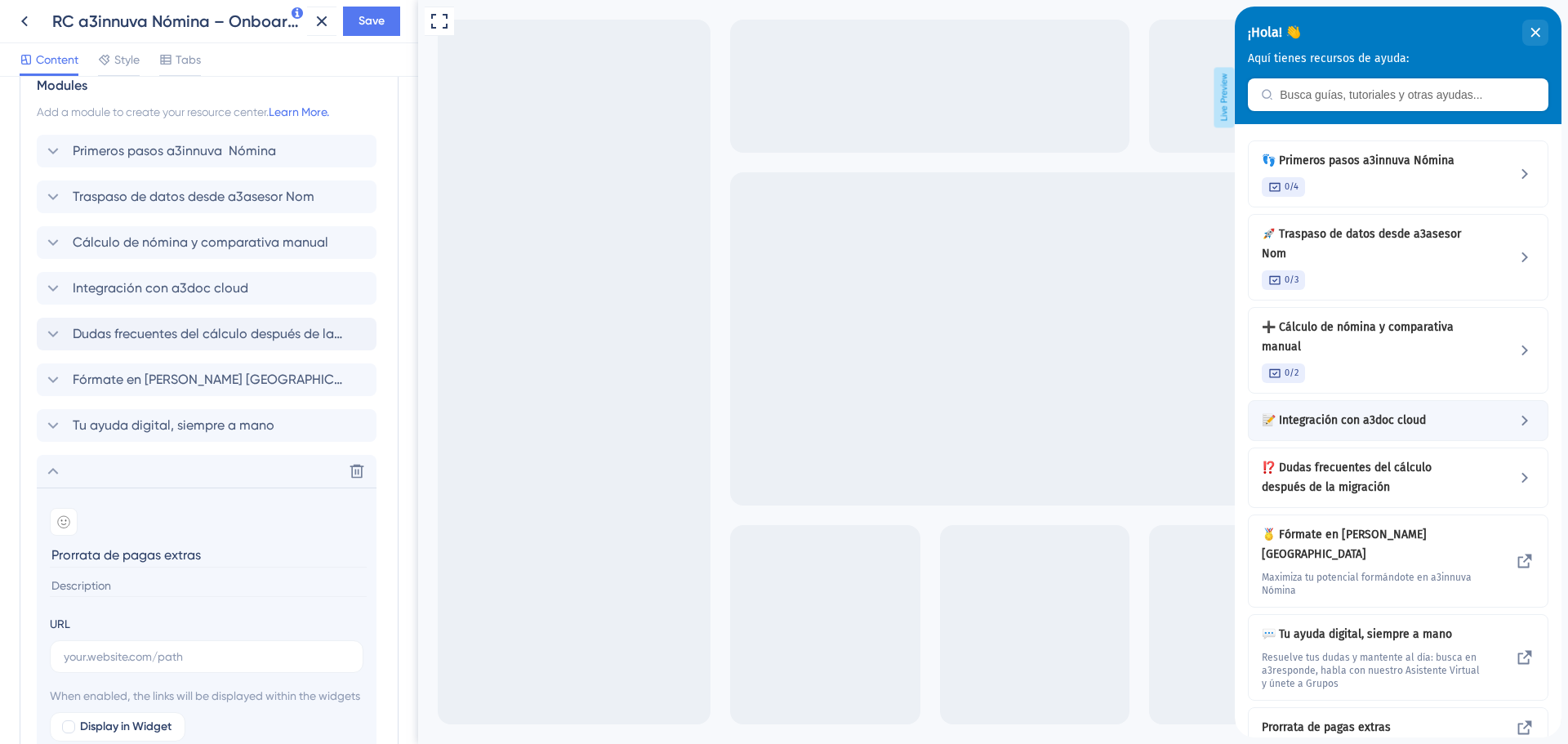 type on "Prorrata de pagas extras" 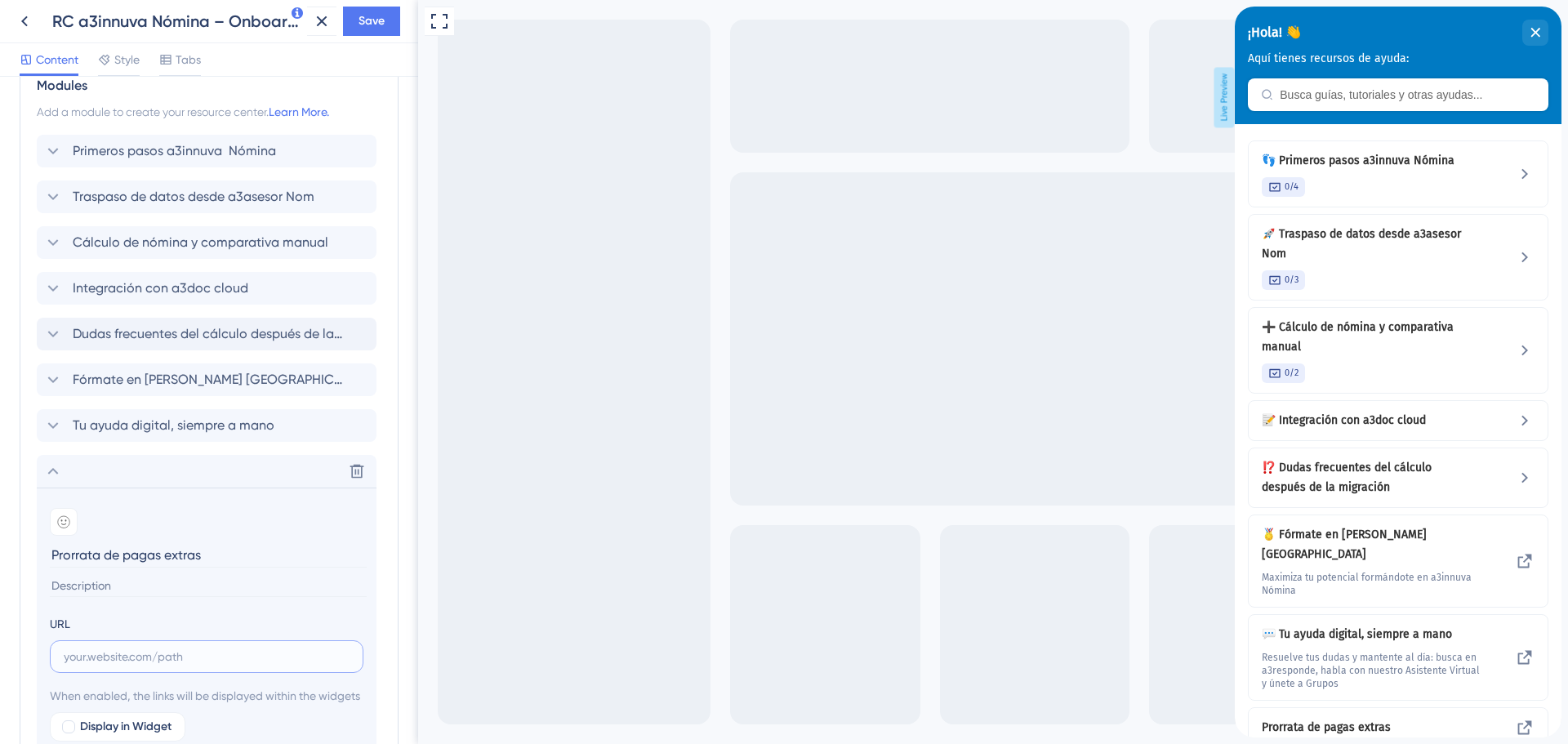click at bounding box center (207, 657) 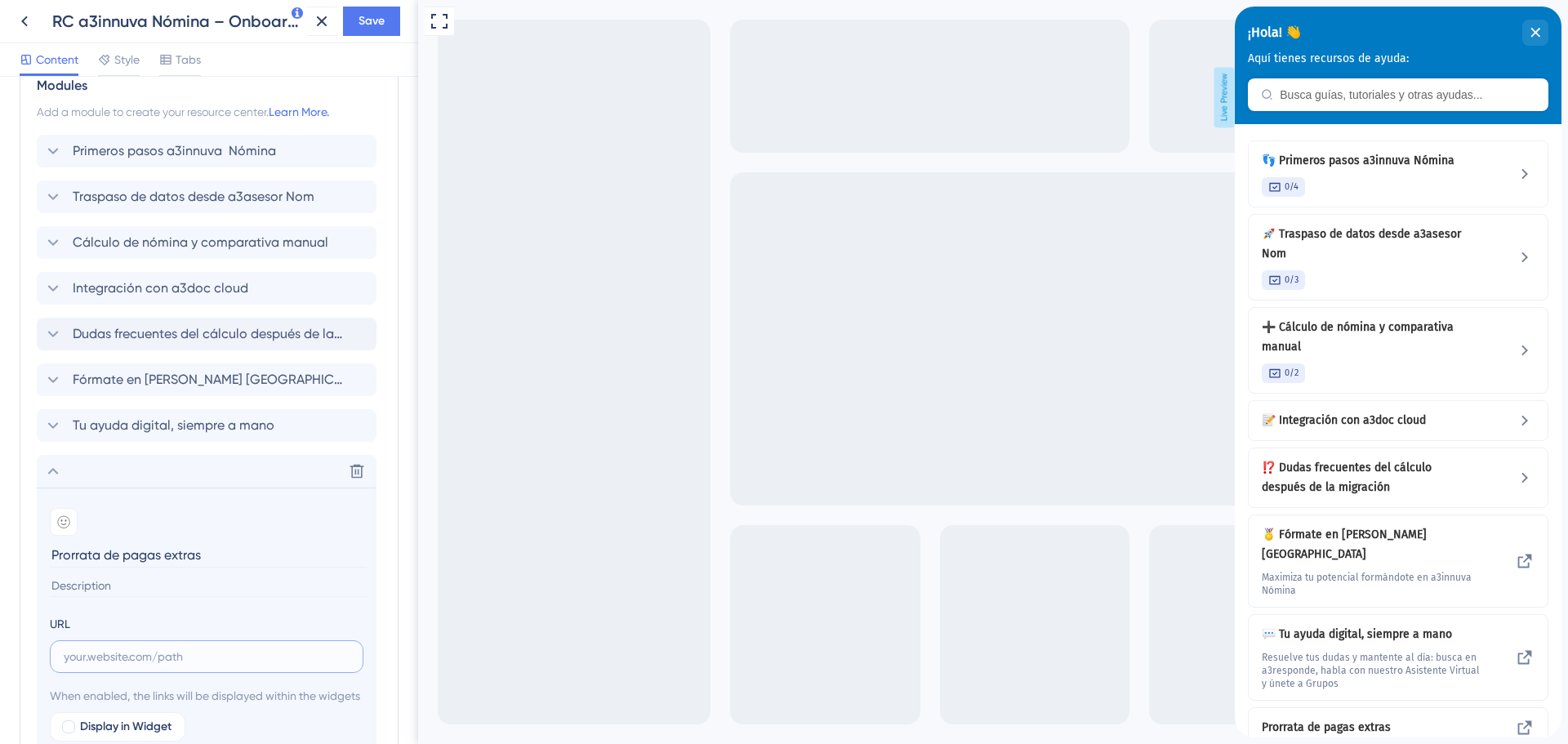 paste on "[URL][DOMAIN_NAME]" 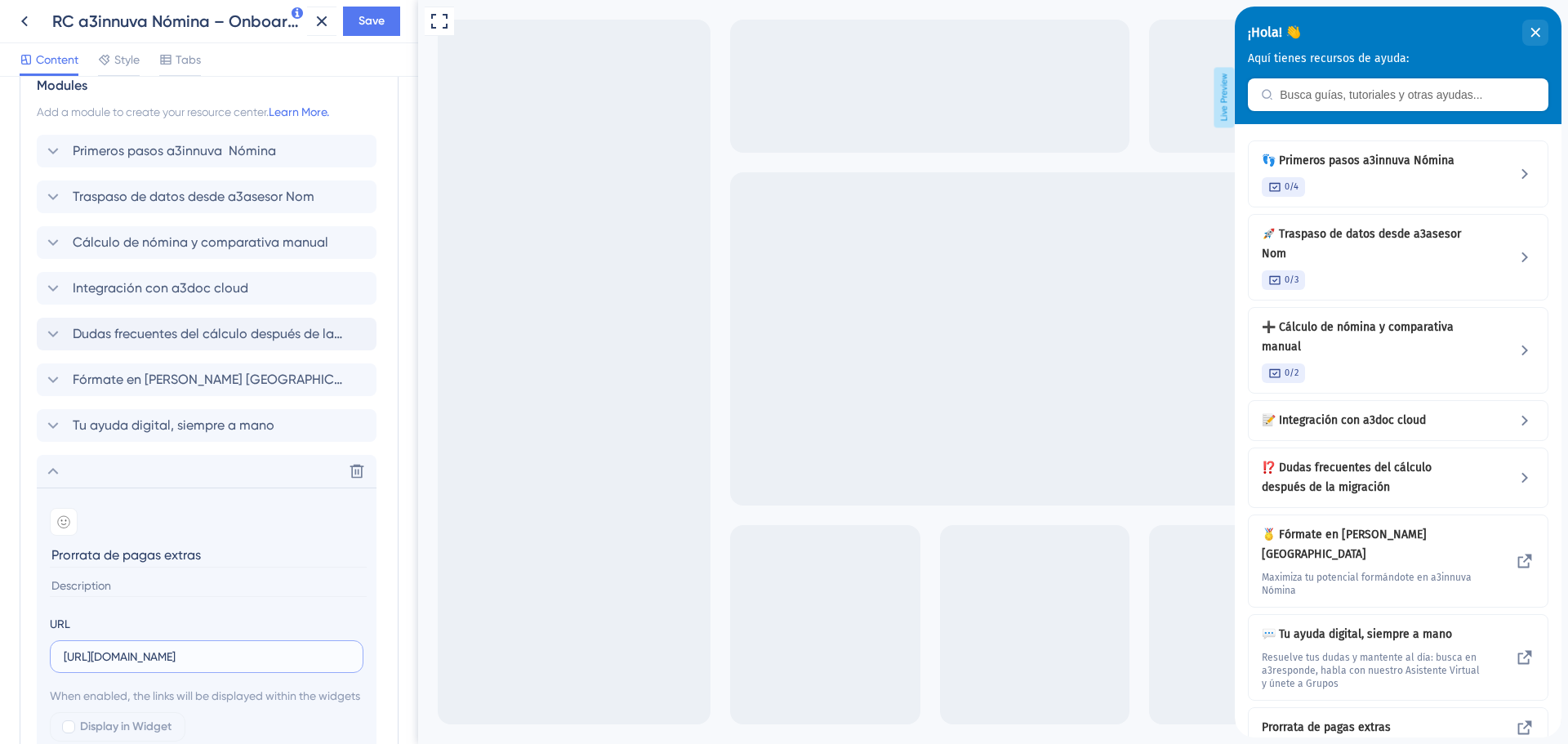 scroll, scrollTop: 0, scrollLeft: 273, axis: horizontal 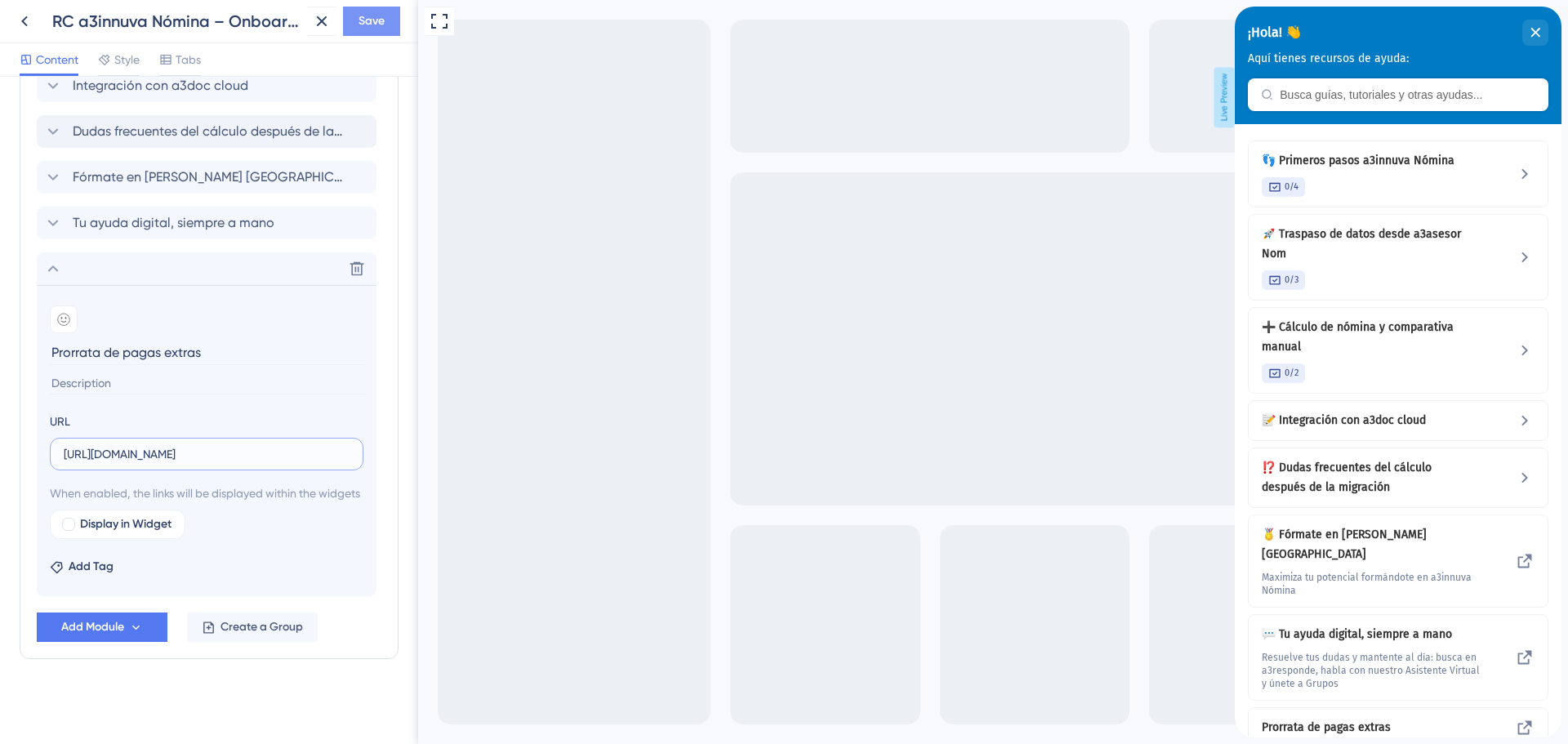 type on "[URL][DOMAIN_NAME]" 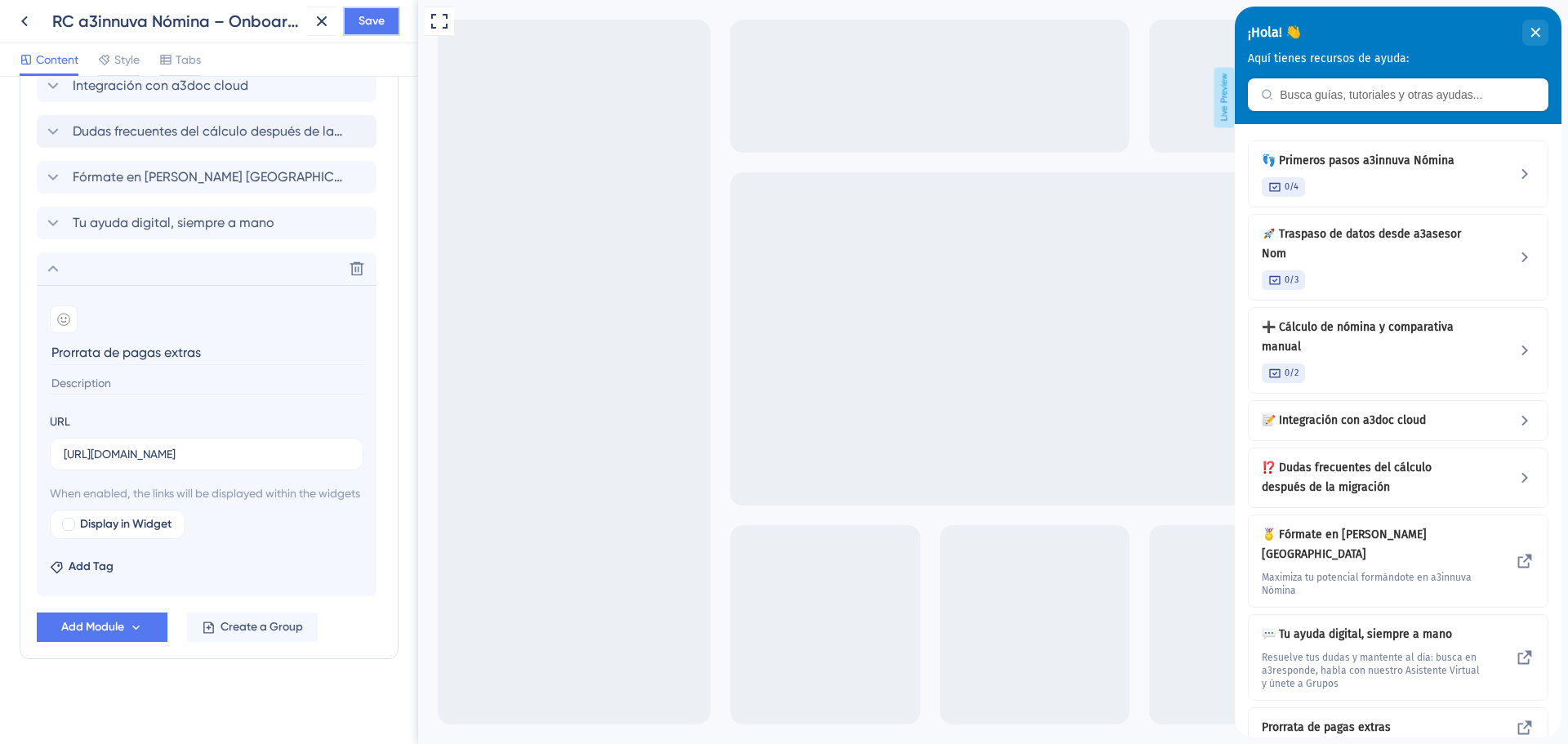 click on "Save" at bounding box center (372, 21) 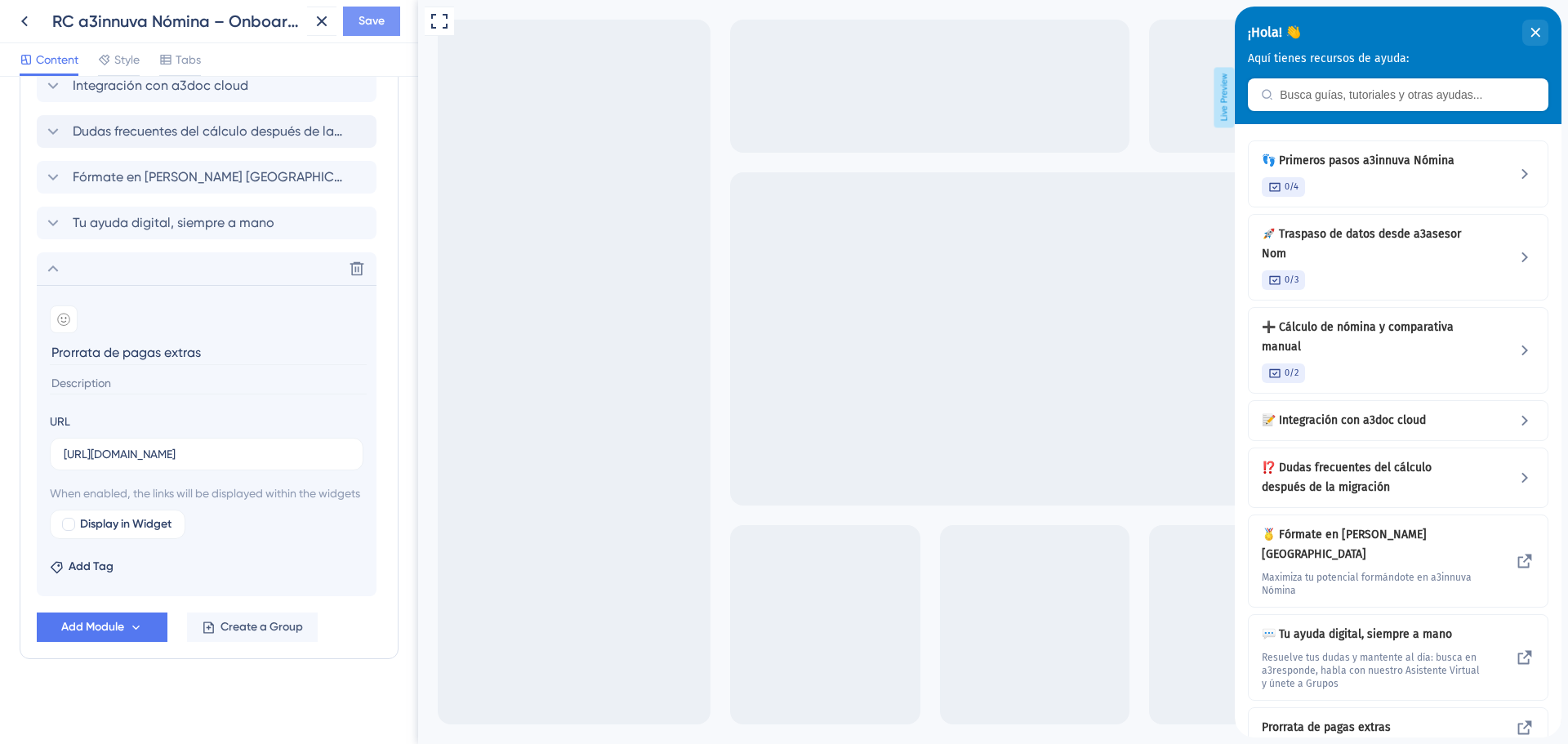 scroll, scrollTop: 0, scrollLeft: 0, axis: both 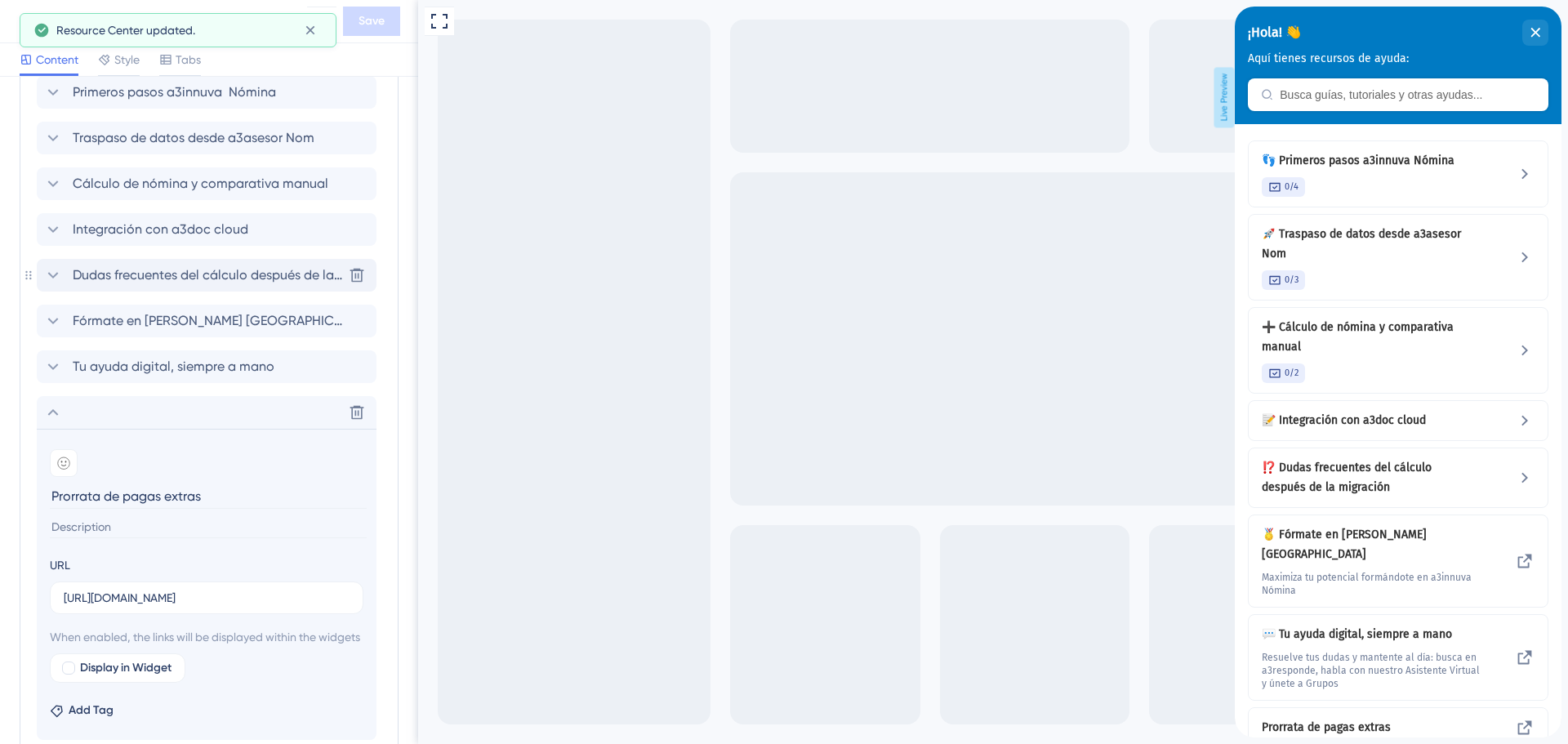 click on "Dudas frecuentes del cálculo después de la migración" at bounding box center (207, 275) 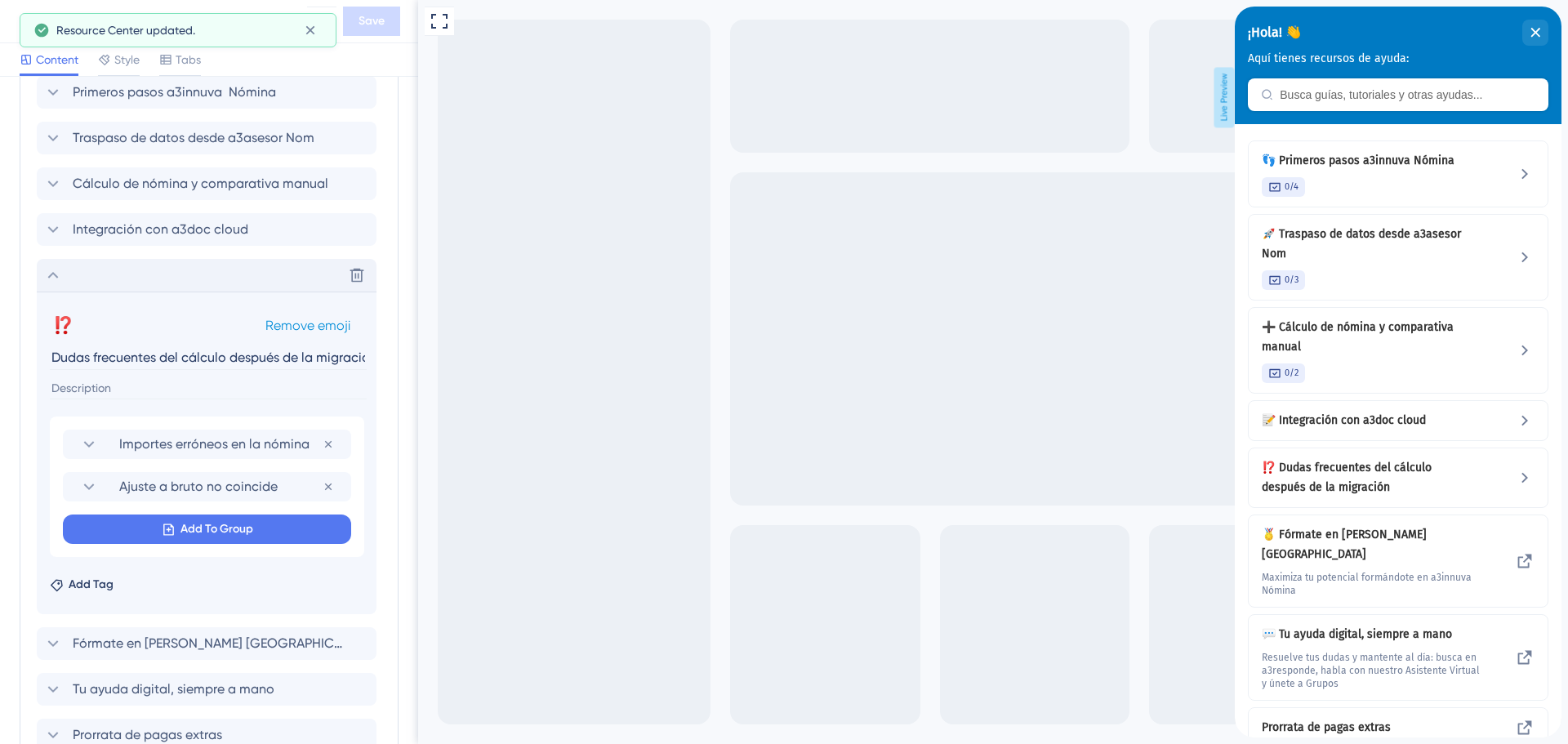 scroll, scrollTop: 0, scrollLeft: 11, axis: horizontal 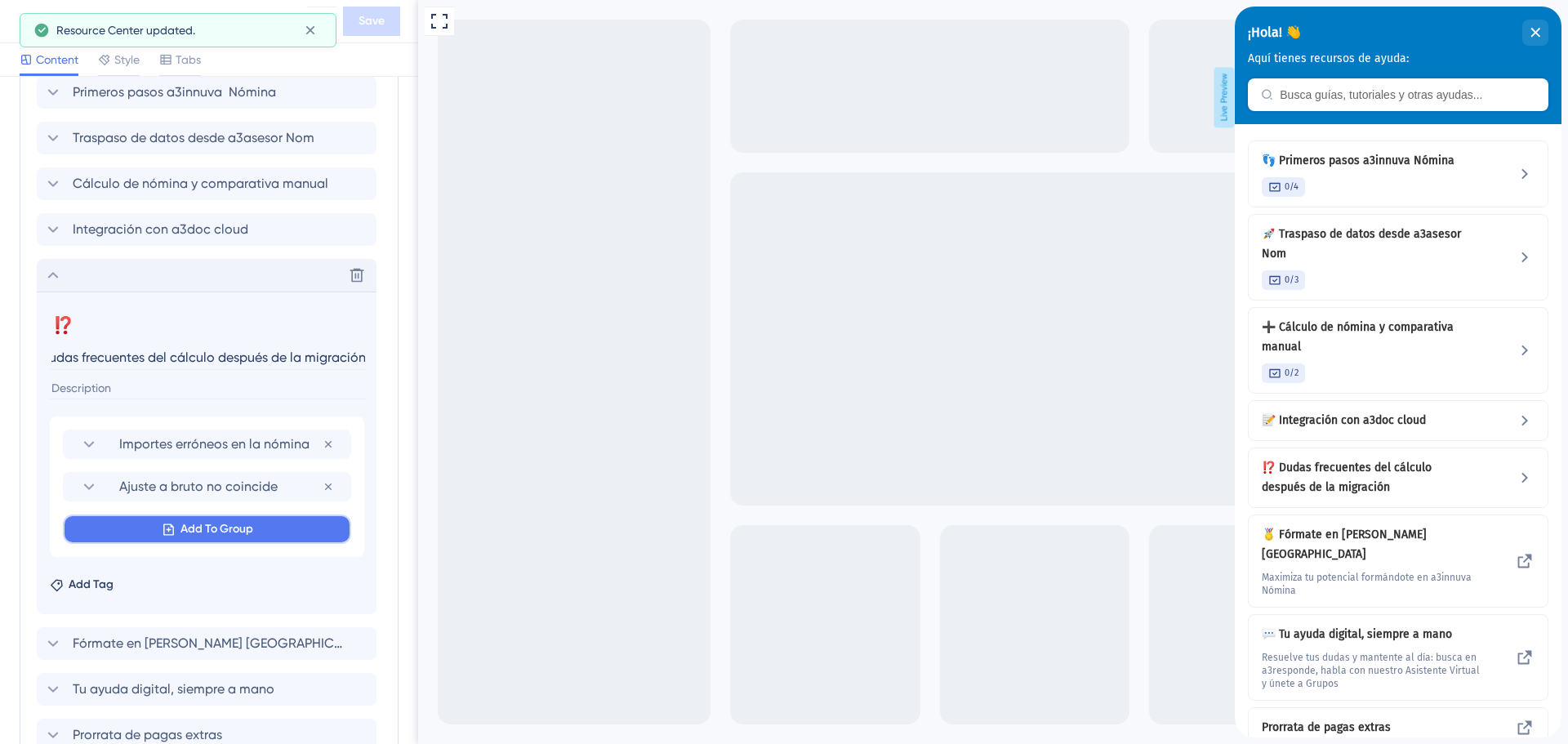 click on "Add To Group" at bounding box center [216, 529] 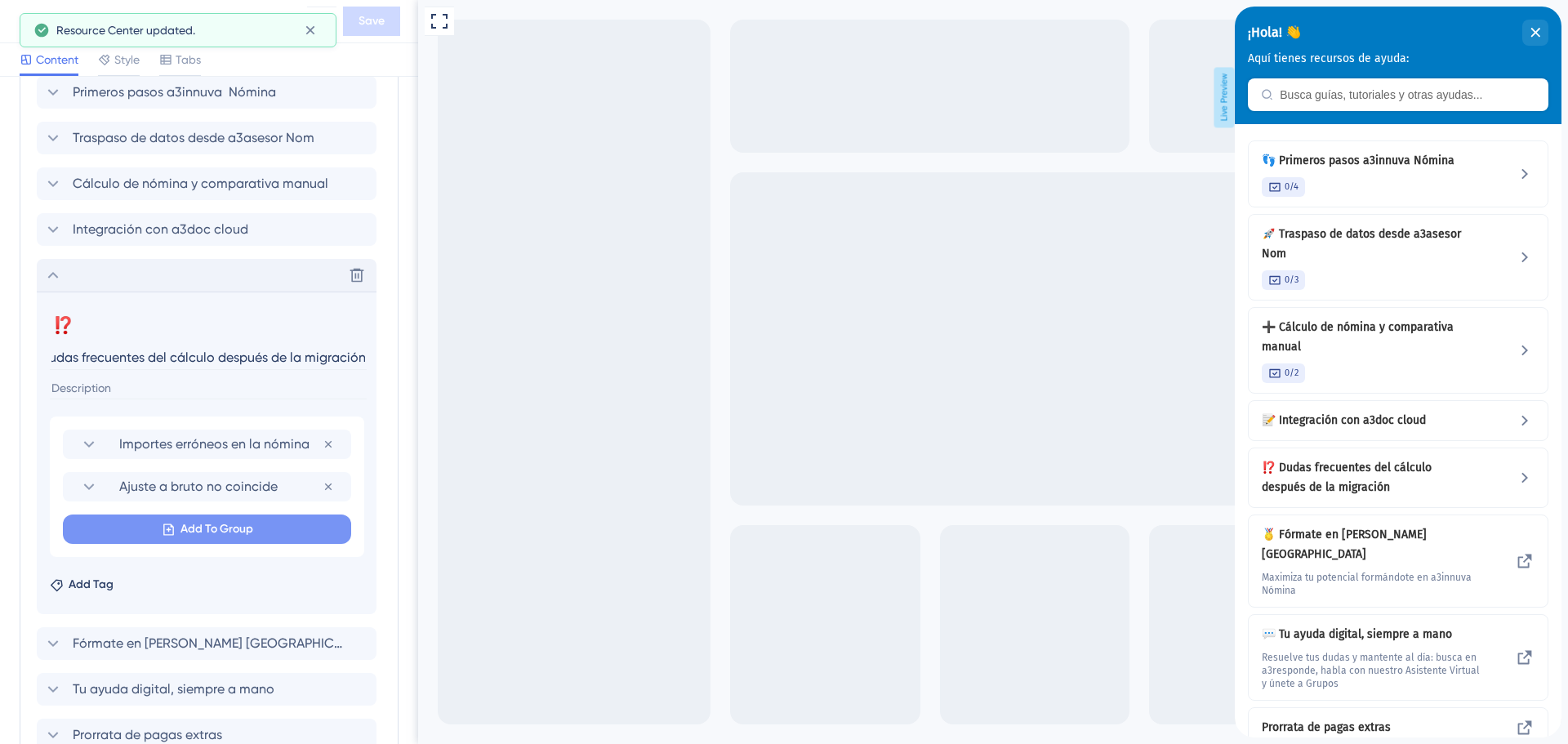 scroll, scrollTop: 0, scrollLeft: 0, axis: both 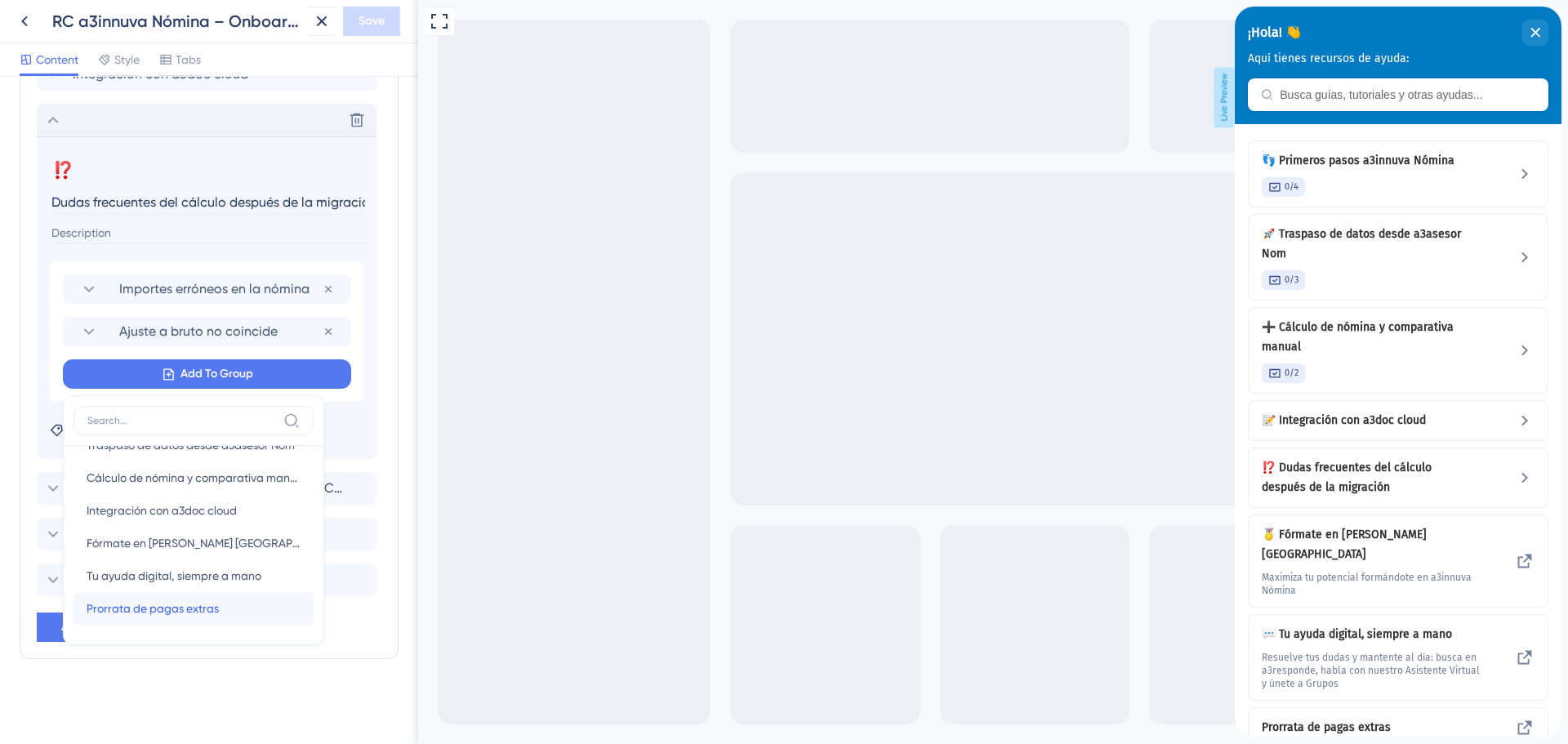 click on "Prorrata de pagas extras" at bounding box center (153, 608) 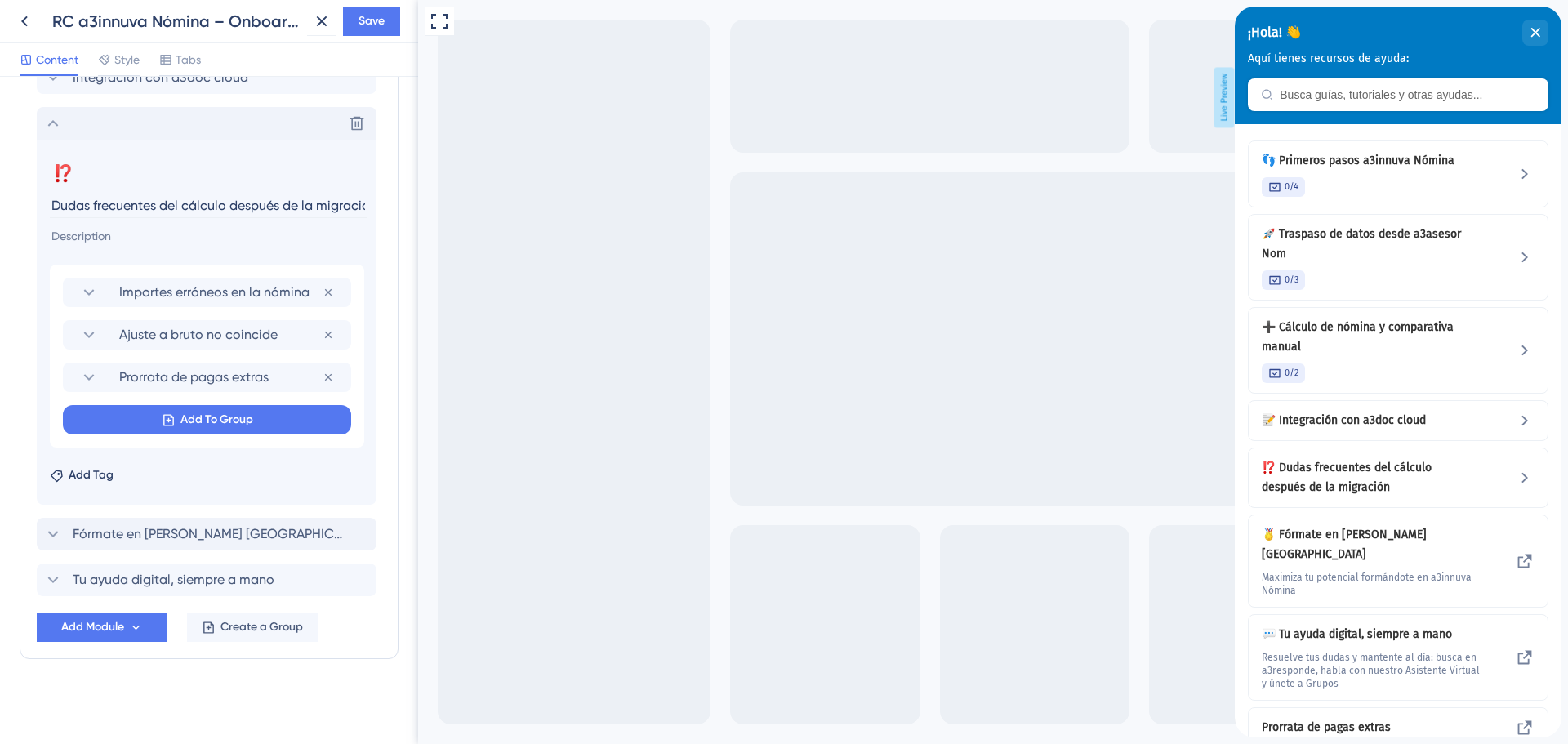 scroll, scrollTop: 836, scrollLeft: 0, axis: vertical 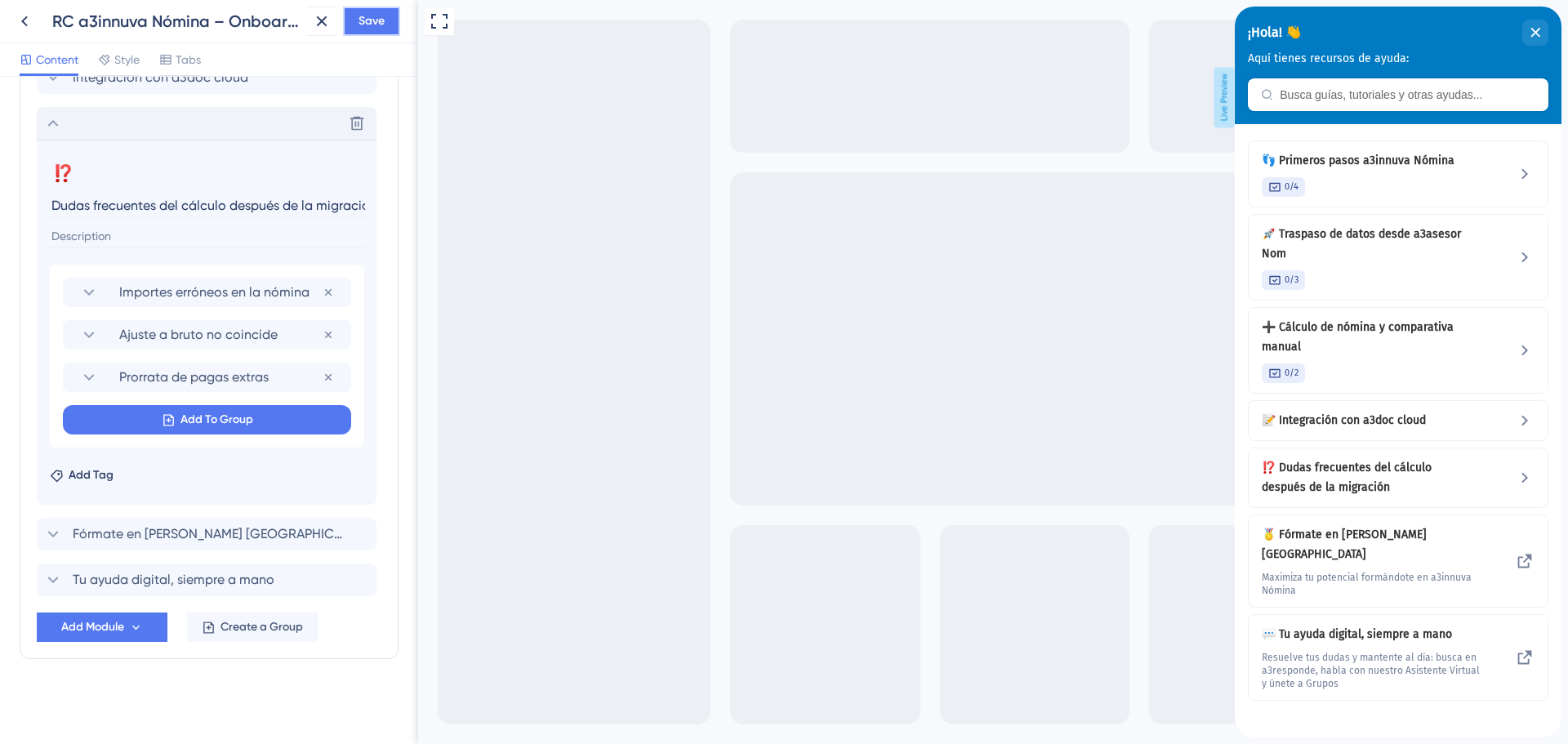 click on "Save" at bounding box center (372, 21) 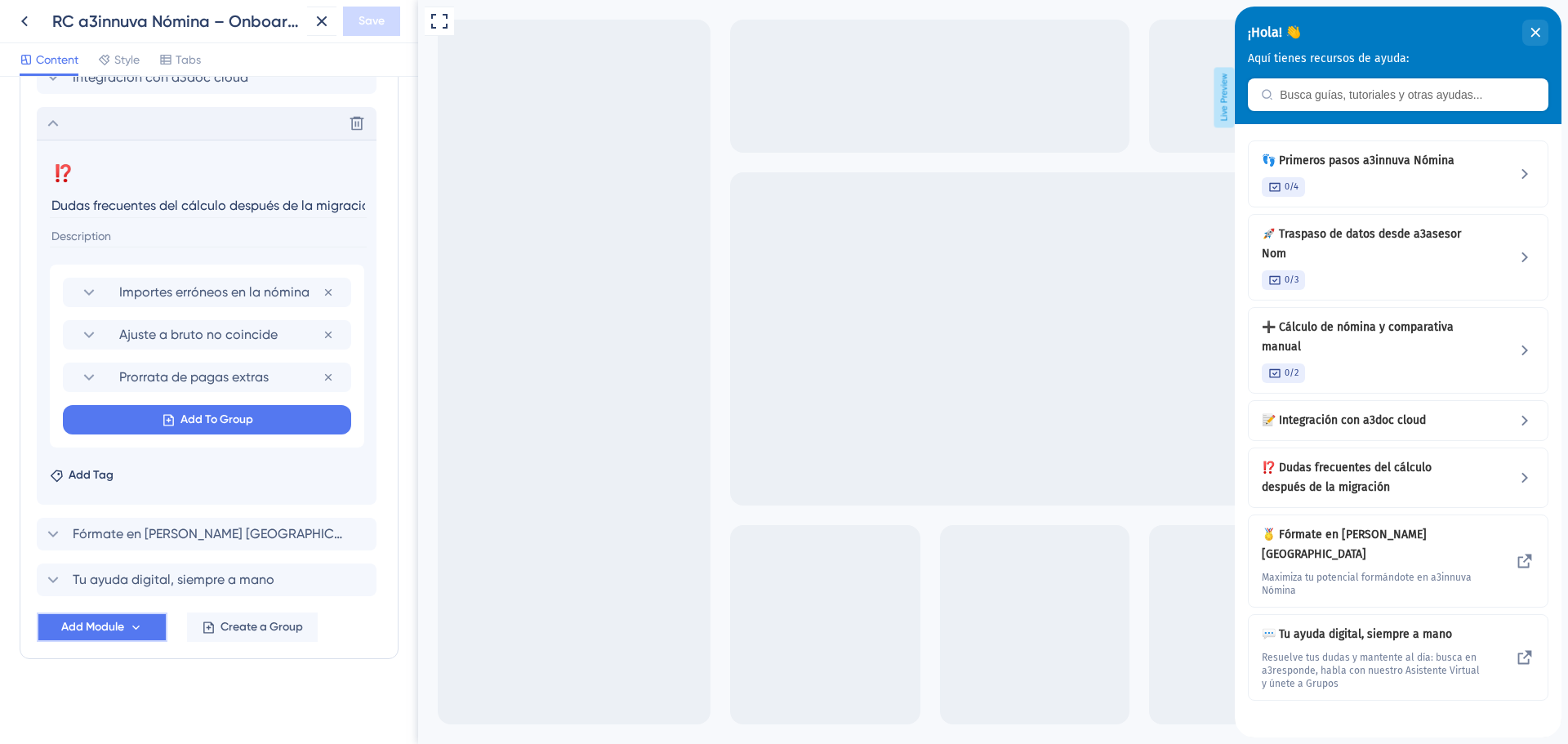 click on "Add Module" at bounding box center [92, 627] 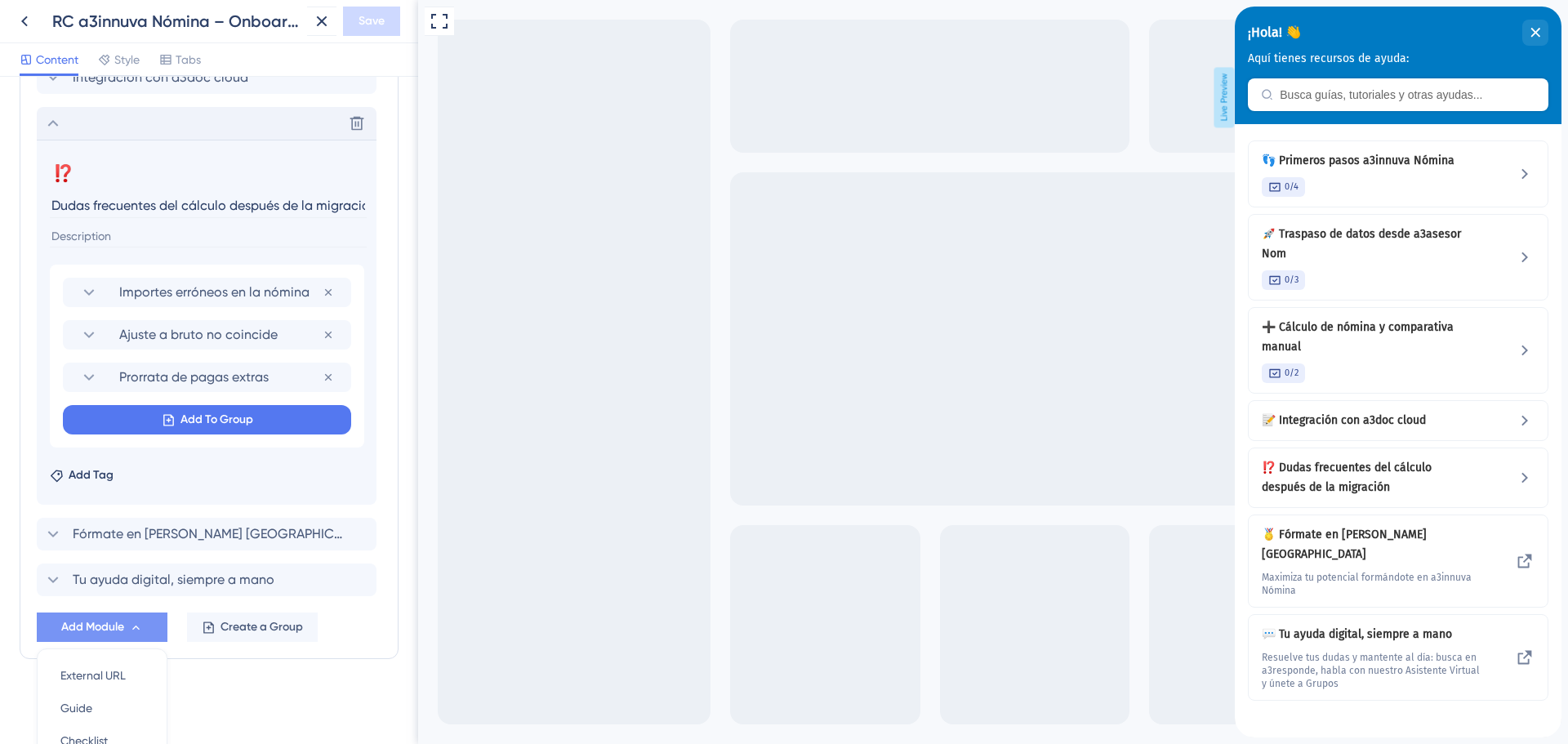 scroll, scrollTop: 991, scrollLeft: 0, axis: vertical 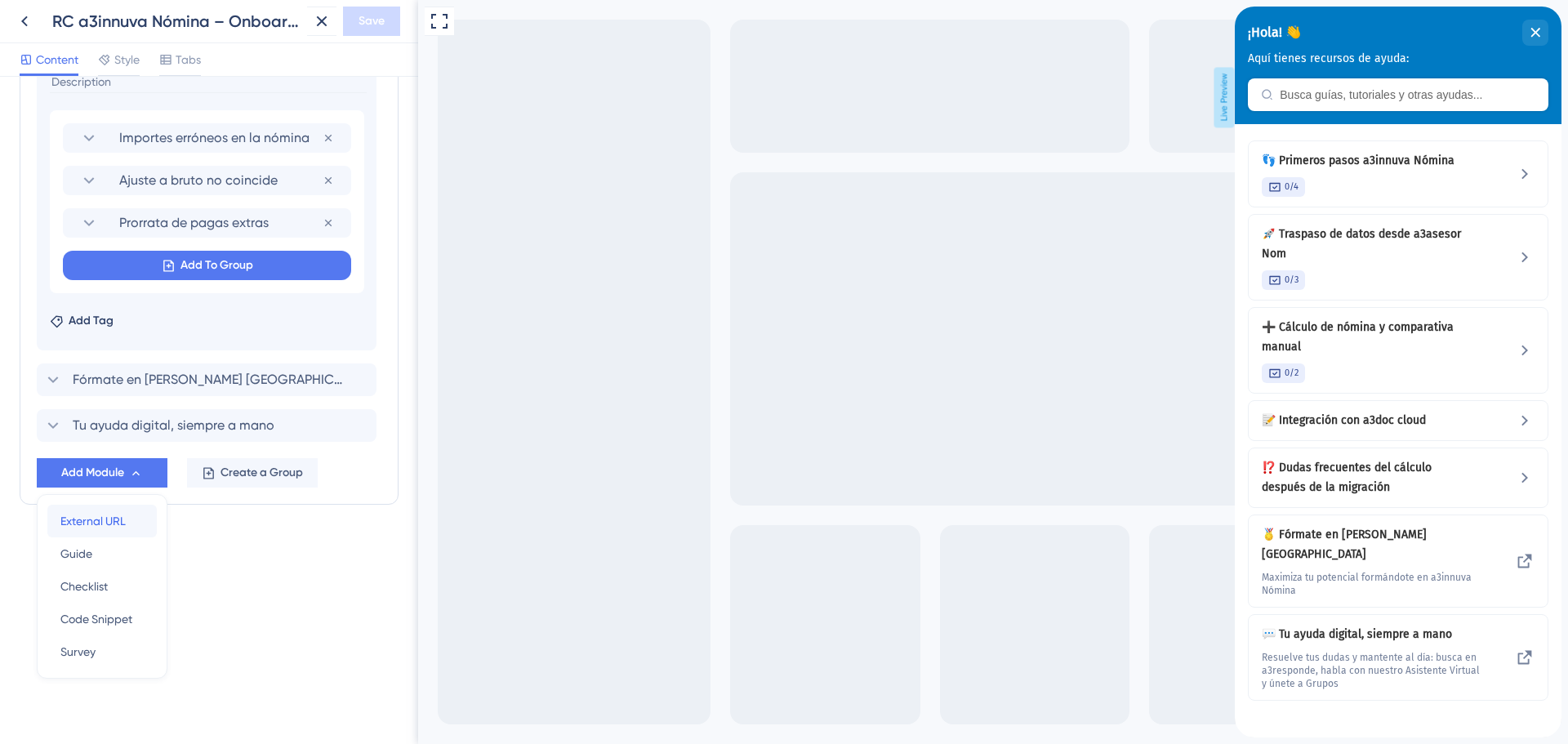 click on "External URL" at bounding box center [93, 521] 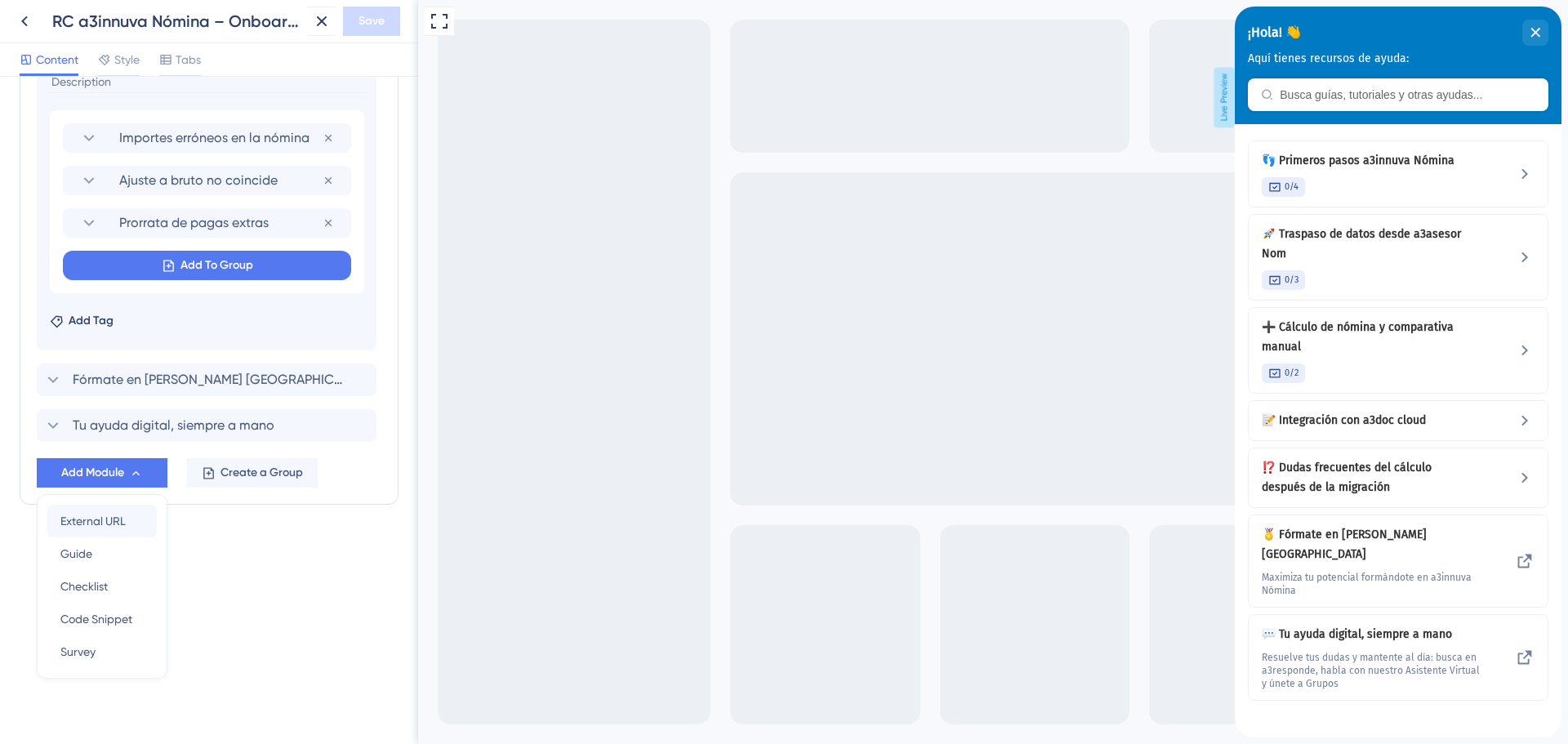 scroll, scrollTop: 848, scrollLeft: 0, axis: vertical 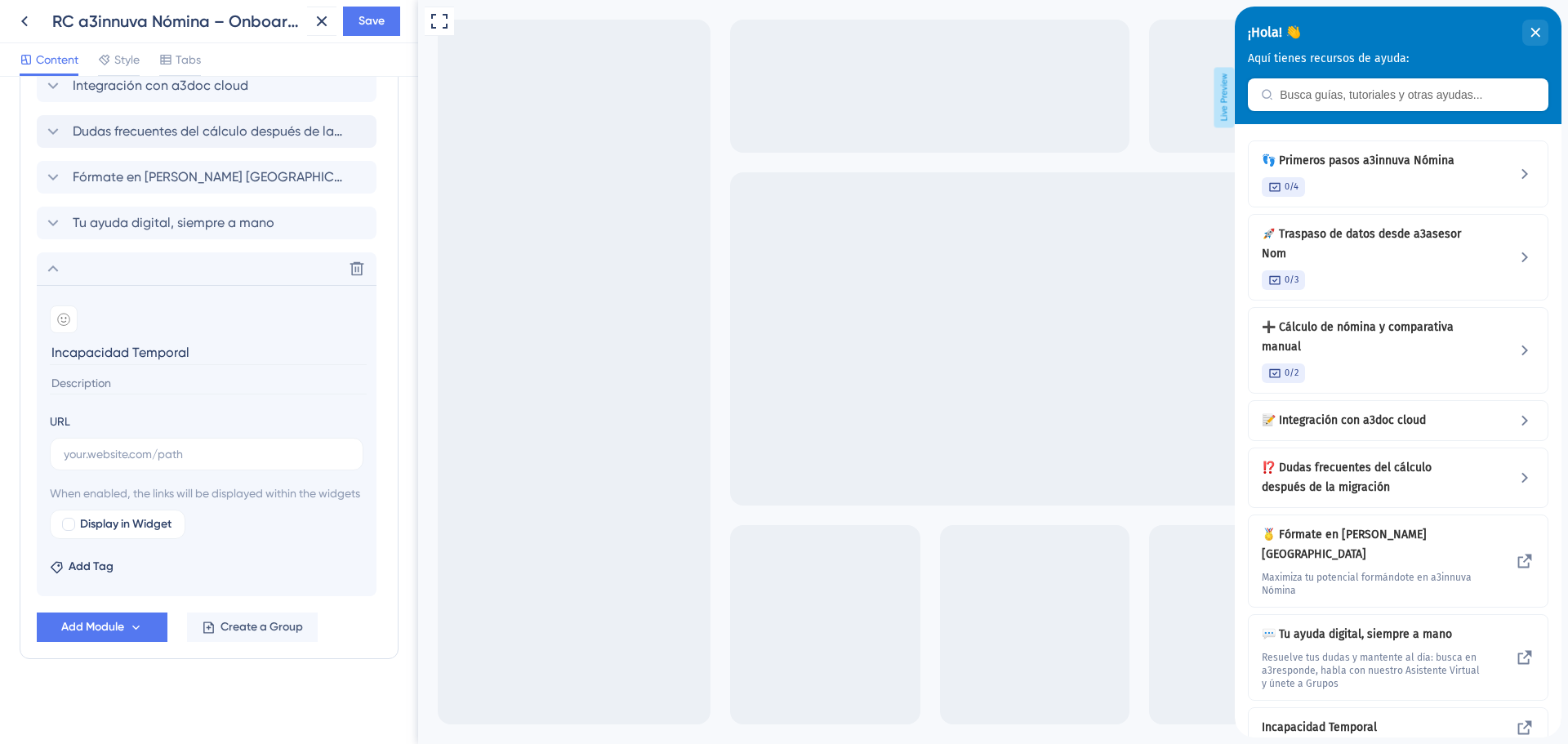 type on "Incapacidad Temporal" 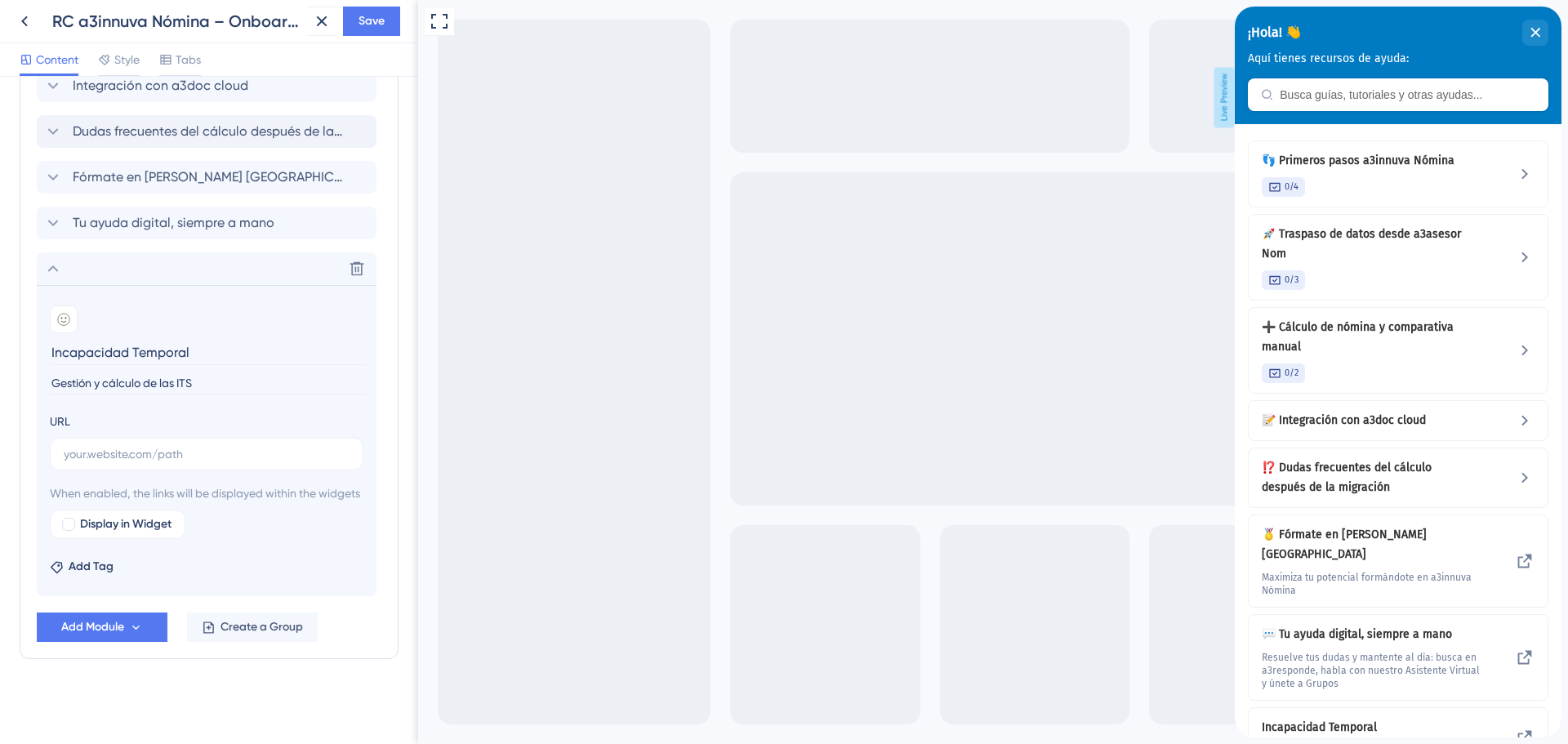 type on "Gestión y cálculo de las ITS" 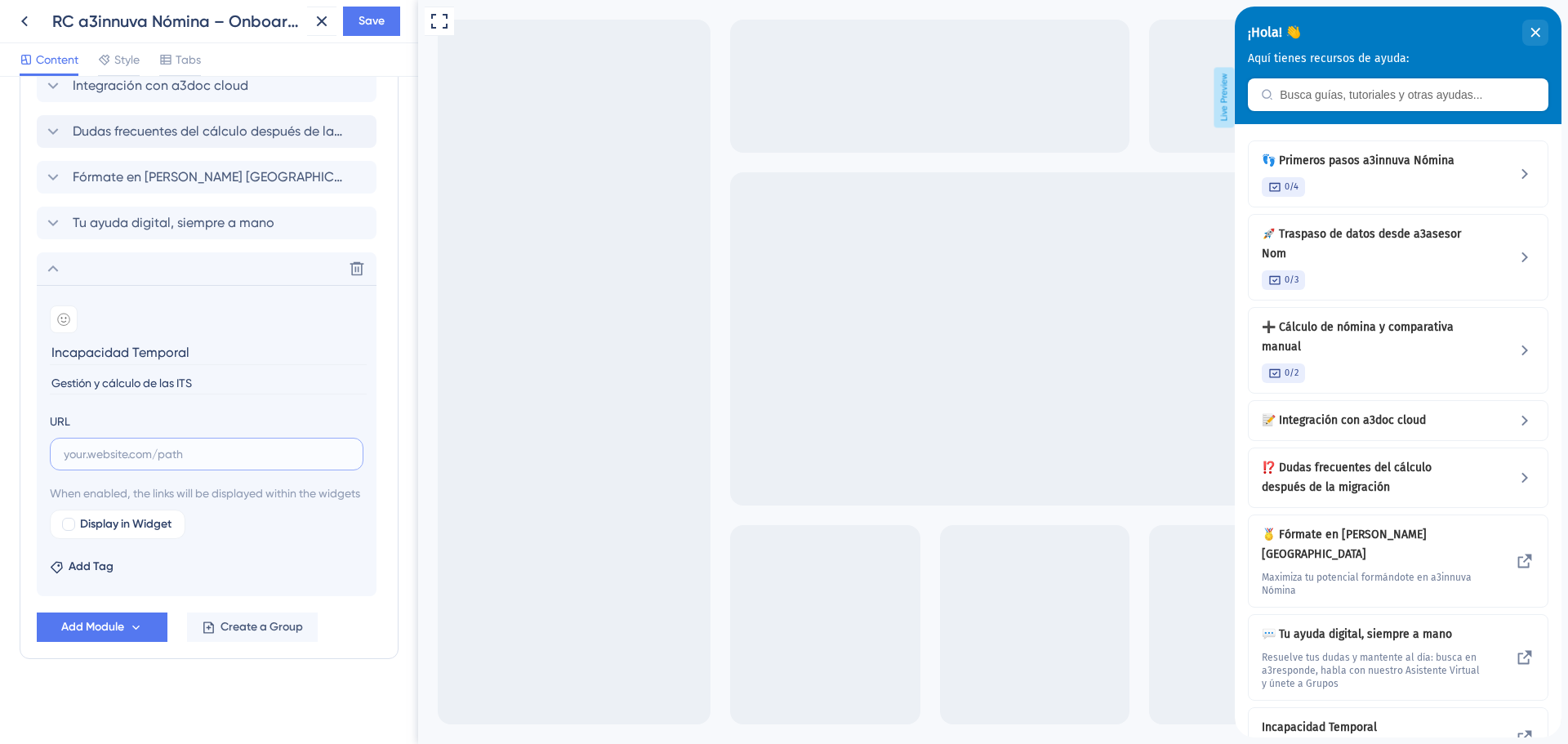 click at bounding box center [207, 454] 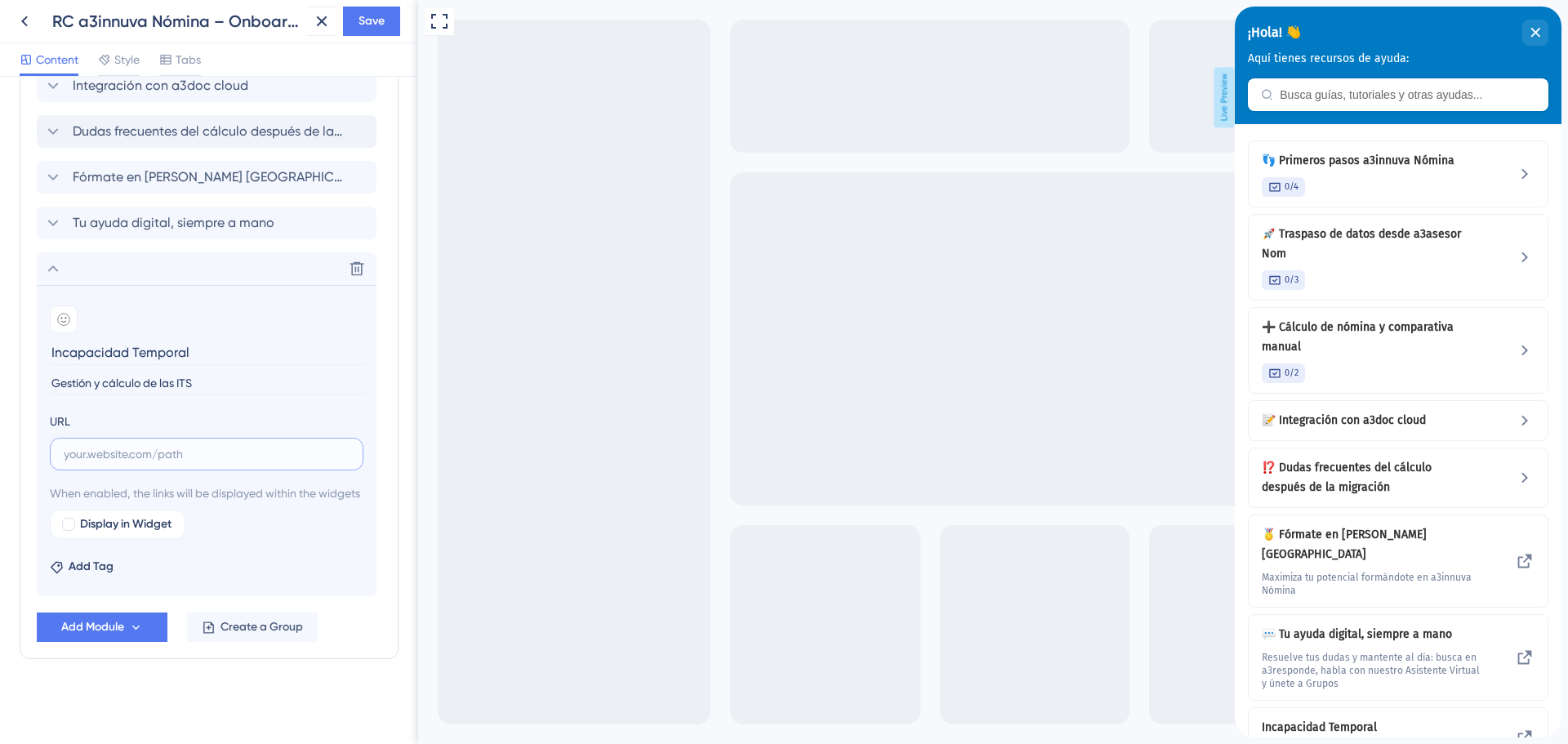 paste on "[URL][DOMAIN_NAME]" 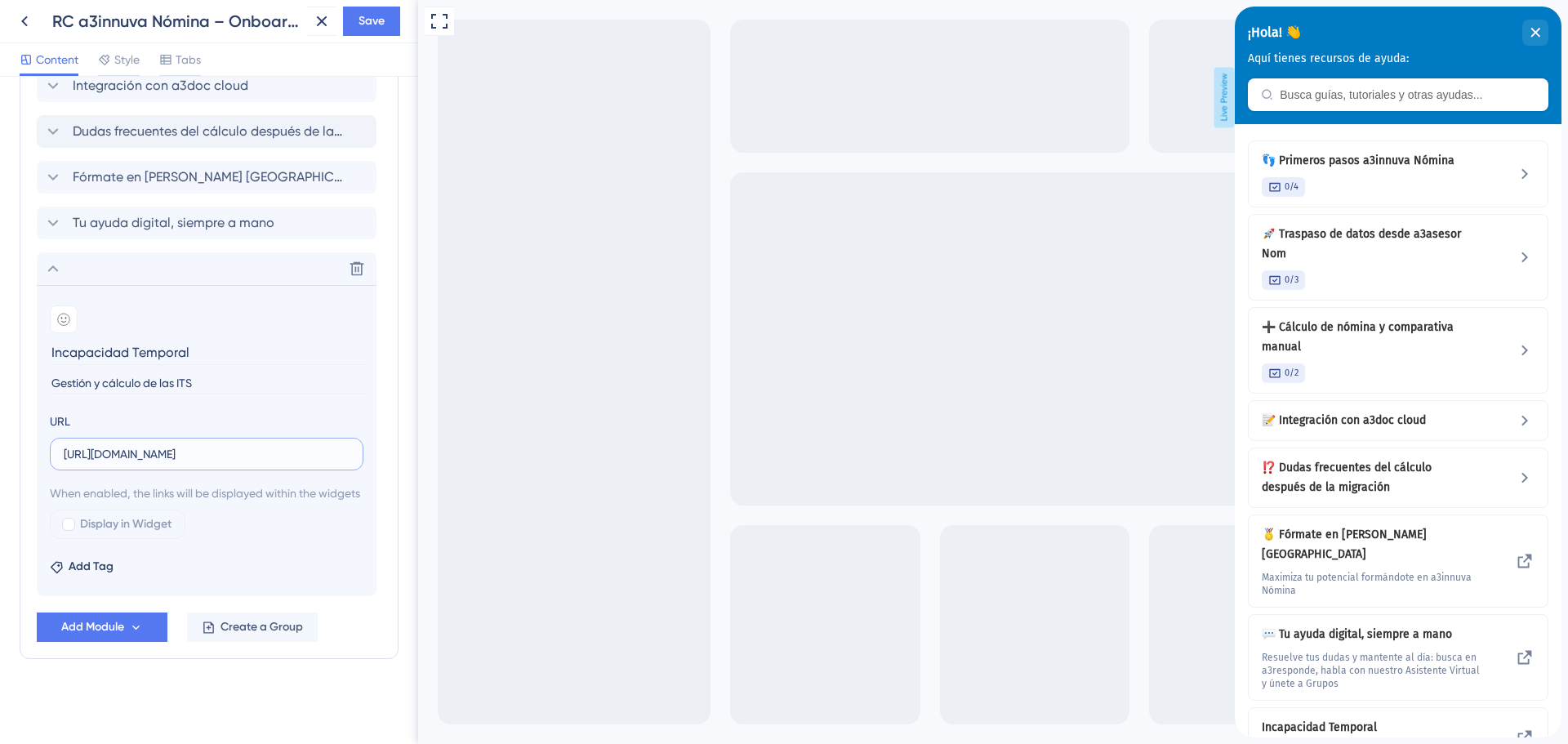 scroll, scrollTop: 0, scrollLeft: 247, axis: horizontal 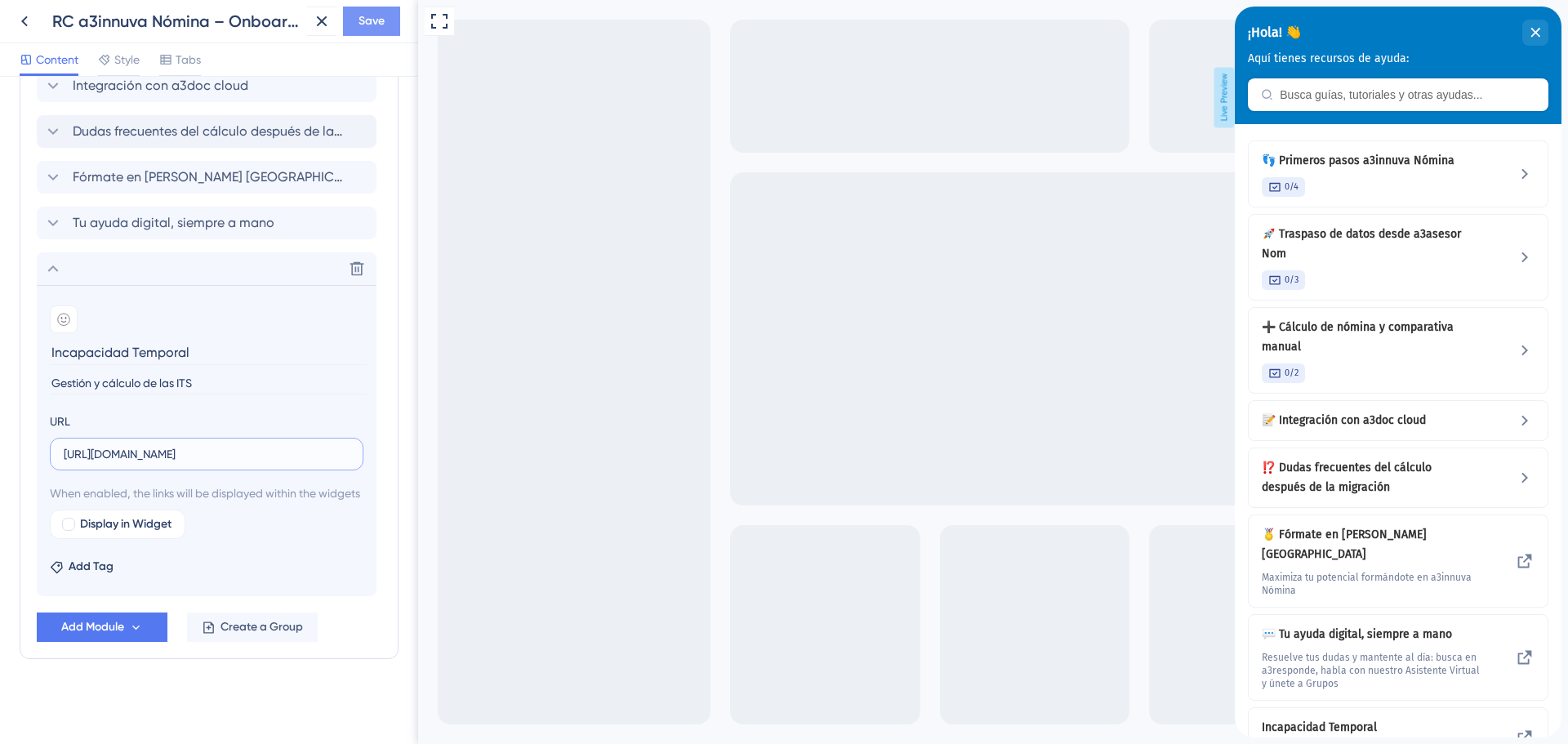type on "[URL][DOMAIN_NAME]" 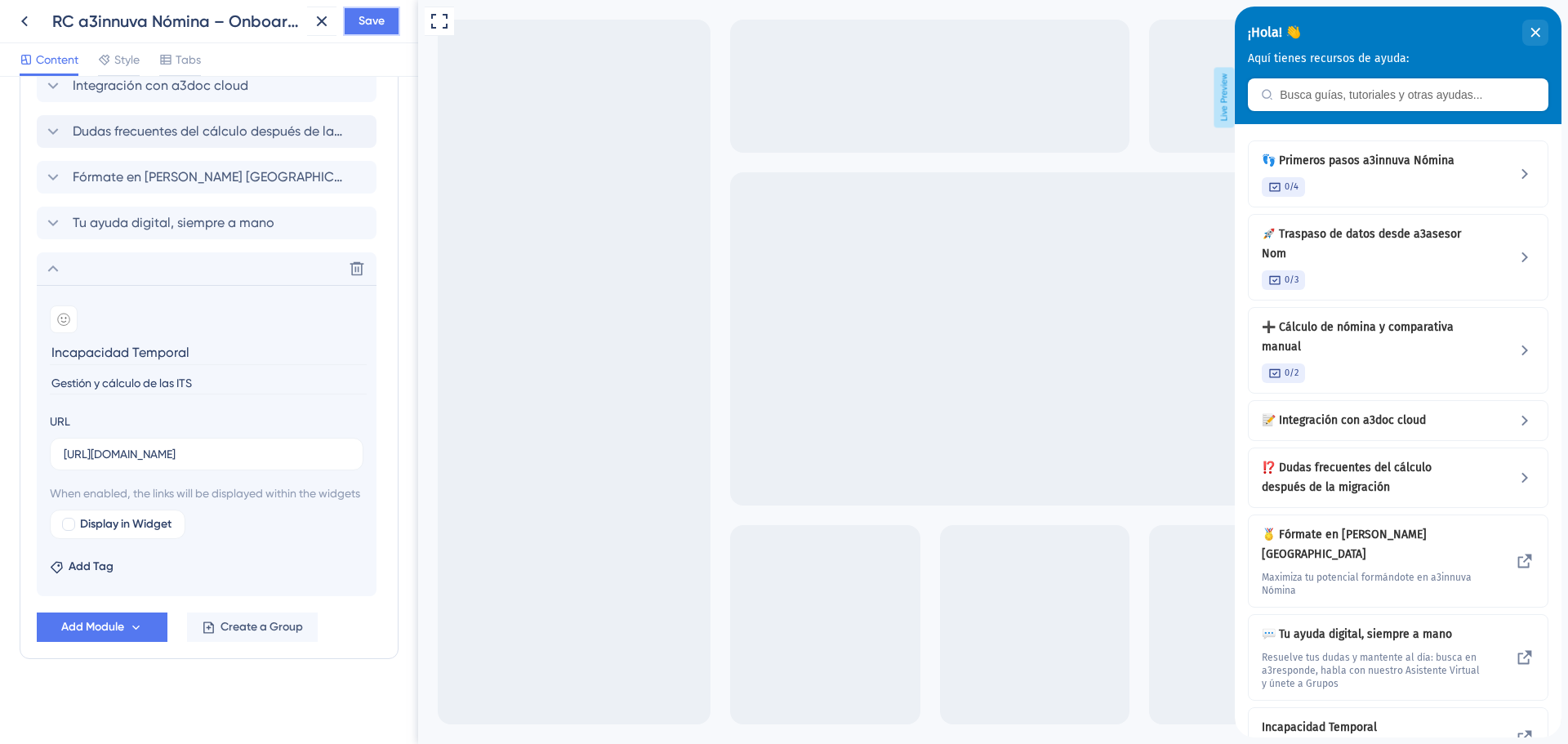 click on "Save" at bounding box center (372, 21) 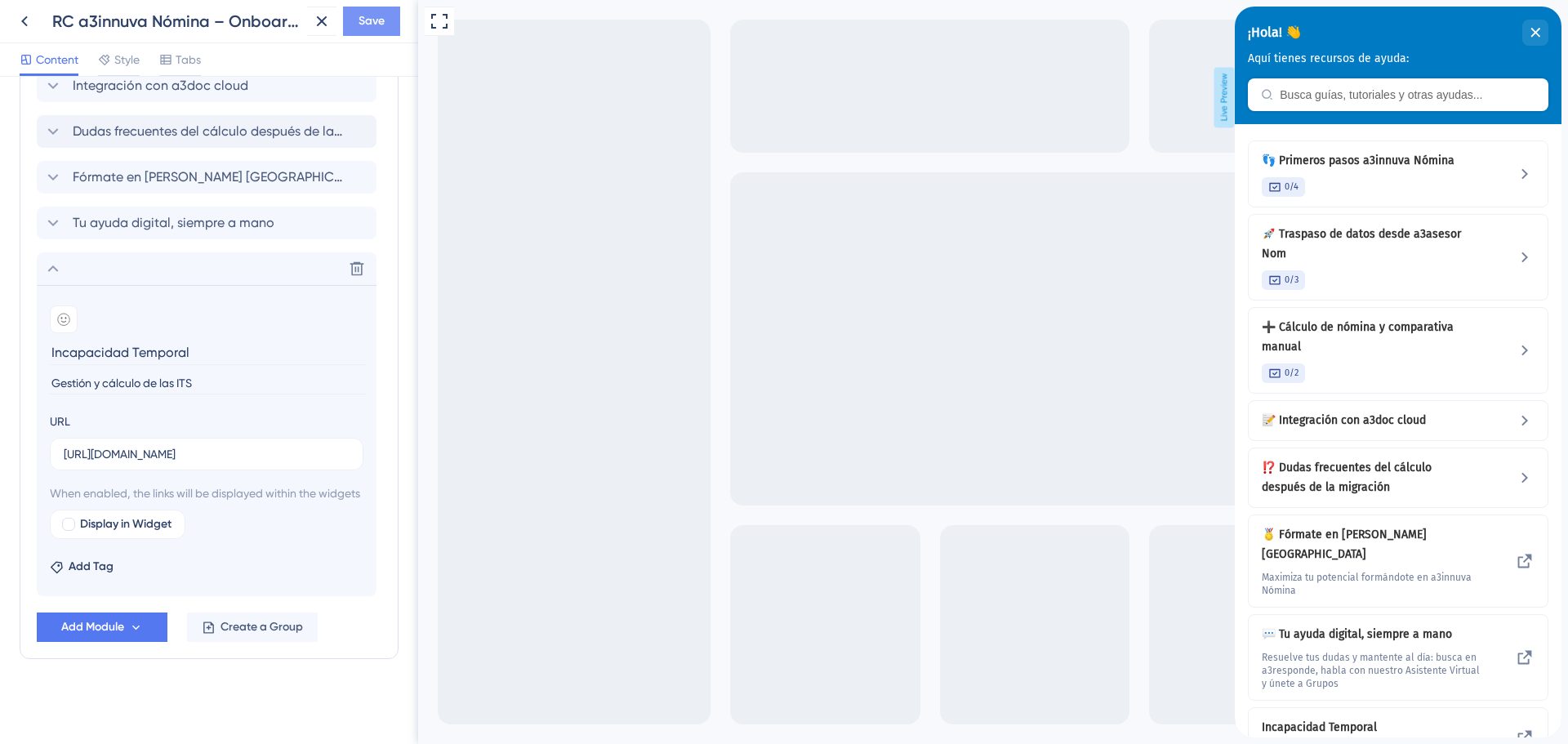 scroll, scrollTop: 0, scrollLeft: 0, axis: both 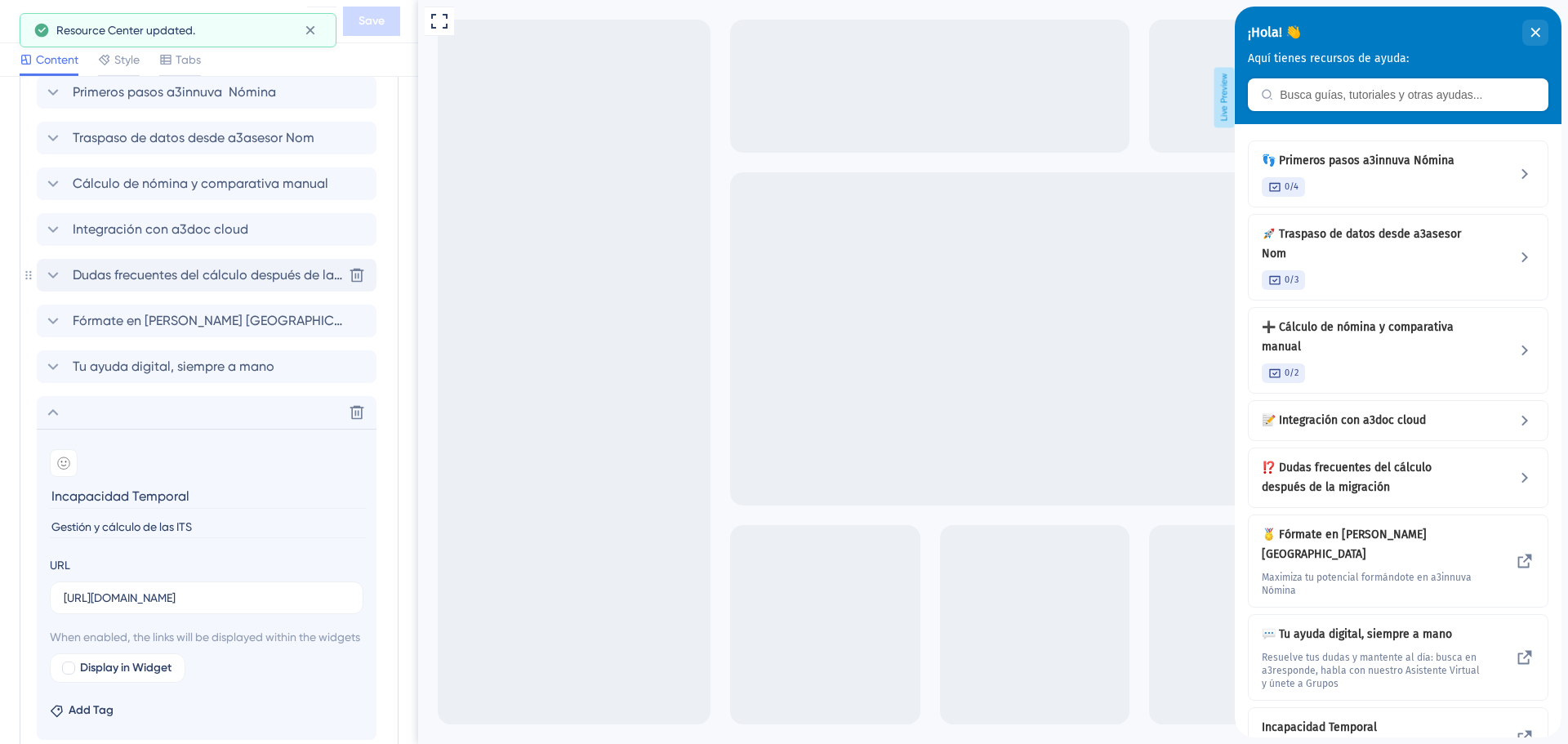 click on "Dudas frecuentes del cálculo después de la migración" at bounding box center (207, 275) 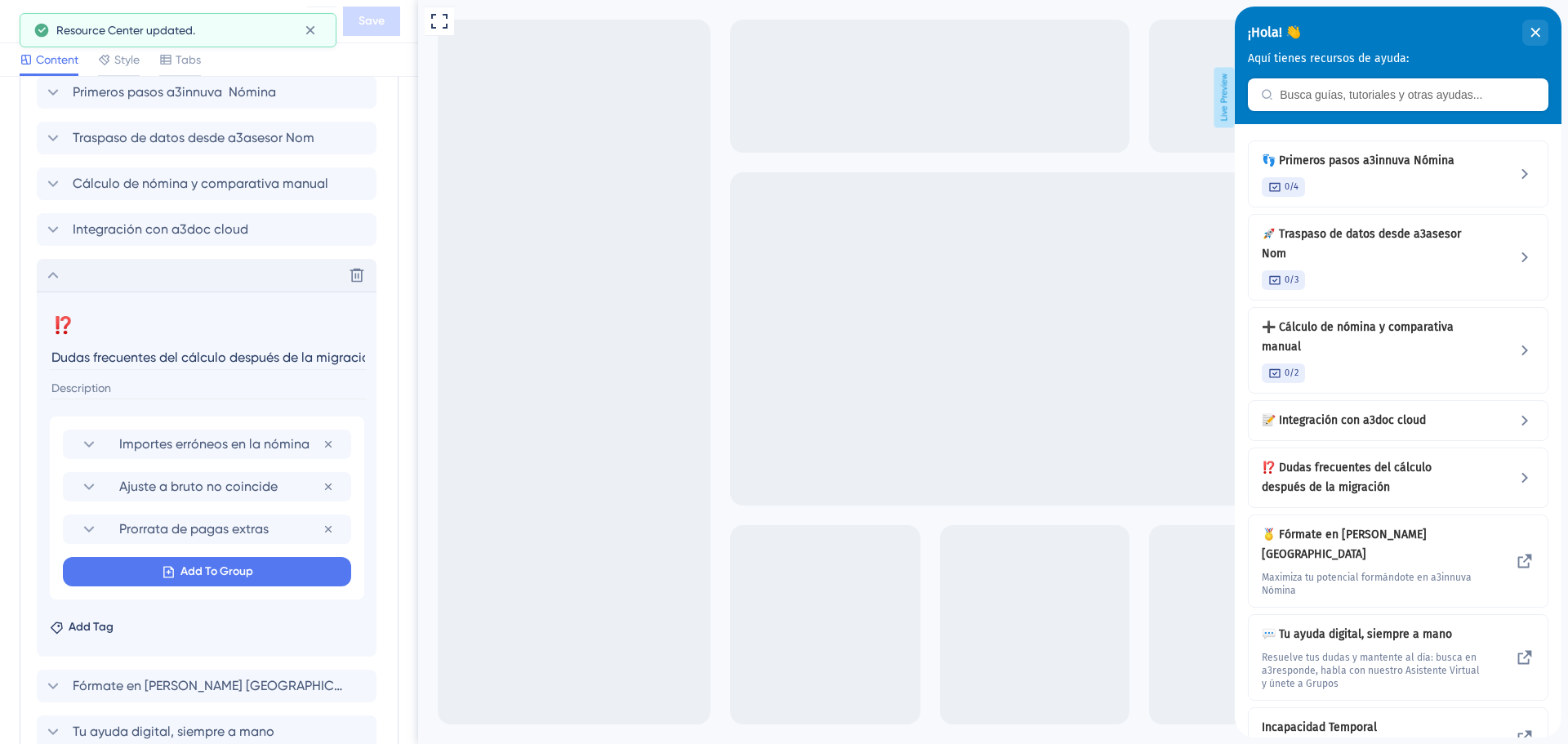 scroll, scrollTop: 0, scrollLeft: 11, axis: horizontal 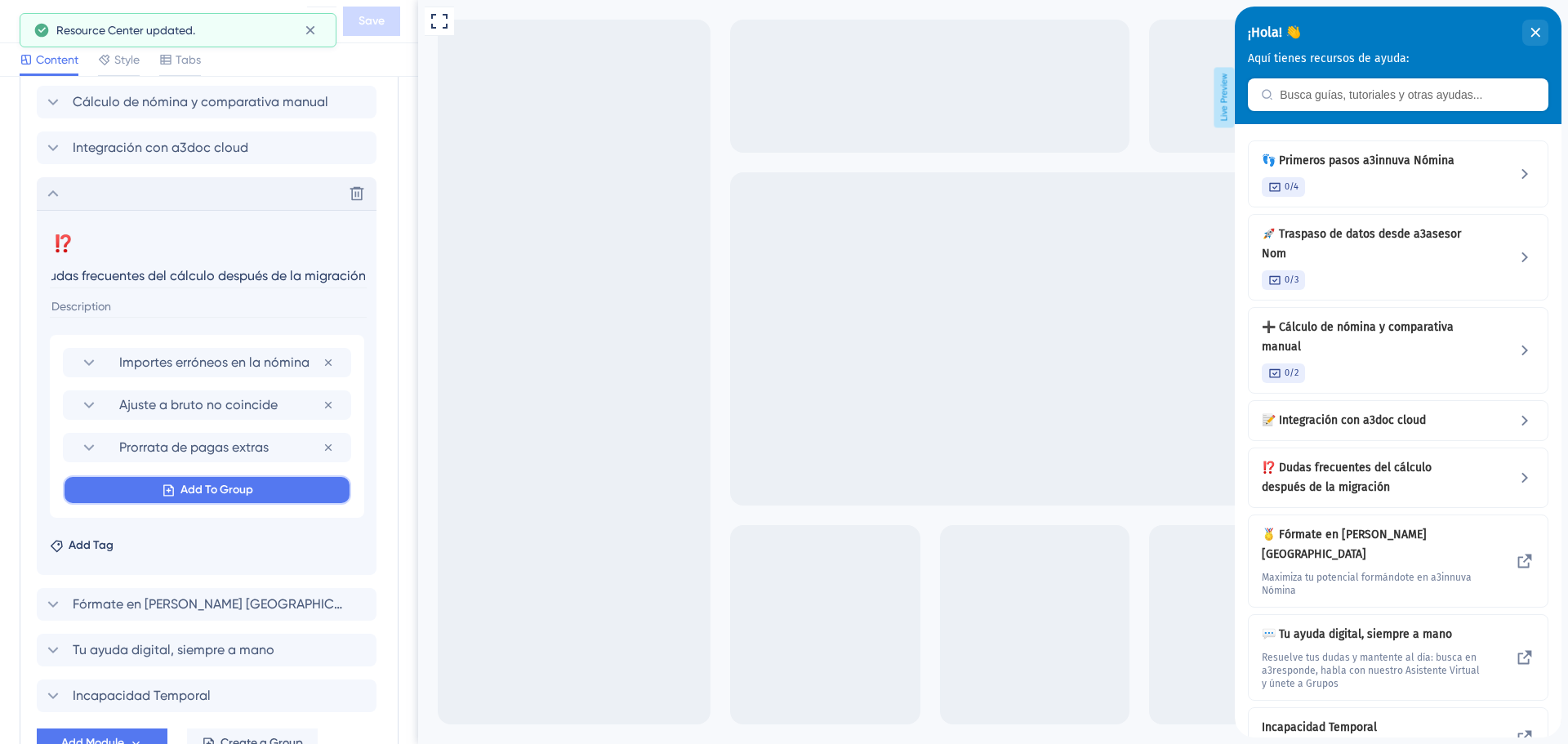click on "Add To Group" at bounding box center [207, 490] 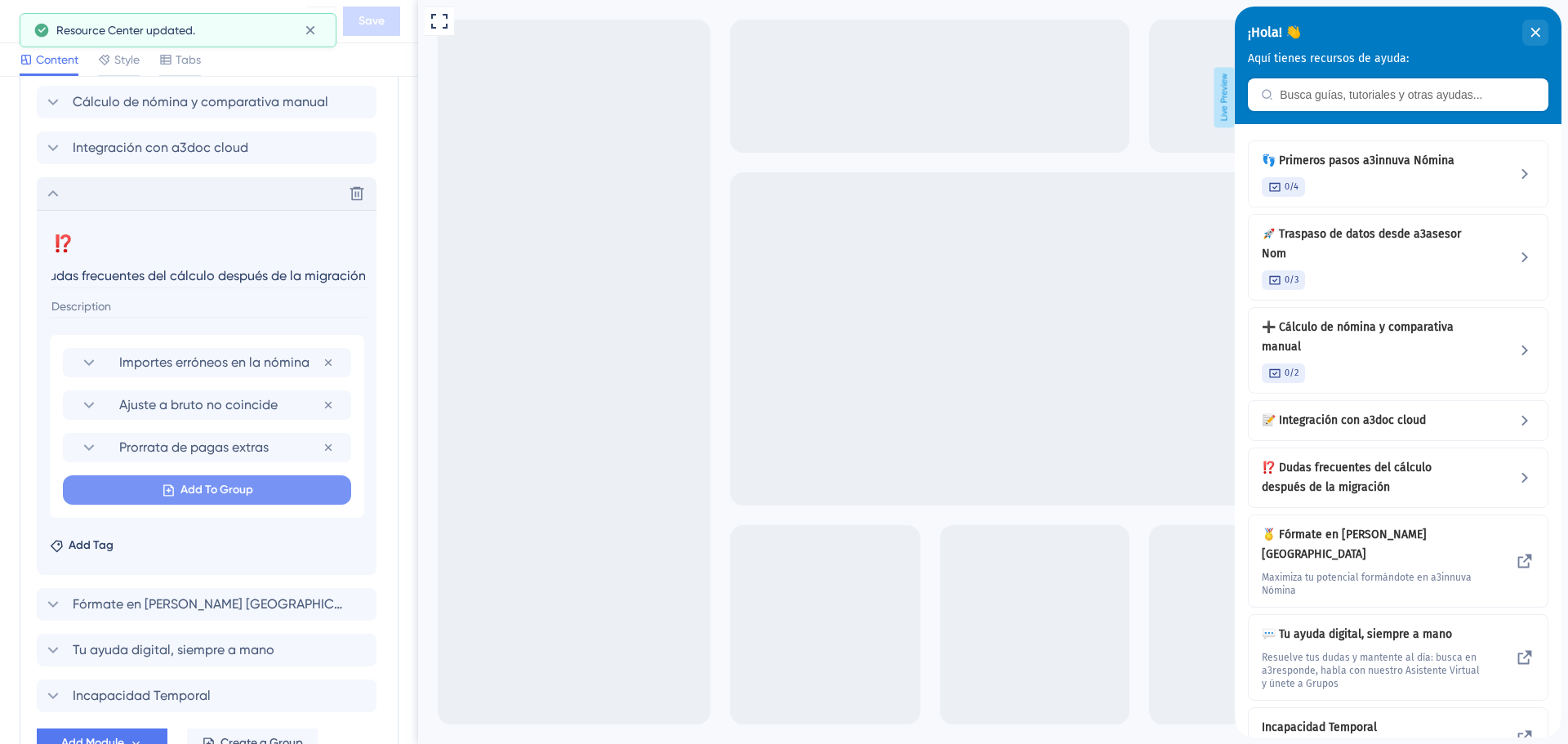 scroll, scrollTop: 0, scrollLeft: 0, axis: both 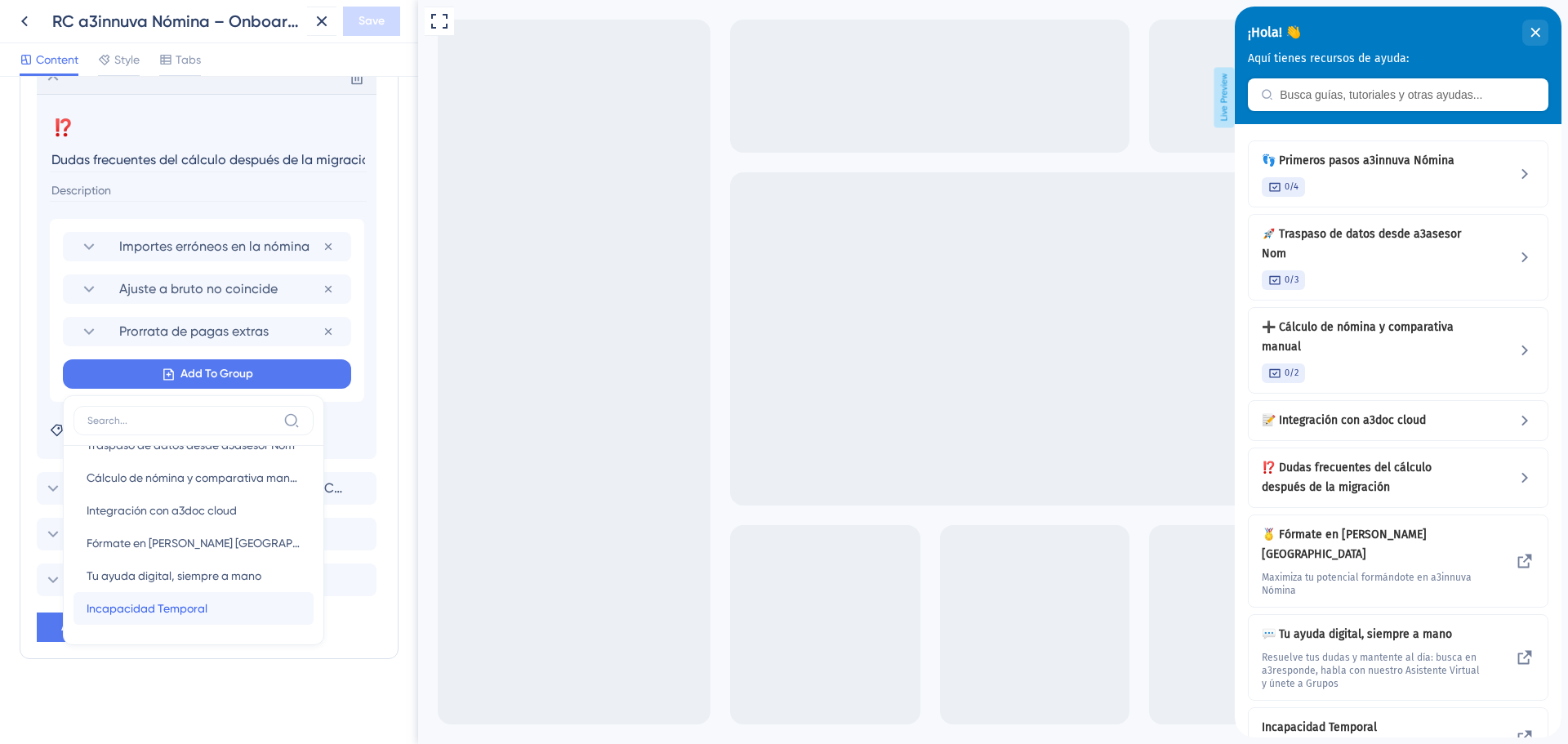 click on "Incapacidad Temporal" at bounding box center [147, 608] 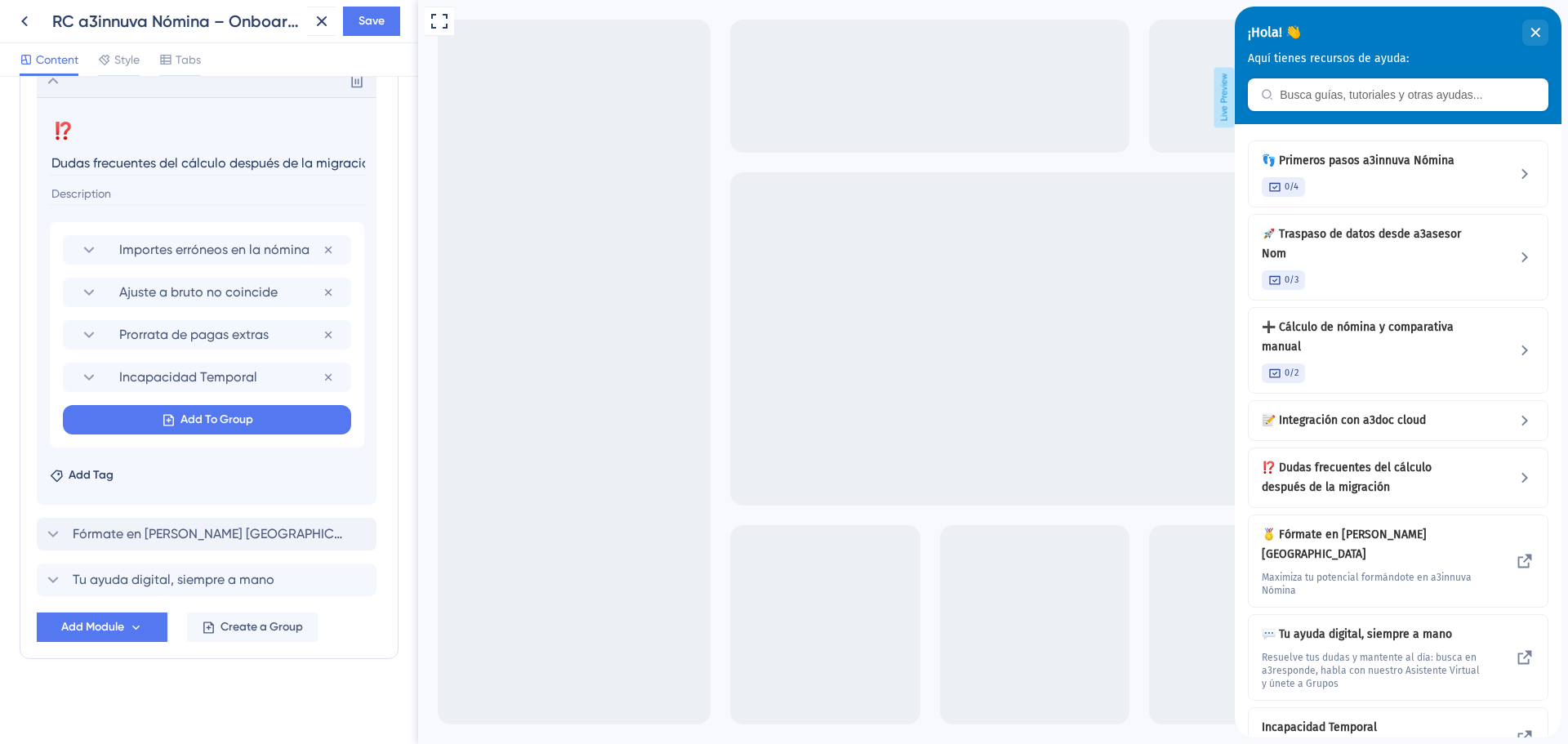 scroll, scrollTop: 879, scrollLeft: 0, axis: vertical 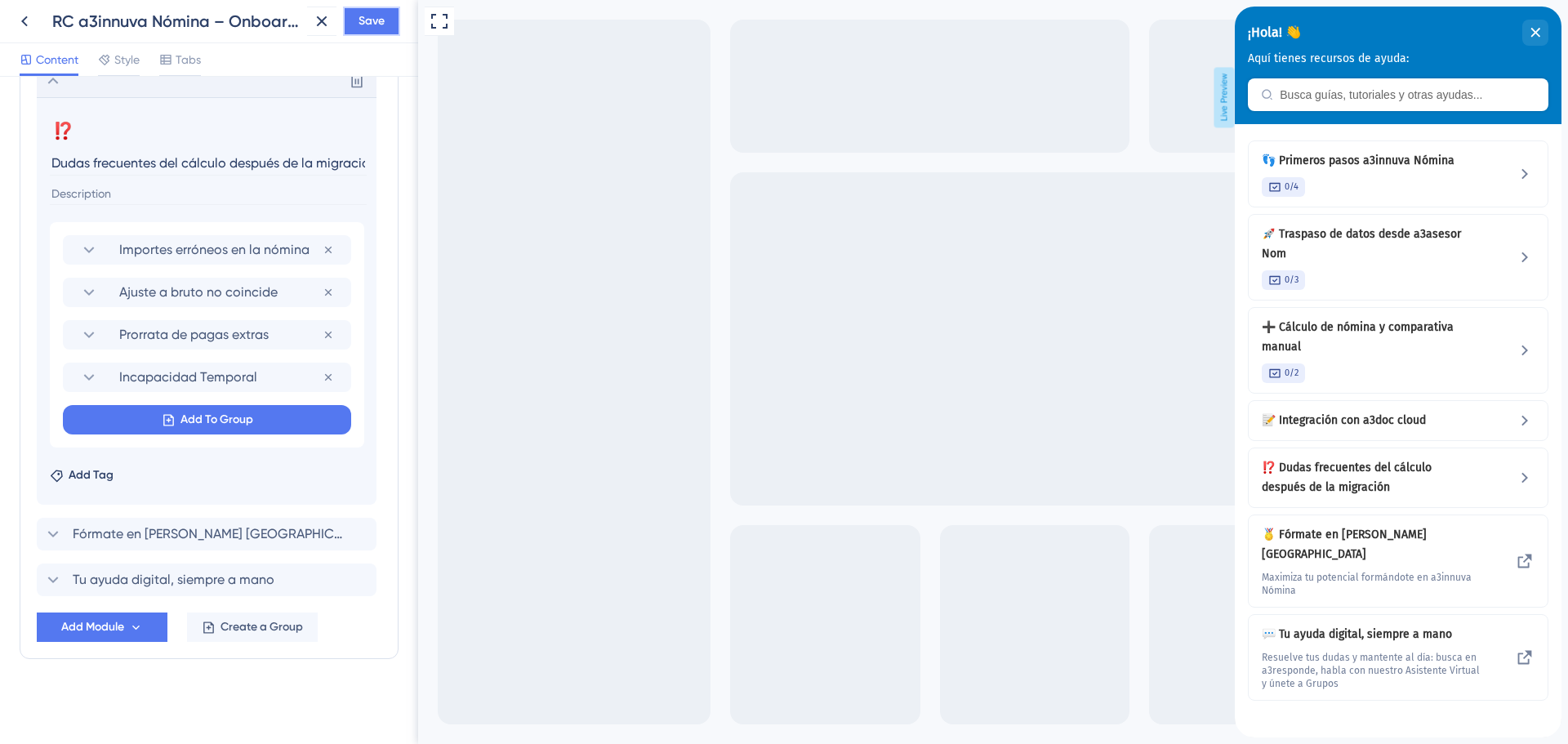 click on "Save" at bounding box center [372, 21] 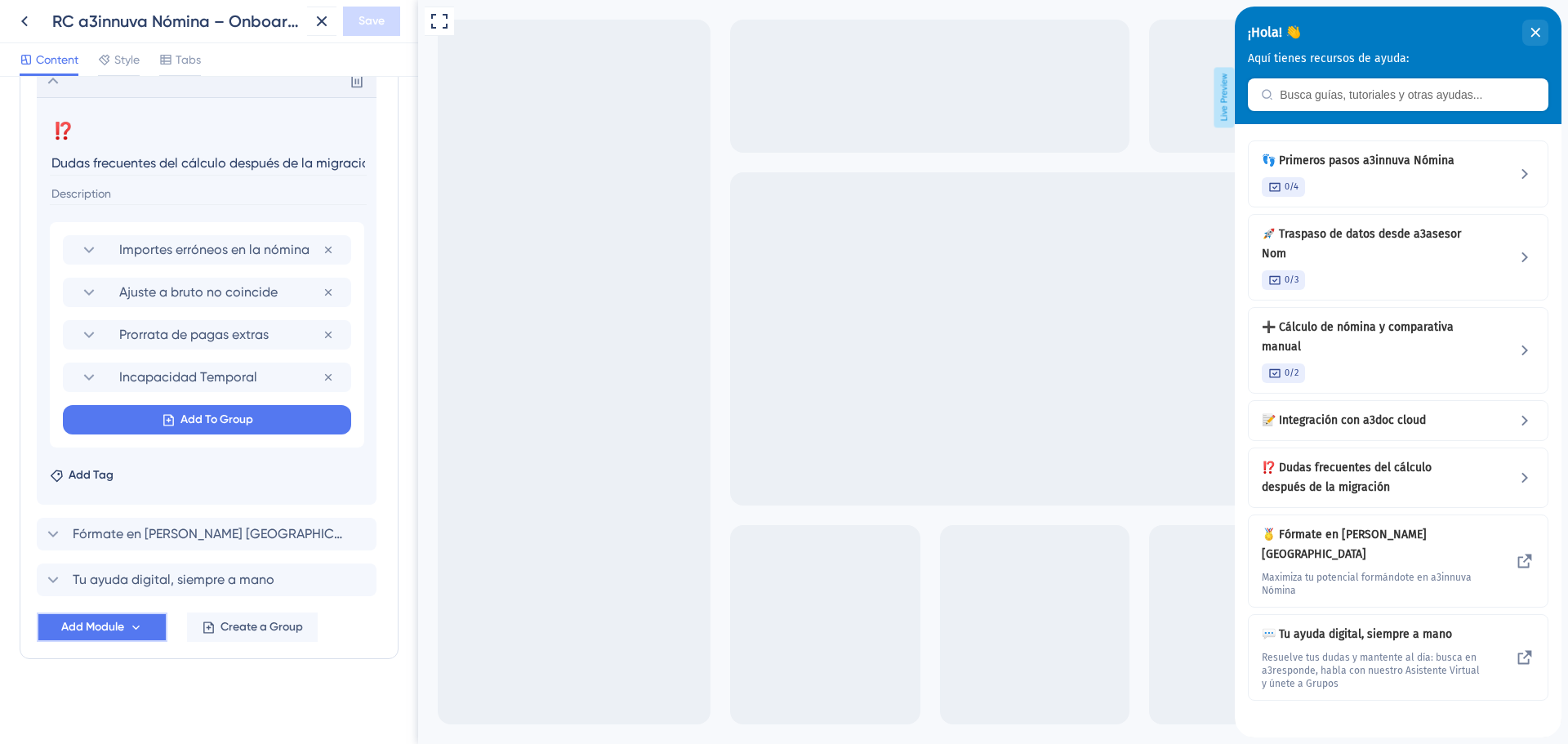 click on "Add Module" at bounding box center [92, 627] 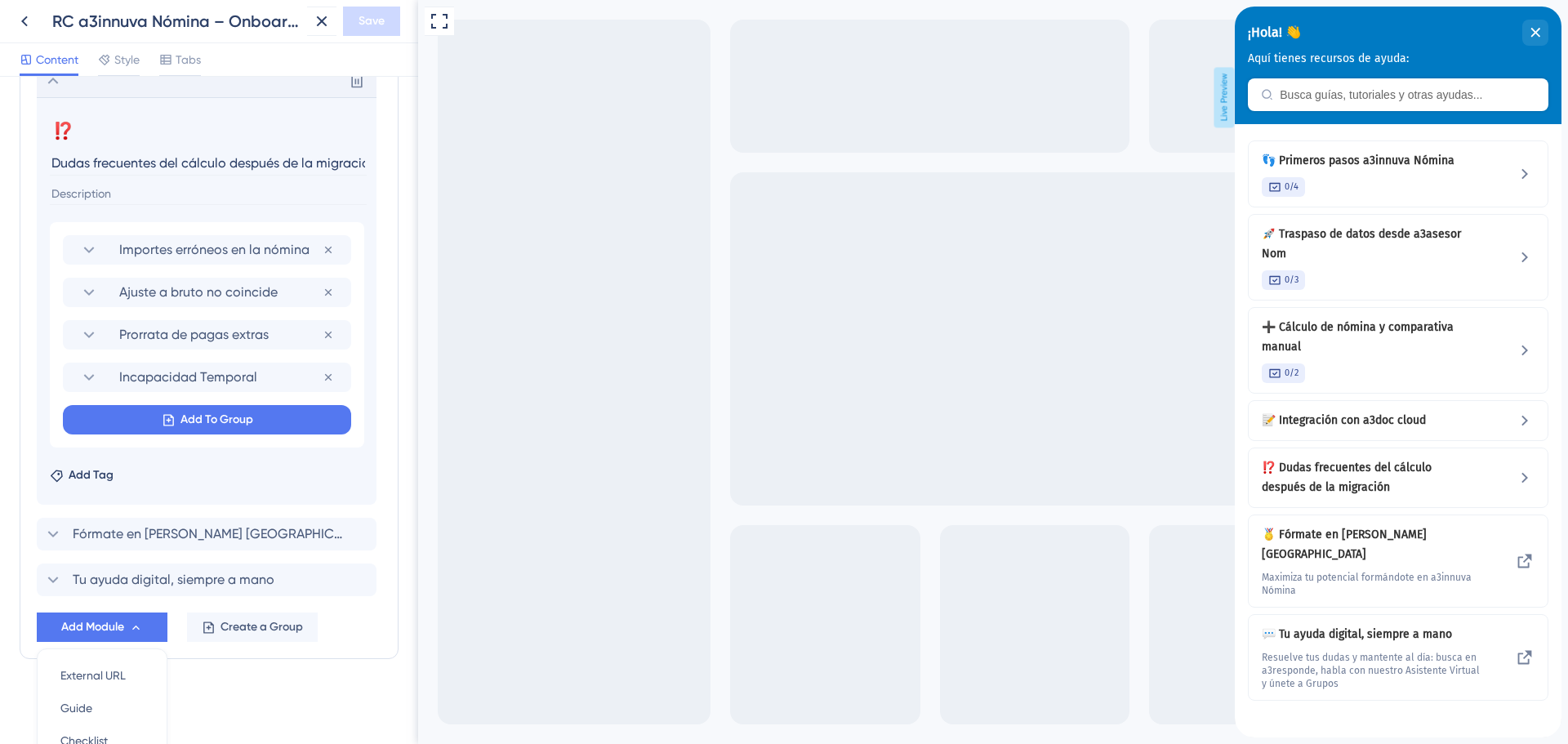 scroll, scrollTop: 1033, scrollLeft: 0, axis: vertical 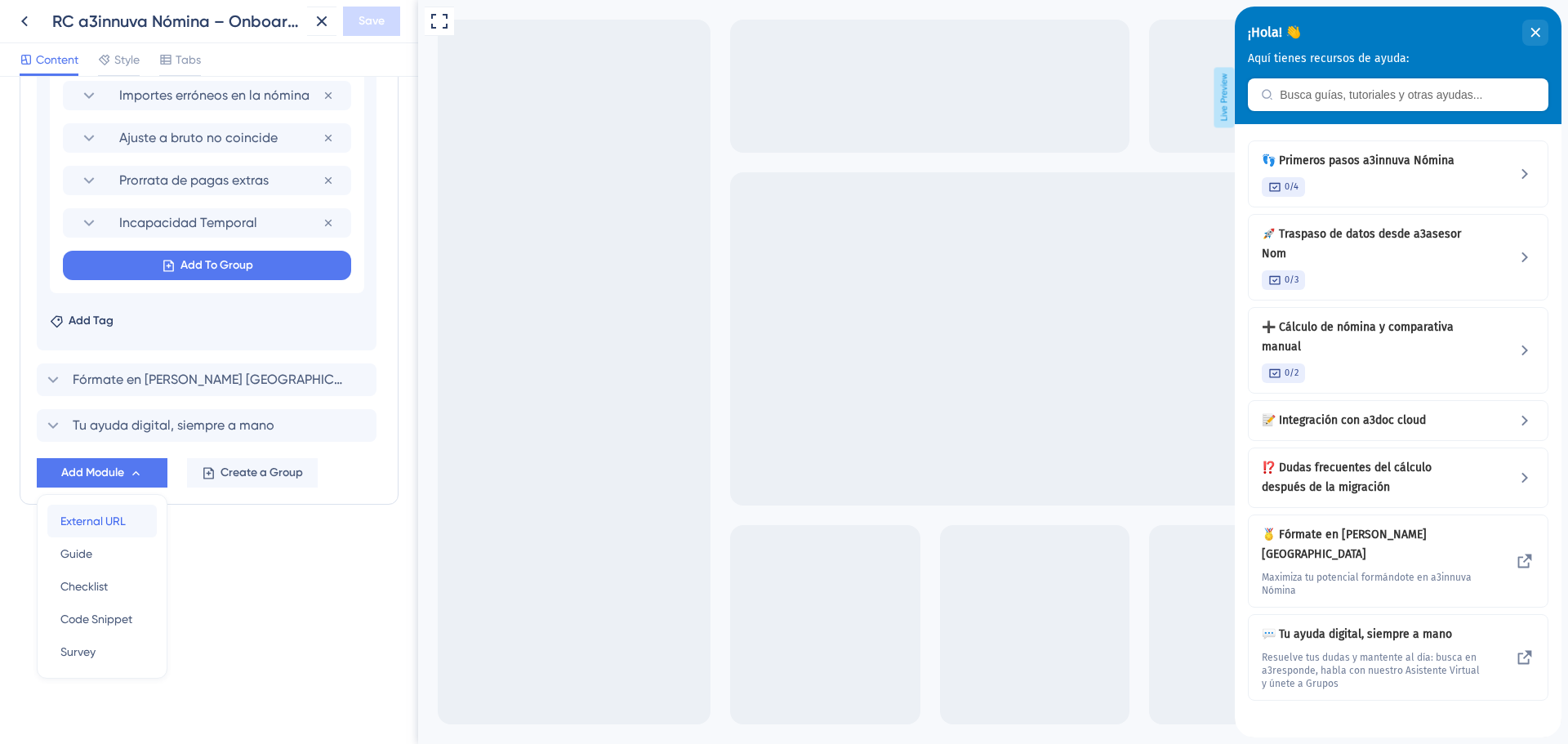 click on "External URL" at bounding box center (93, 521) 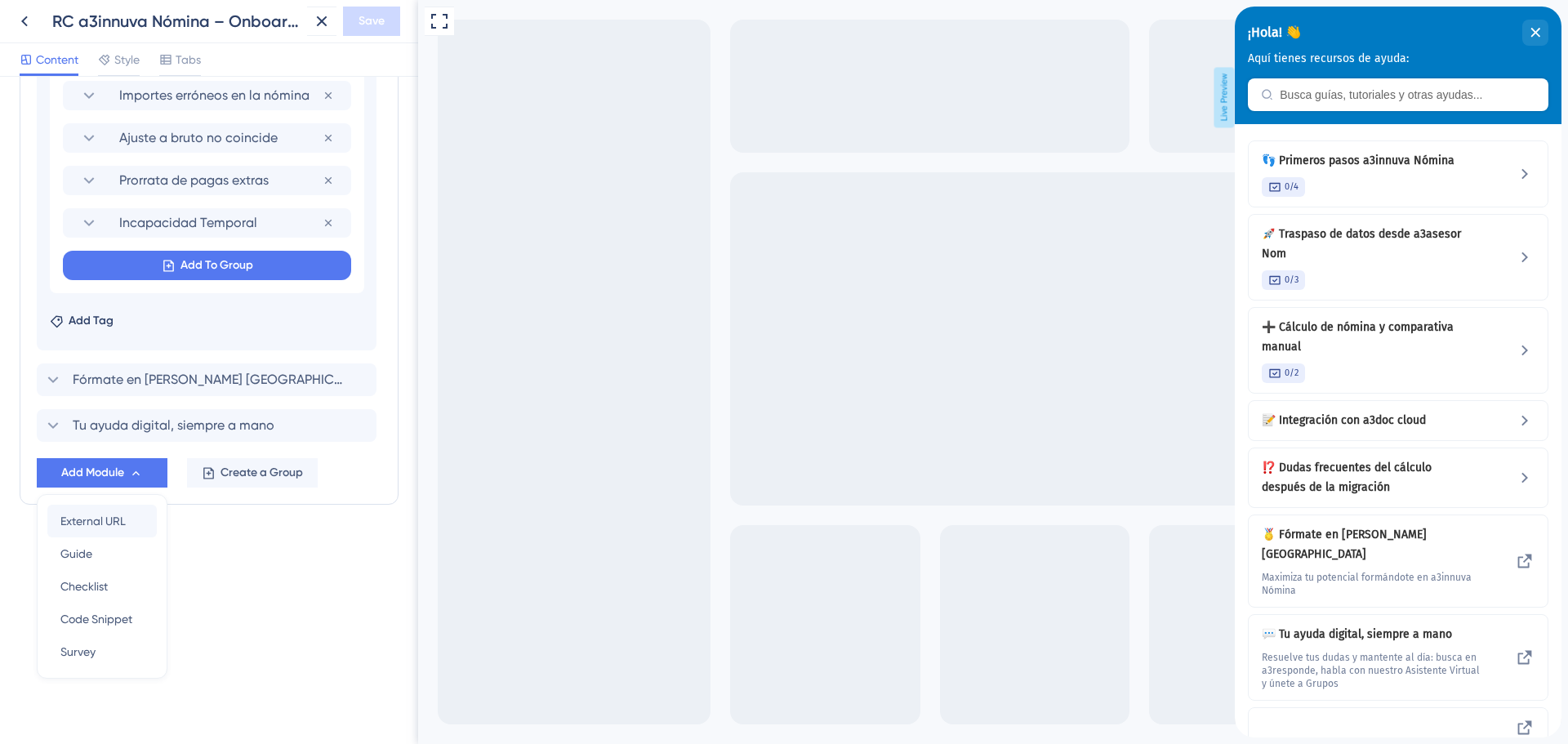 scroll, scrollTop: 848, scrollLeft: 0, axis: vertical 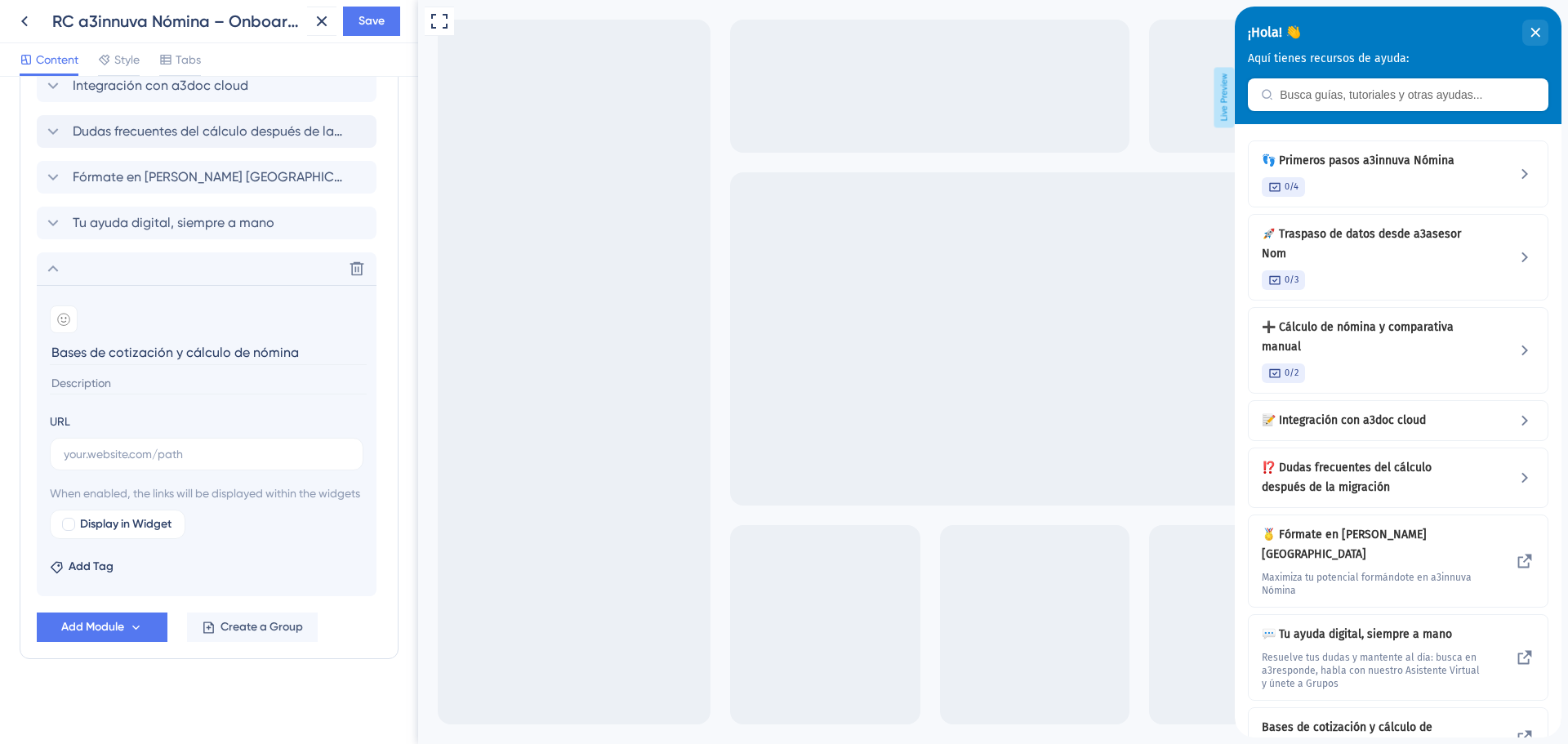 type on "Bases de cotización y cálculo de nómina" 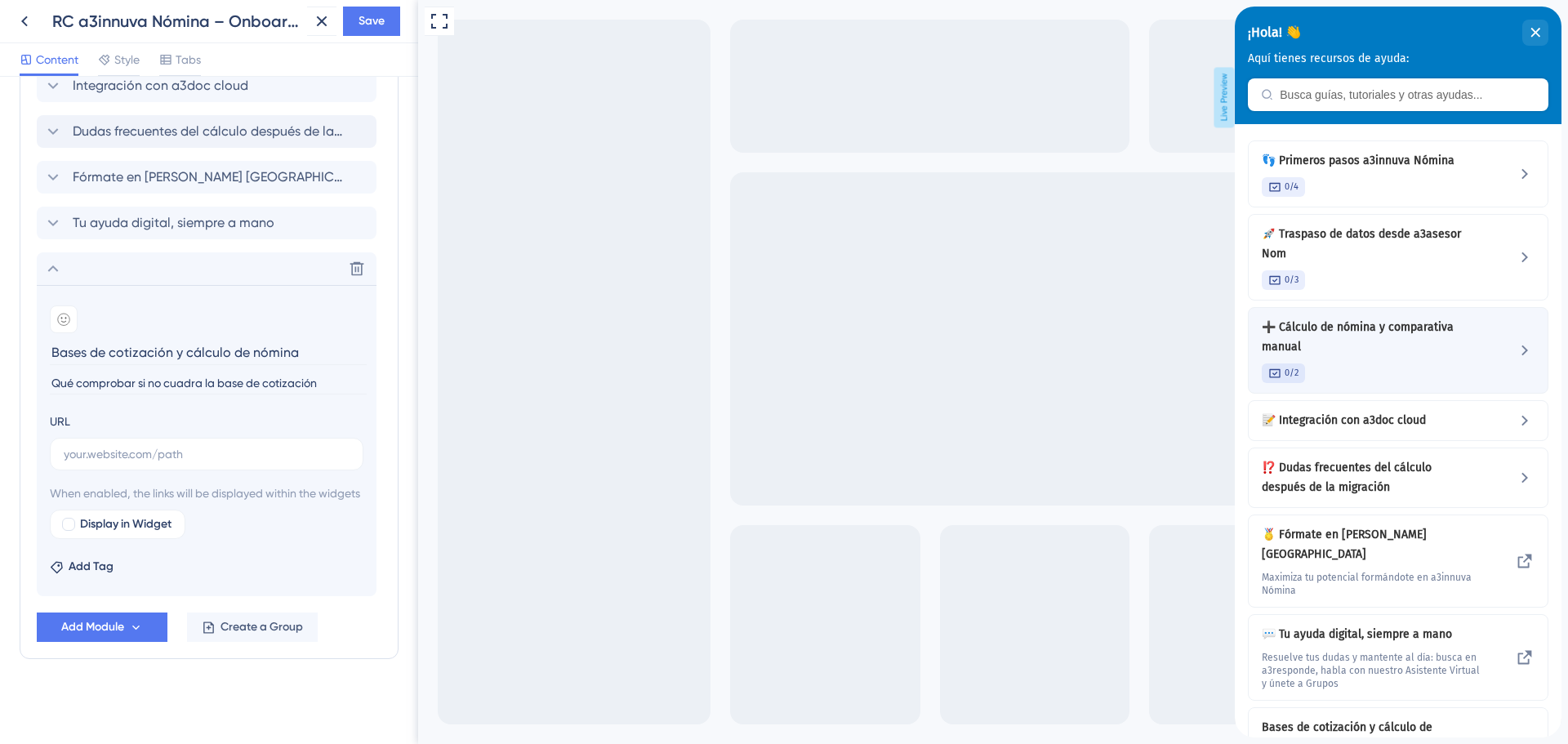 type on "Qué comprobar si no cuadra la base de cotización" 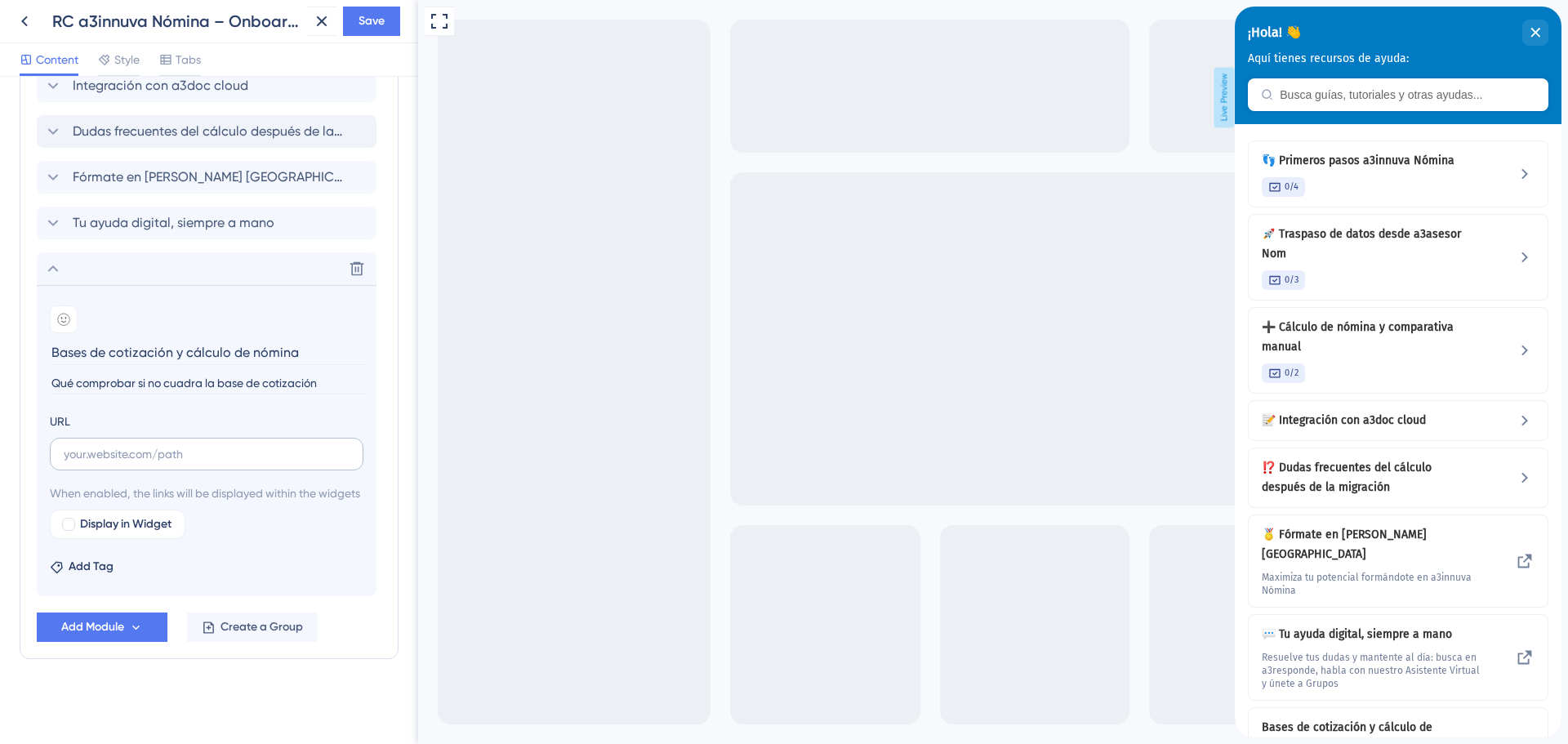 click at bounding box center (207, 454) 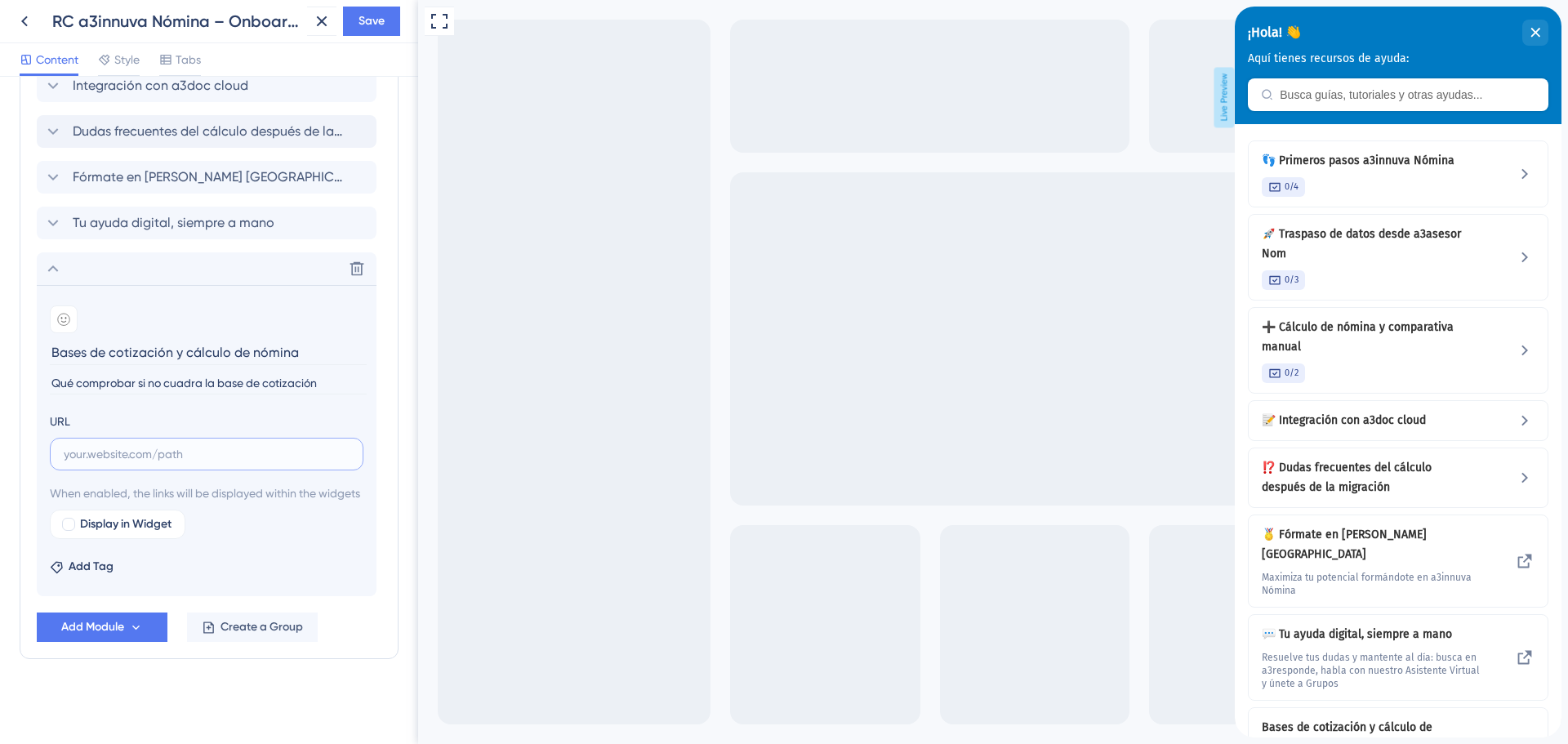 click at bounding box center [207, 454] 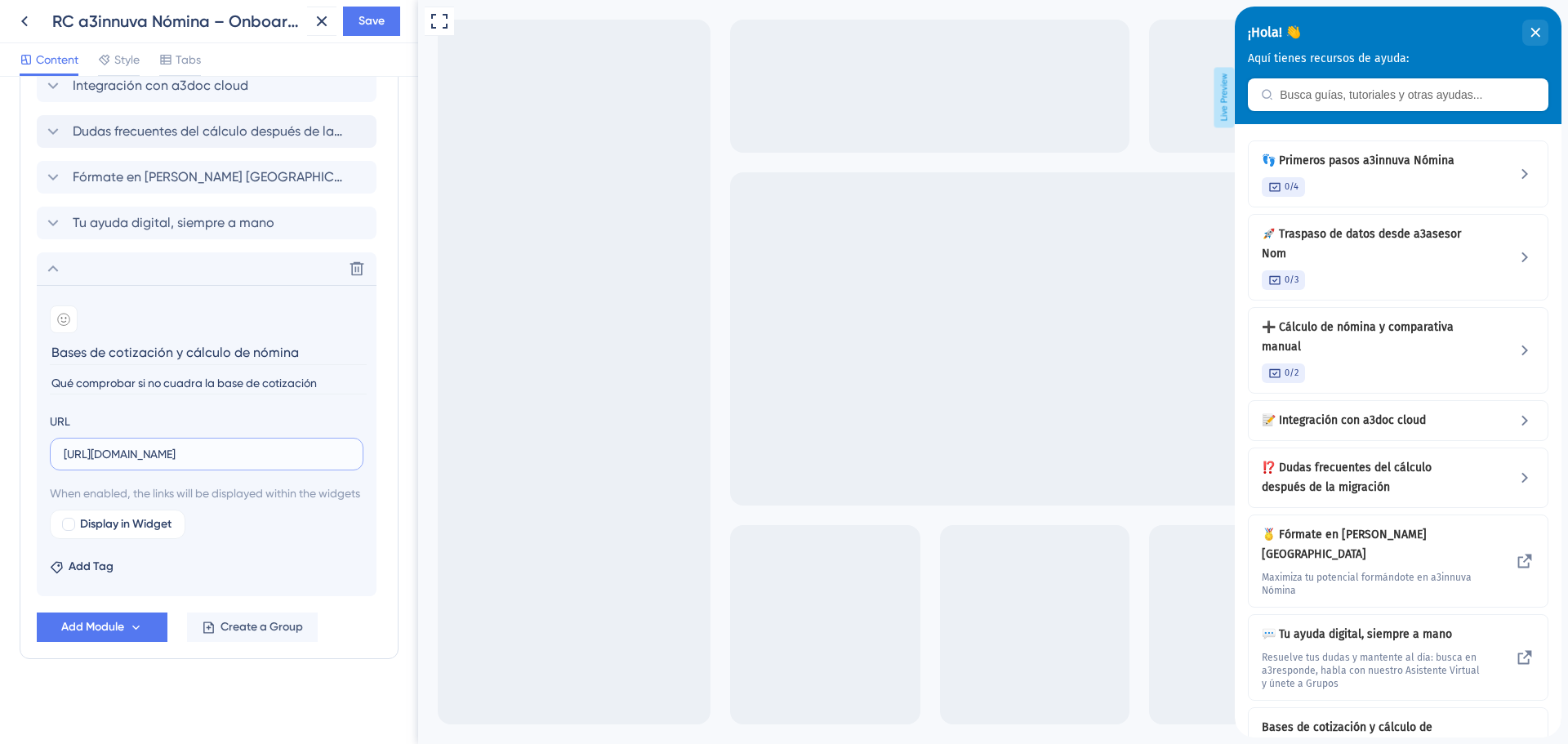 scroll, scrollTop: 0, scrollLeft: 305, axis: horizontal 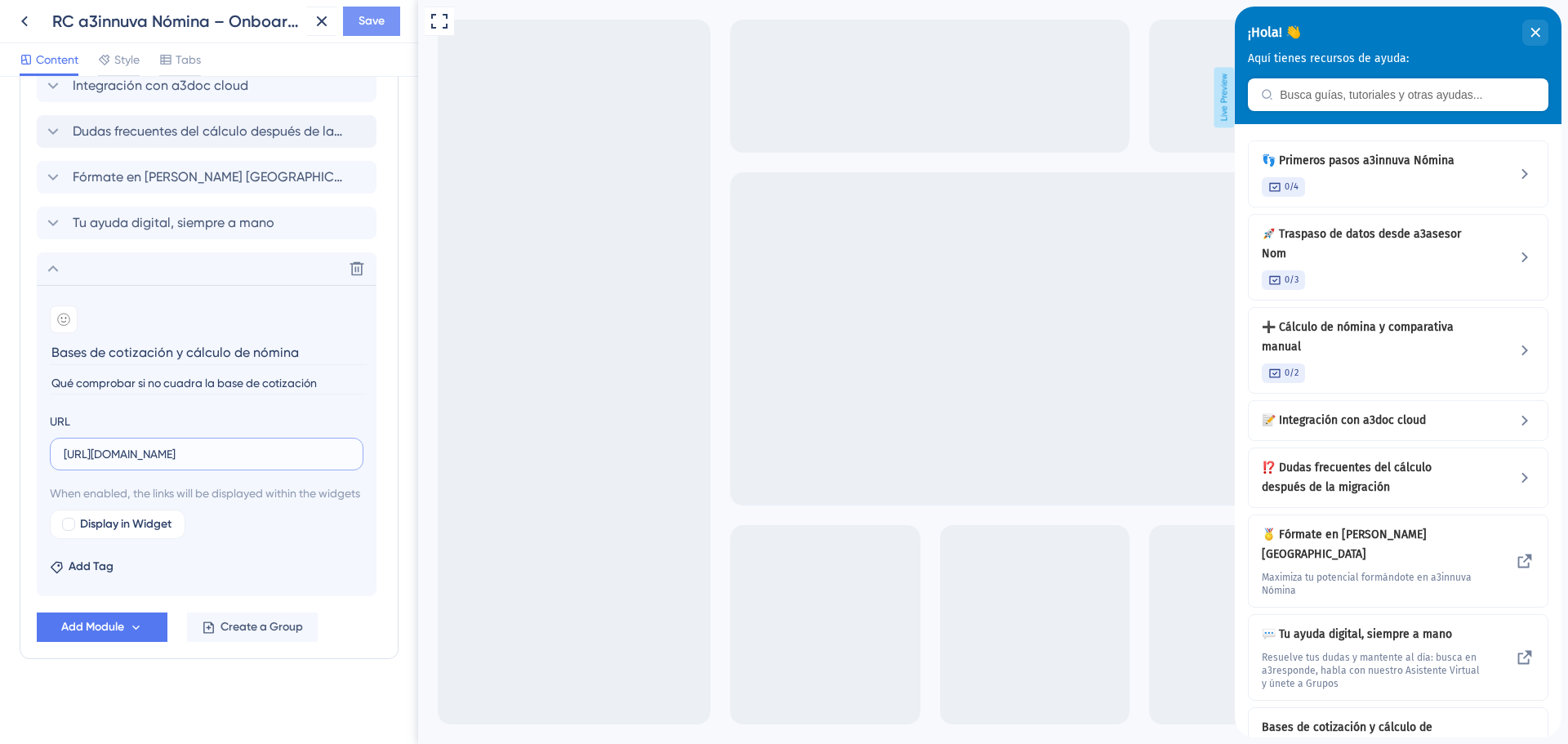 type on "[URL][DOMAIN_NAME]" 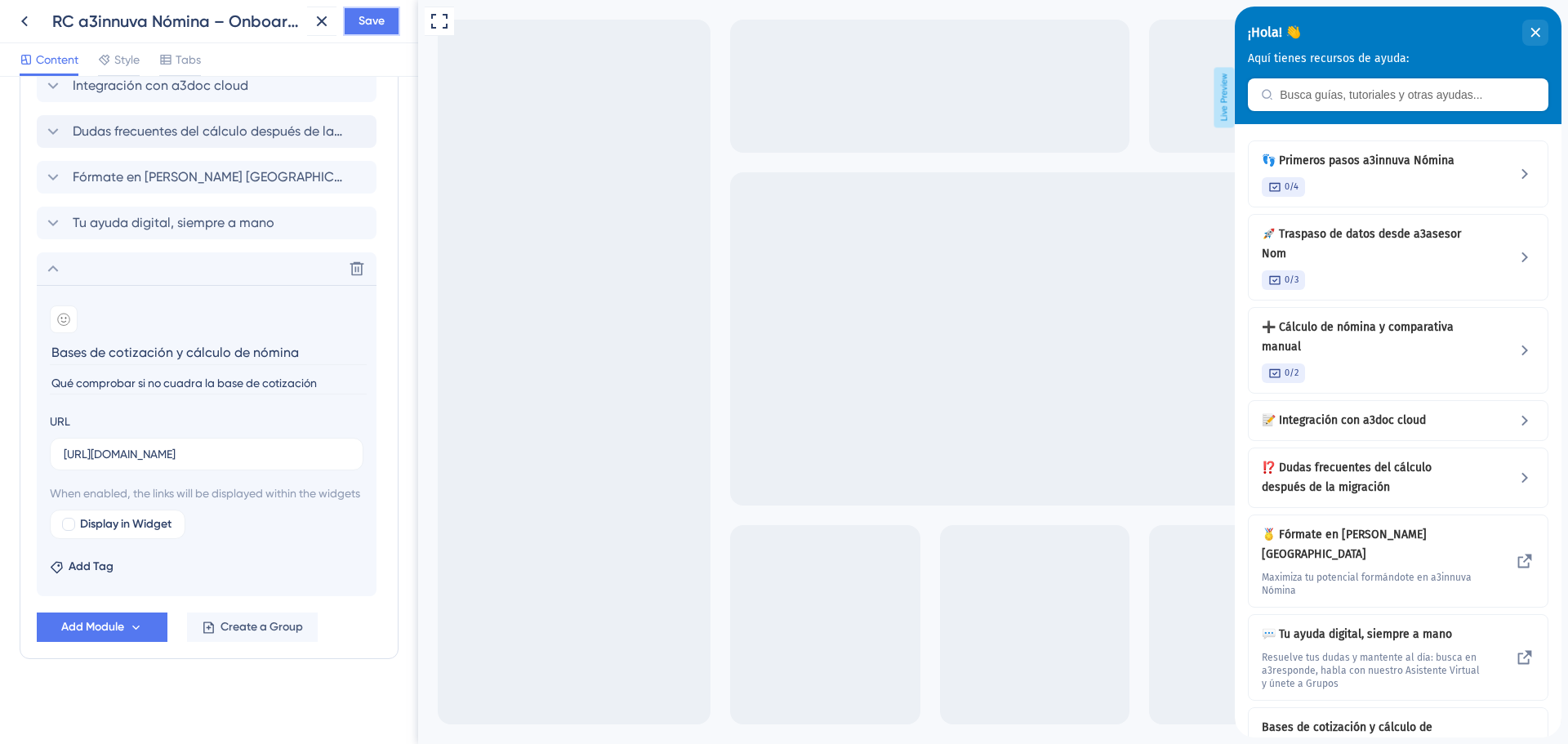 click on "Save" at bounding box center [372, 21] 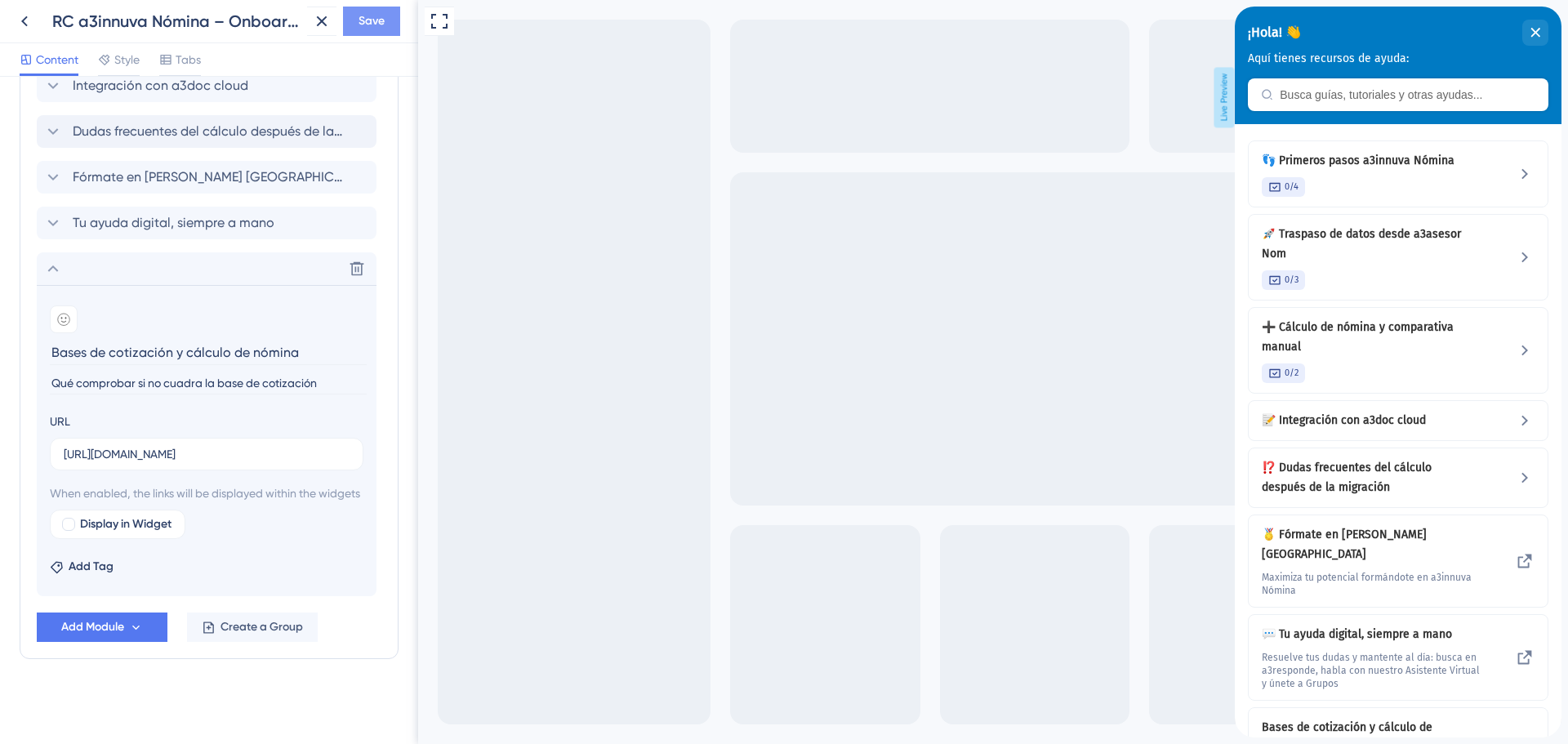 scroll, scrollTop: 0, scrollLeft: 0, axis: both 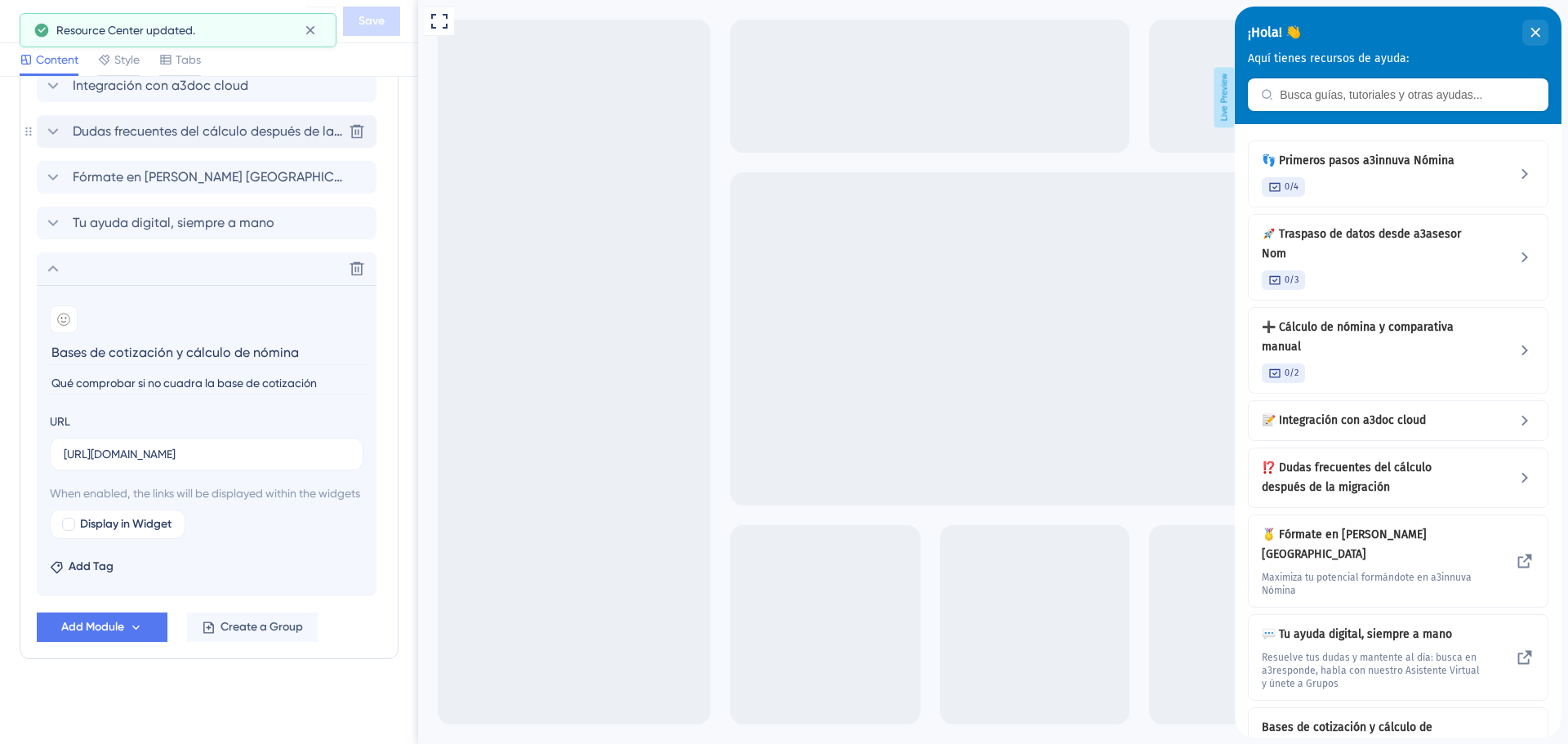 click on "Dudas frecuentes del cálculo después de la migración" at bounding box center [207, 131] 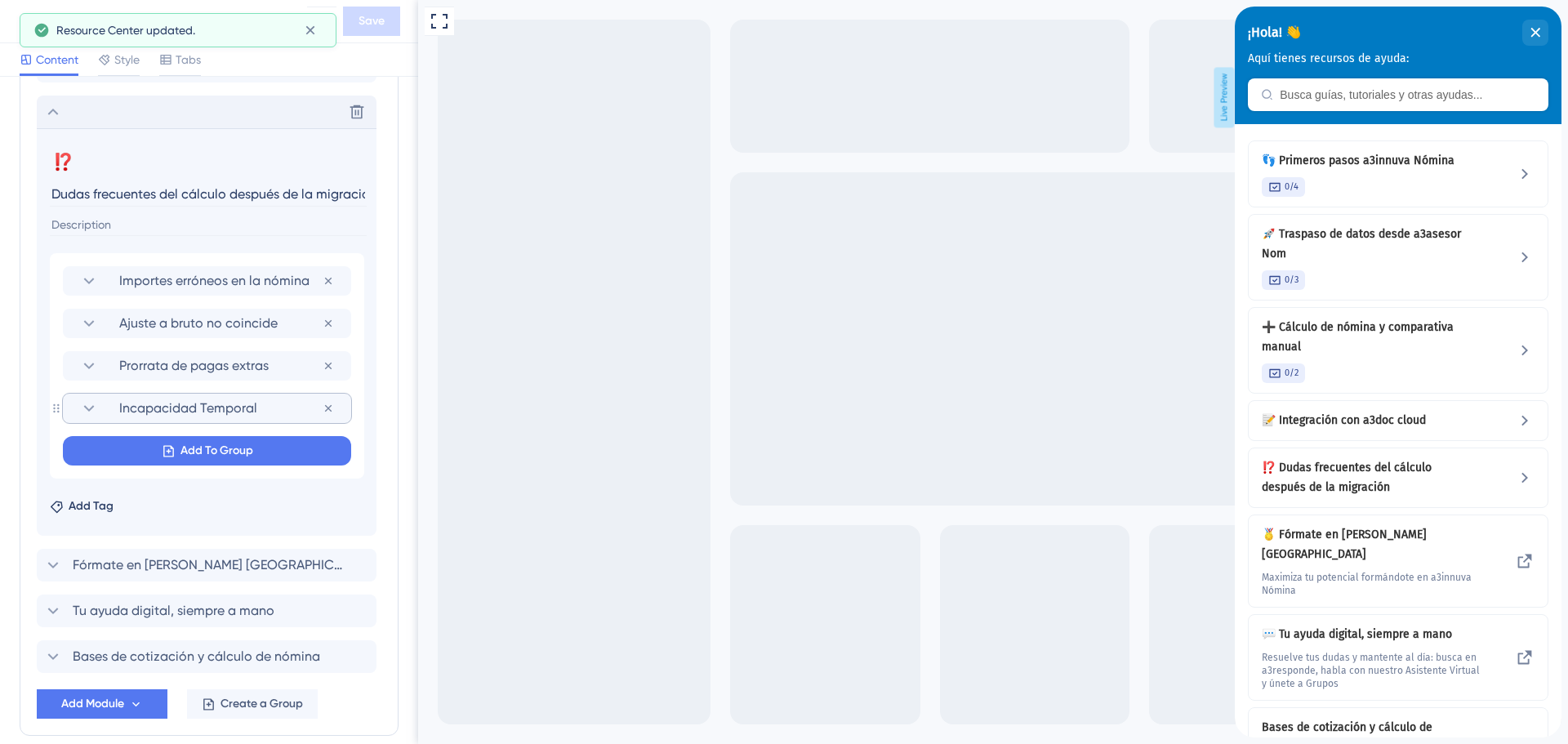 scroll, scrollTop: 0, scrollLeft: 11, axis: horizontal 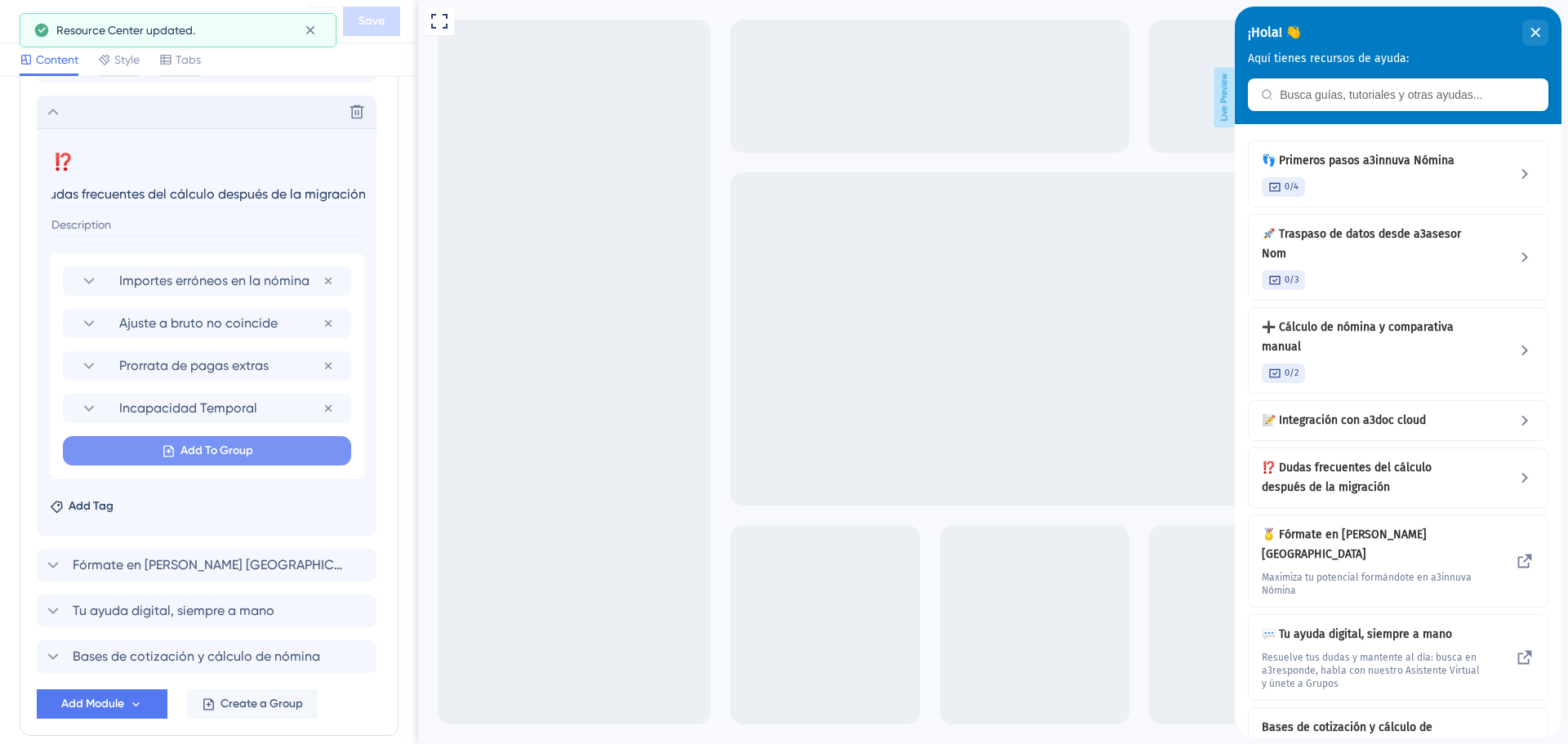 click on "Add To Group" at bounding box center (216, 451) 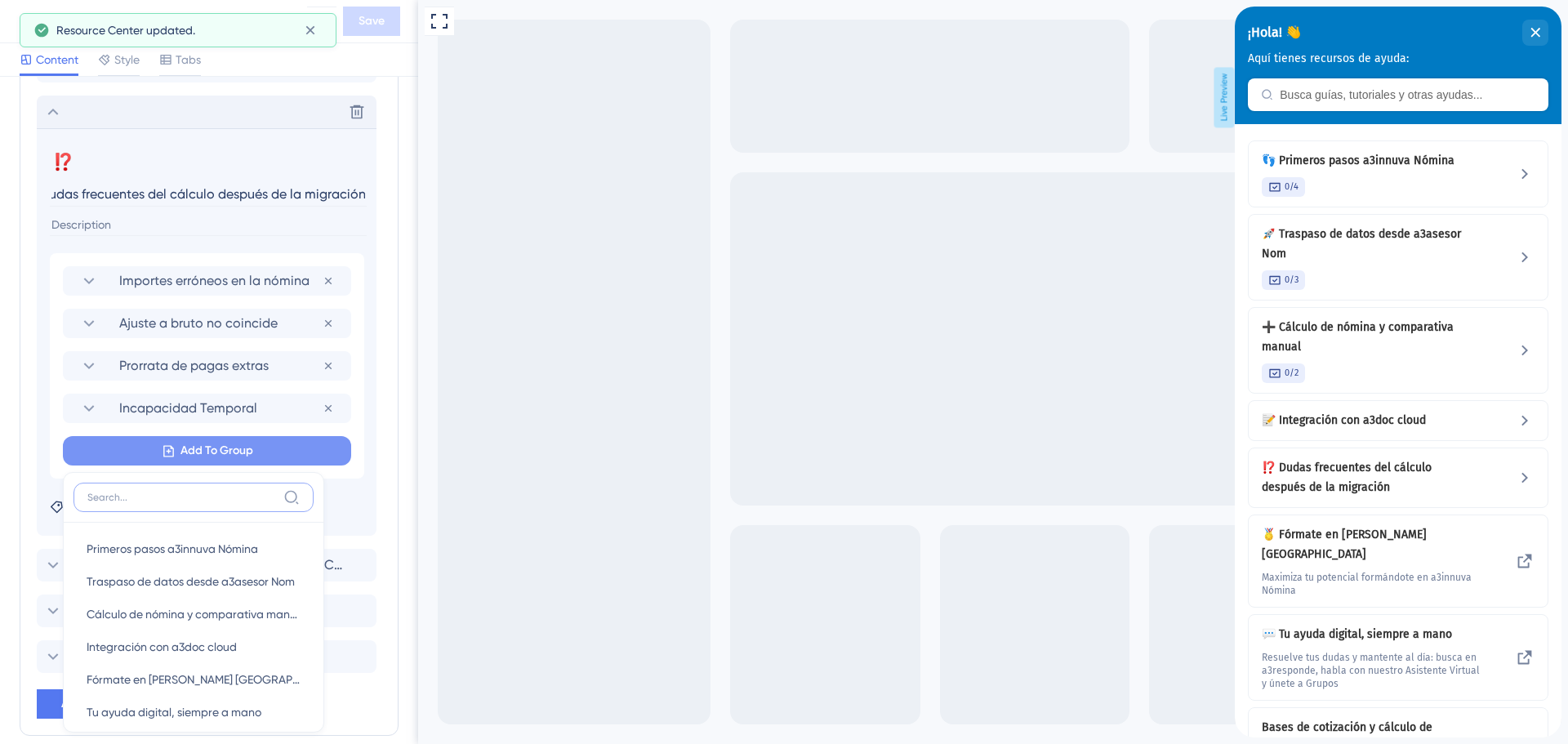 scroll, scrollTop: 0, scrollLeft: 0, axis: both 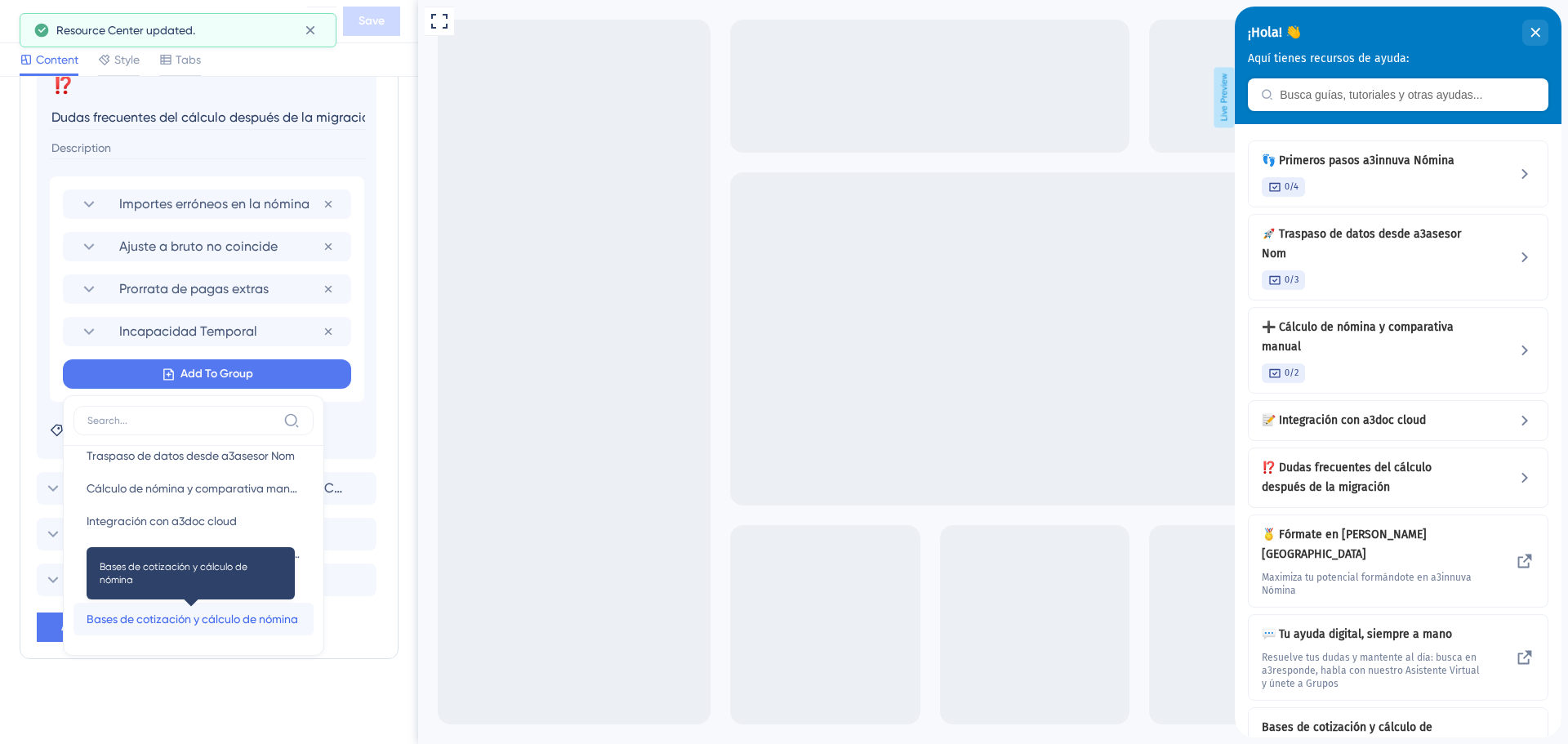 click on "Bases de cotización y cálculo de nómina" at bounding box center (192, 619) 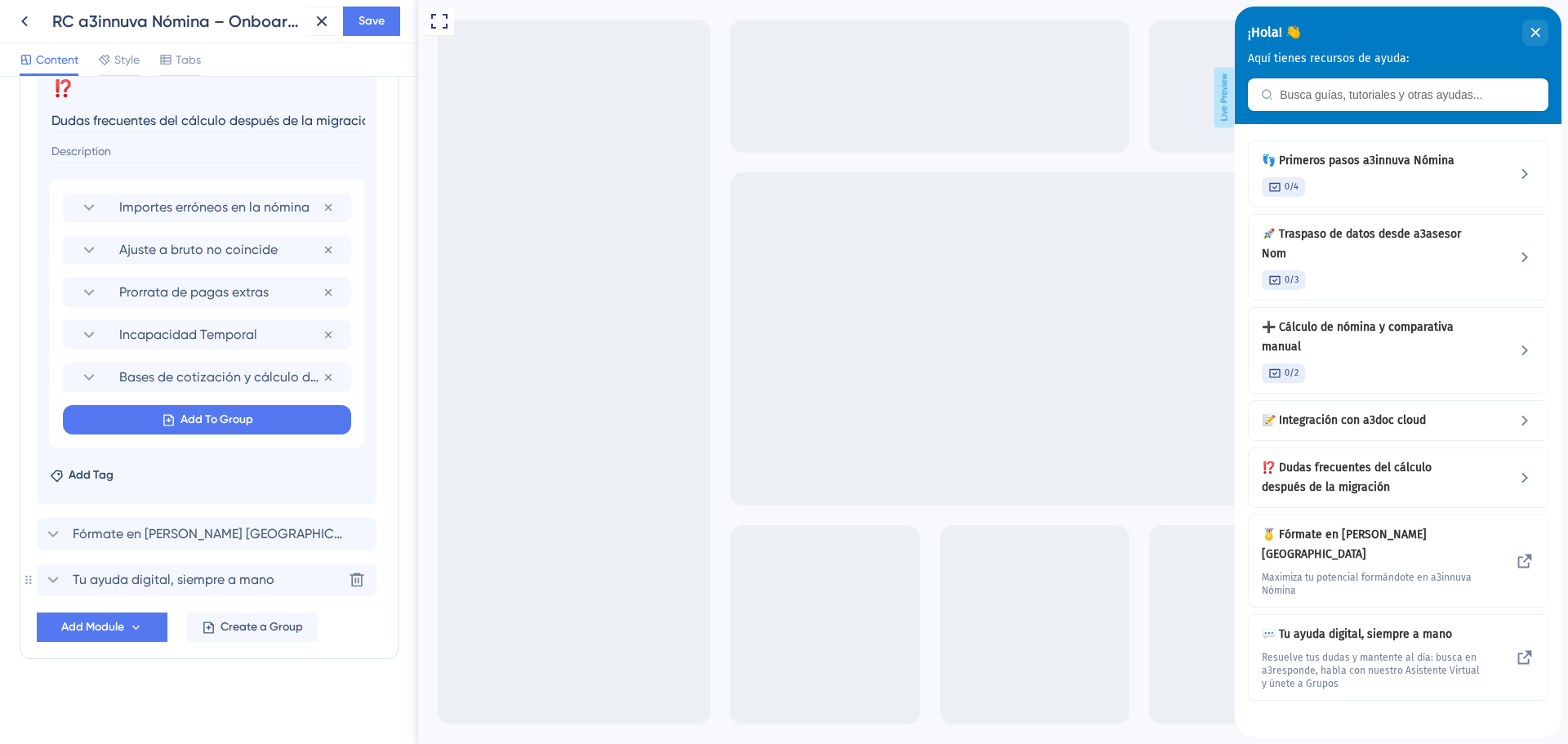 scroll, scrollTop: 921, scrollLeft: 0, axis: vertical 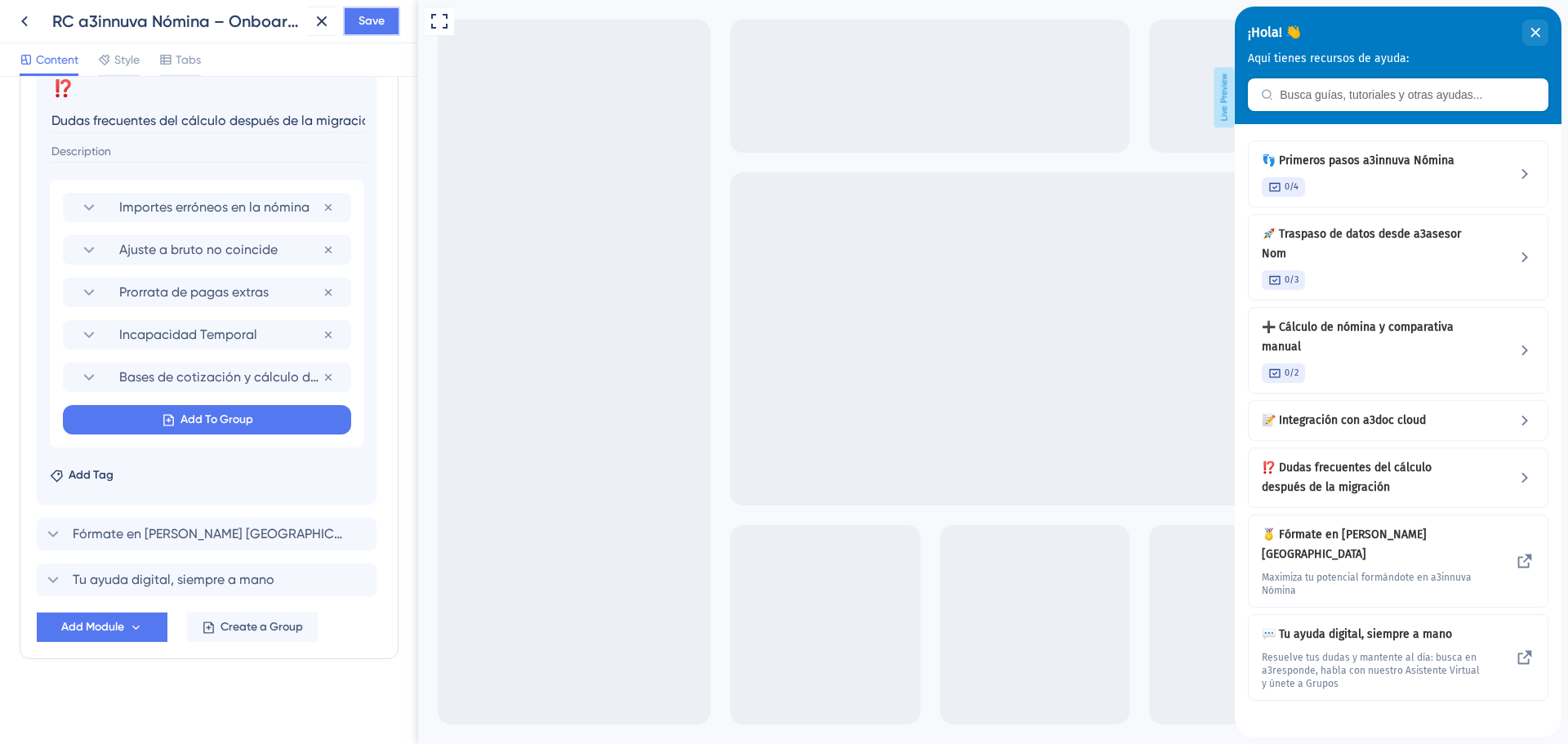 click on "Save" at bounding box center (372, 21) 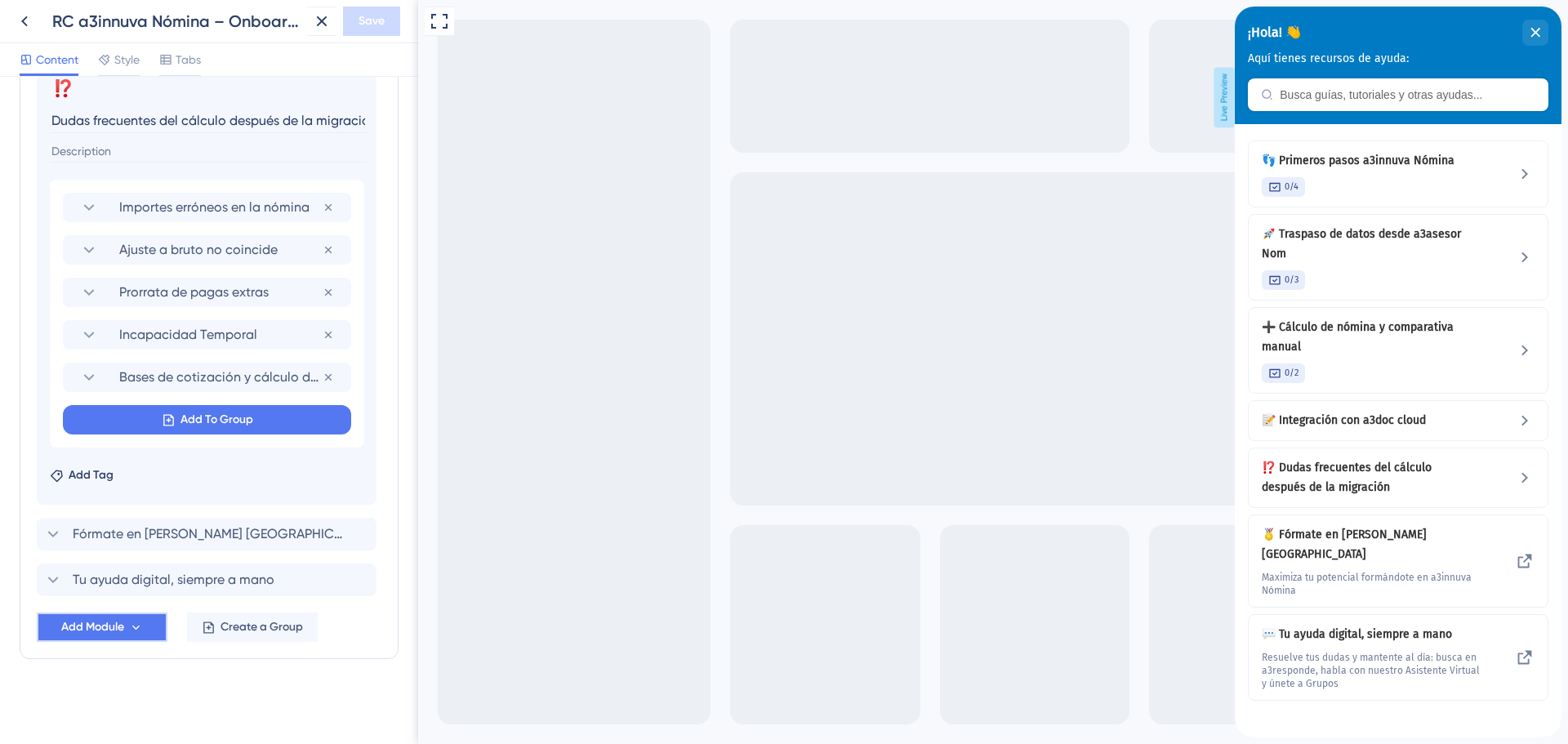 click on "Add Module" at bounding box center [92, 627] 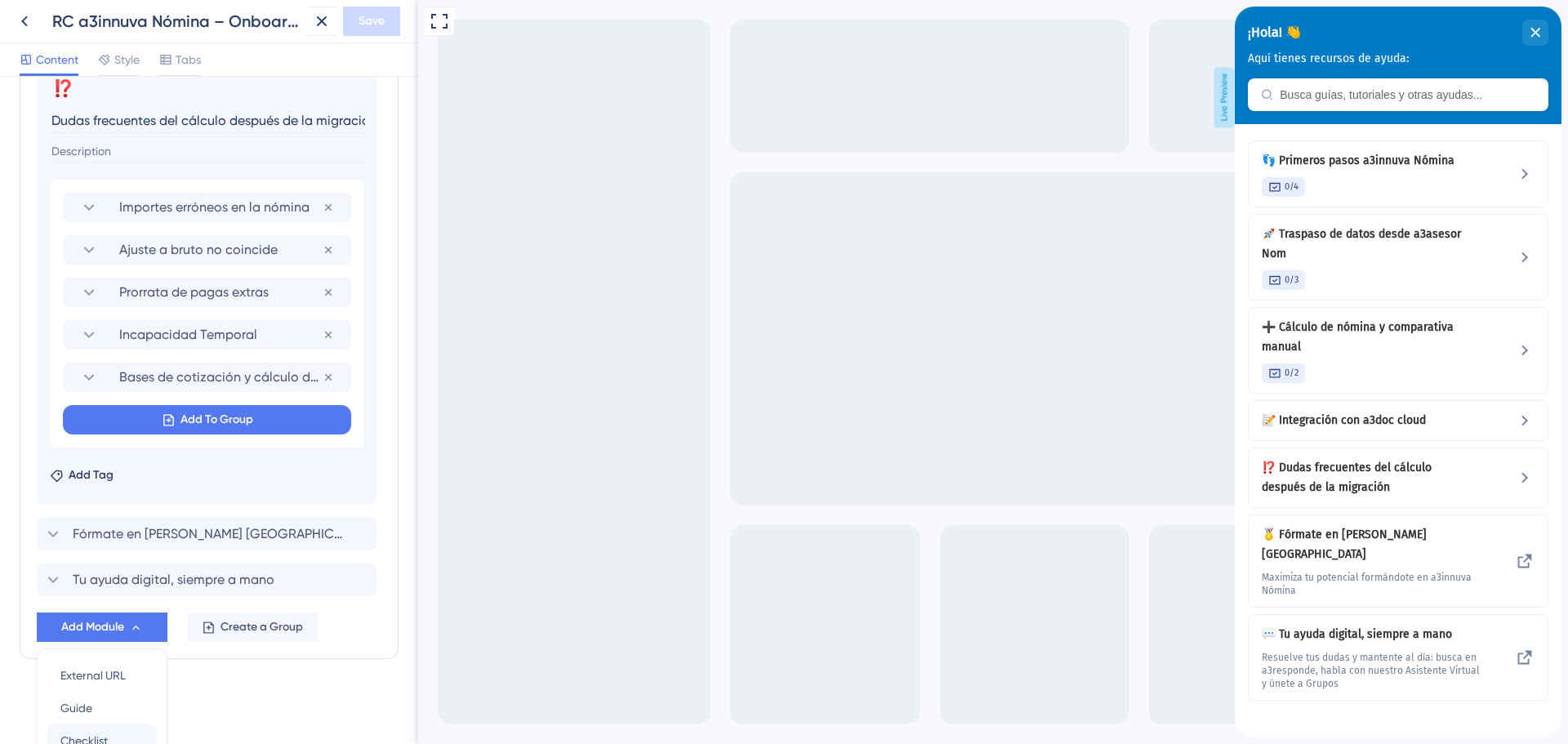 scroll, scrollTop: 1076, scrollLeft: 0, axis: vertical 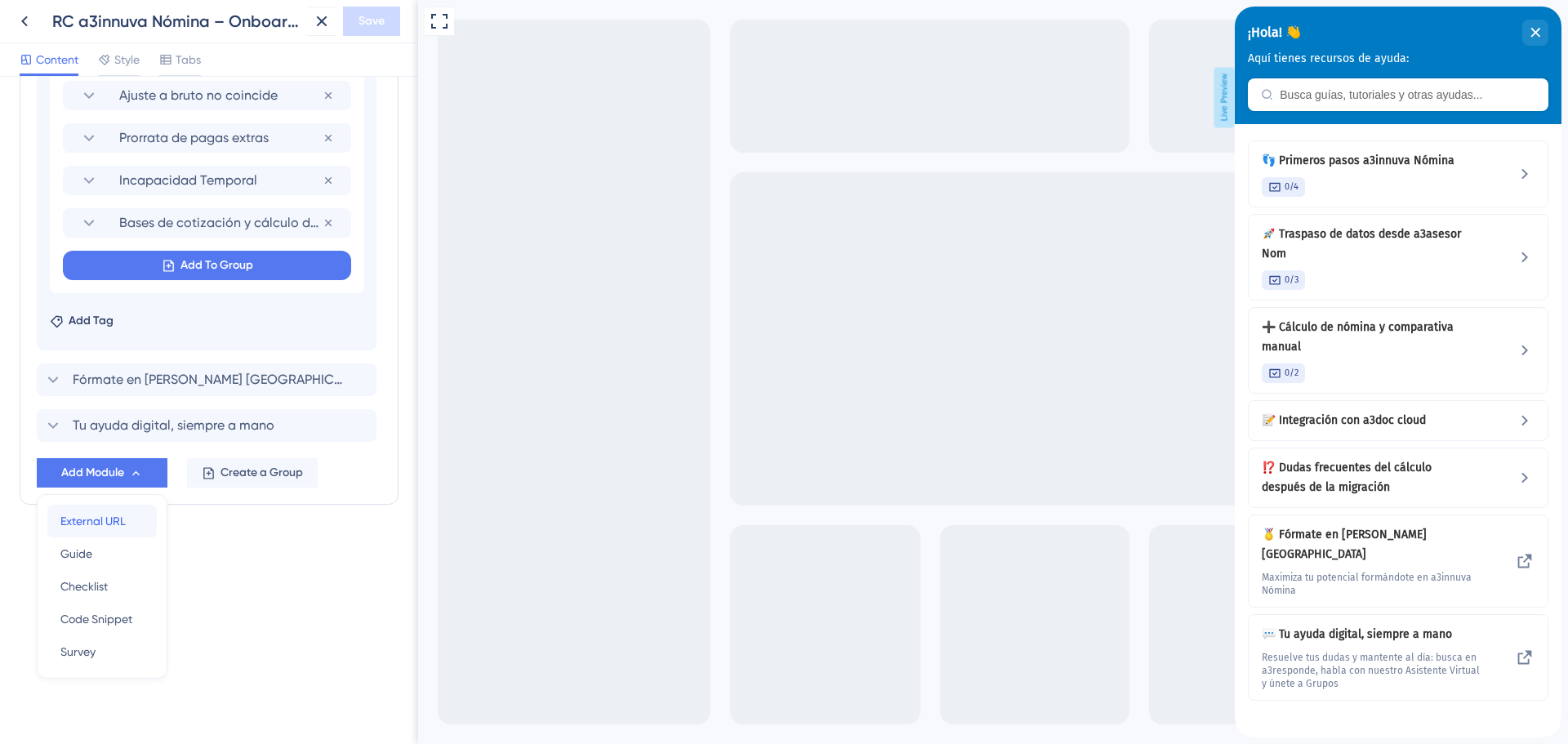 click on "External URL" at bounding box center (93, 521) 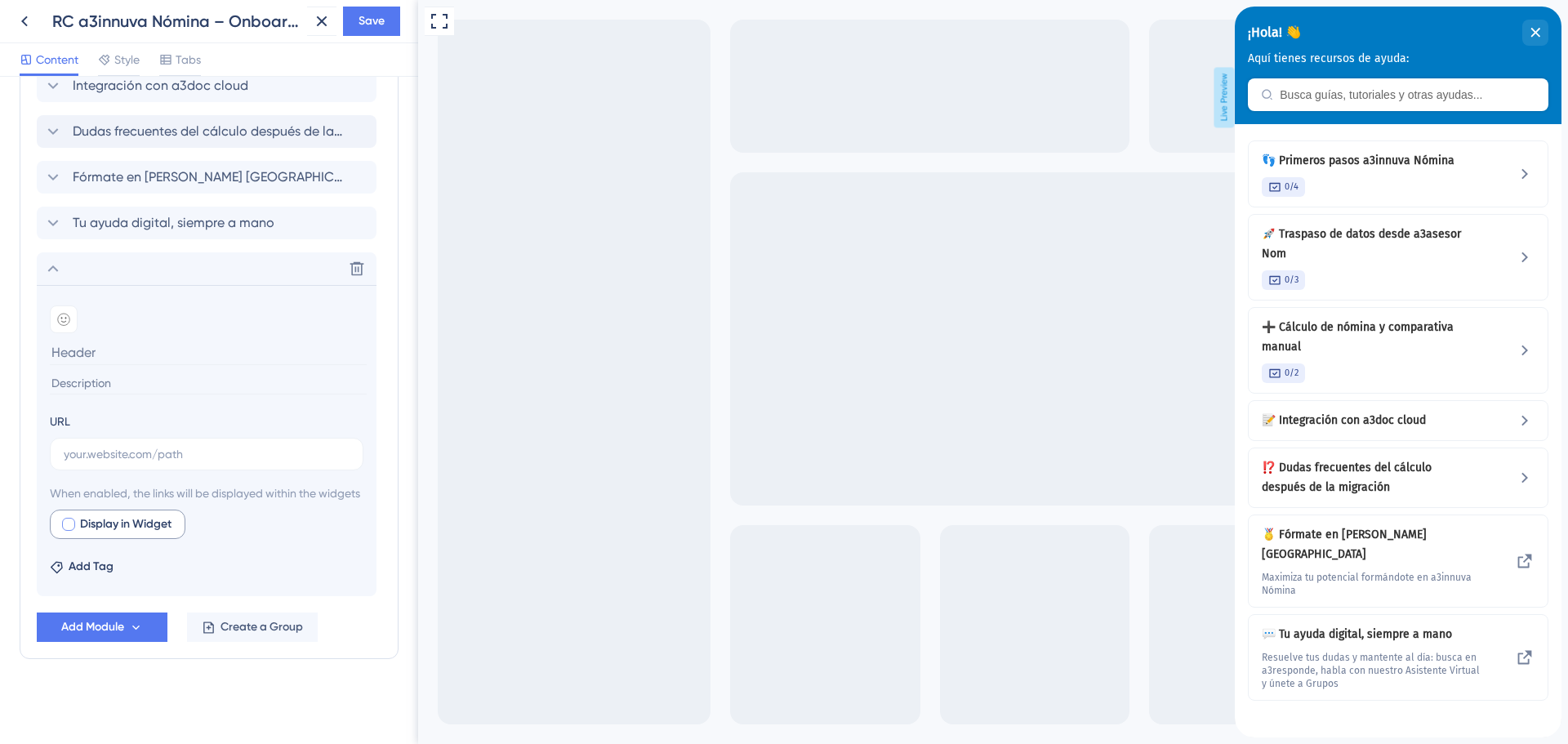 scroll, scrollTop: 848, scrollLeft: 0, axis: vertical 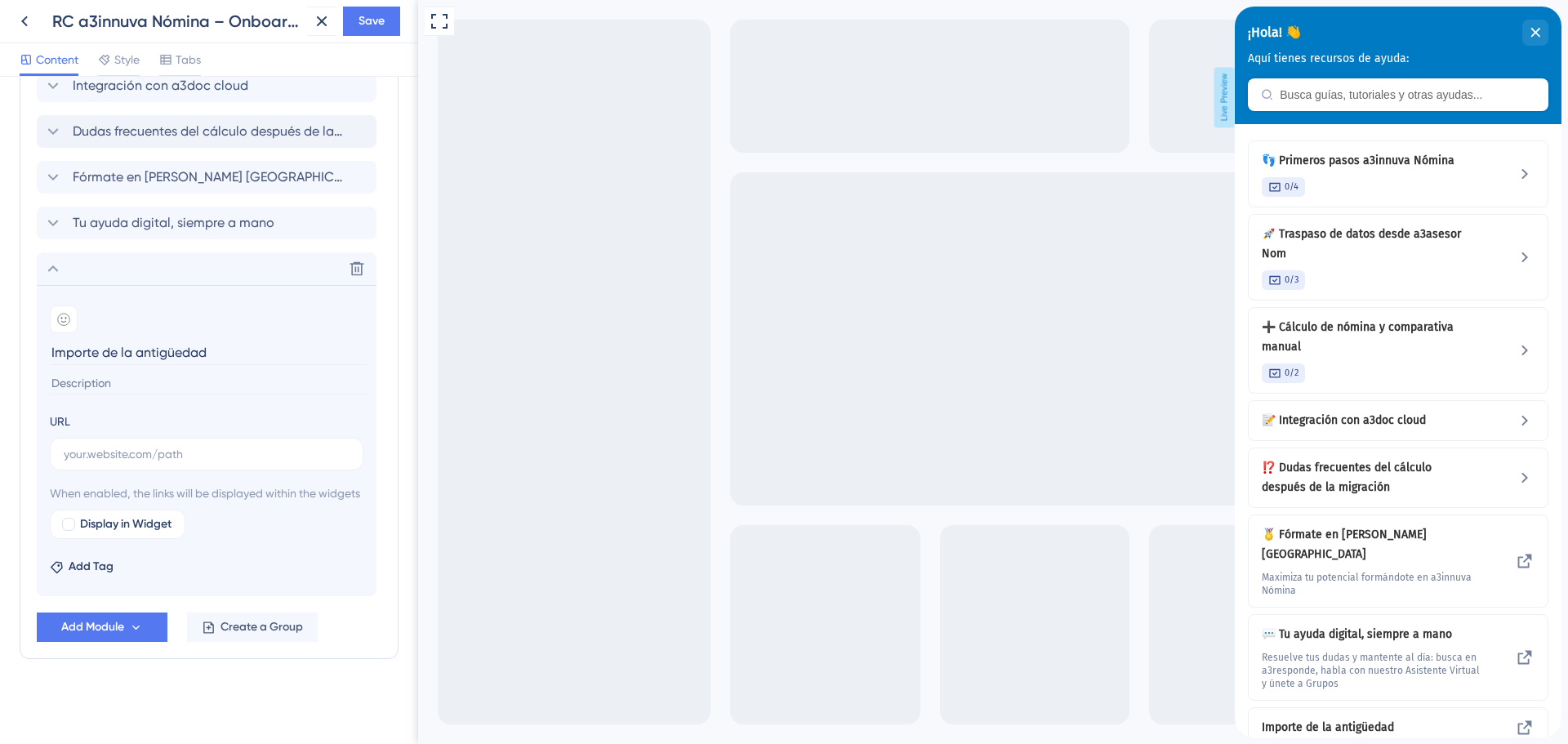 type on "Importe de la antigüedad" 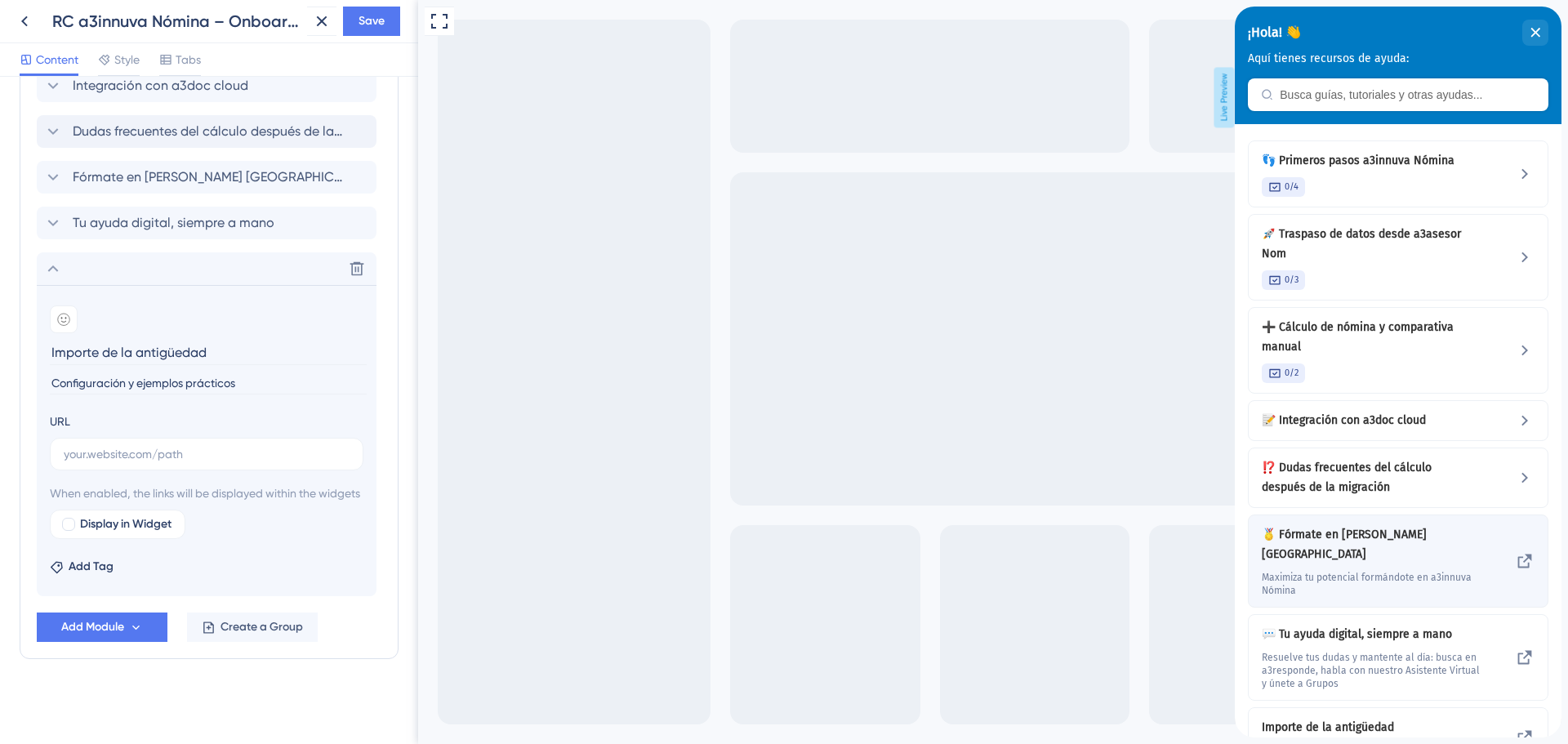 type on "Configuración y ejemplos prácticos" 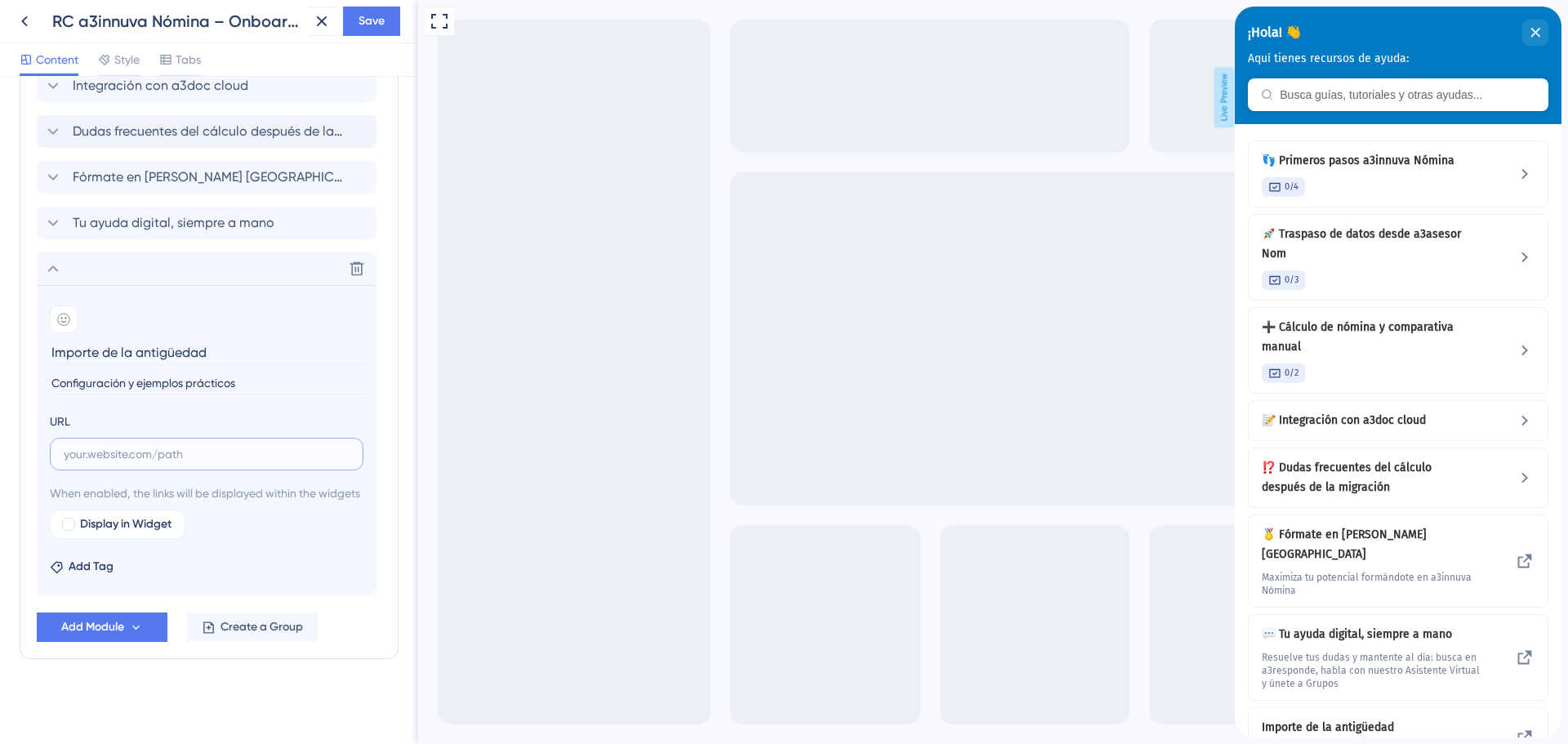 click at bounding box center (207, 454) 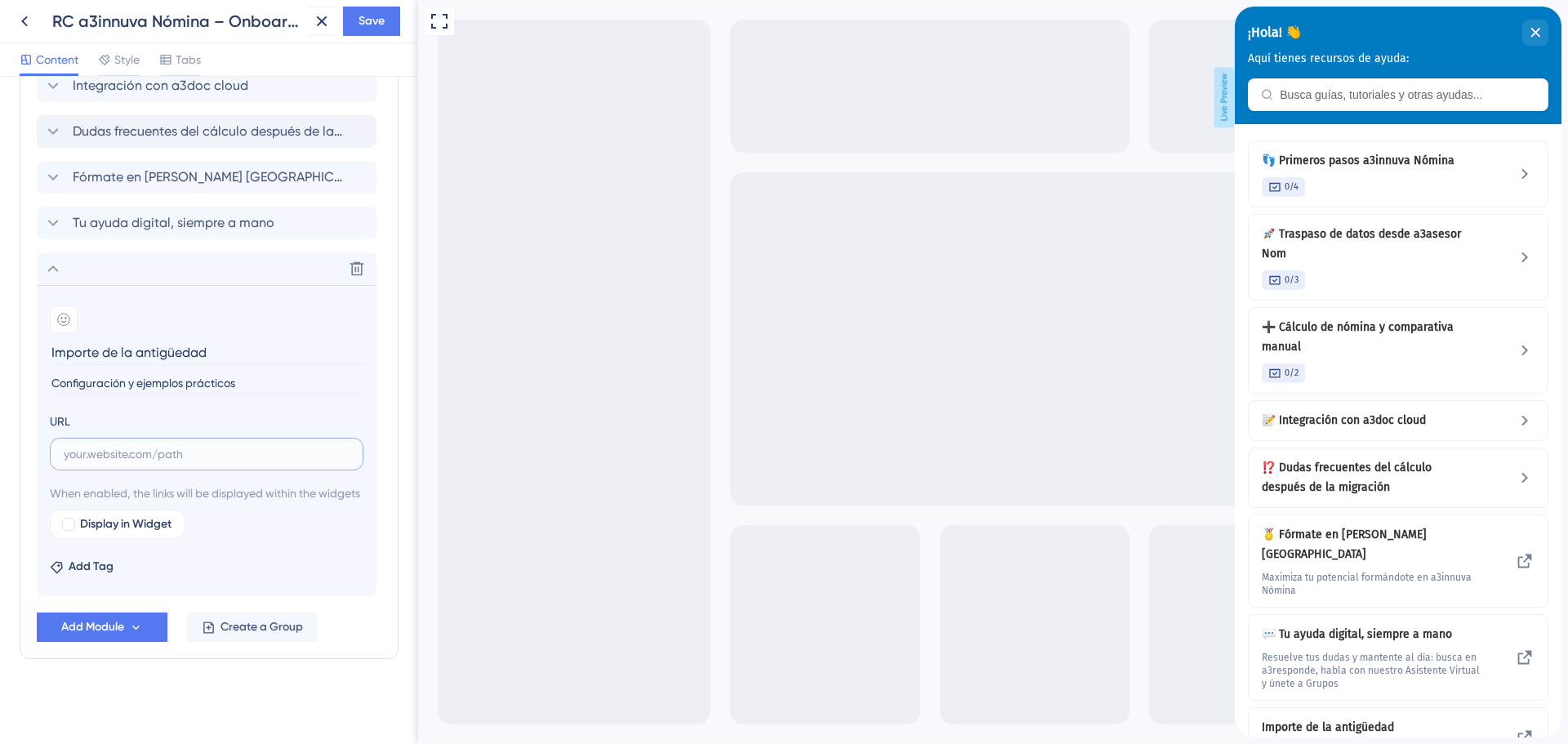 paste on "[URL][DOMAIN_NAME]" 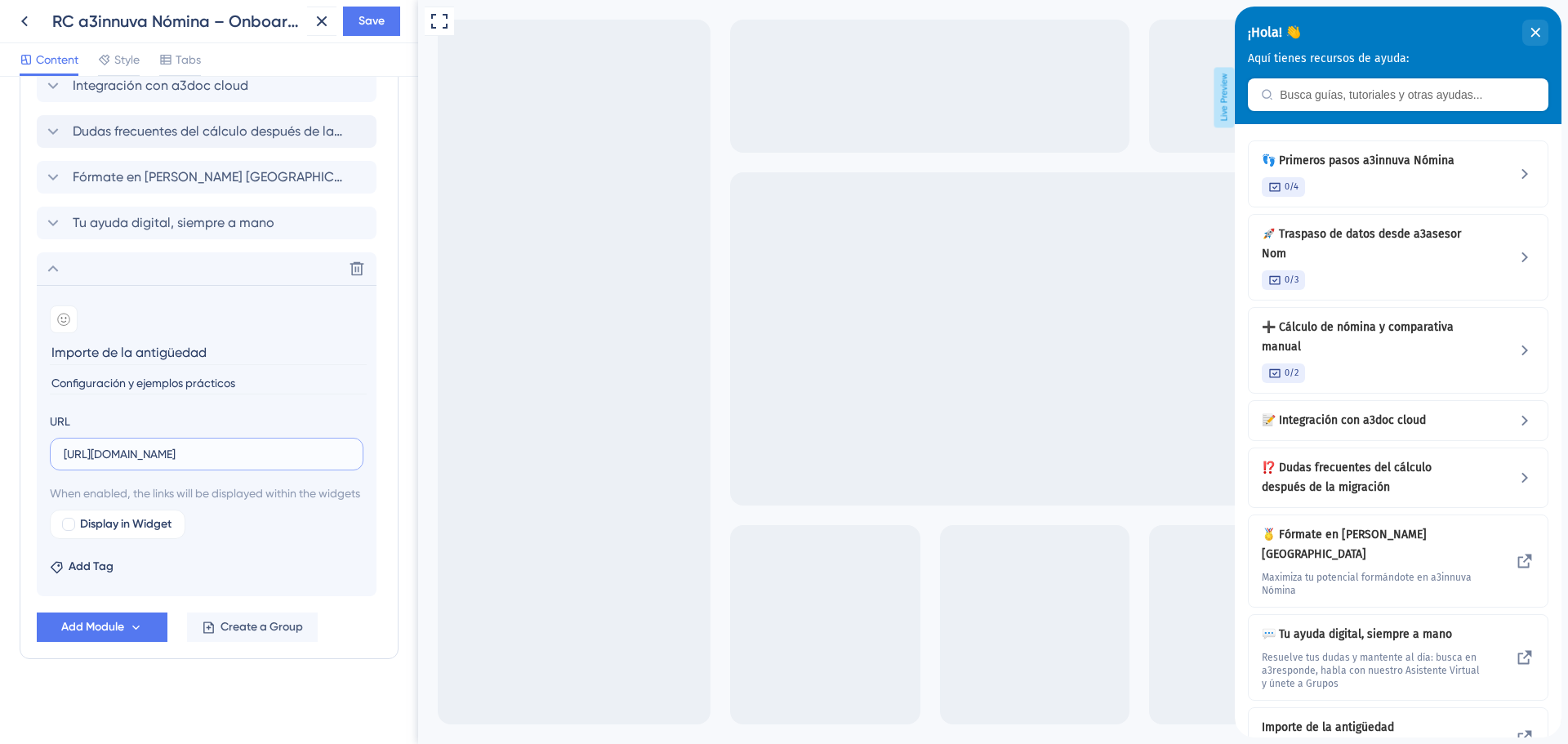scroll, scrollTop: 0, scrollLeft: 317, axis: horizontal 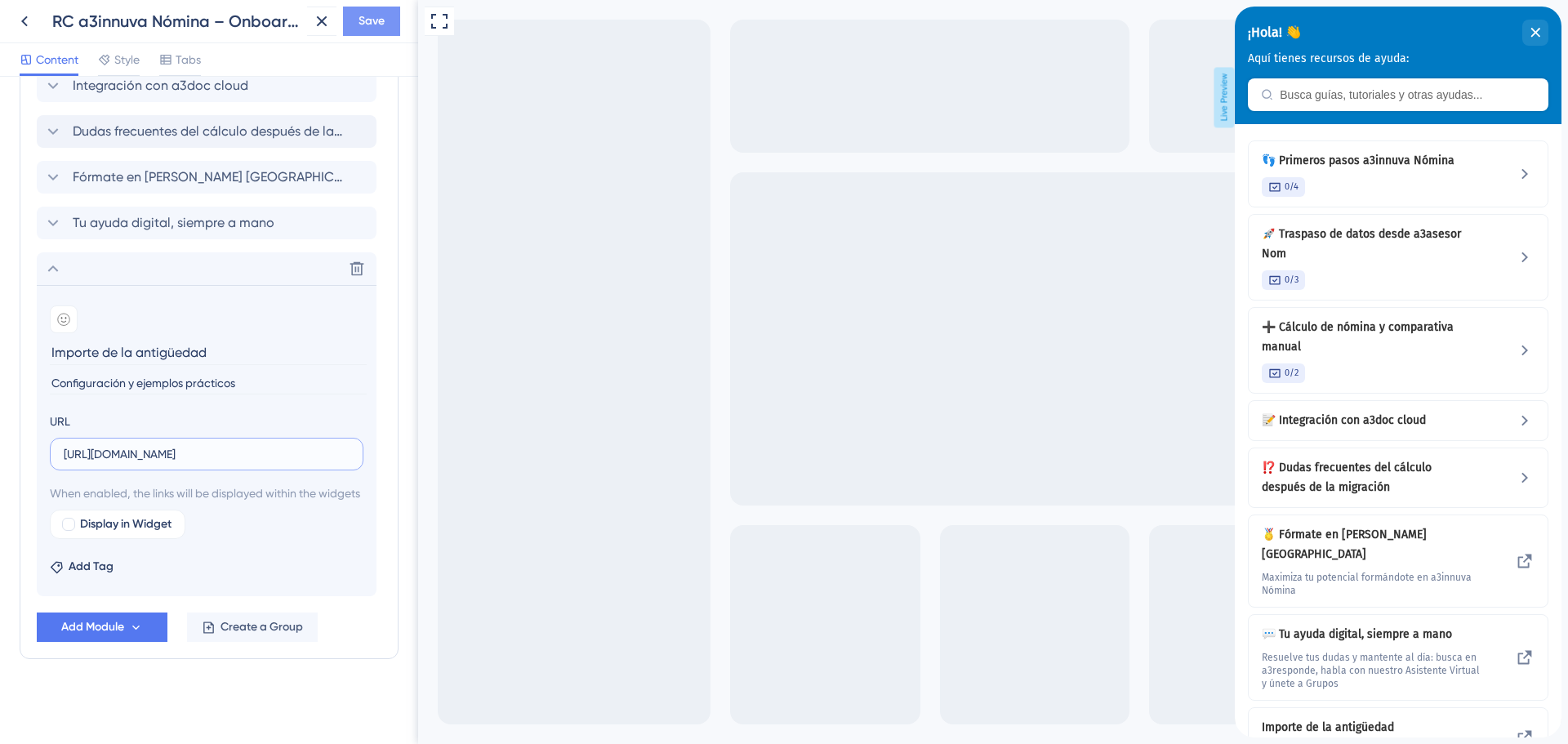 type on "[URL][DOMAIN_NAME]" 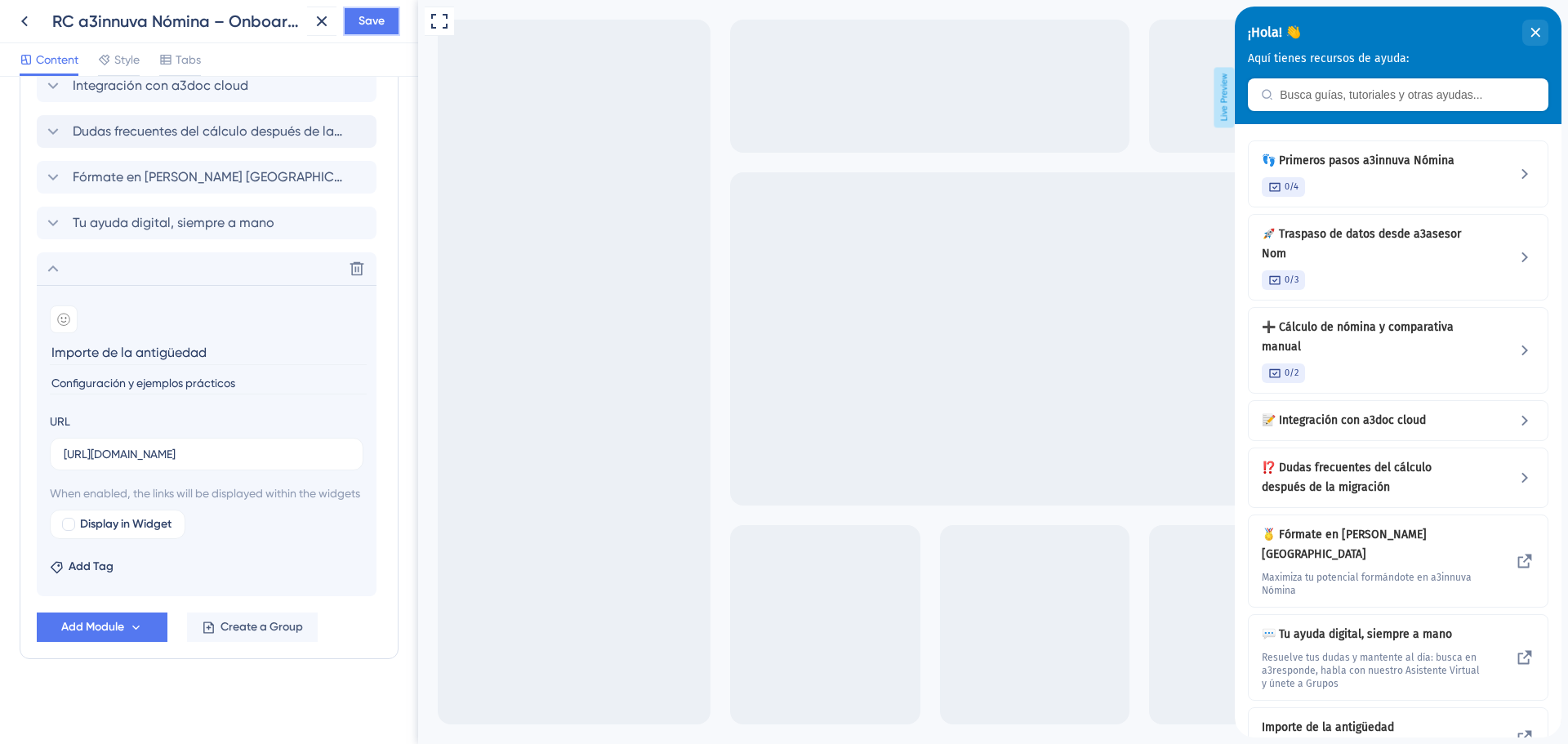 click on "Save" at bounding box center [372, 21] 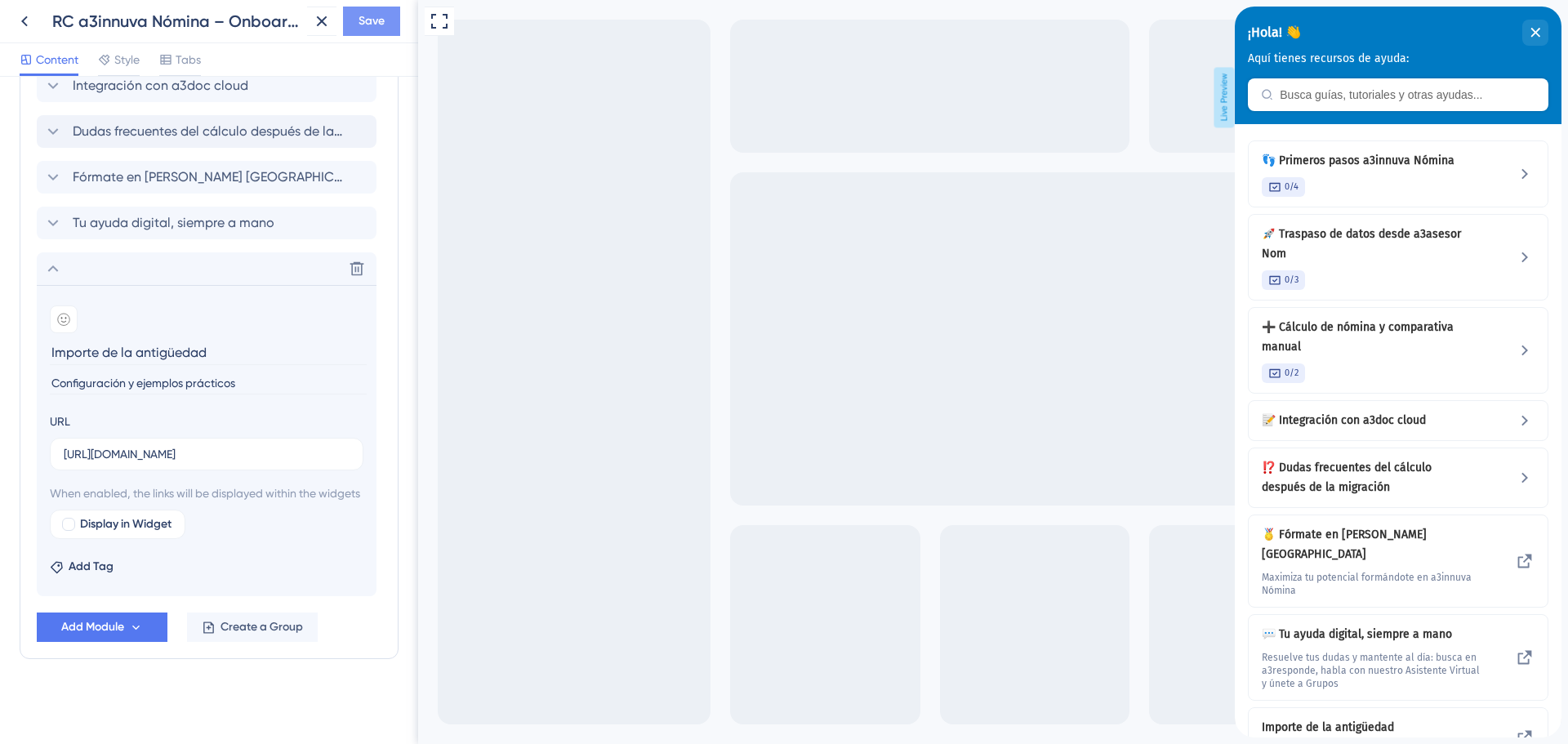 scroll, scrollTop: 0, scrollLeft: 0, axis: both 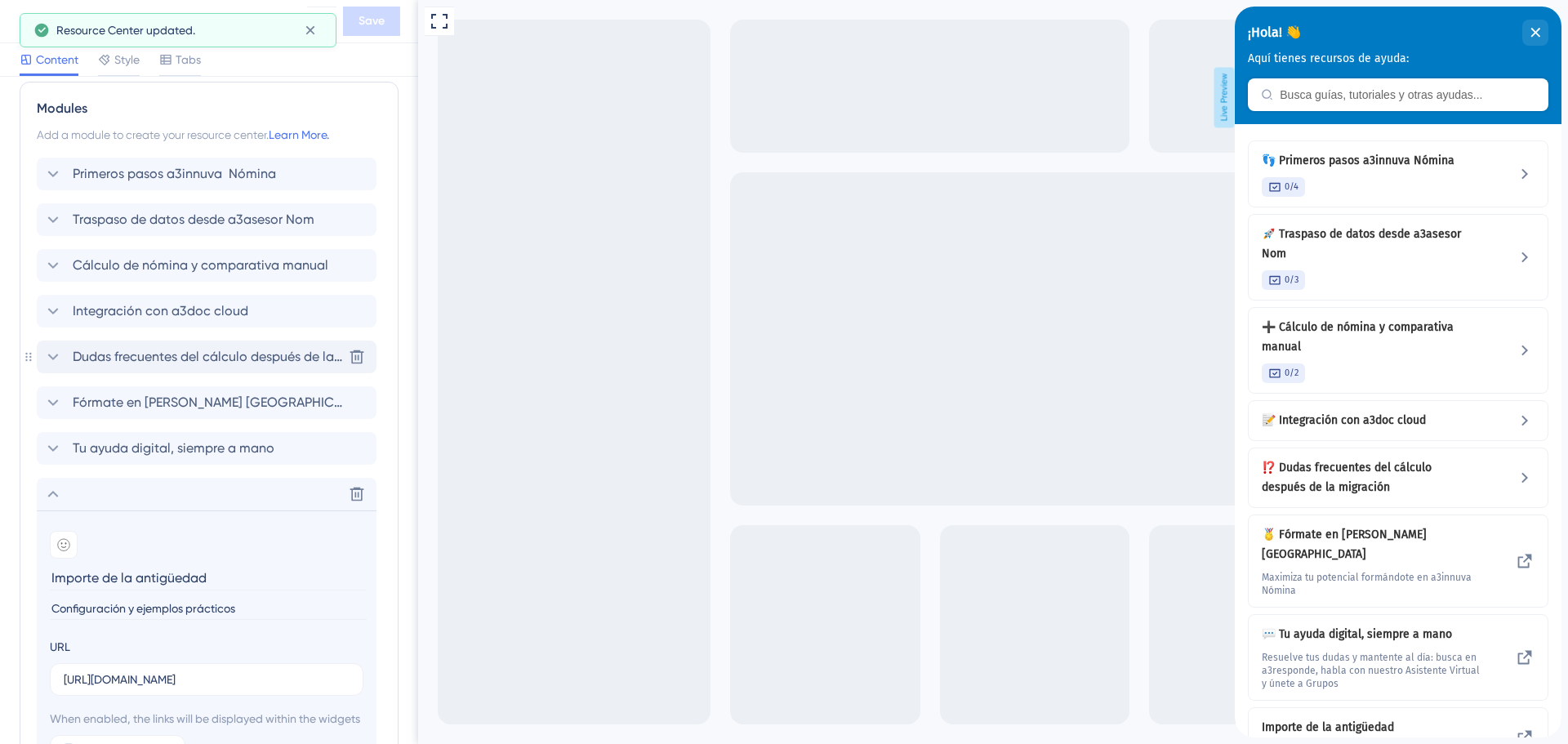 click on "Dudas frecuentes del cálculo después de la migración" at bounding box center [207, 357] 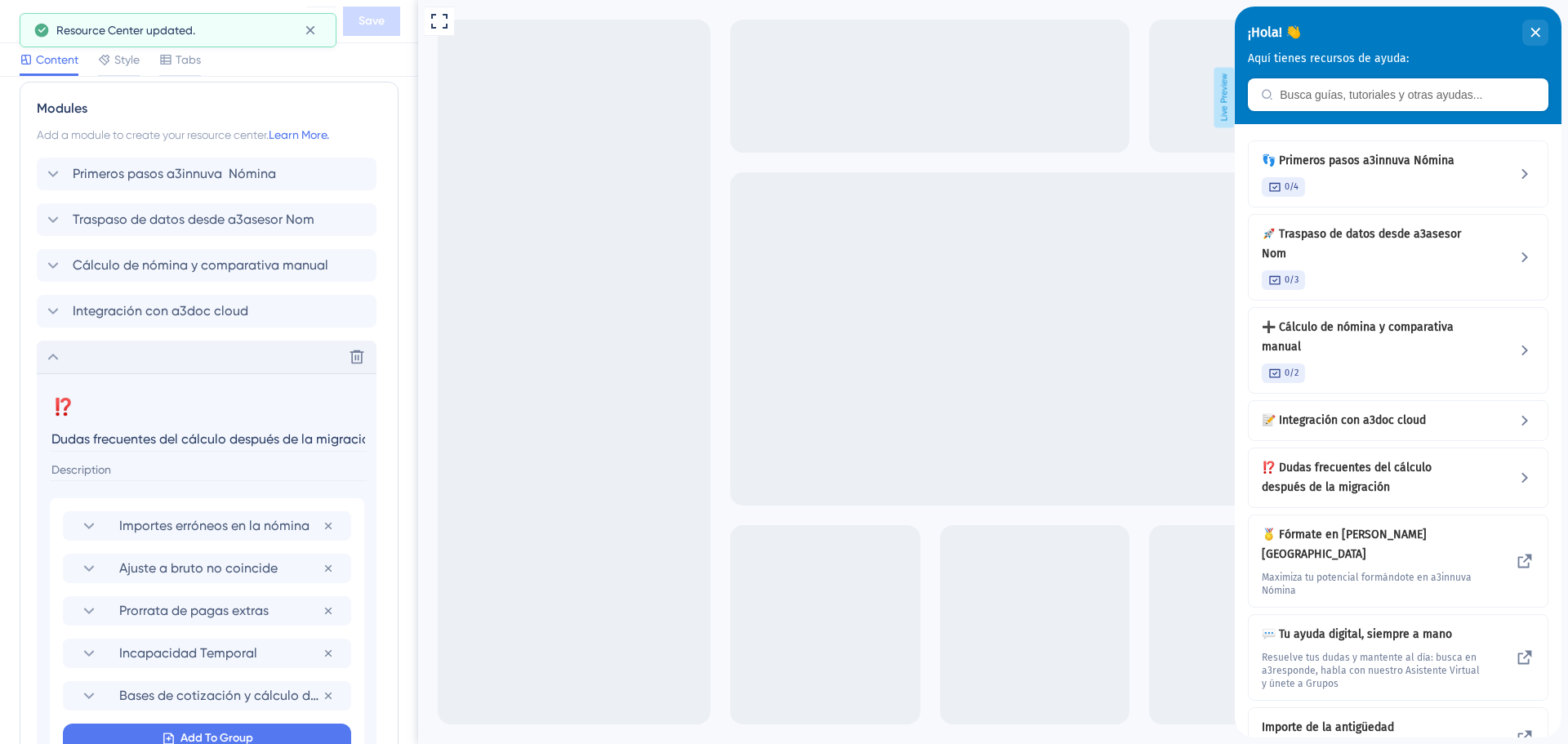 scroll, scrollTop: 0, scrollLeft: 11, axis: horizontal 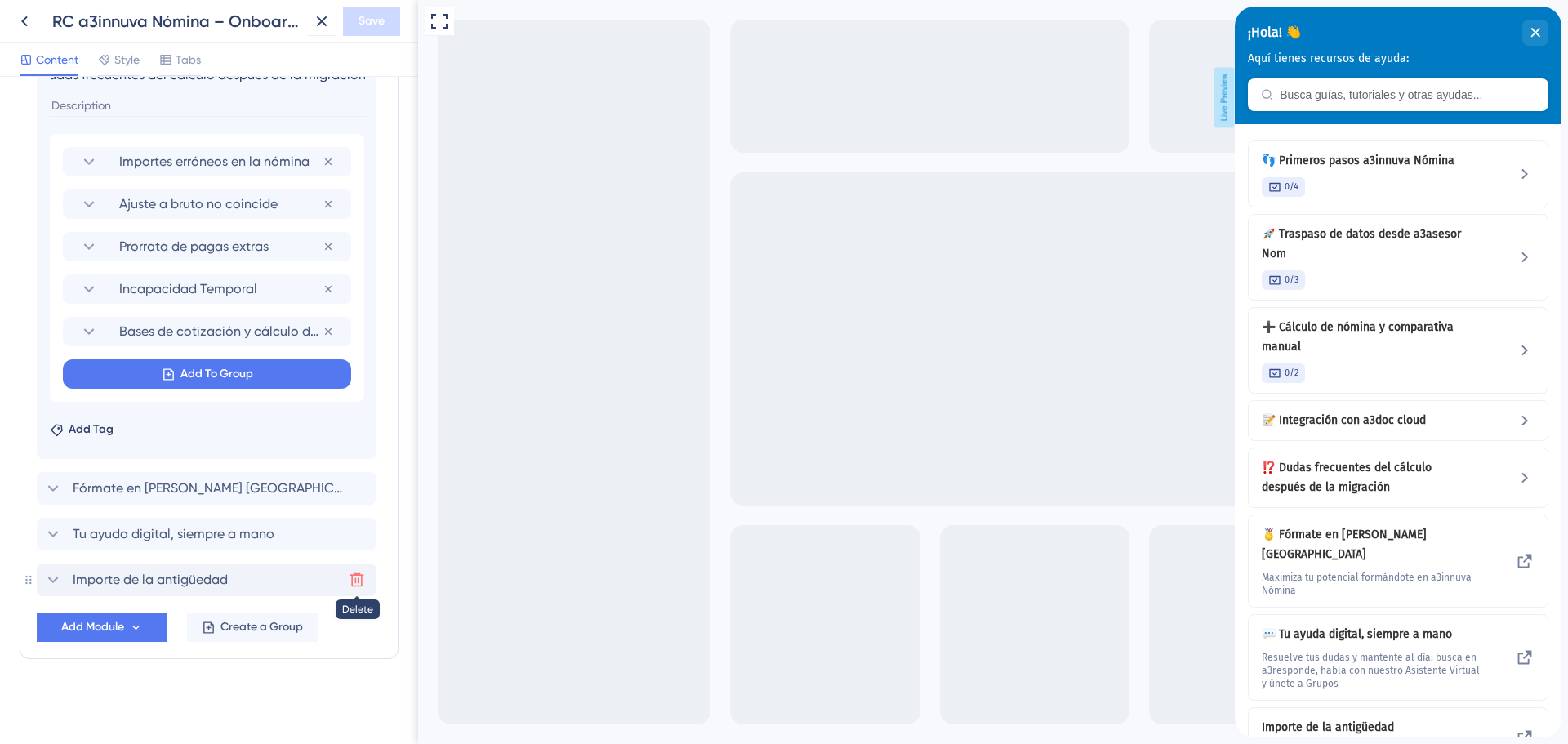 click 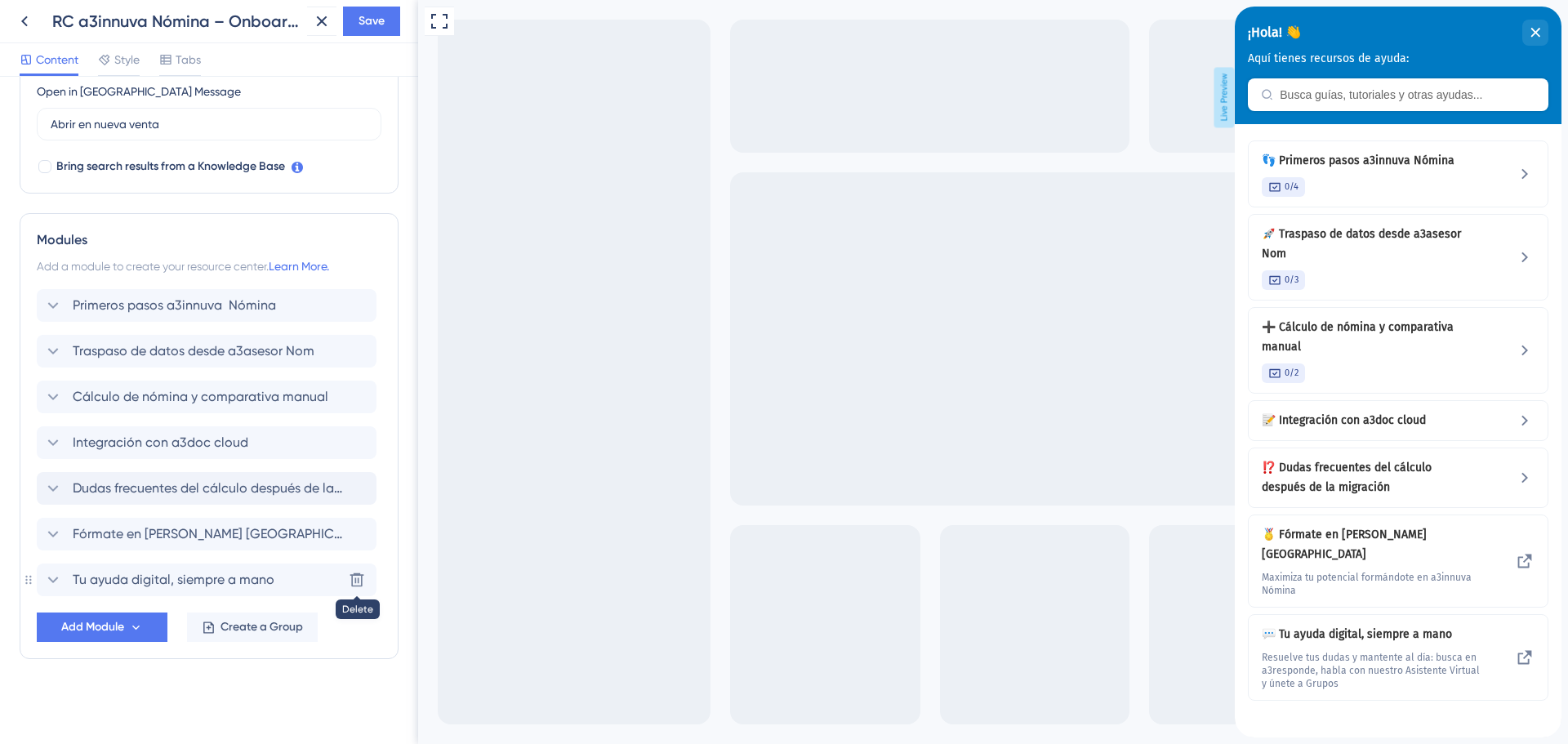 scroll, scrollTop: 471, scrollLeft: 0, axis: vertical 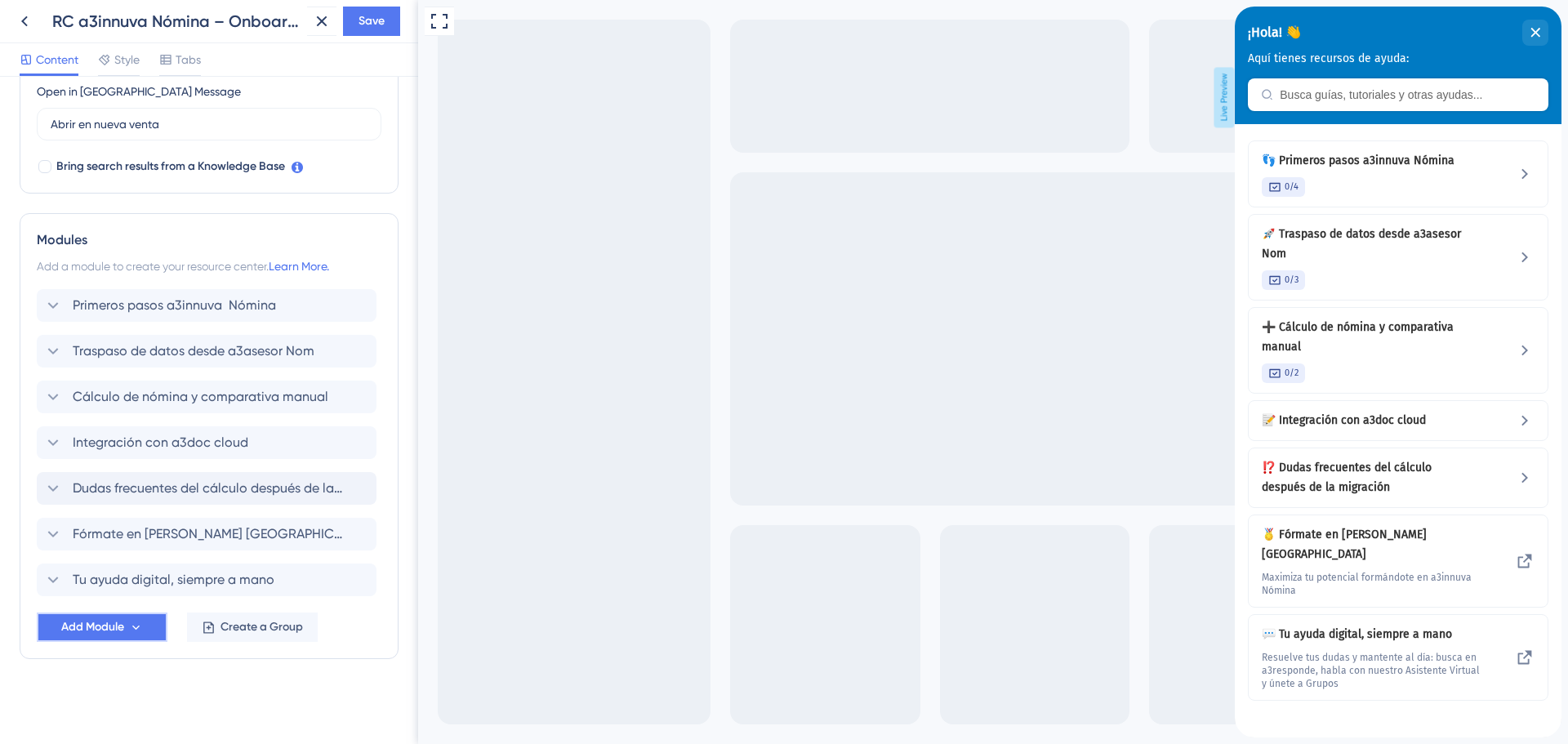 click on "Add Module" at bounding box center (92, 627) 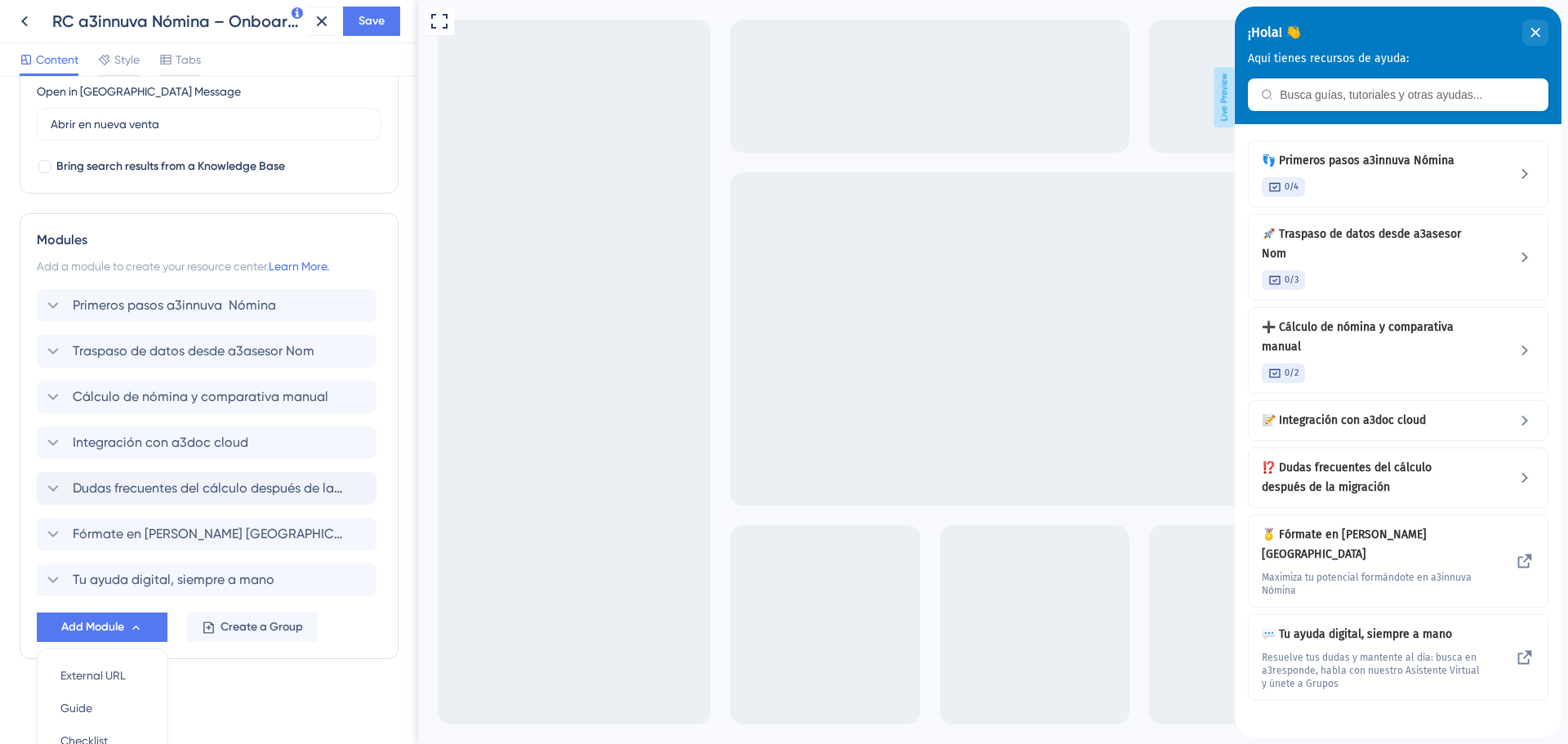 scroll, scrollTop: 626, scrollLeft: 0, axis: vertical 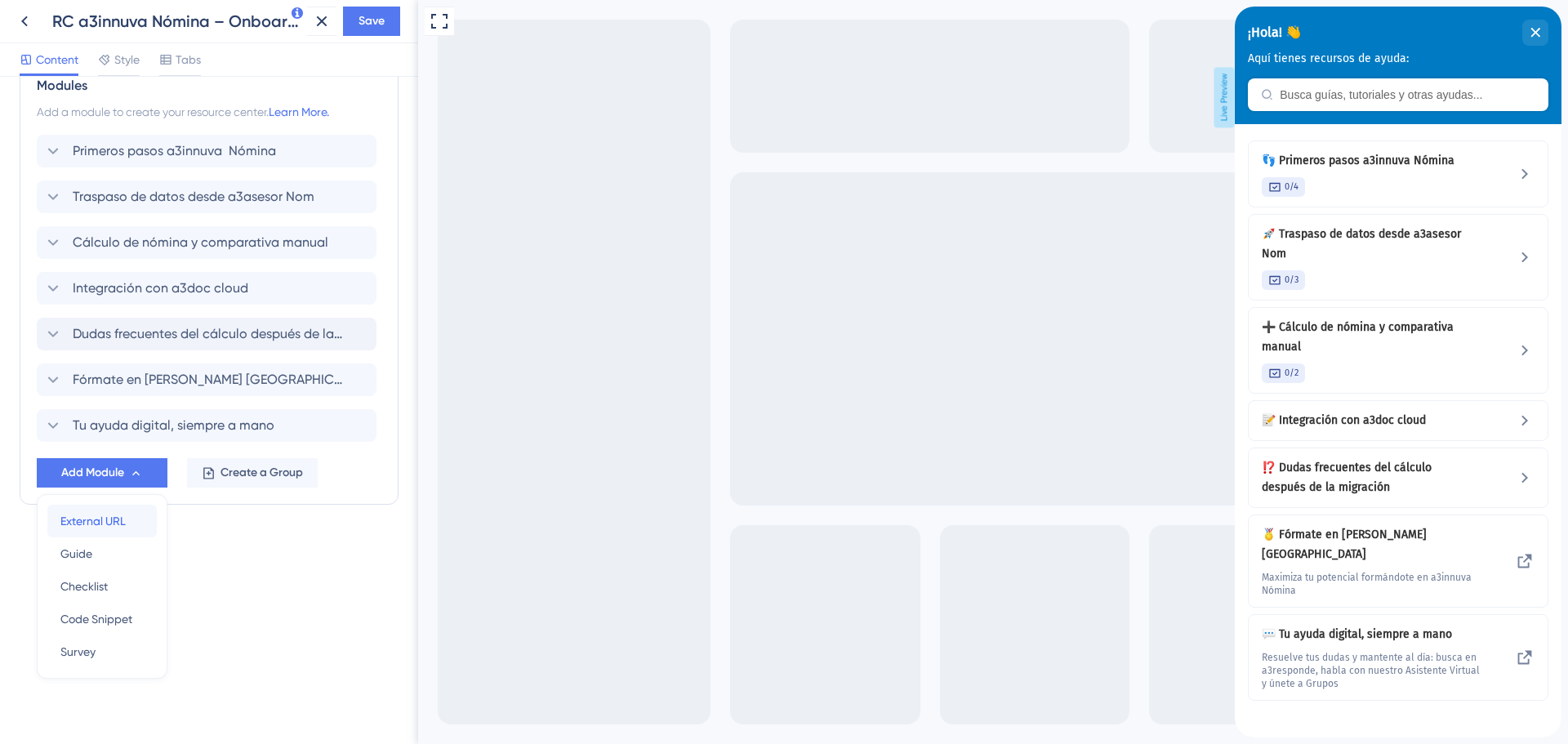 click on "External URL" at bounding box center (93, 521) 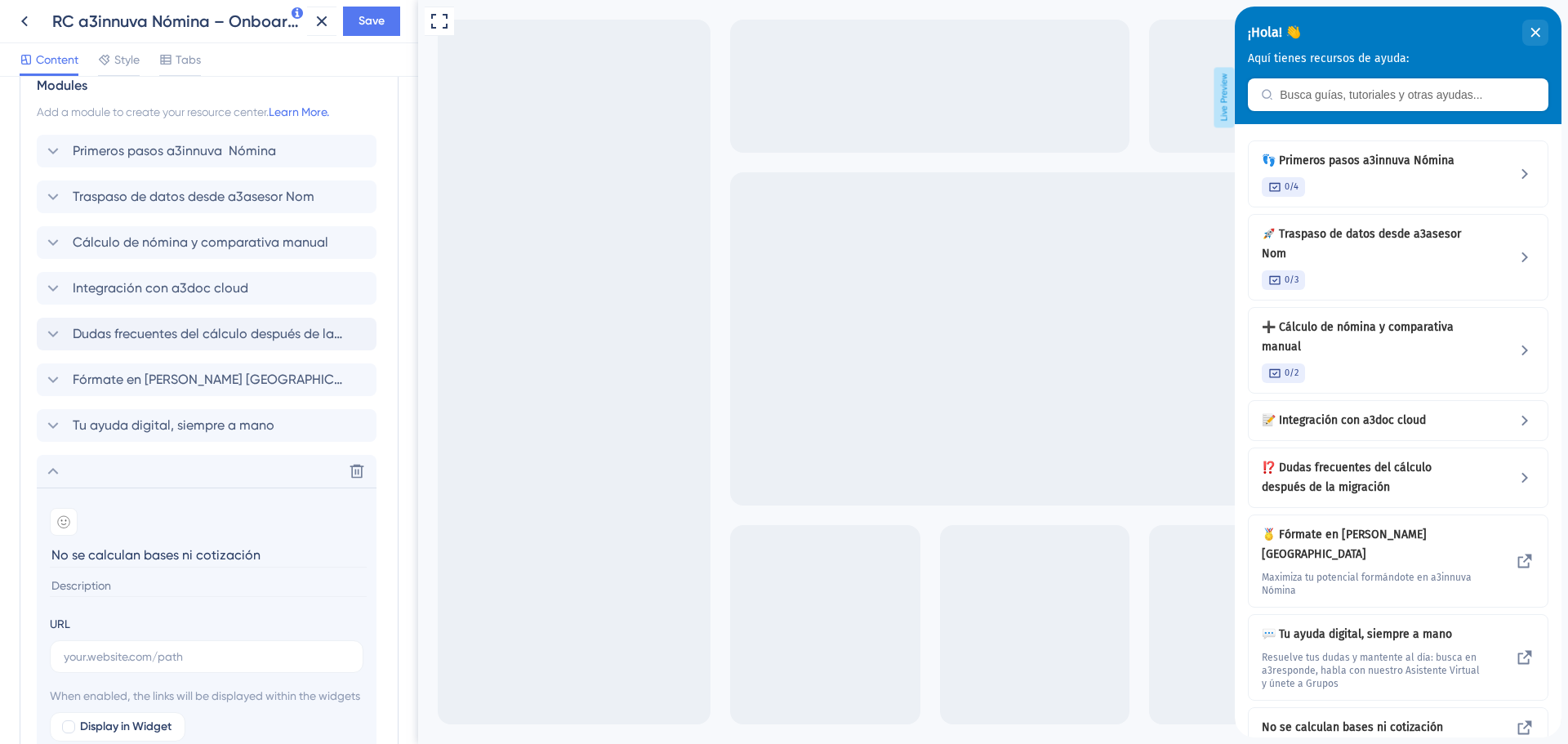 type on "No se calculan bases ni cotización" 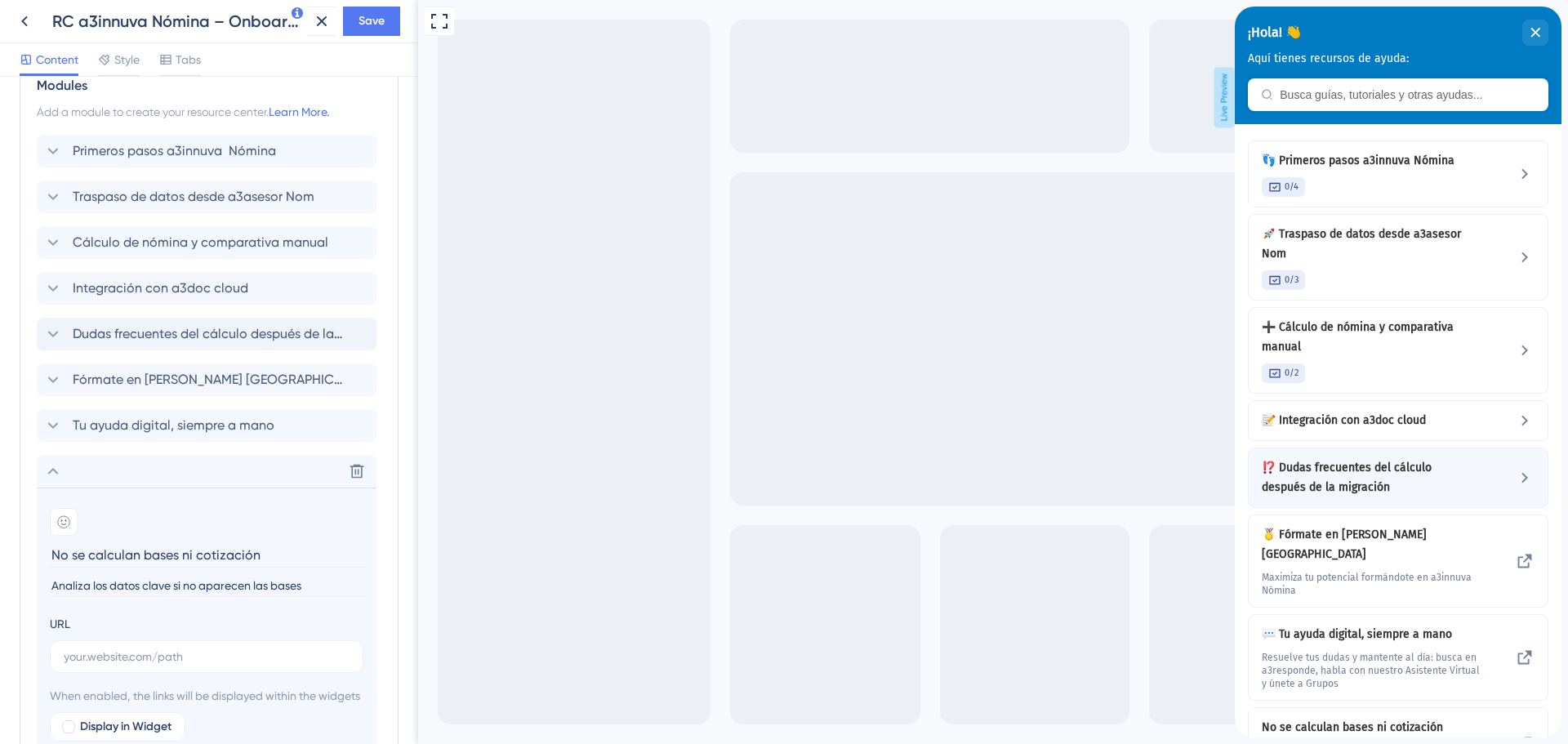 type on "Analiza los datos clave si no aparecen las bases" 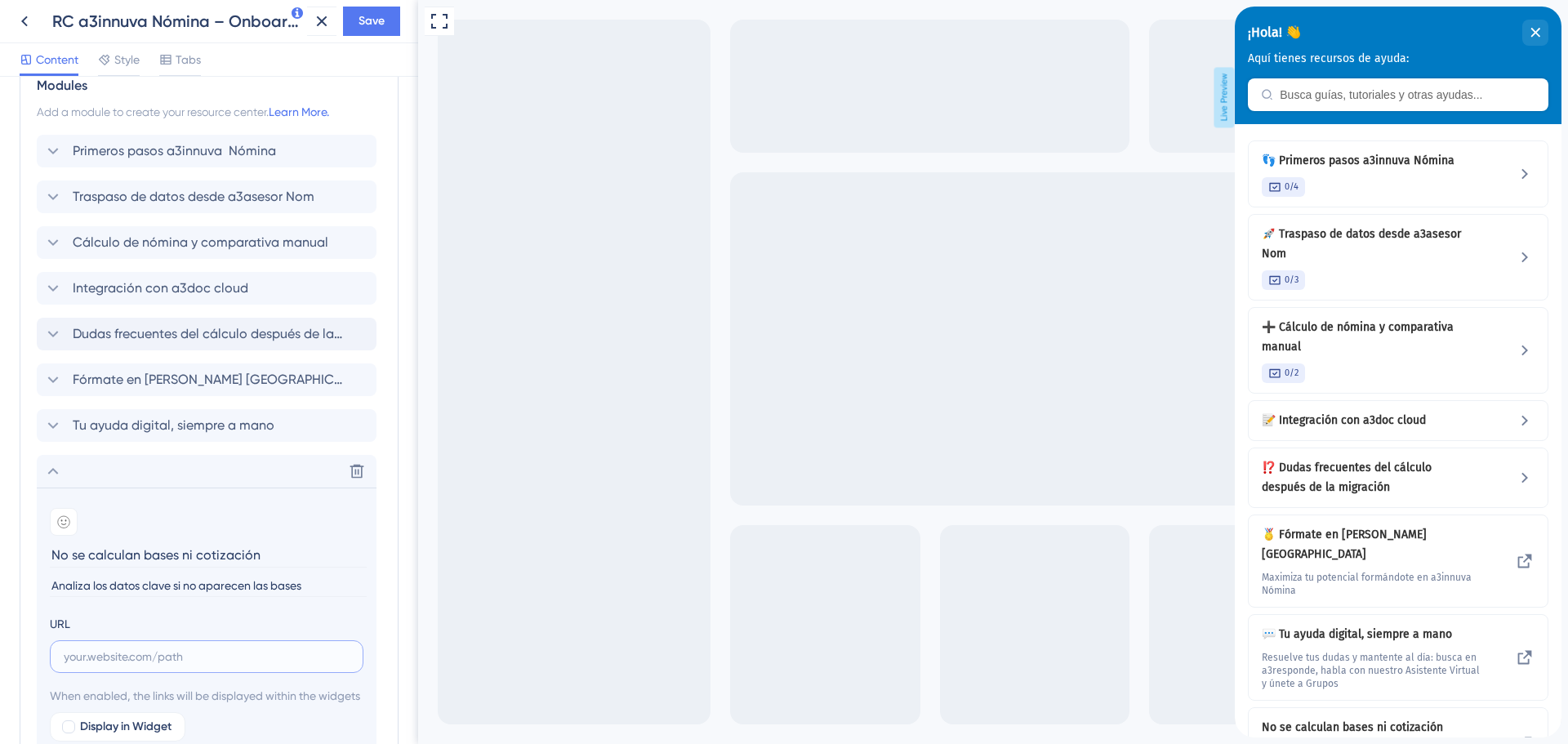 click at bounding box center (207, 657) 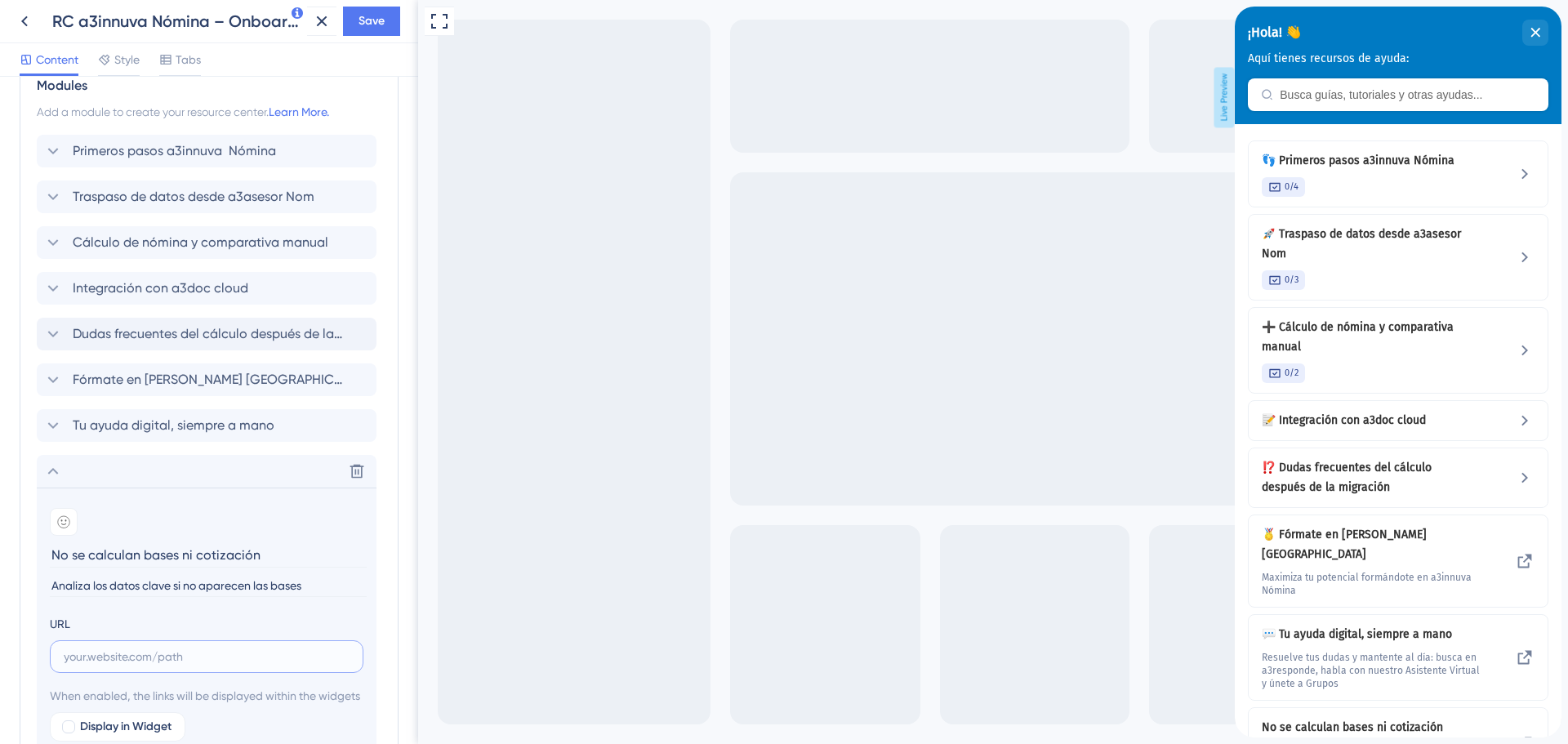 paste on "[URL][DOMAIN_NAME]" 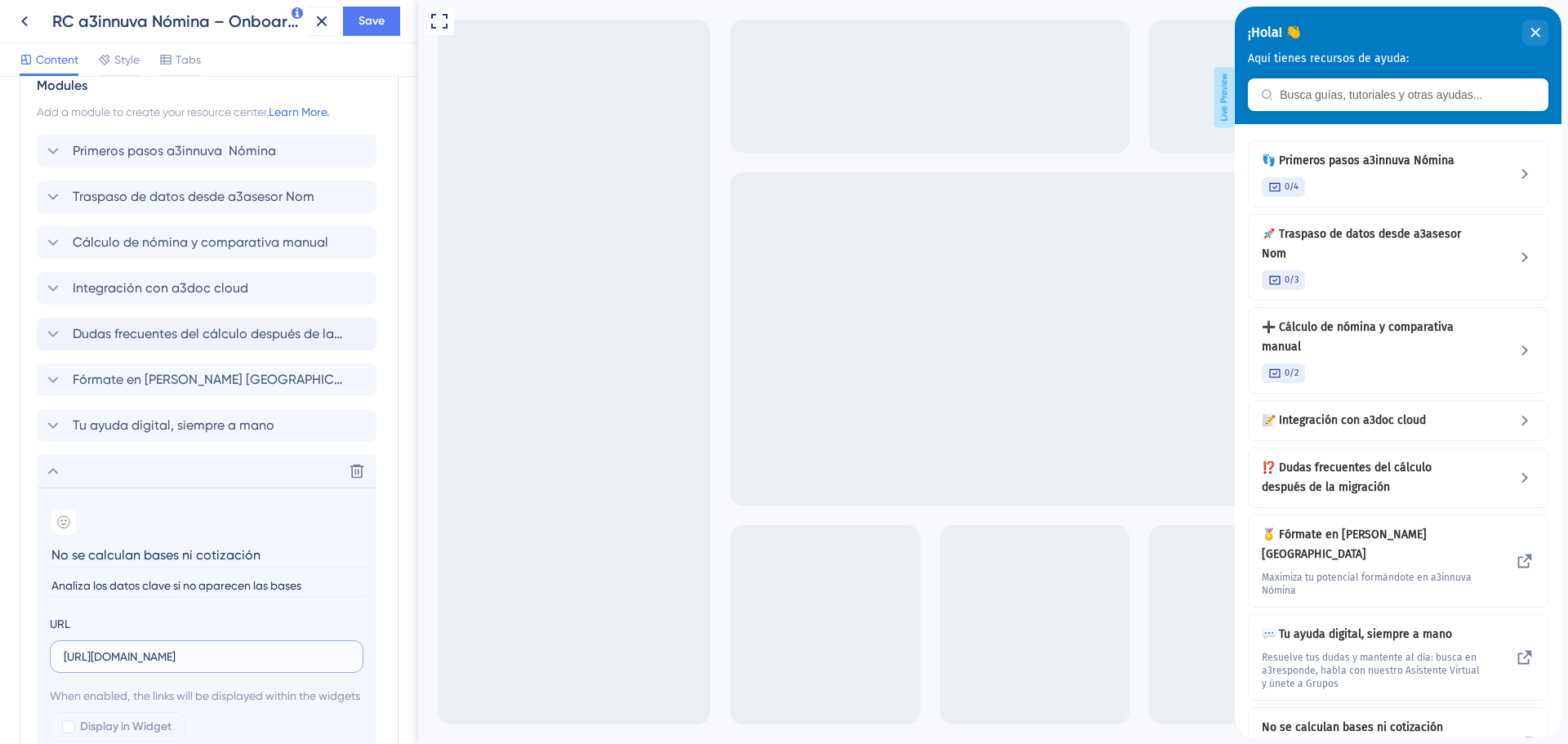scroll, scrollTop: 0, scrollLeft: 326, axis: horizontal 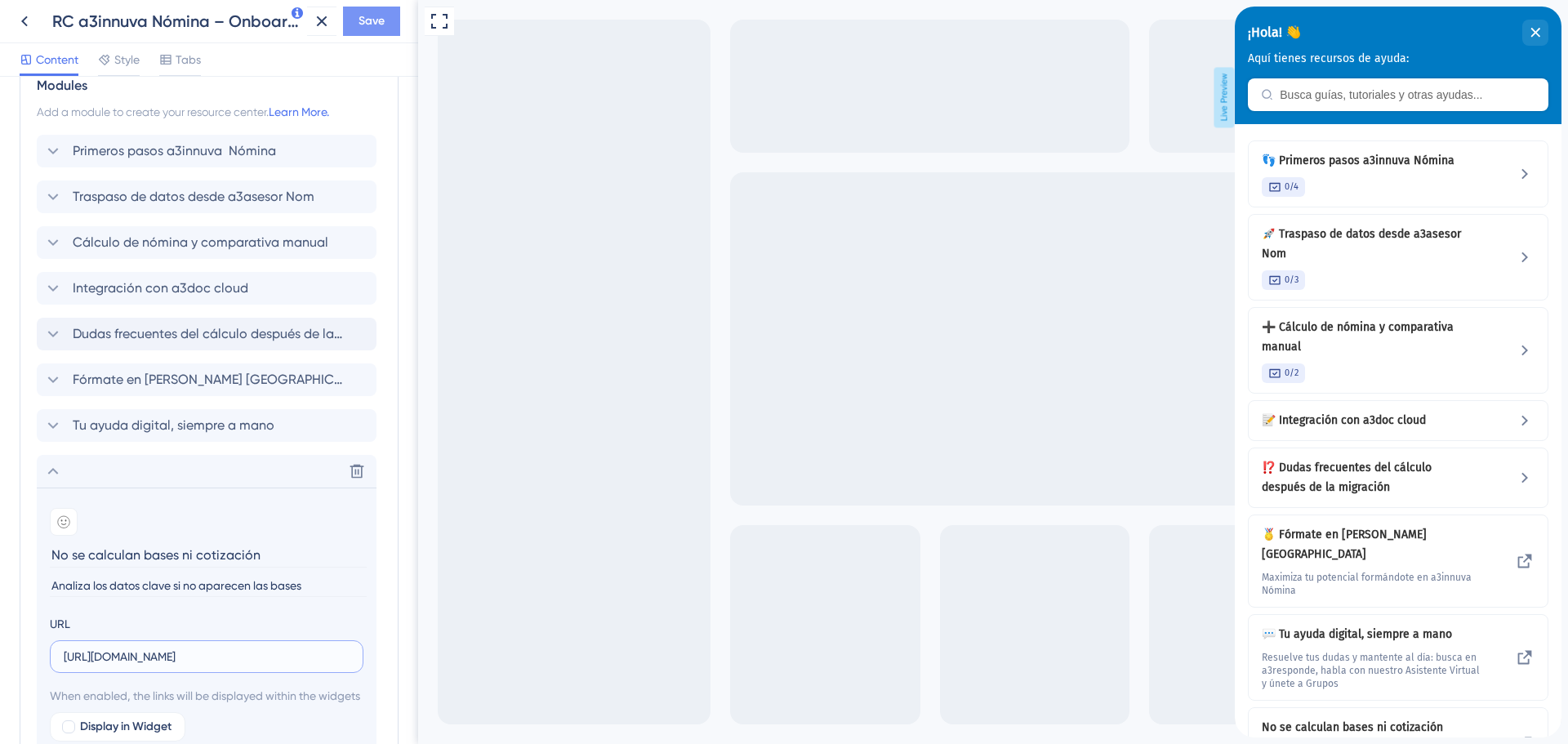 type on "[URL][DOMAIN_NAME]" 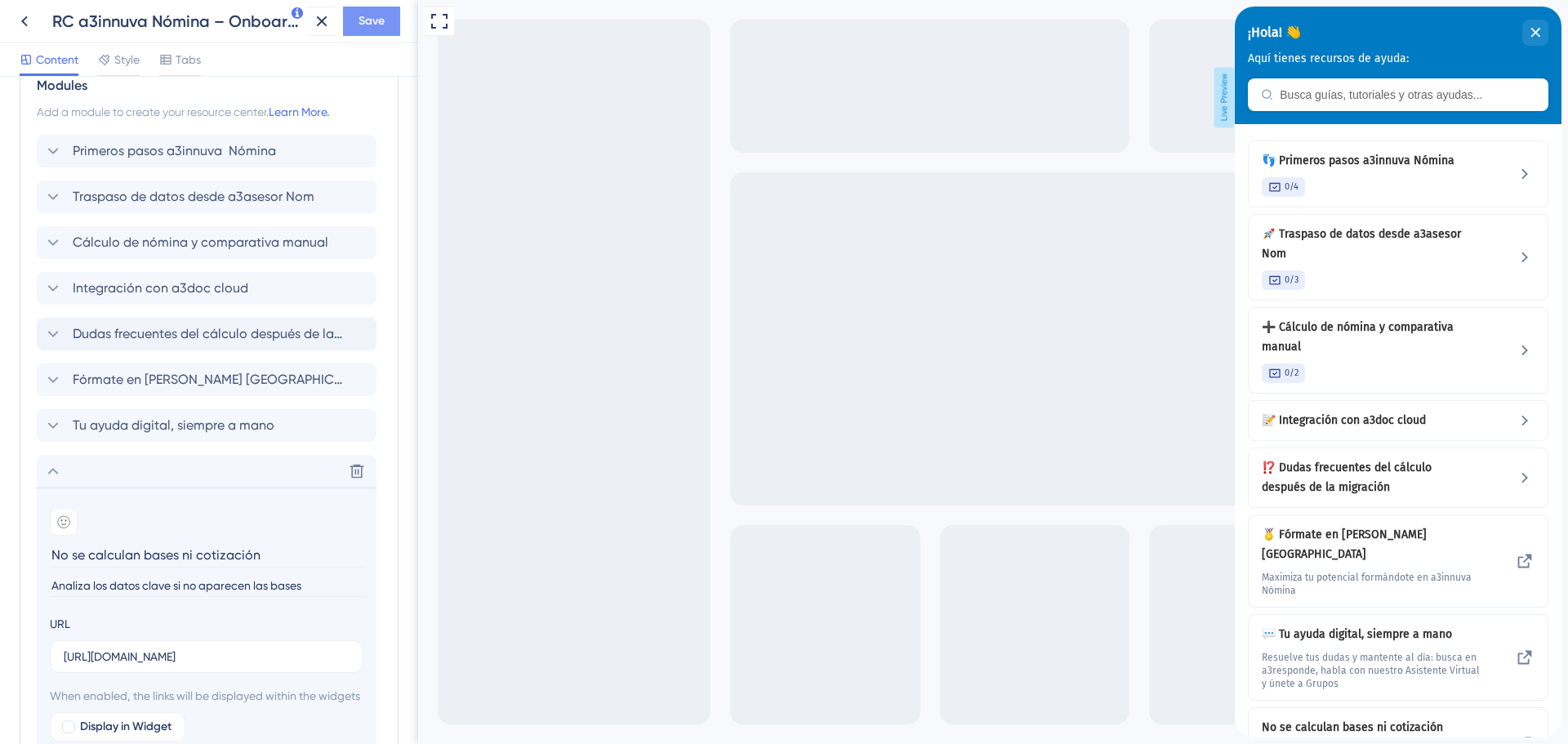 click on "Save" at bounding box center (372, 21) 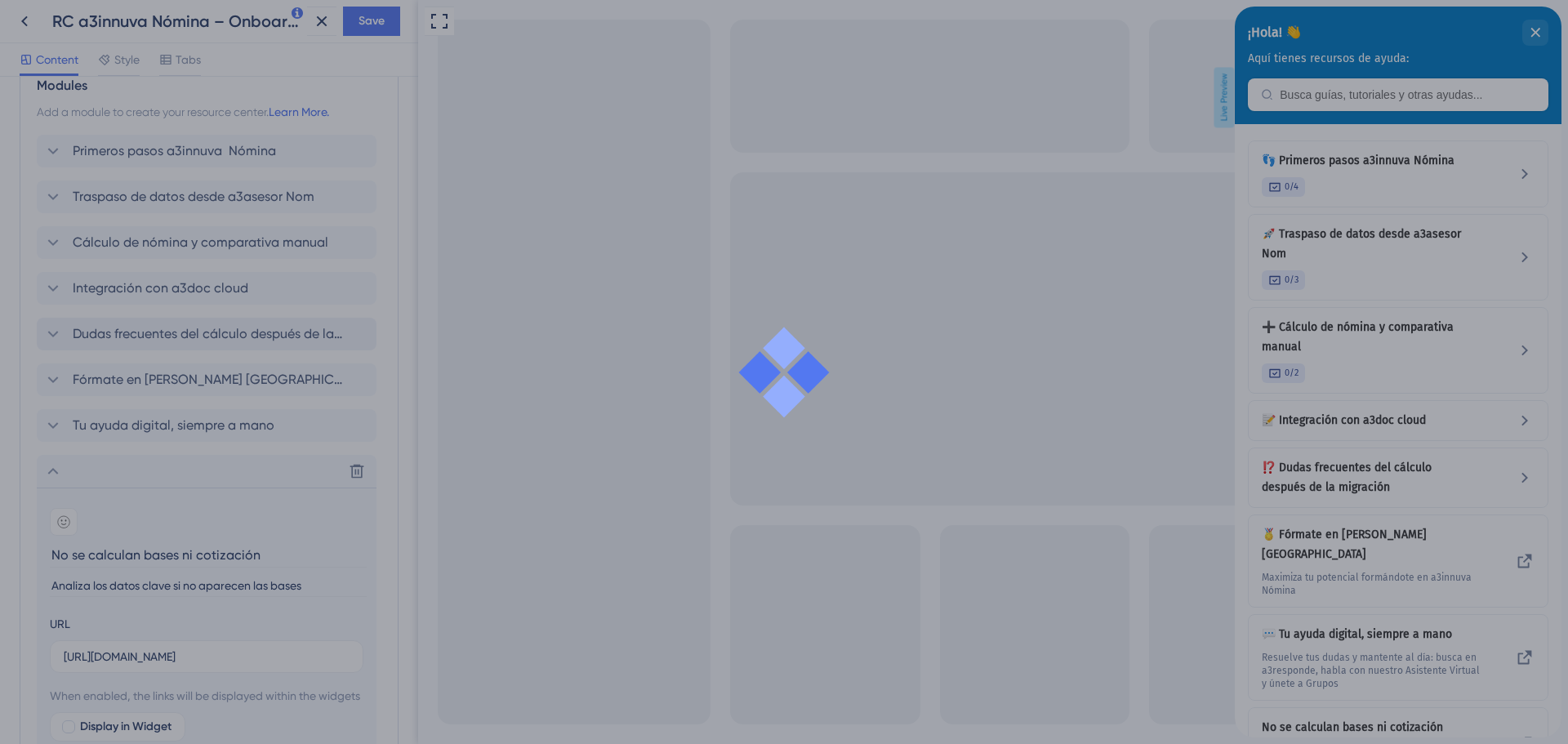 scroll, scrollTop: 0, scrollLeft: 0, axis: both 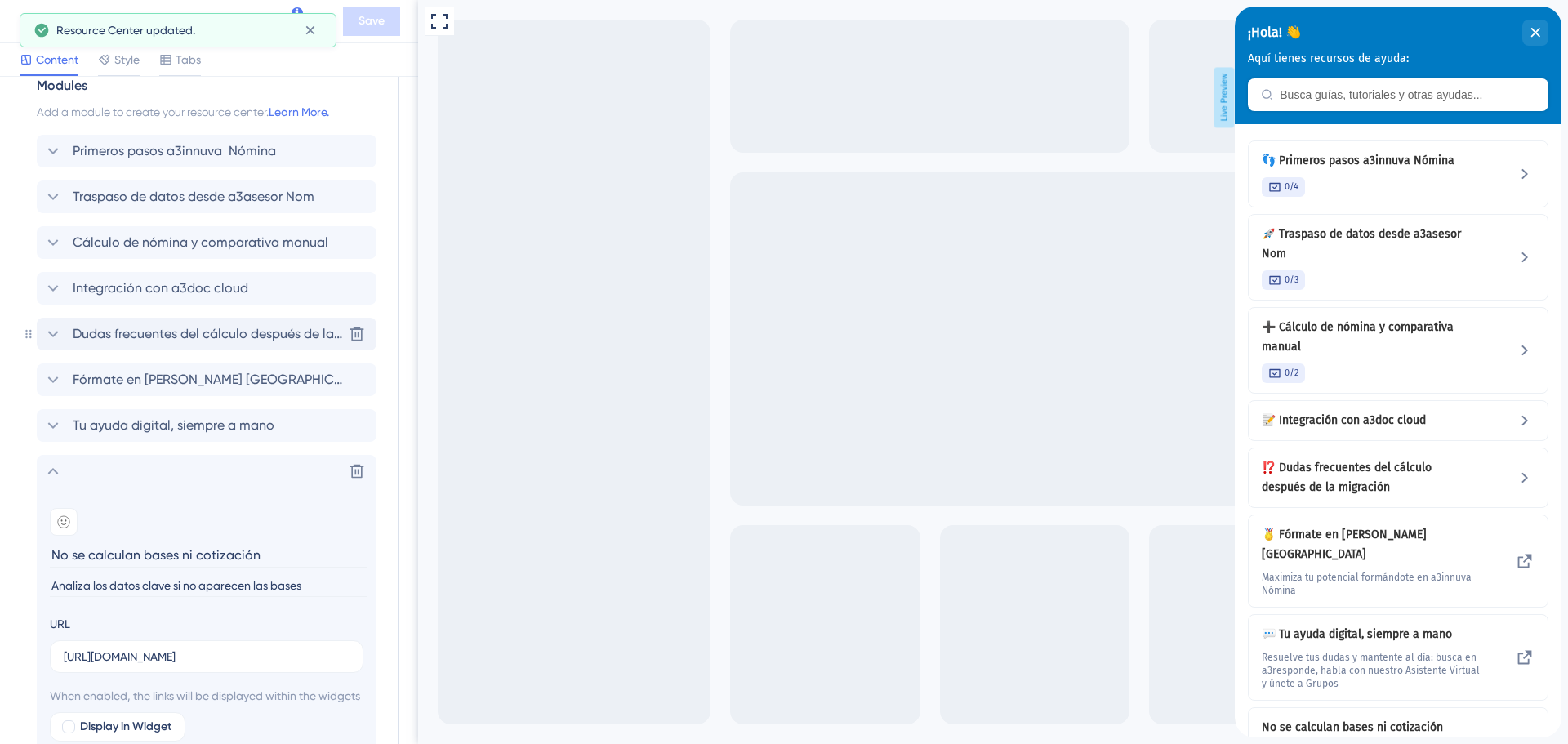 click on "Dudas frecuentes del cálculo después de la migración" at bounding box center (207, 334) 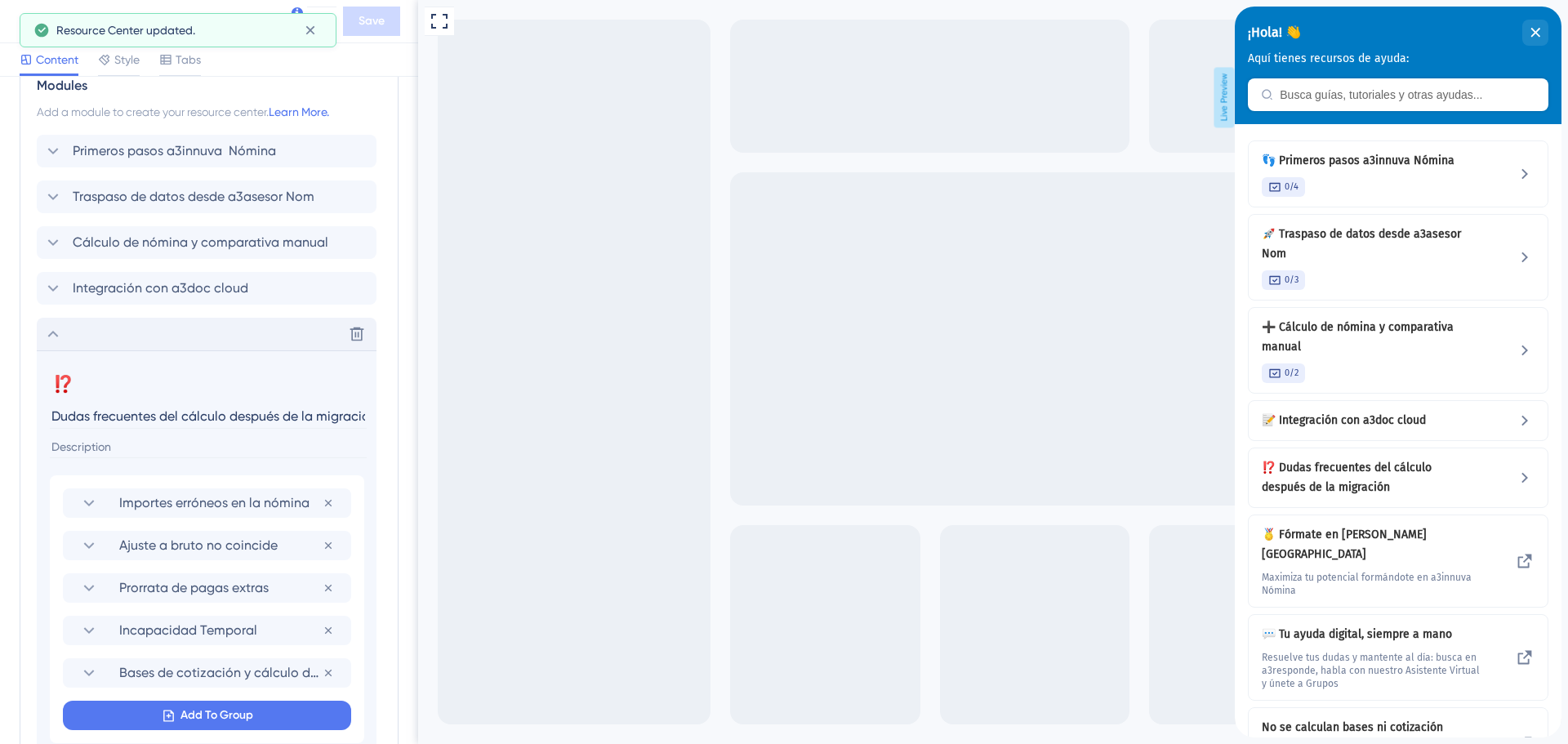 scroll, scrollTop: 0, scrollLeft: 11, axis: horizontal 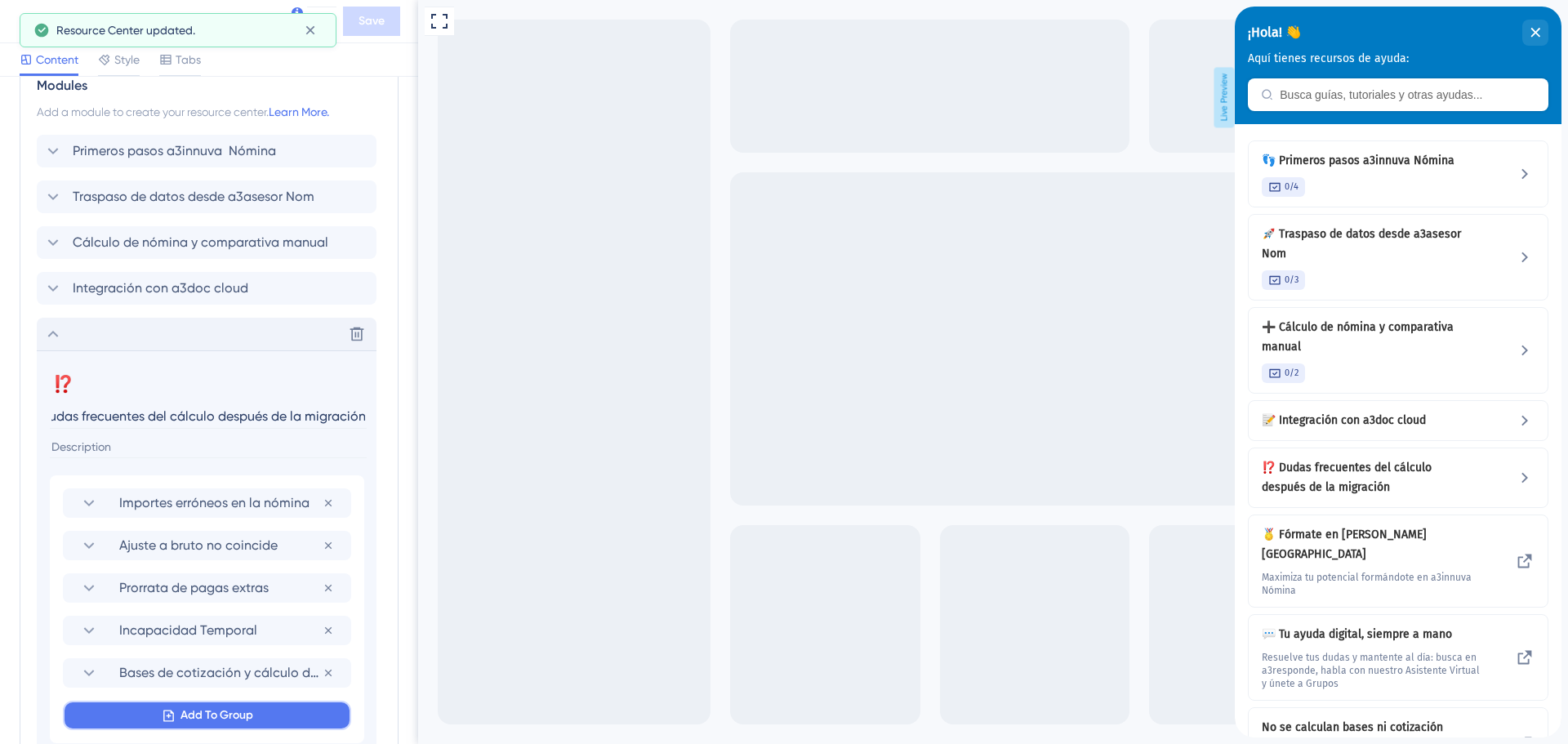 click on "Add To Group" at bounding box center [216, 715] 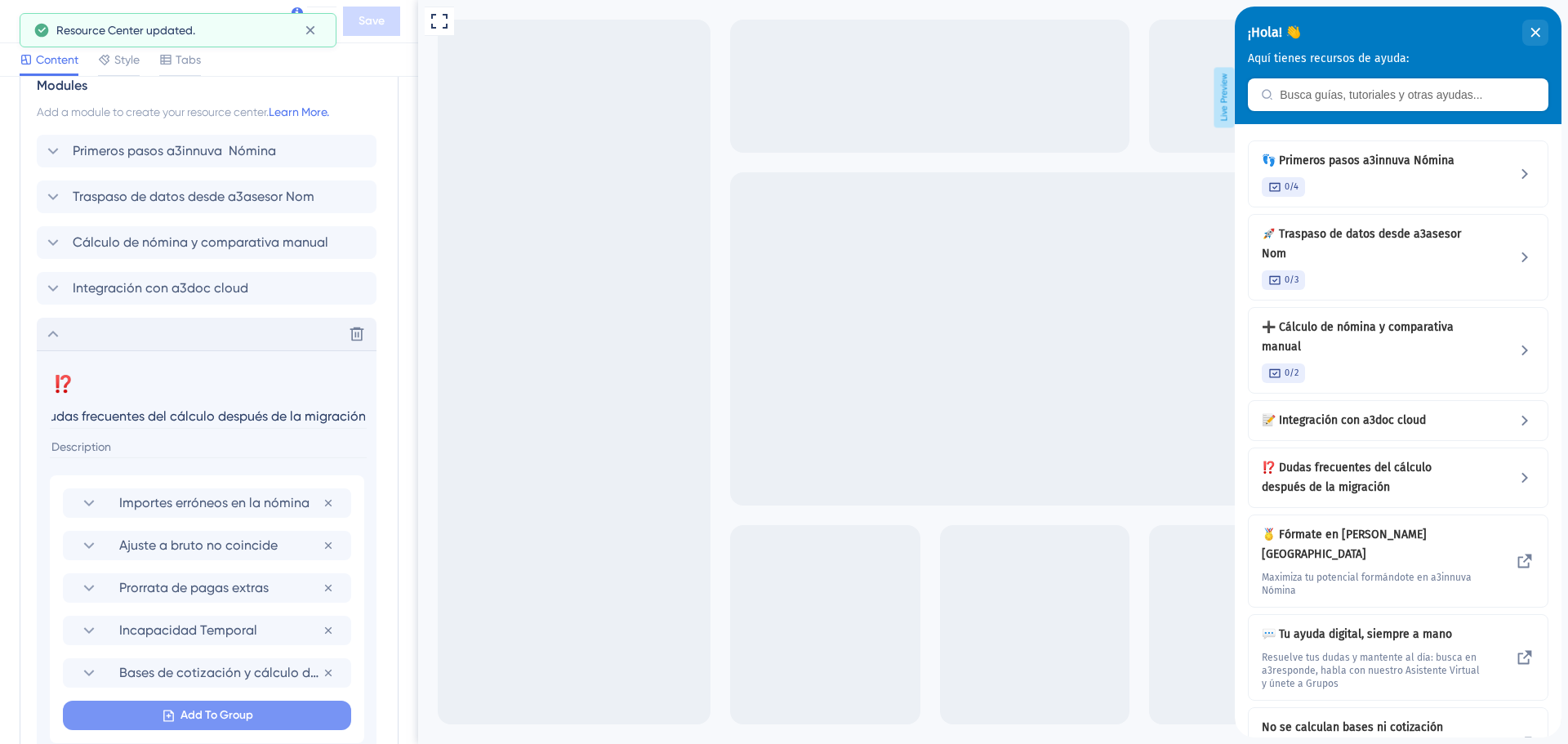 scroll, scrollTop: 0, scrollLeft: 0, axis: both 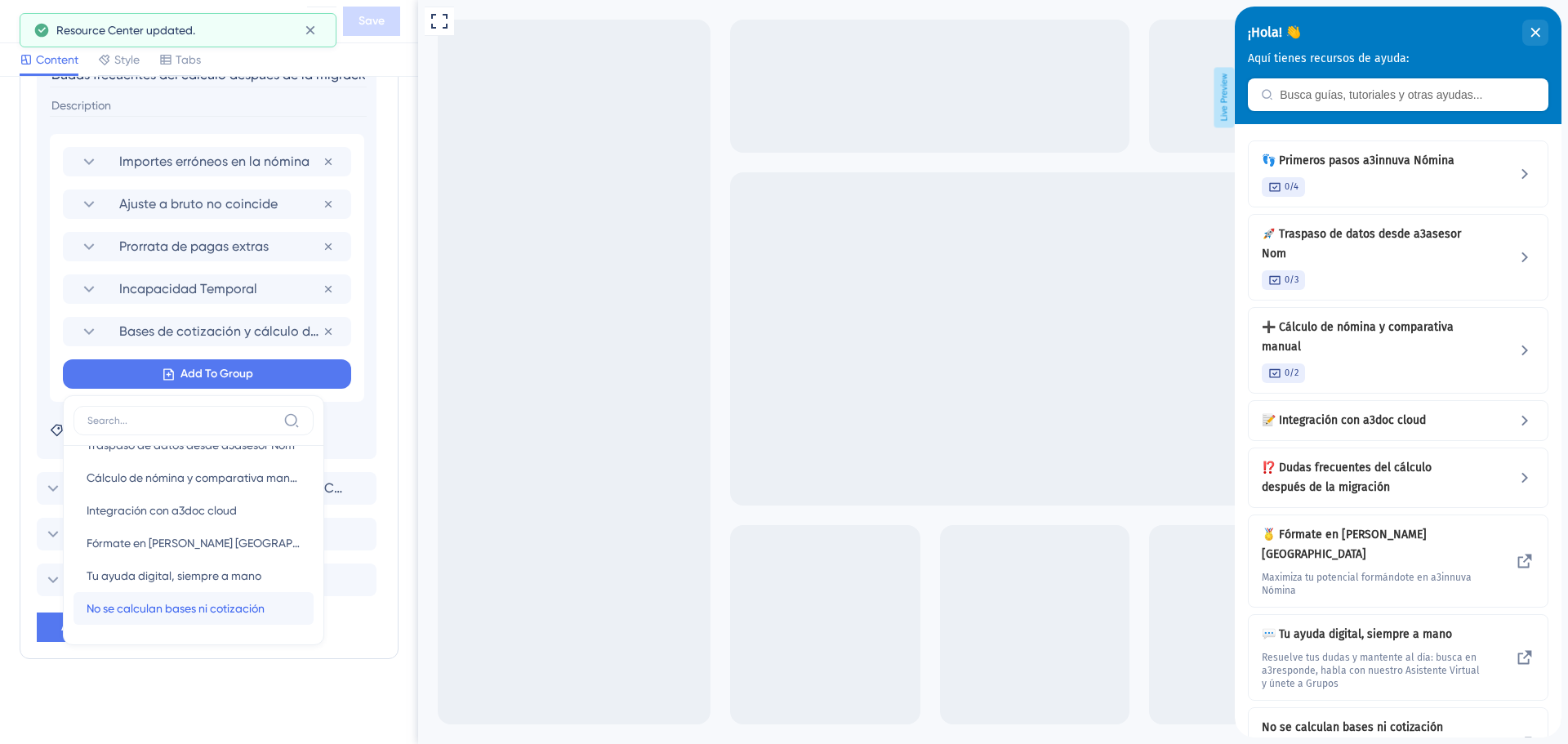 click on "No se calculan bases ni cotización" at bounding box center [176, 608] 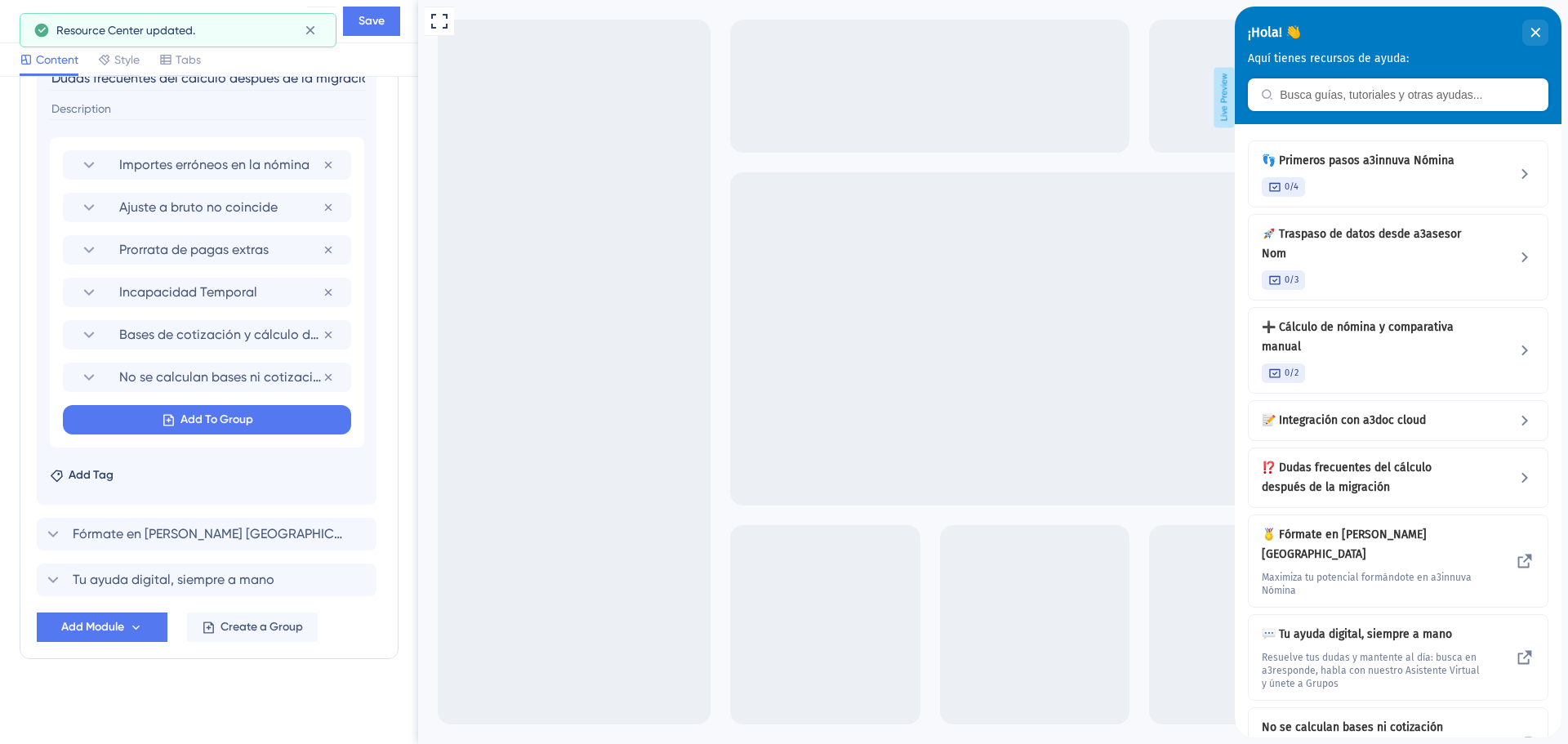 scroll, scrollTop: 964, scrollLeft: 0, axis: vertical 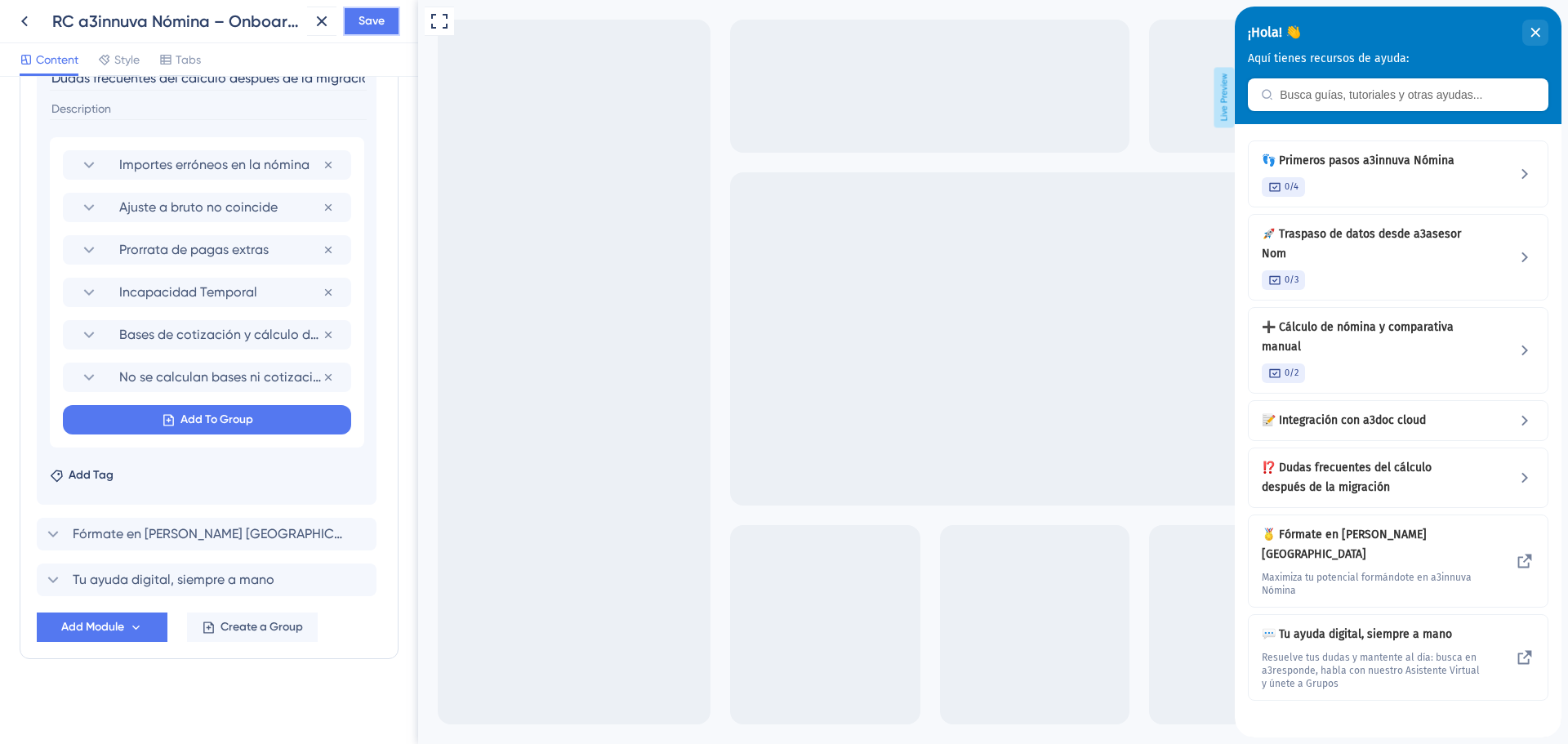 click on "Save" at bounding box center (372, 21) 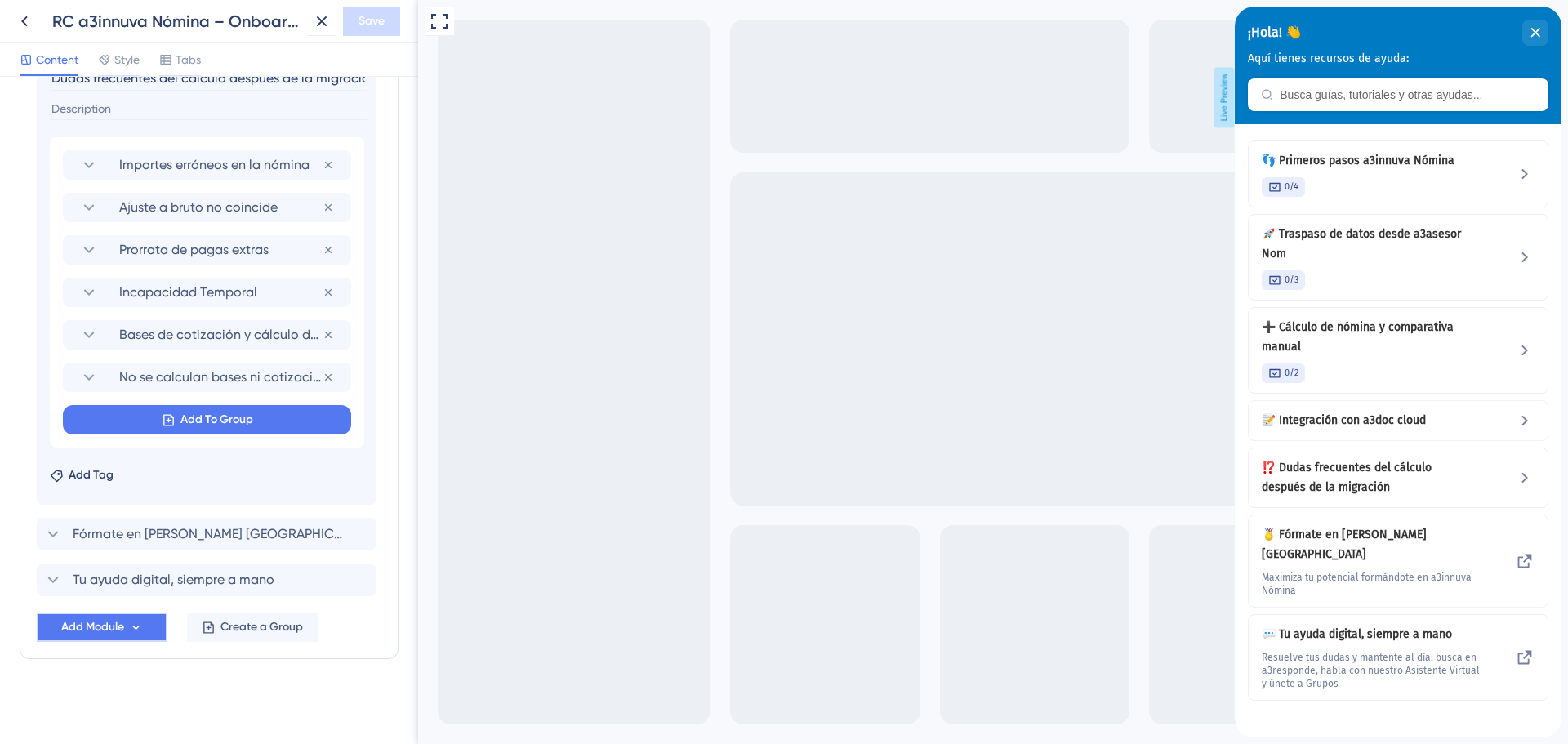 click on "Add Module" at bounding box center [92, 627] 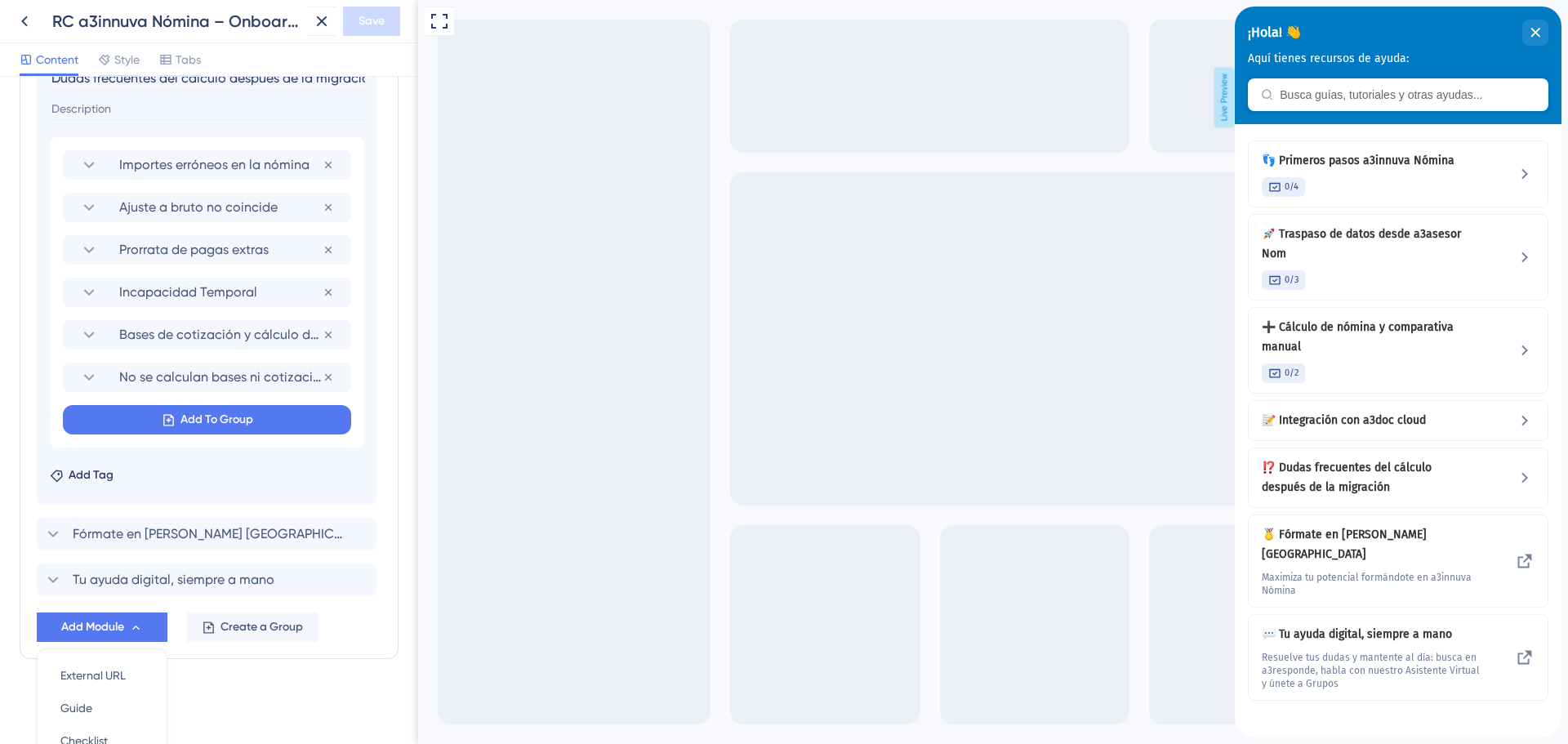 scroll, scrollTop: 1118, scrollLeft: 0, axis: vertical 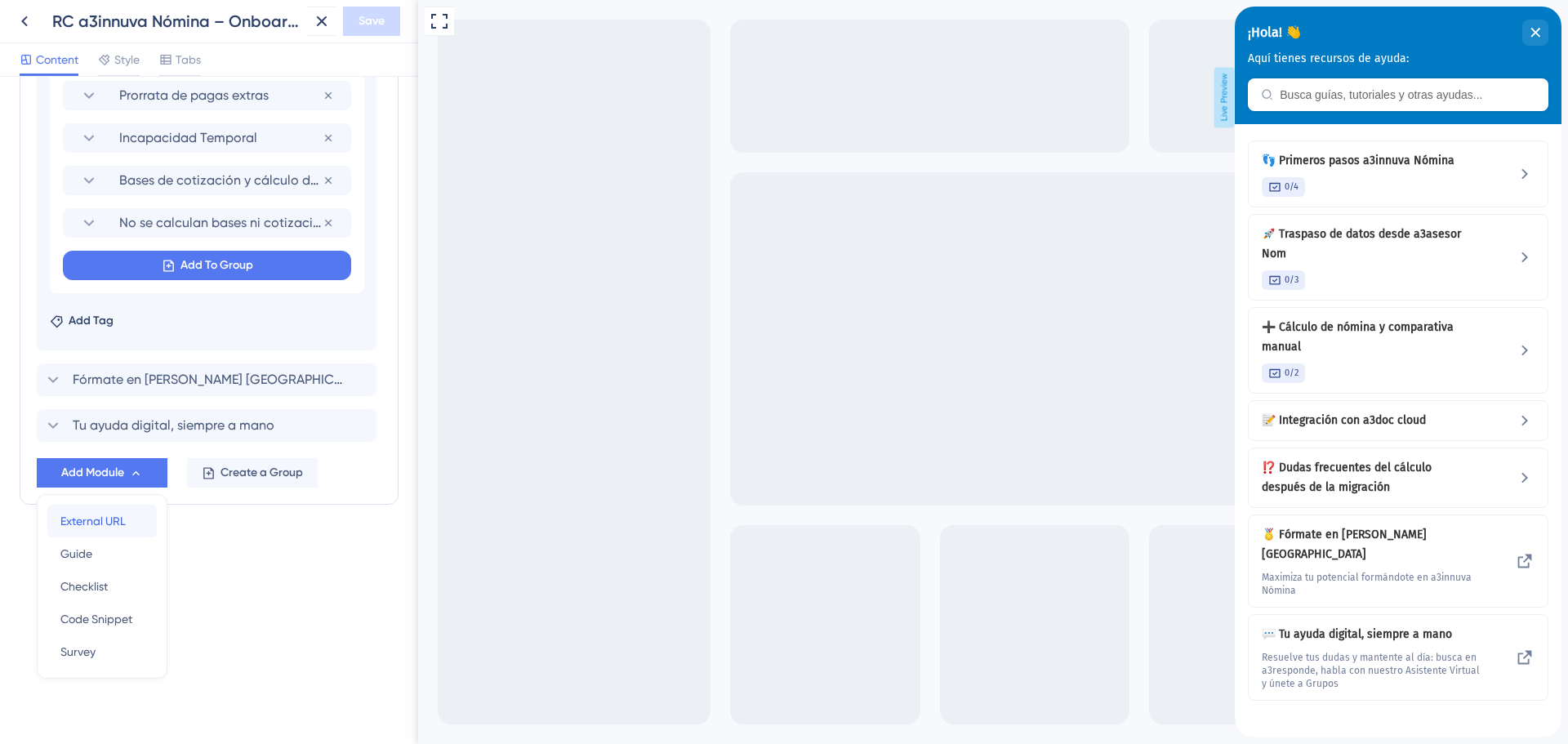 click on "External URL" at bounding box center [93, 521] 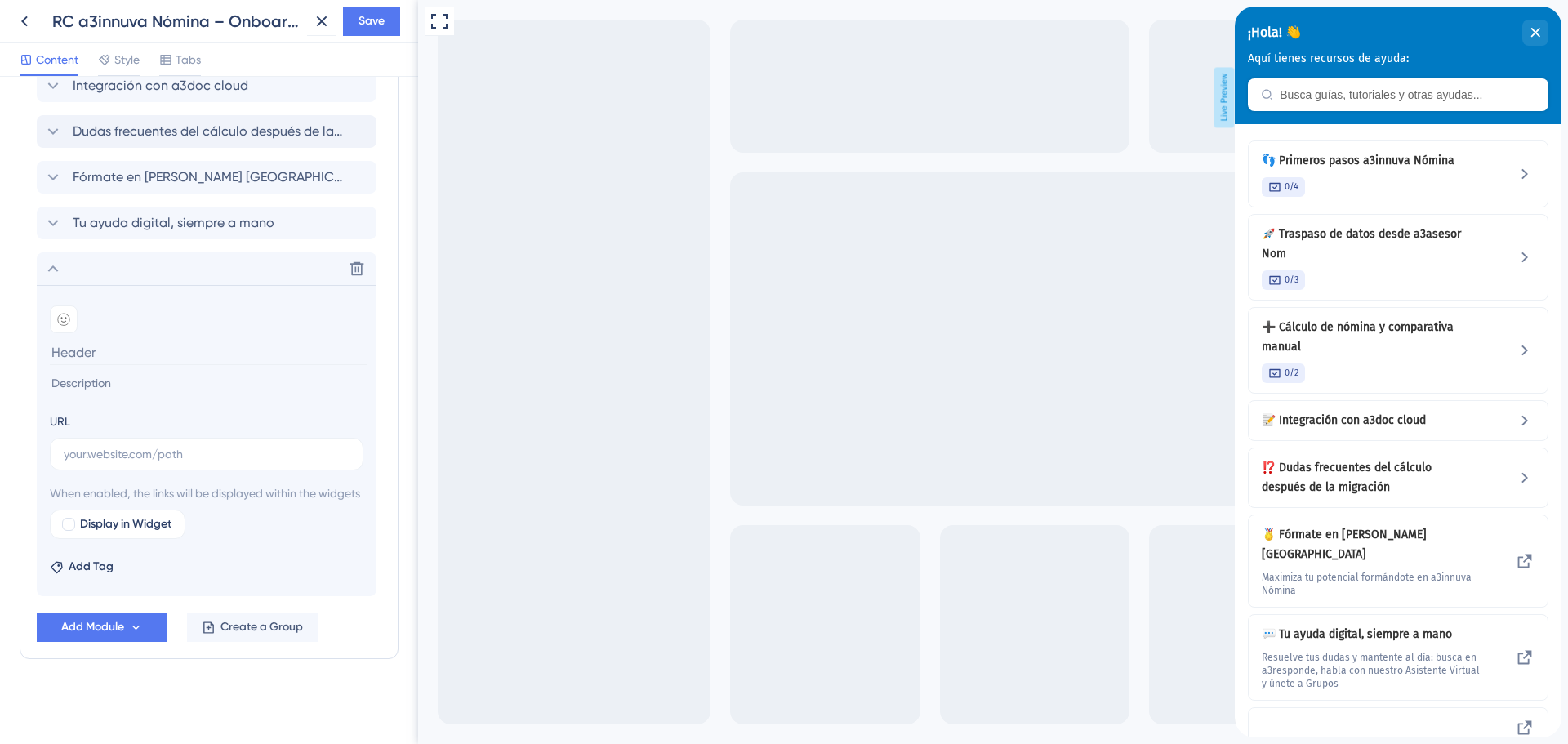 scroll, scrollTop: 848, scrollLeft: 0, axis: vertical 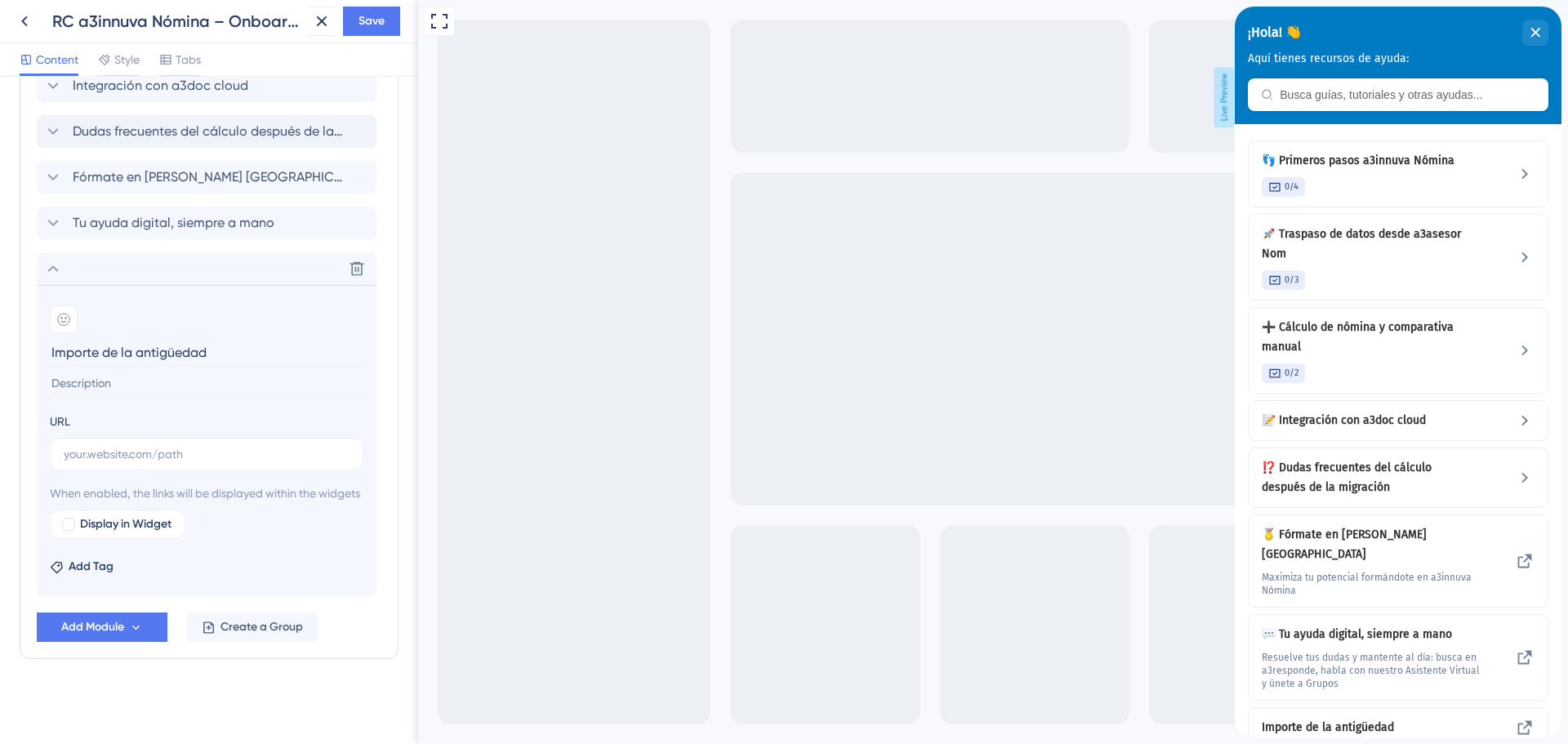 type on "Importe de la antigüedad" 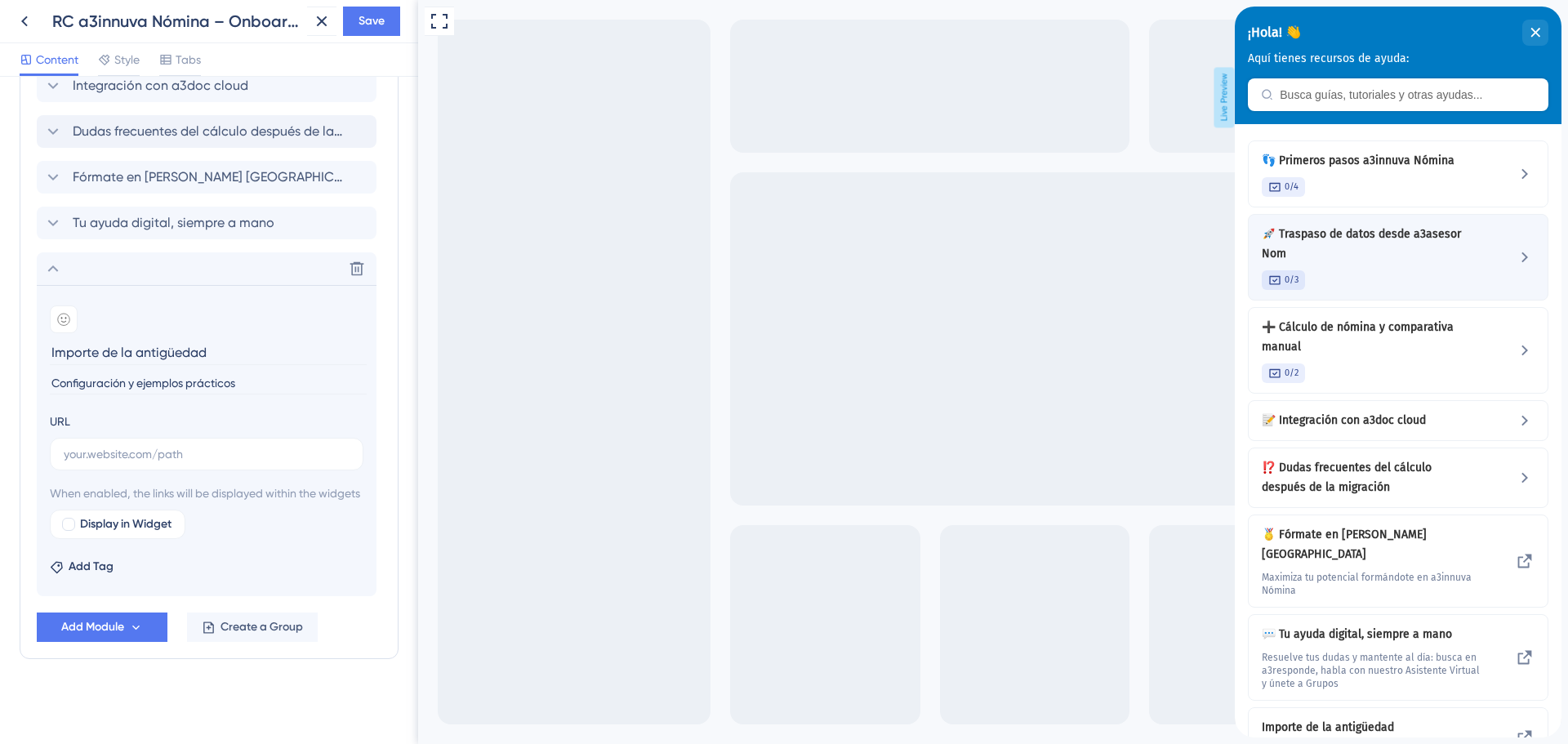 type on "Configuración y ejemplos prácticos" 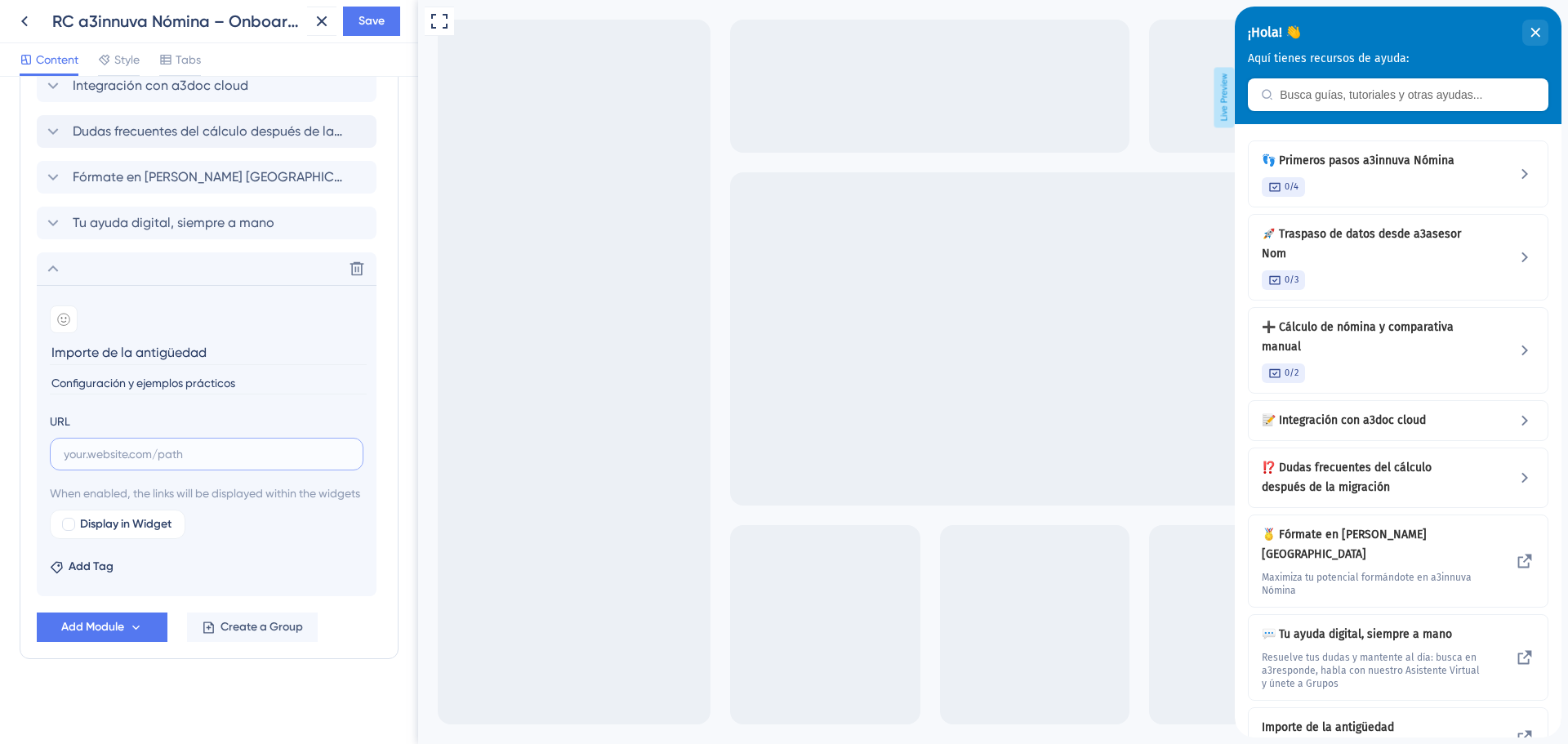 click at bounding box center (207, 454) 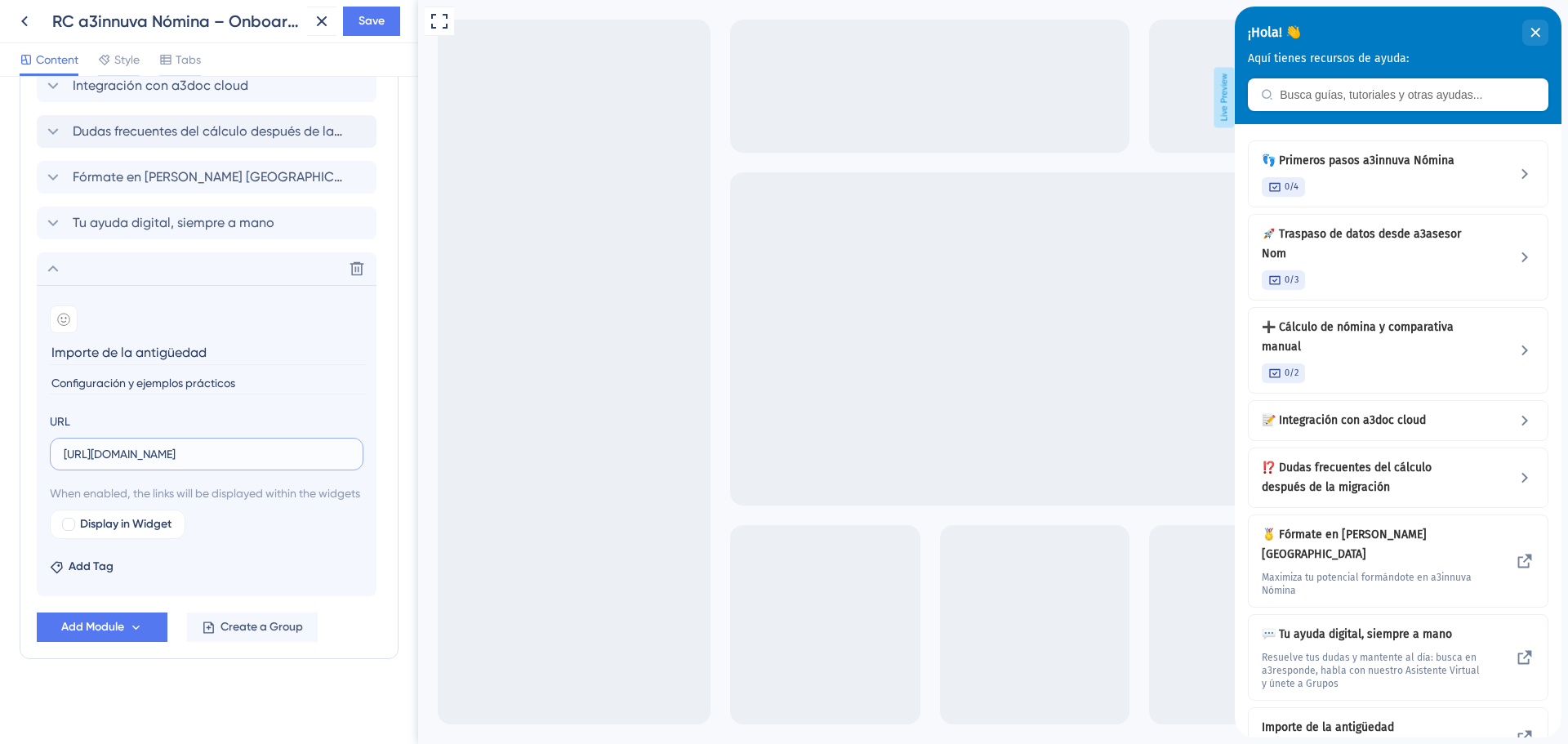 scroll, scrollTop: 0, scrollLeft: 317, axis: horizontal 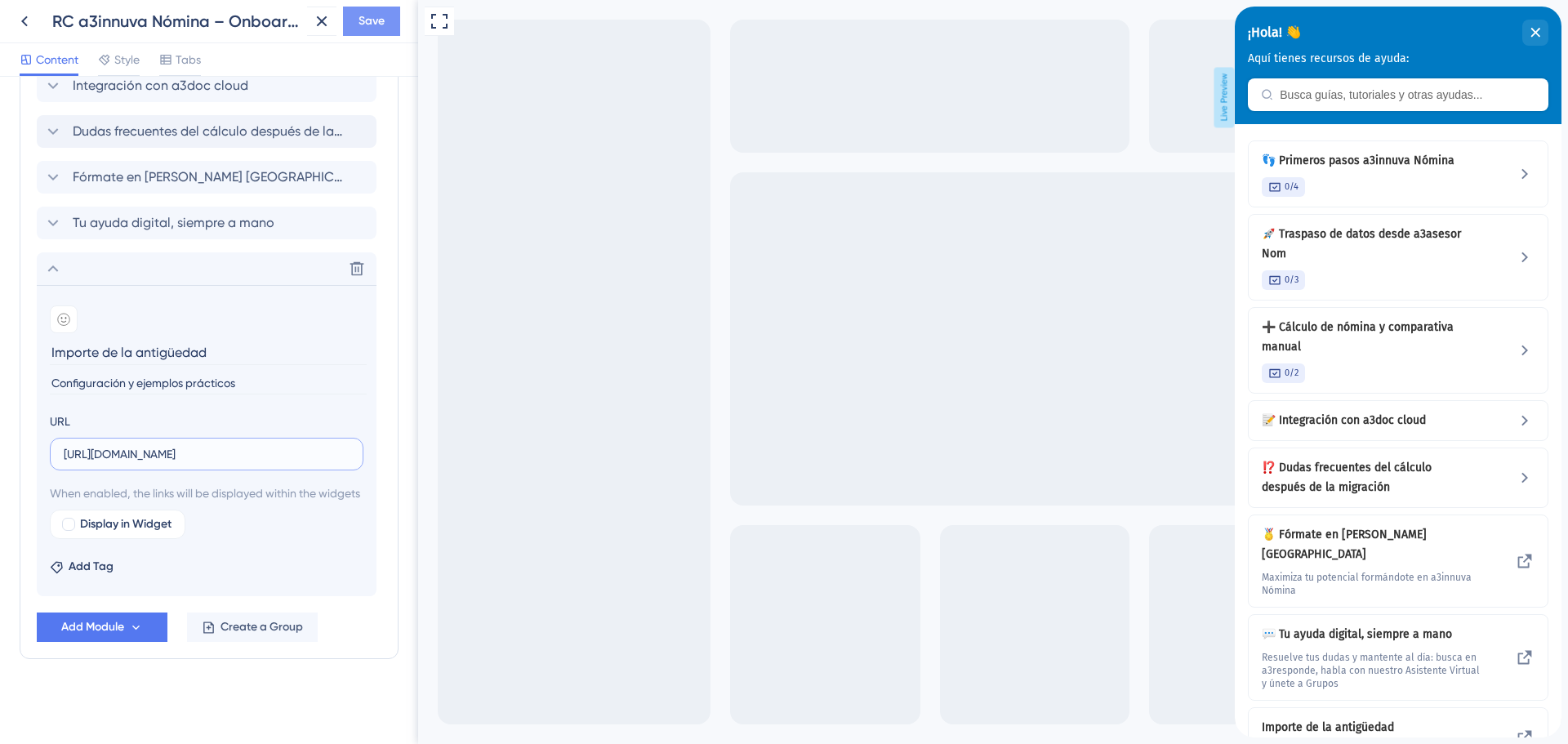 type on "[URL][DOMAIN_NAME]" 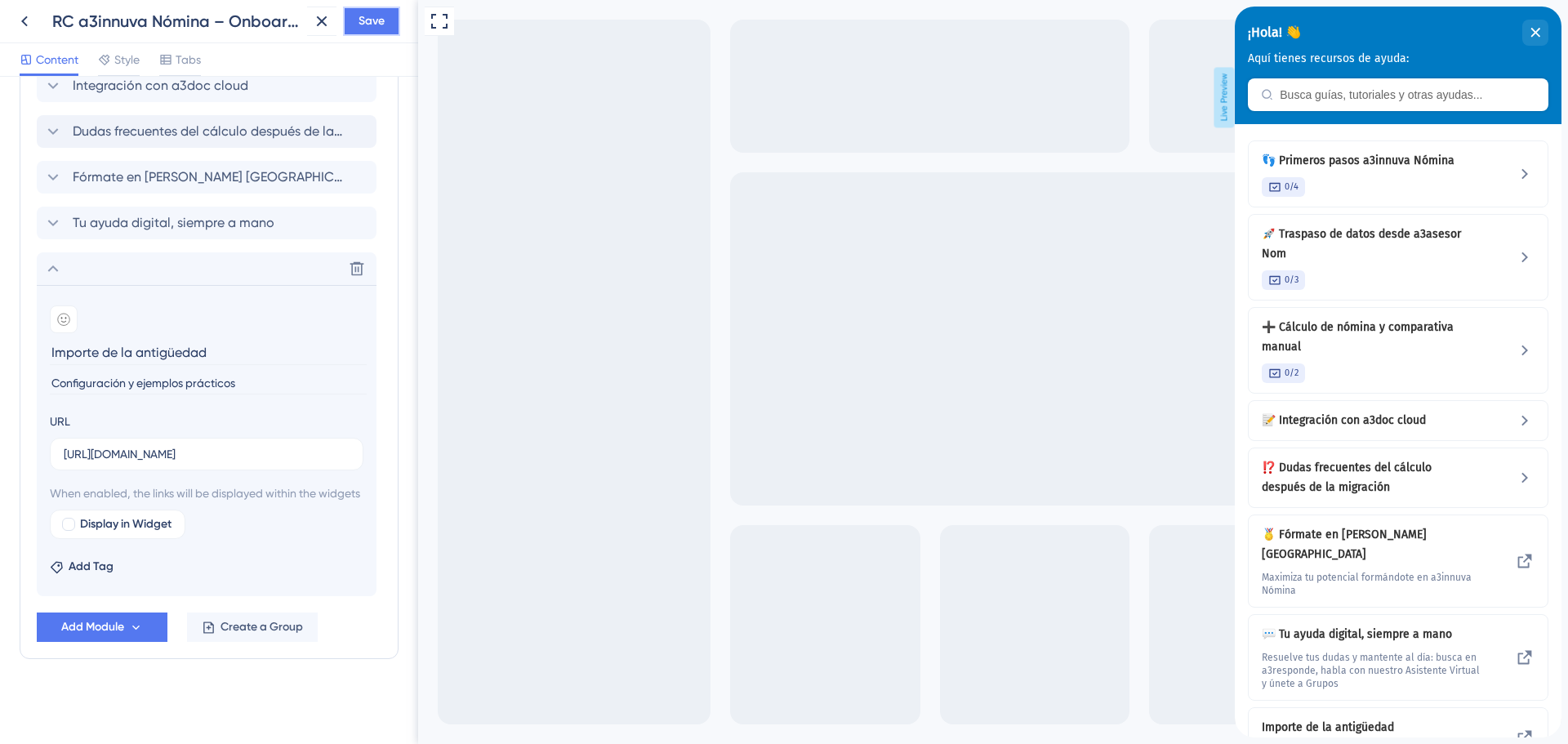 click on "Save" at bounding box center [372, 21] 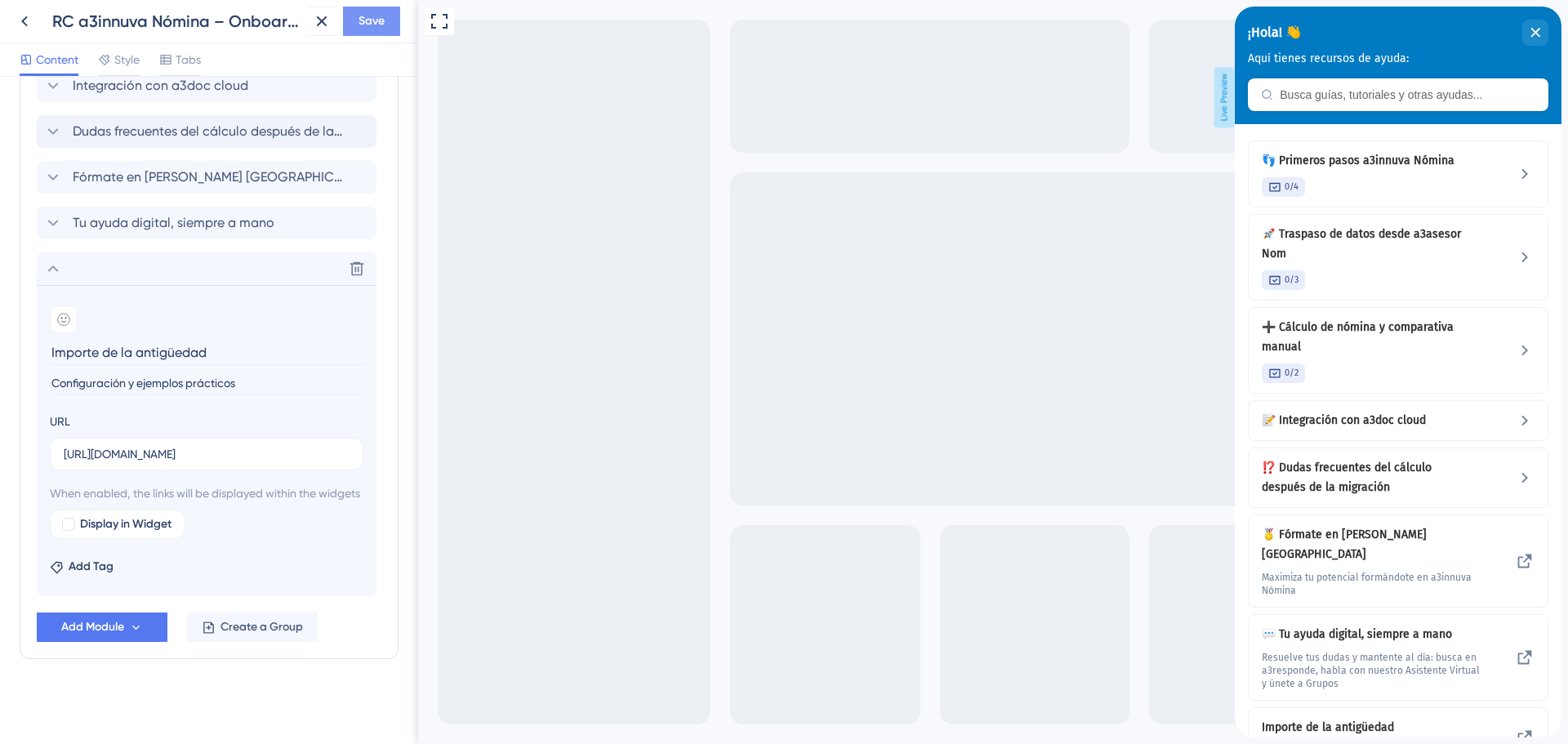 scroll, scrollTop: 0, scrollLeft: 0, axis: both 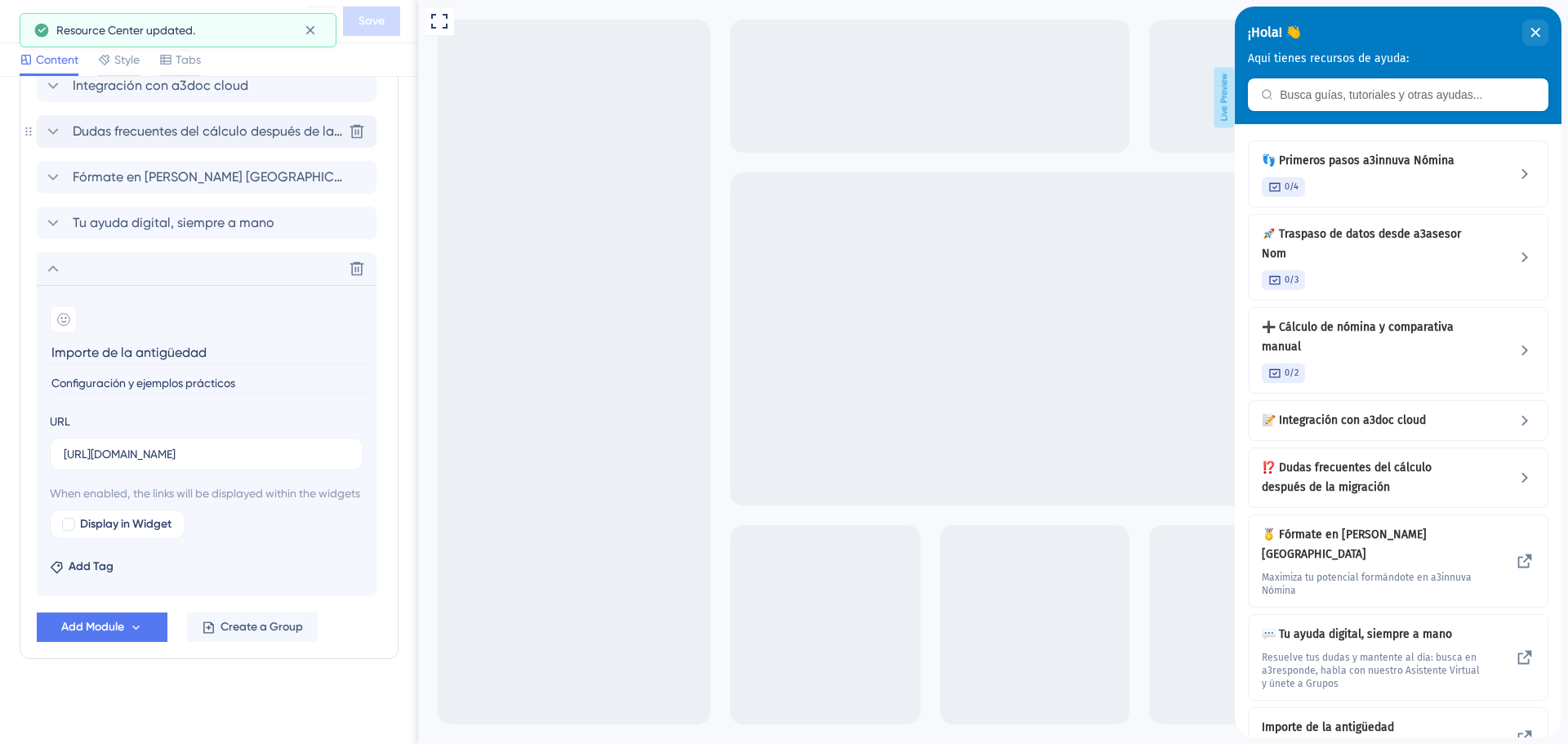 click on "Dudas frecuentes del cálculo después de la migración" at bounding box center [207, 131] 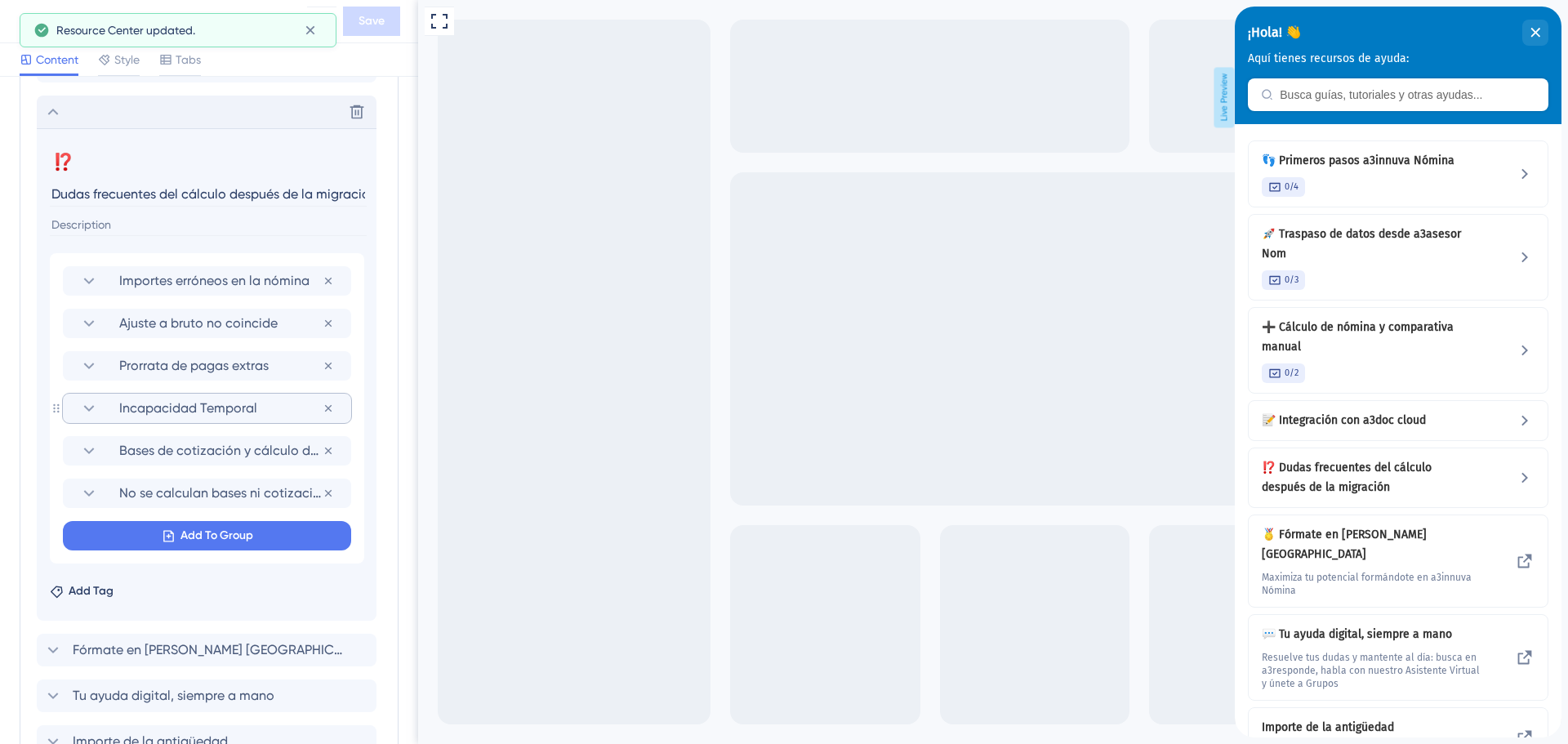 scroll, scrollTop: 0, scrollLeft: 11, axis: horizontal 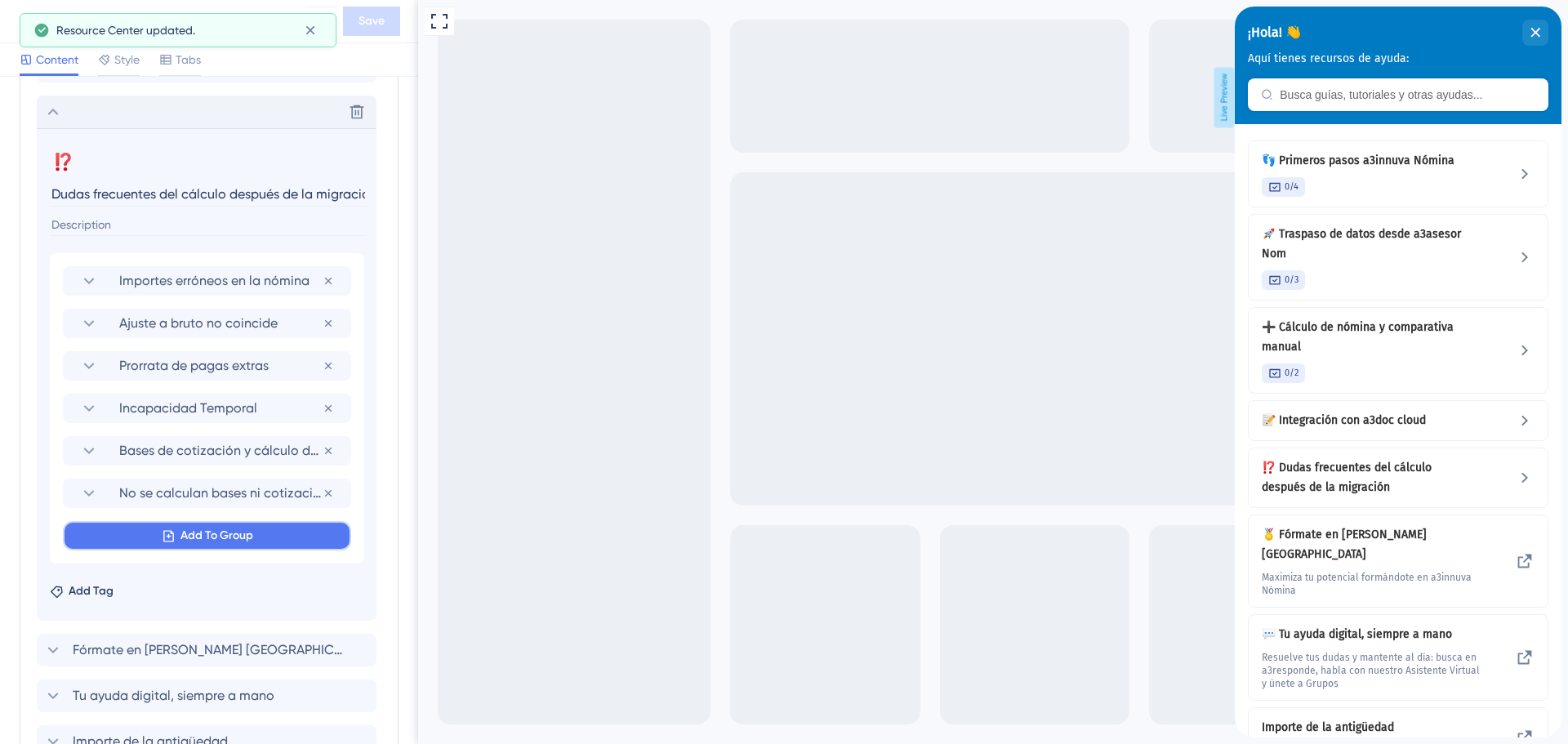 click on "Add To Group" at bounding box center (216, 536) 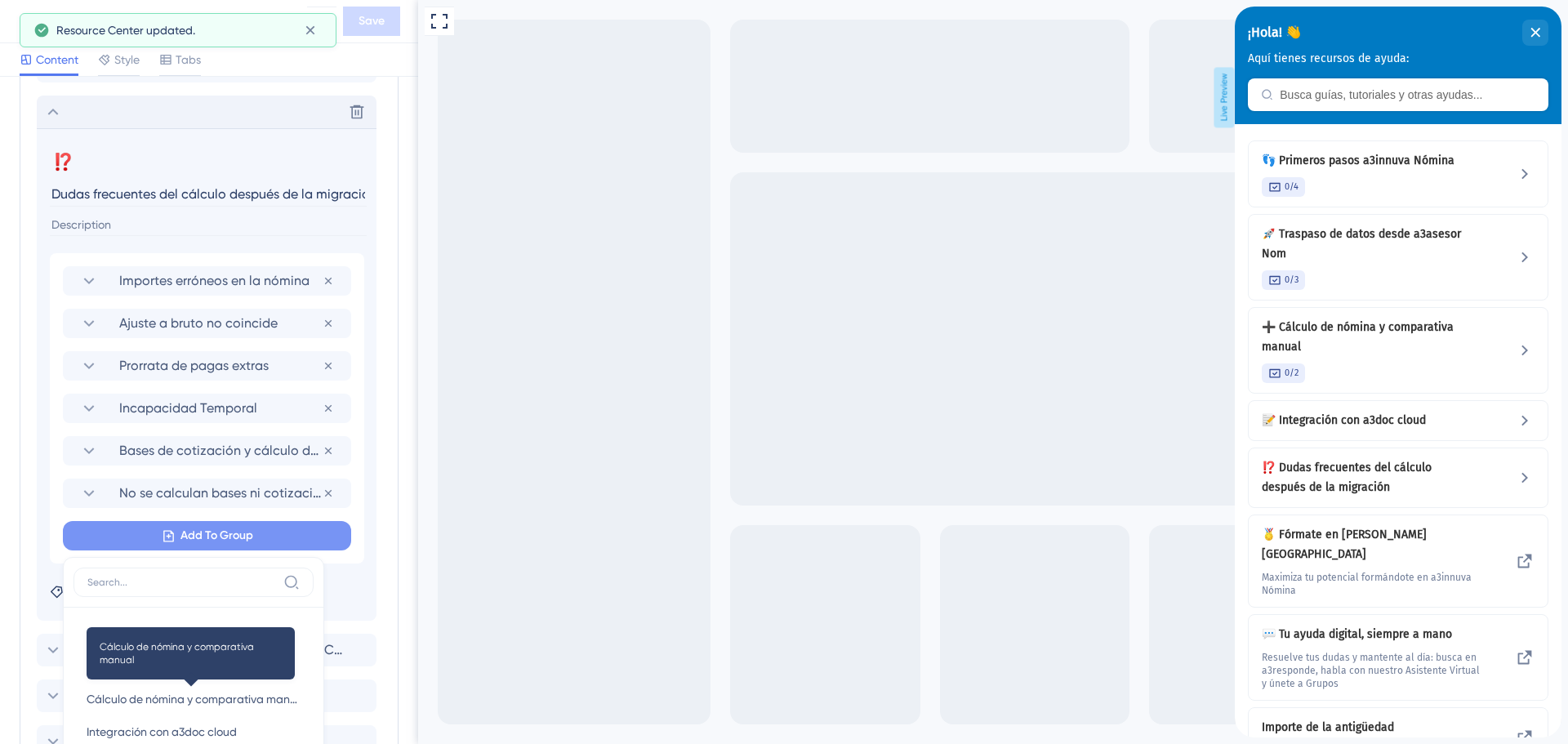 scroll, scrollTop: 1009, scrollLeft: 0, axis: vertical 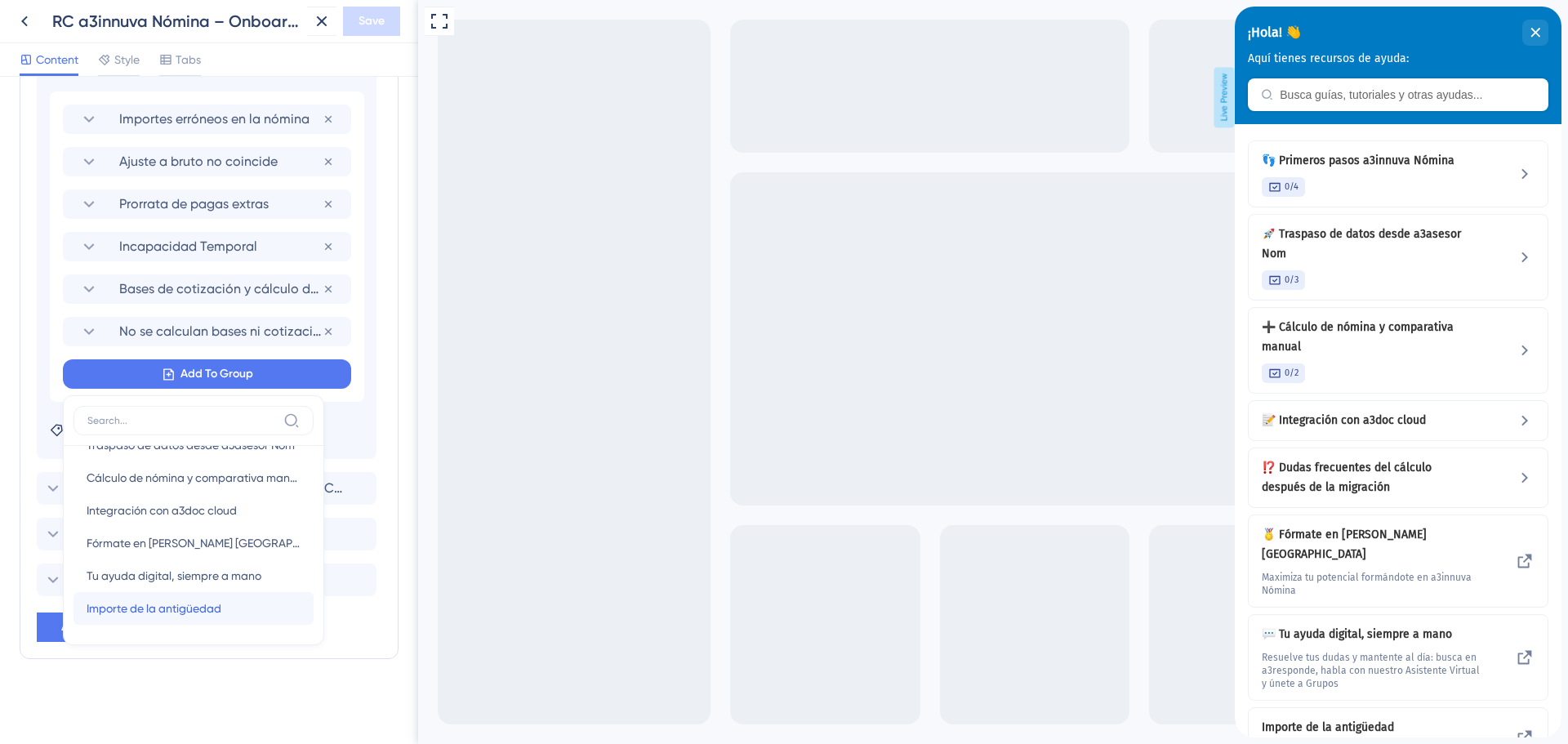 click on "Importe de la antigüedad" at bounding box center (154, 608) 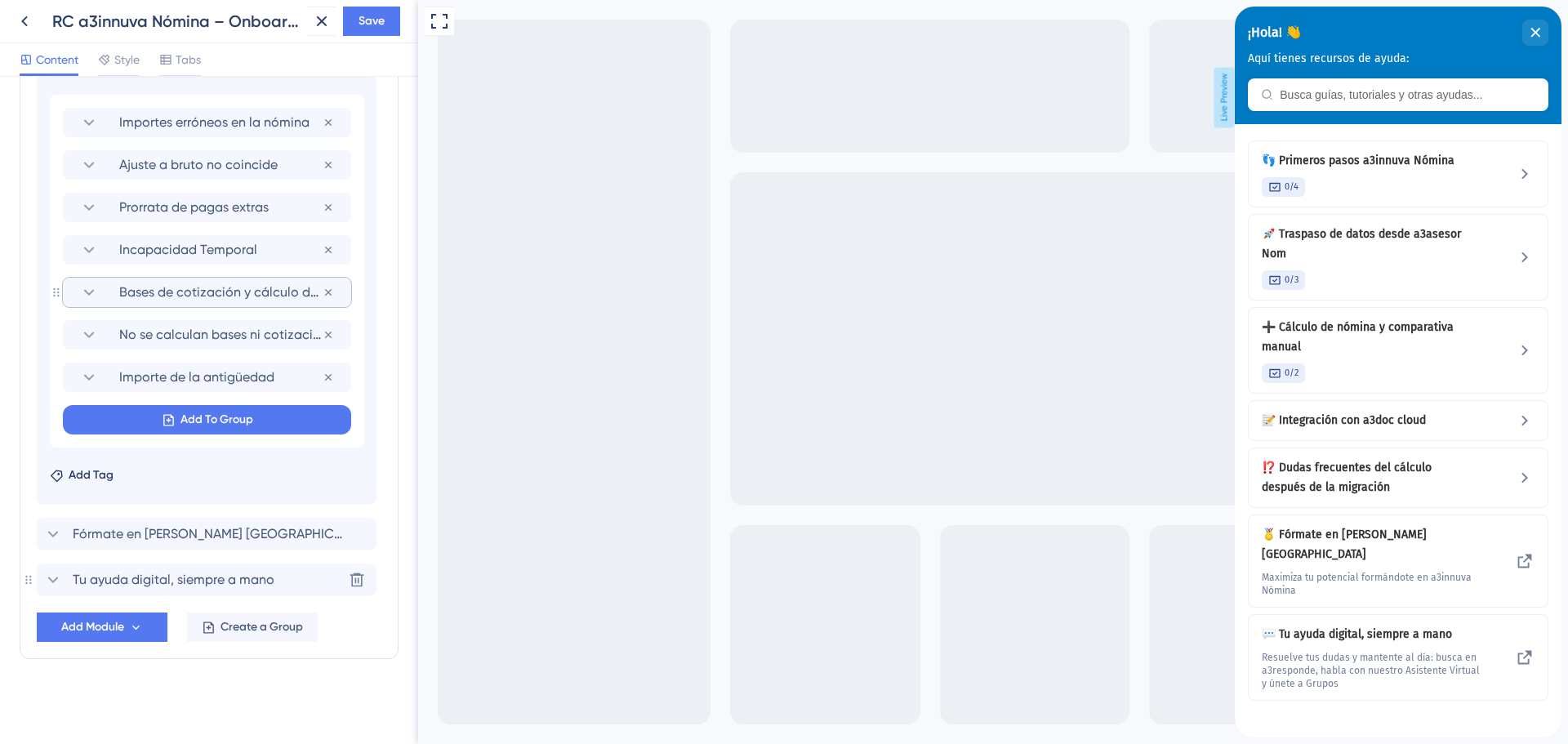 scroll, scrollTop: 1006, scrollLeft: 0, axis: vertical 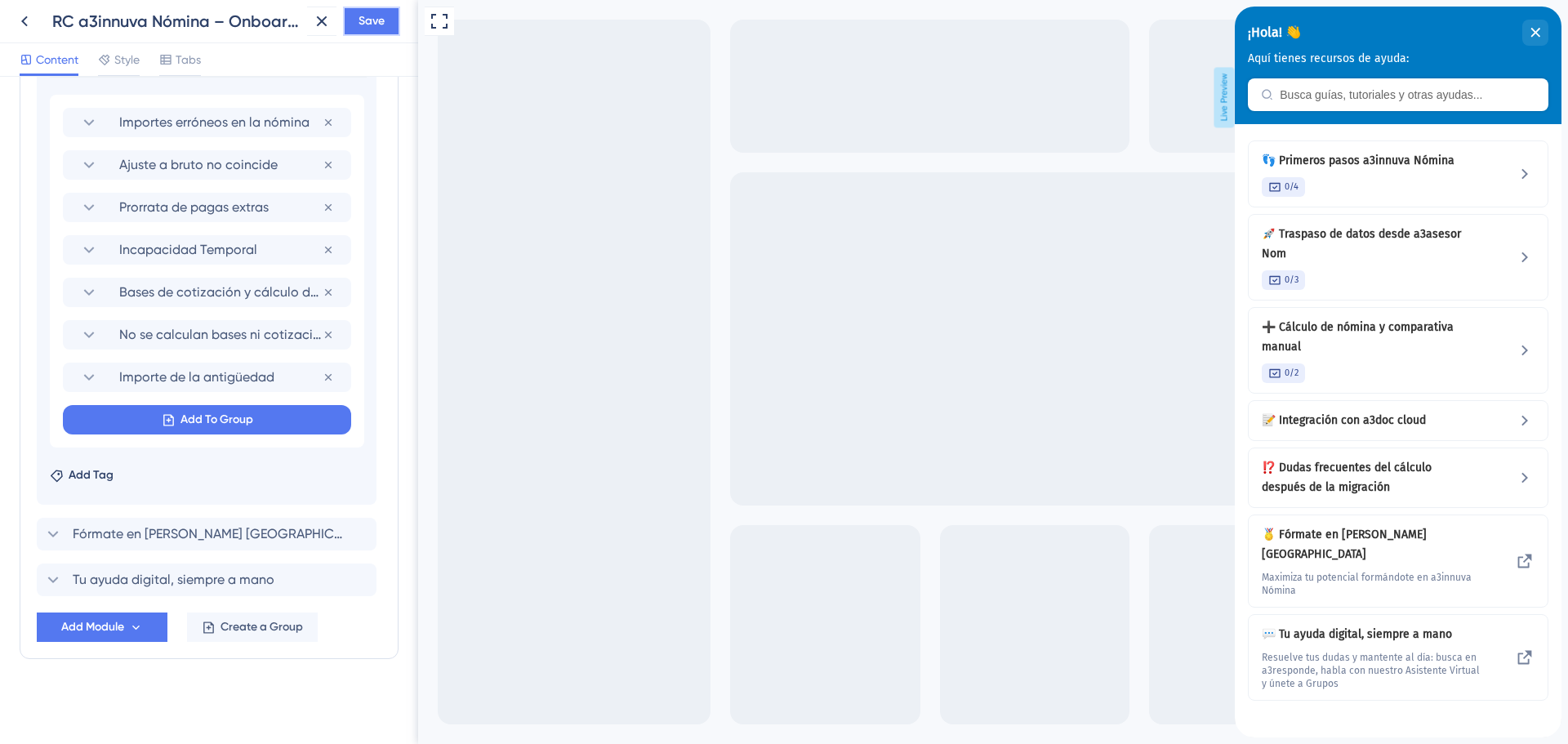 click on "Save" at bounding box center (372, 21) 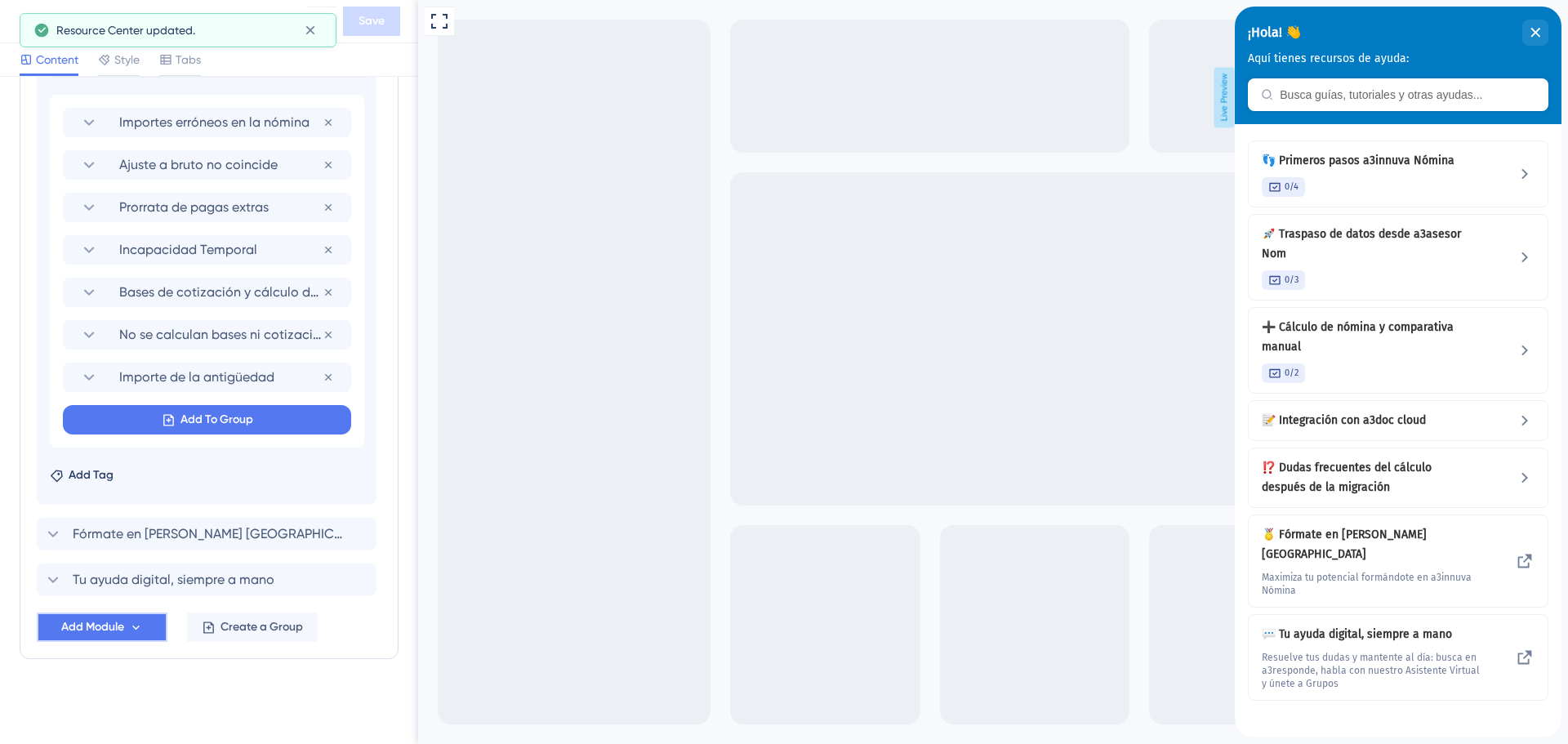 click on "Add Module" at bounding box center [92, 627] 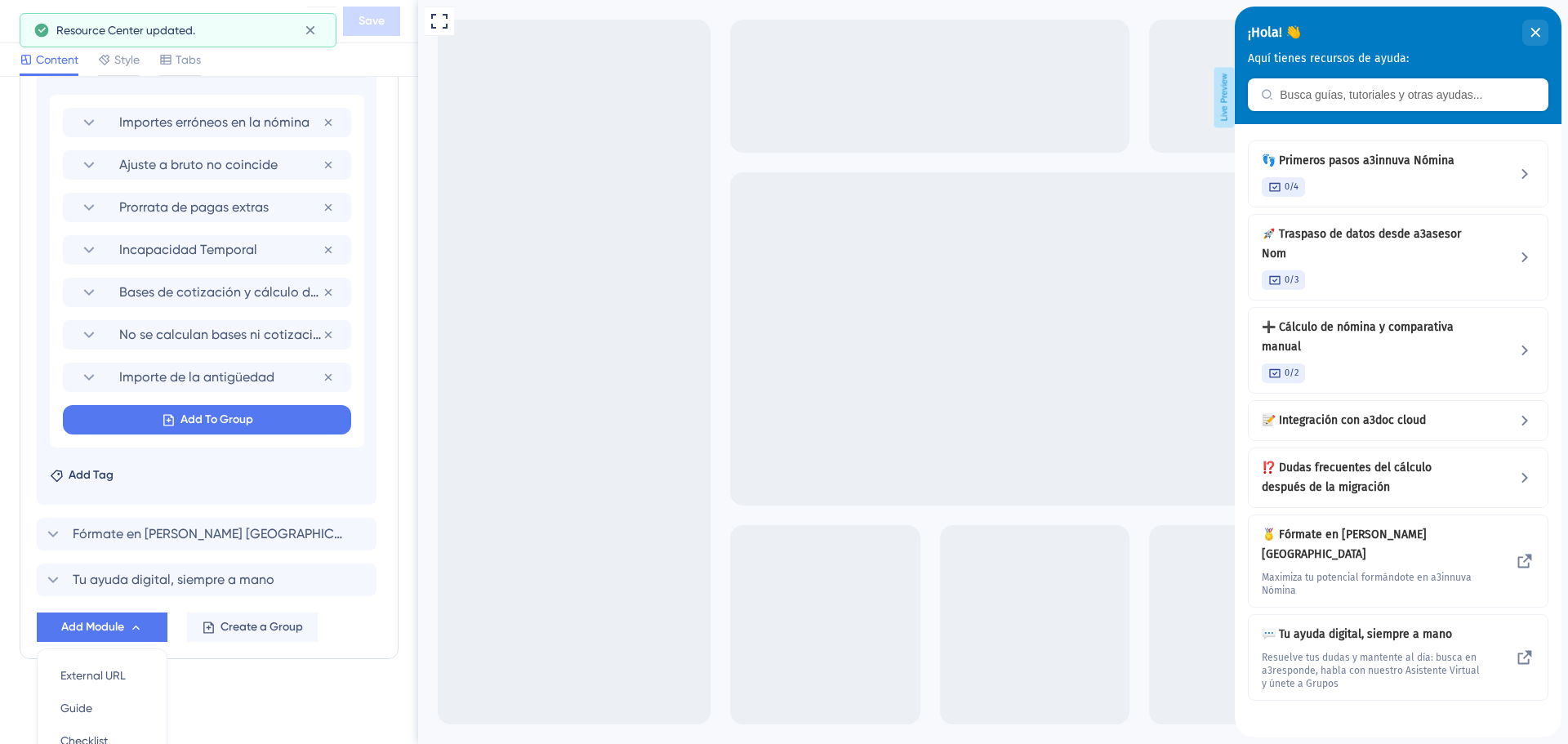 scroll, scrollTop: 1161, scrollLeft: 0, axis: vertical 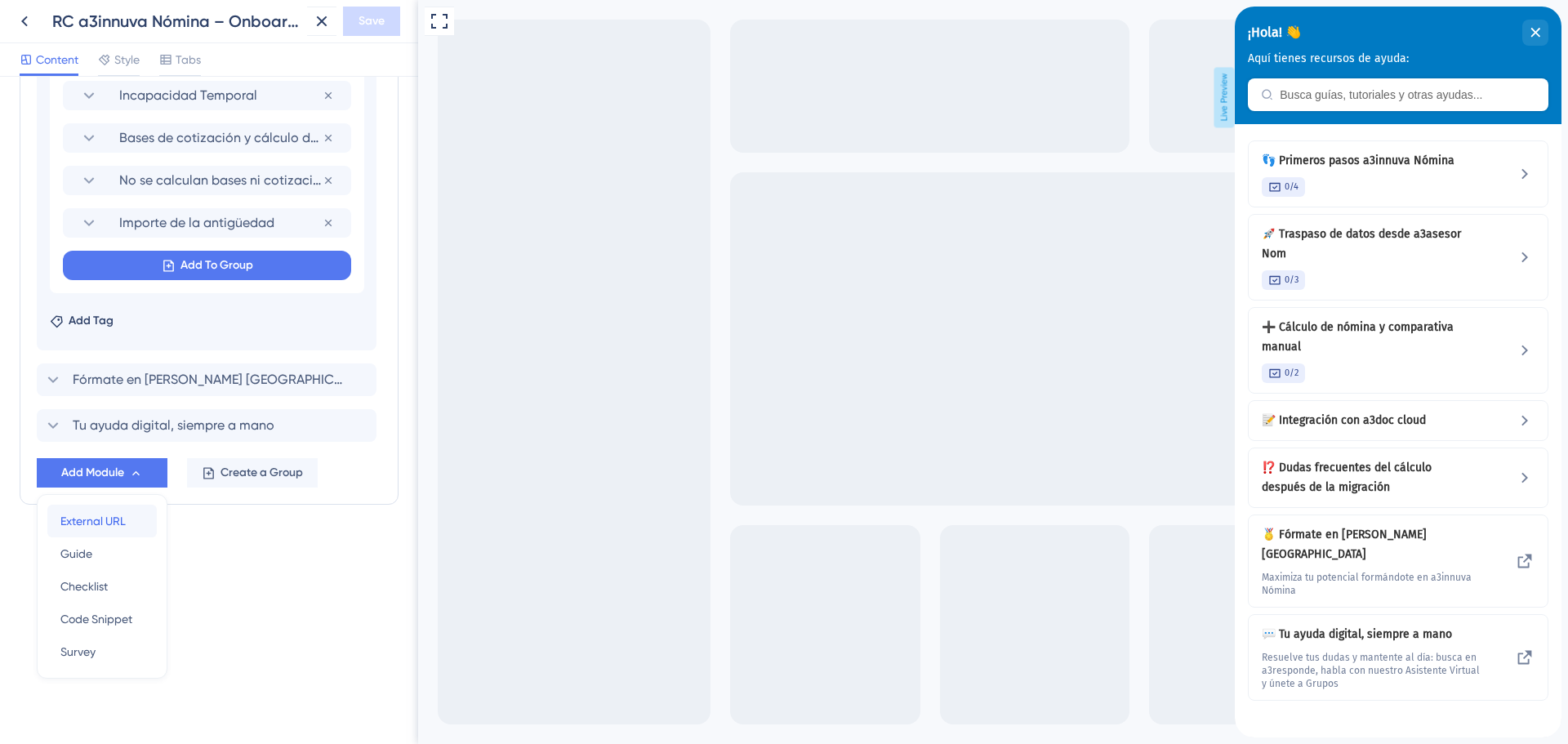 click on "External URL" at bounding box center (93, 521) 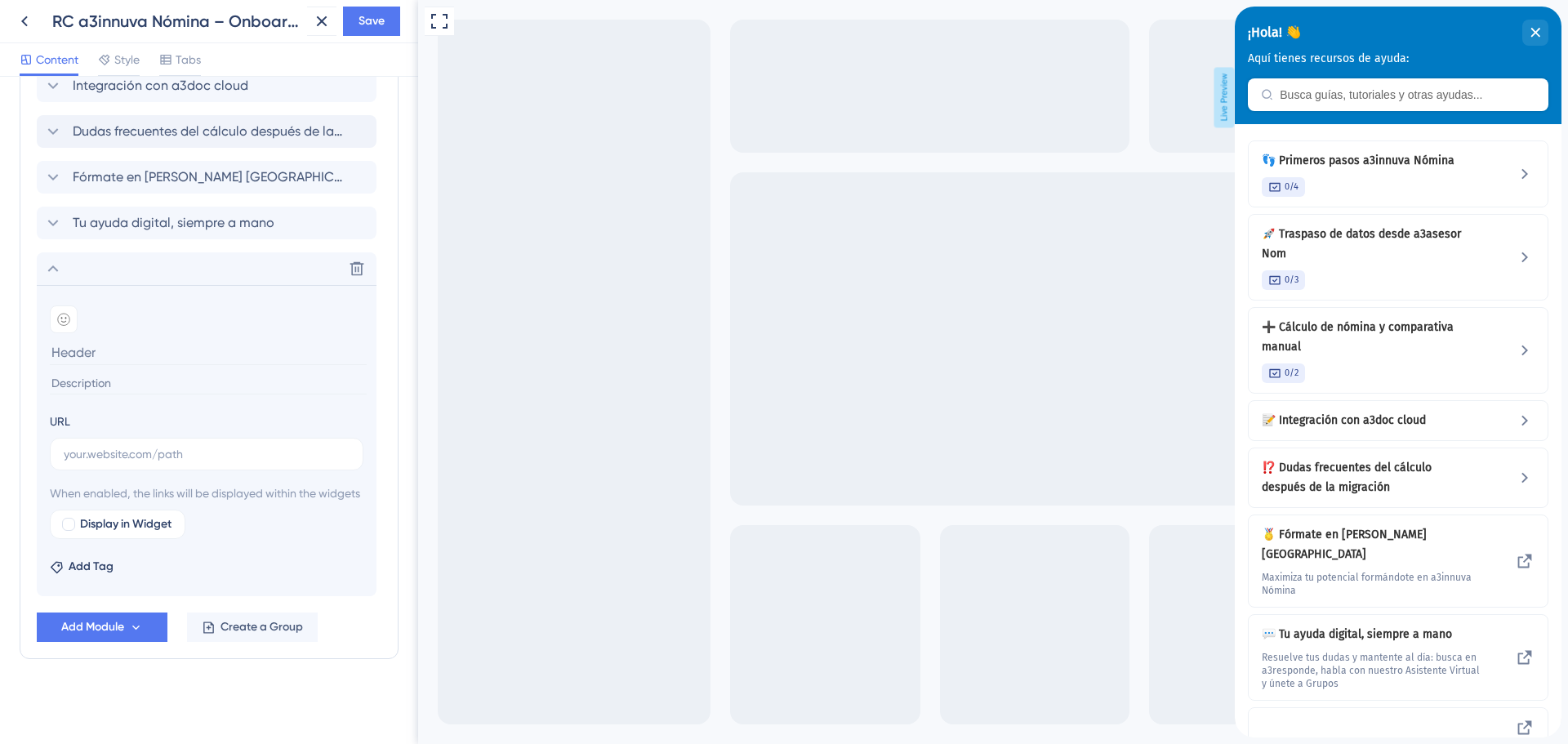 scroll, scrollTop: 848, scrollLeft: 0, axis: vertical 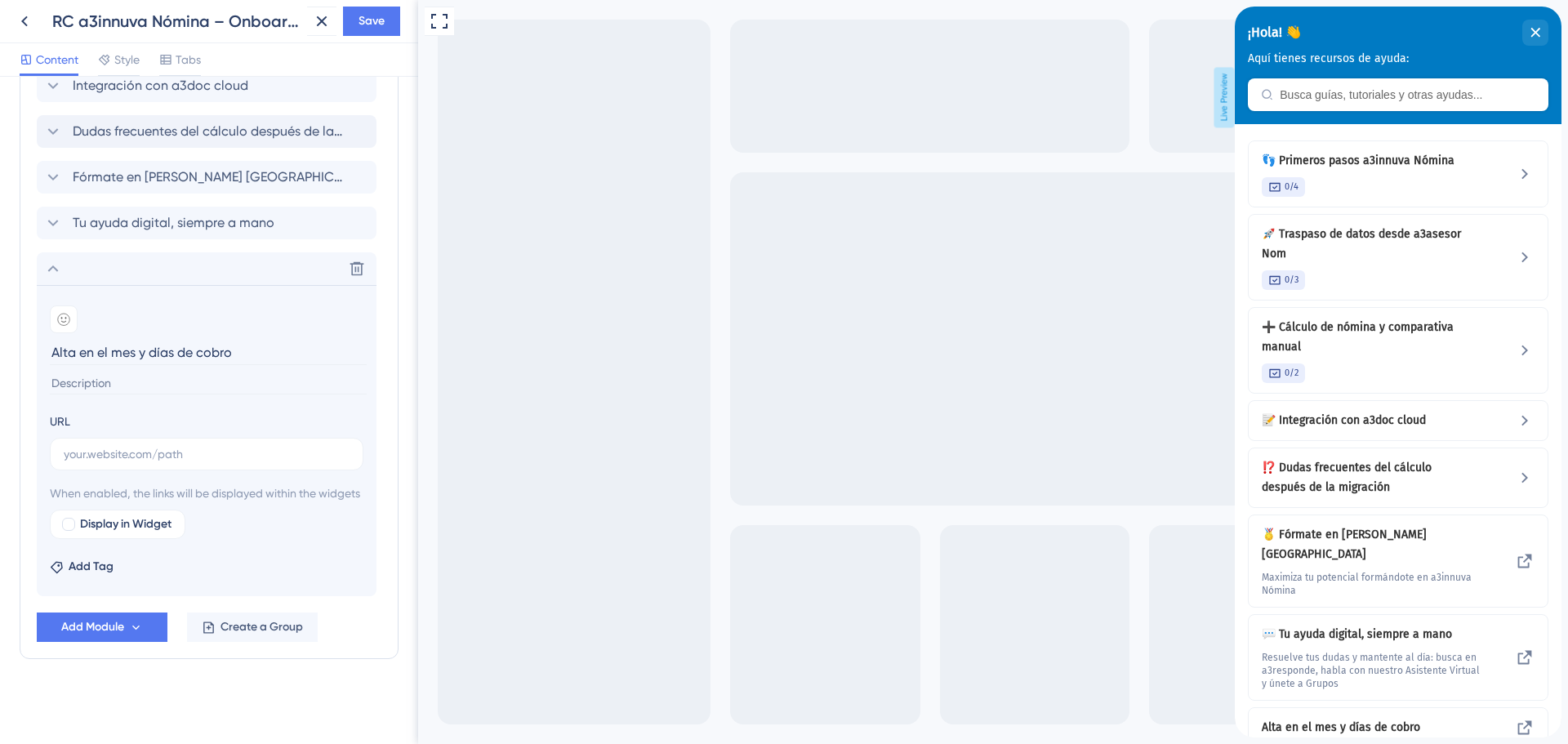 type on "Alta en el mes y días de cobro" 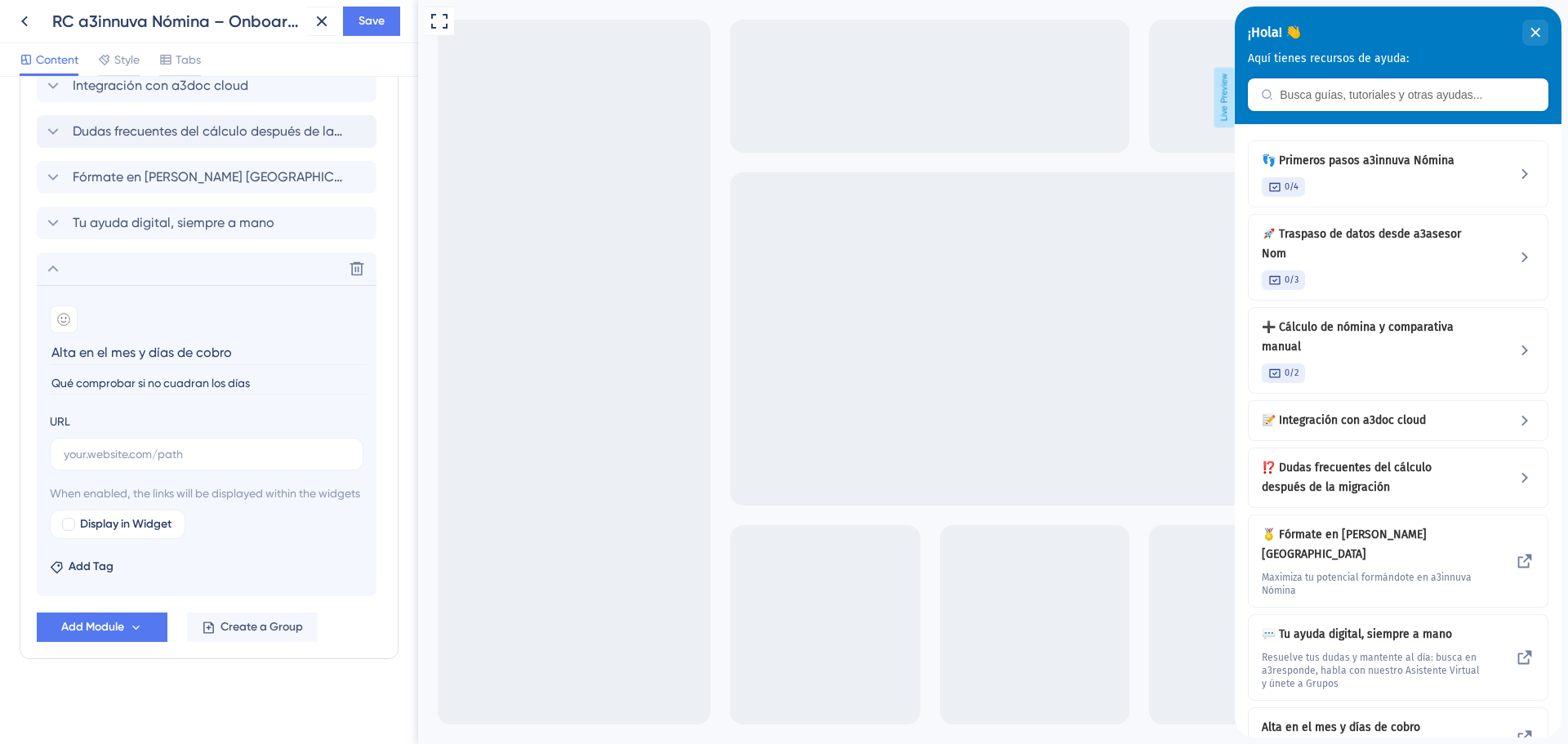 type on "Qué comprobar si no cuadran los días" 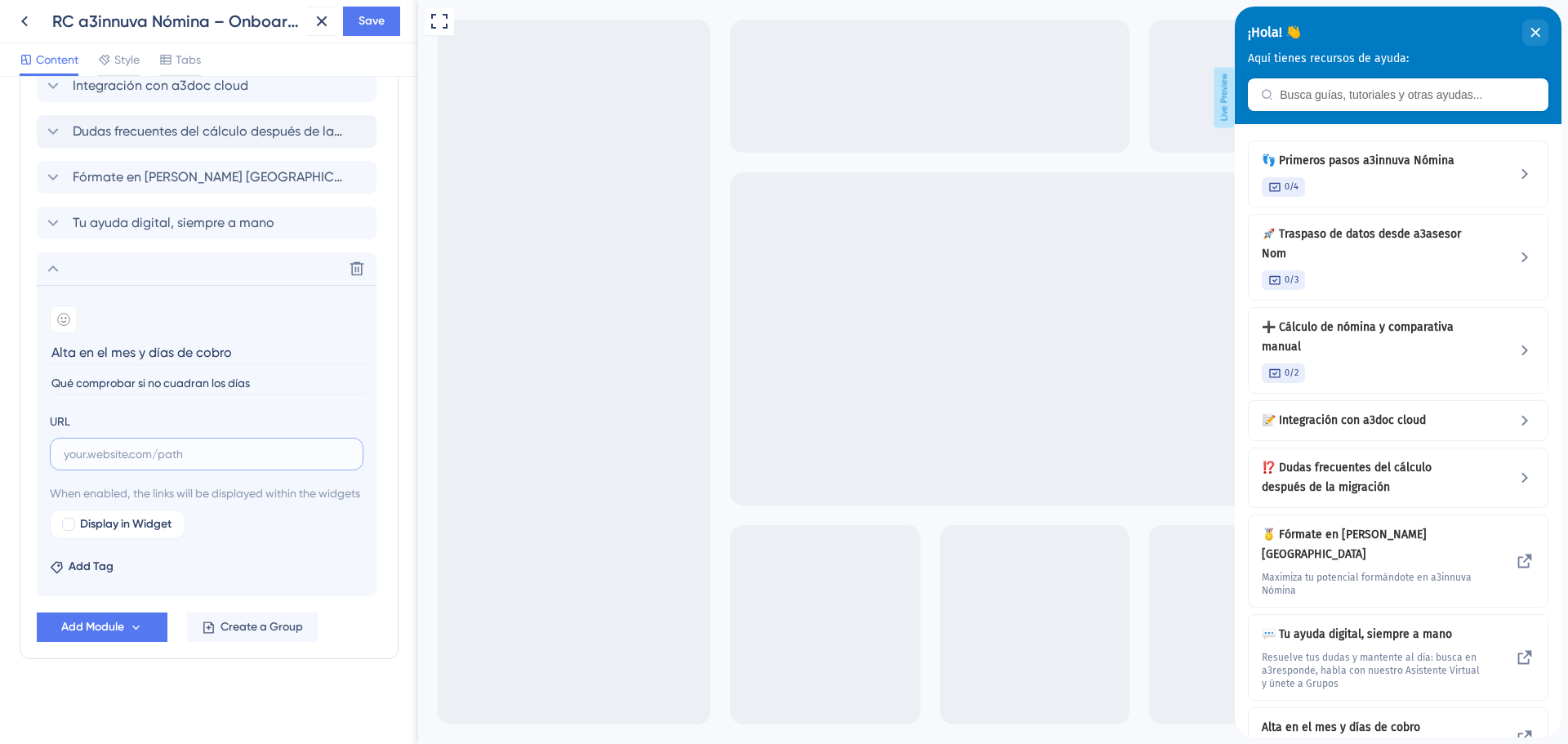 click at bounding box center (207, 454) 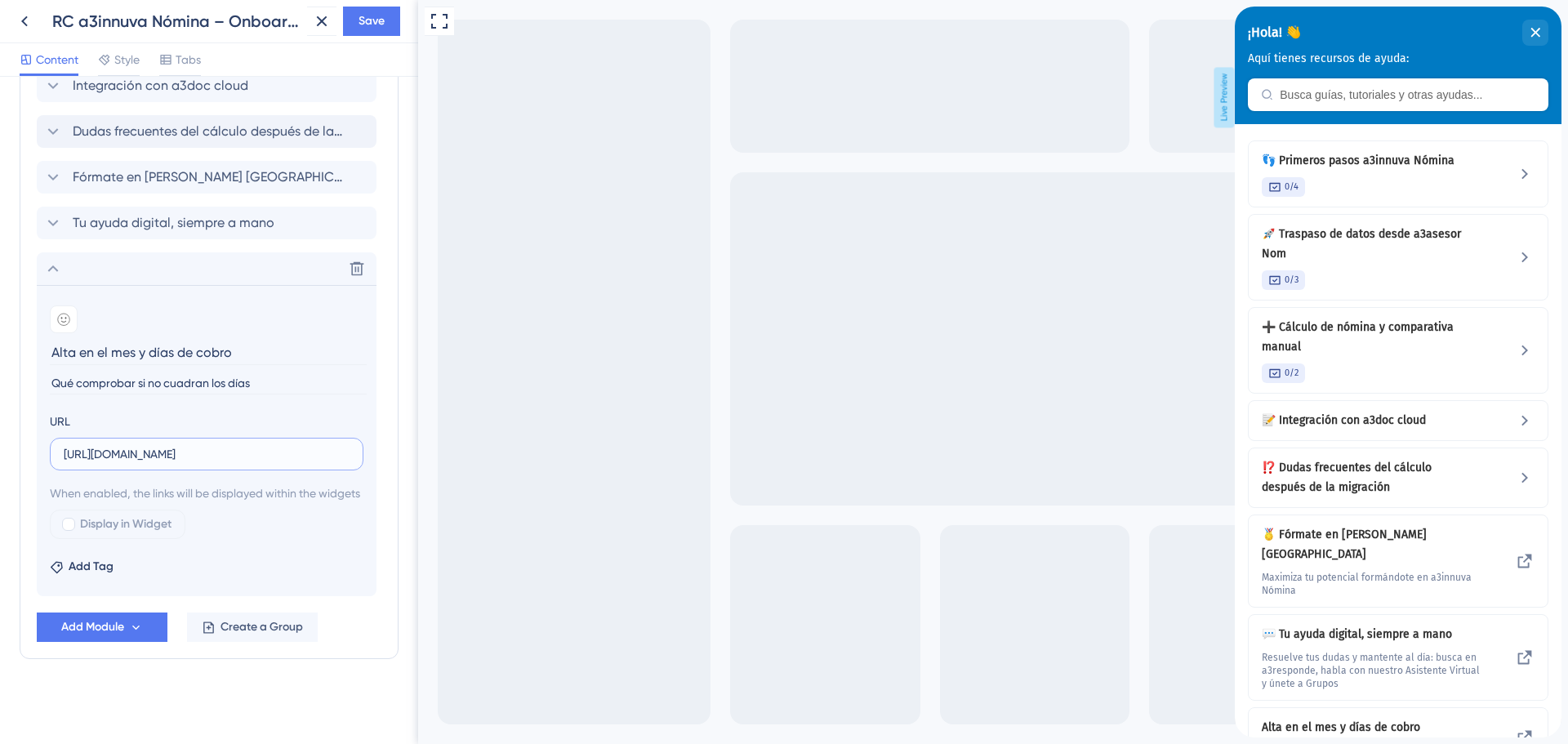 scroll, scrollTop: 0, scrollLeft: 355, axis: horizontal 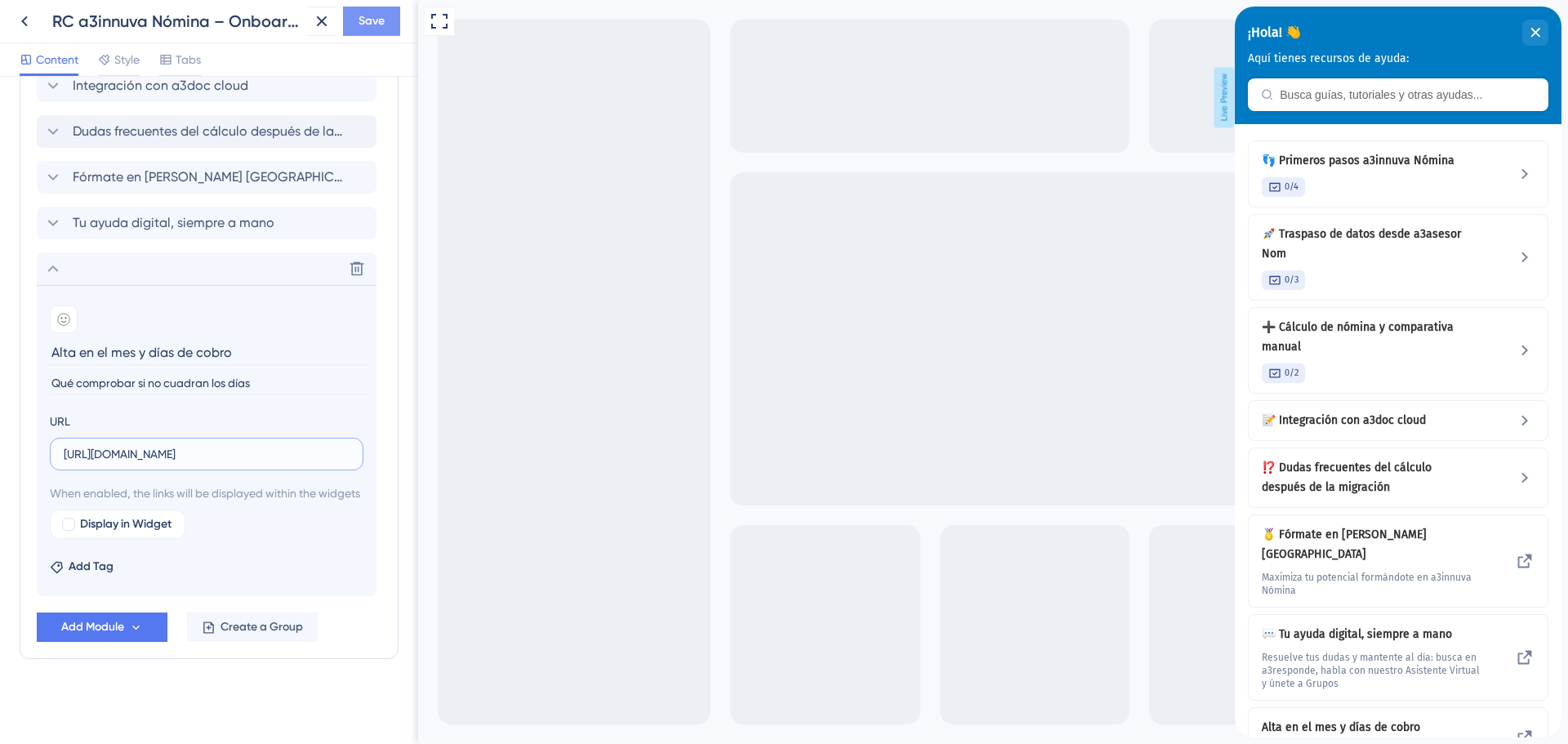 type on "[URL][DOMAIN_NAME]" 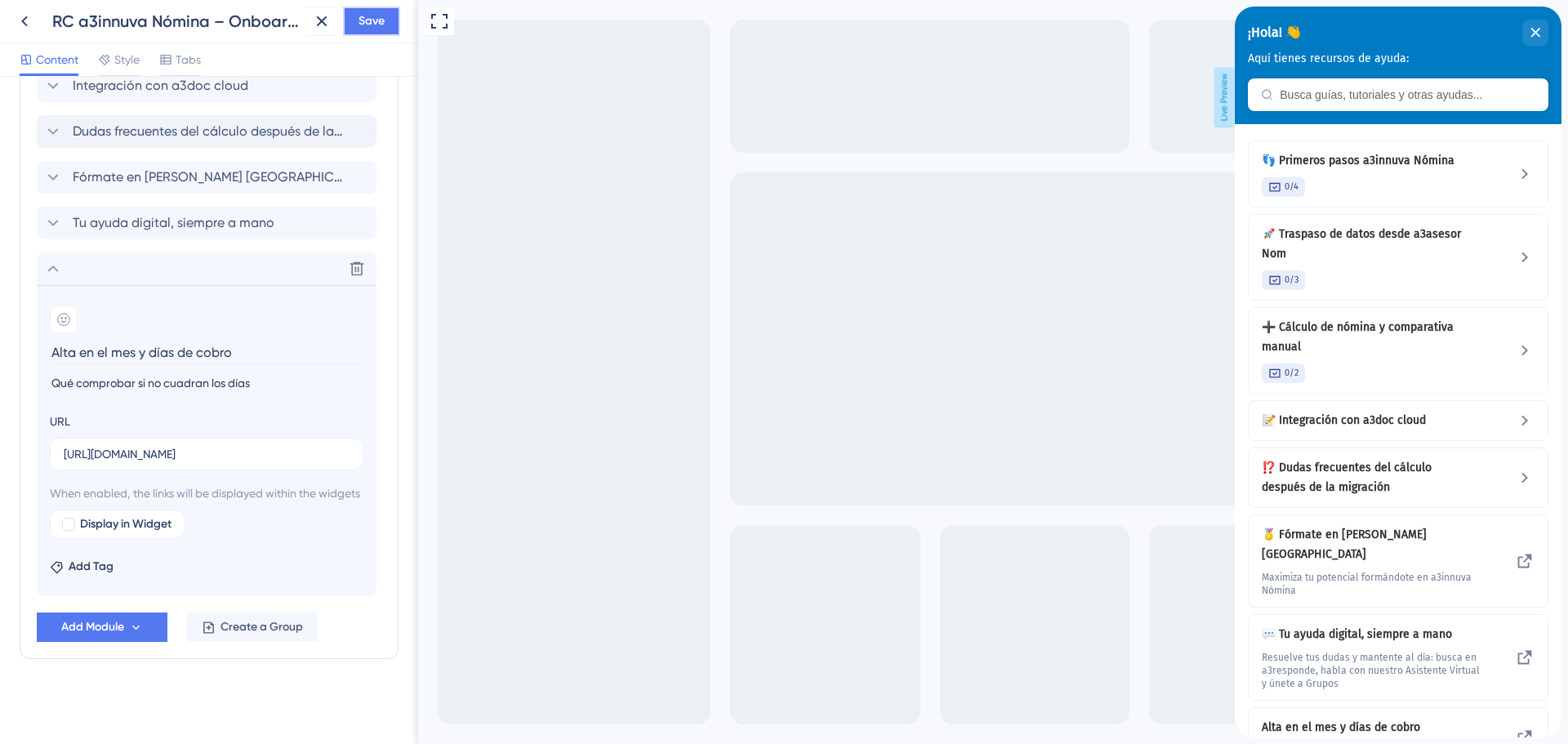 click on "Save" at bounding box center [372, 21] 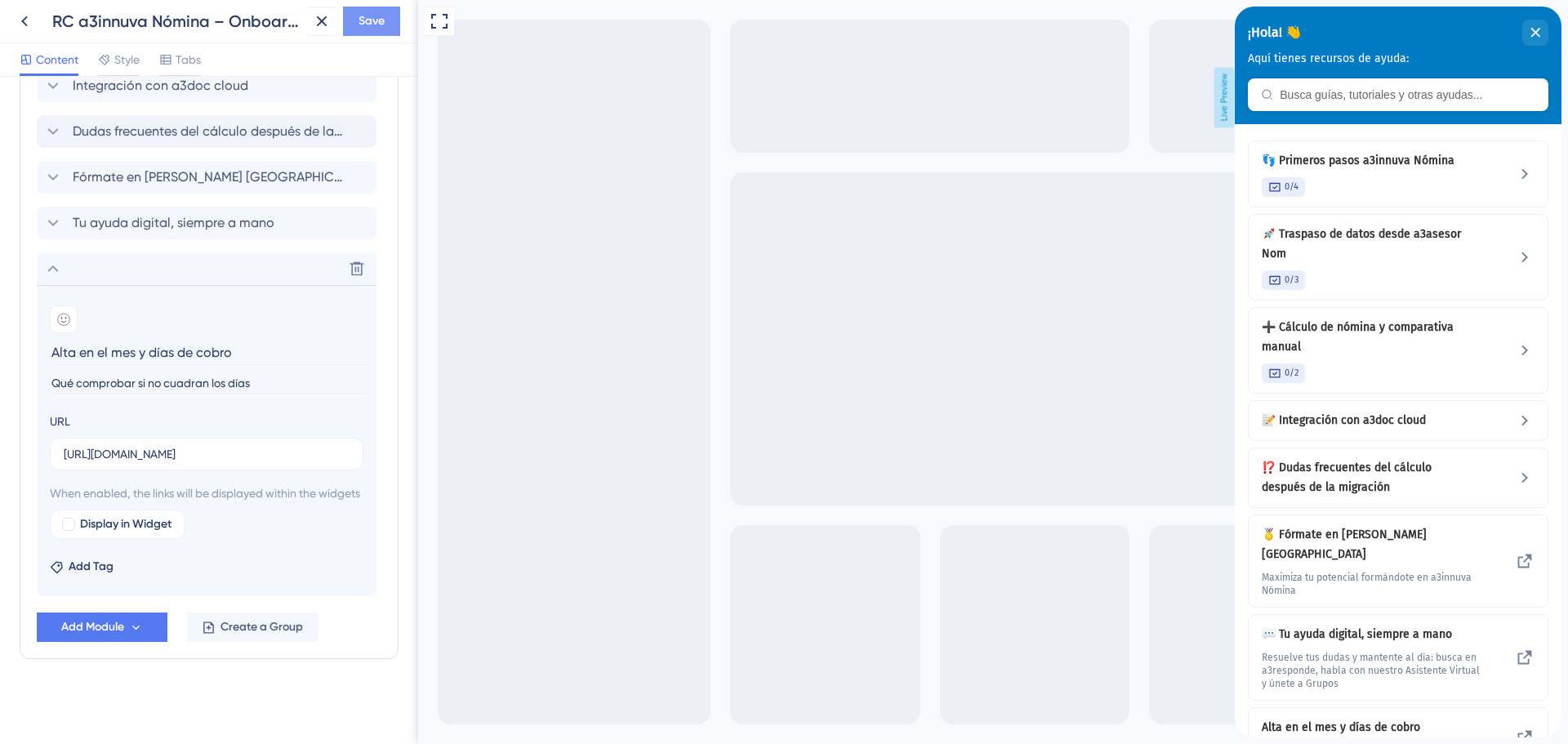 scroll, scrollTop: 0, scrollLeft: 0, axis: both 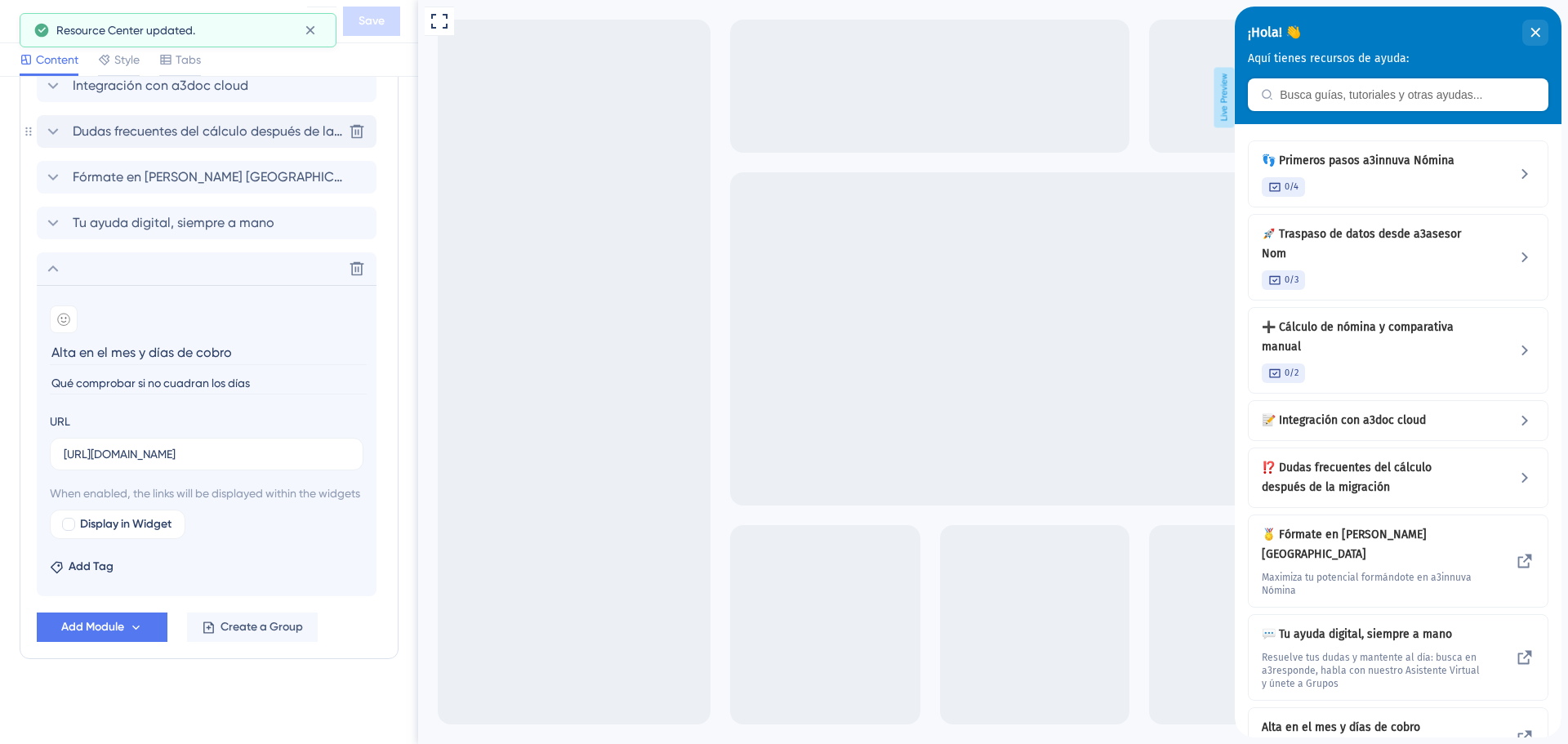 click on "Dudas frecuentes del cálculo después de la migración" at bounding box center [207, 131] 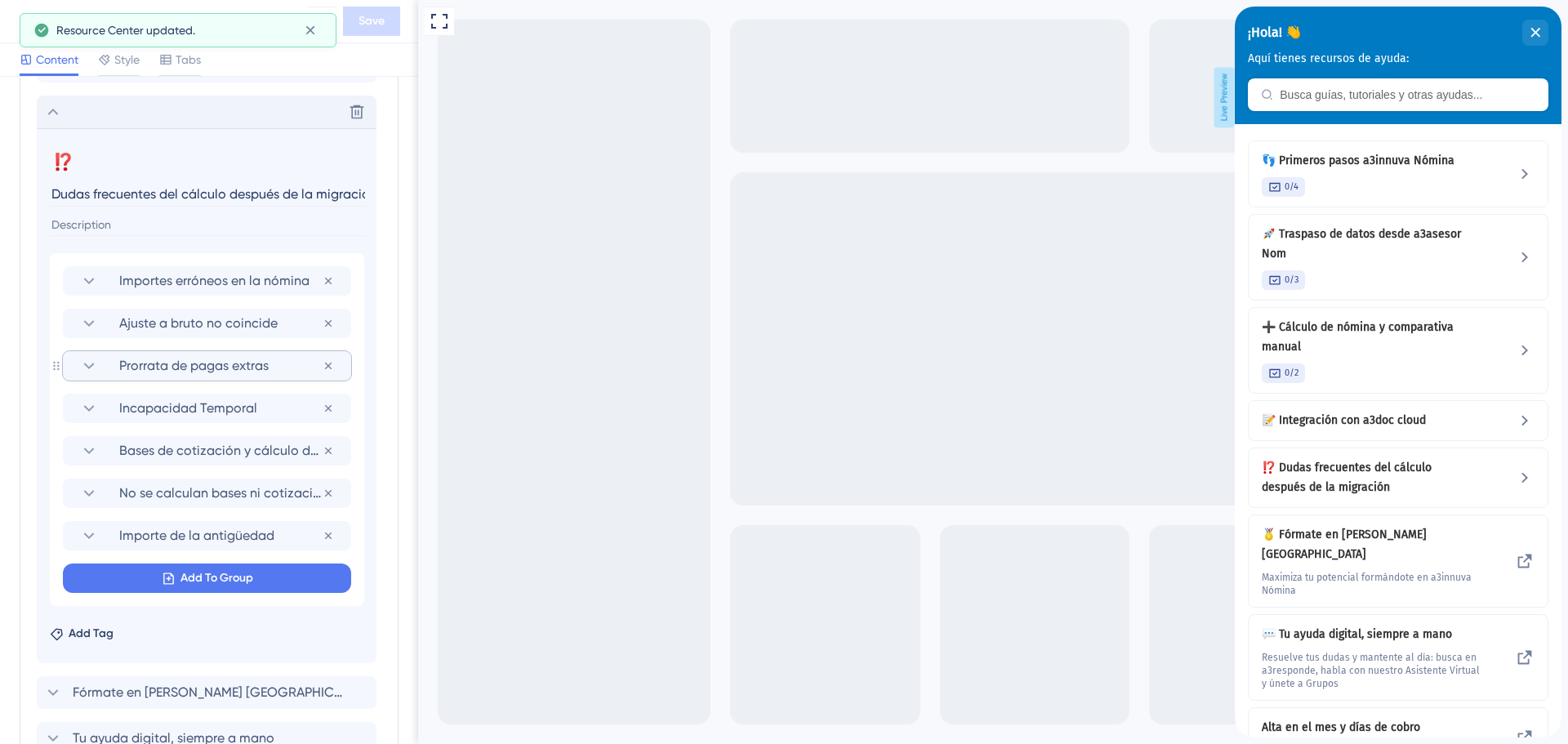 scroll, scrollTop: 0, scrollLeft: 11, axis: horizontal 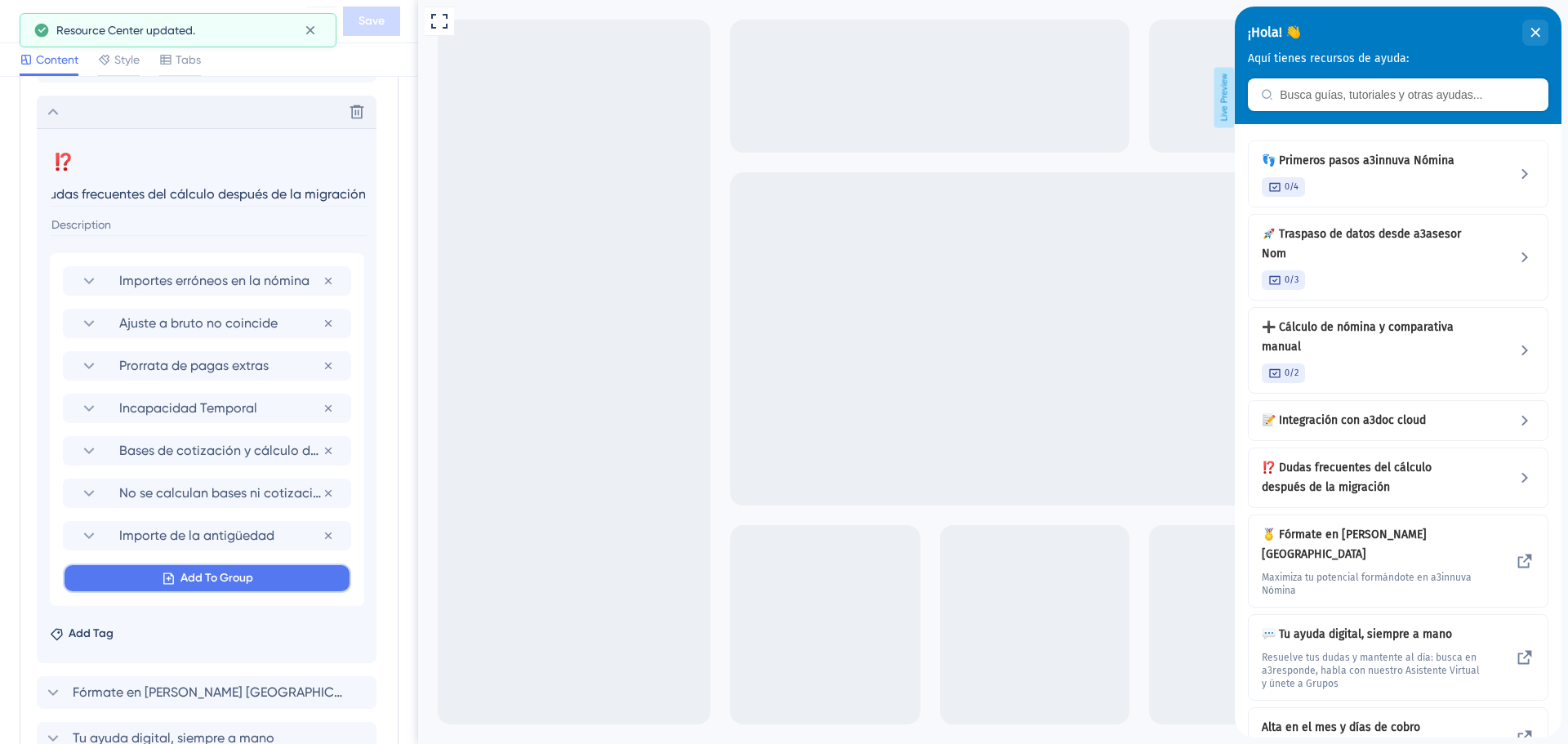 click on "Add To Group" at bounding box center [216, 578] 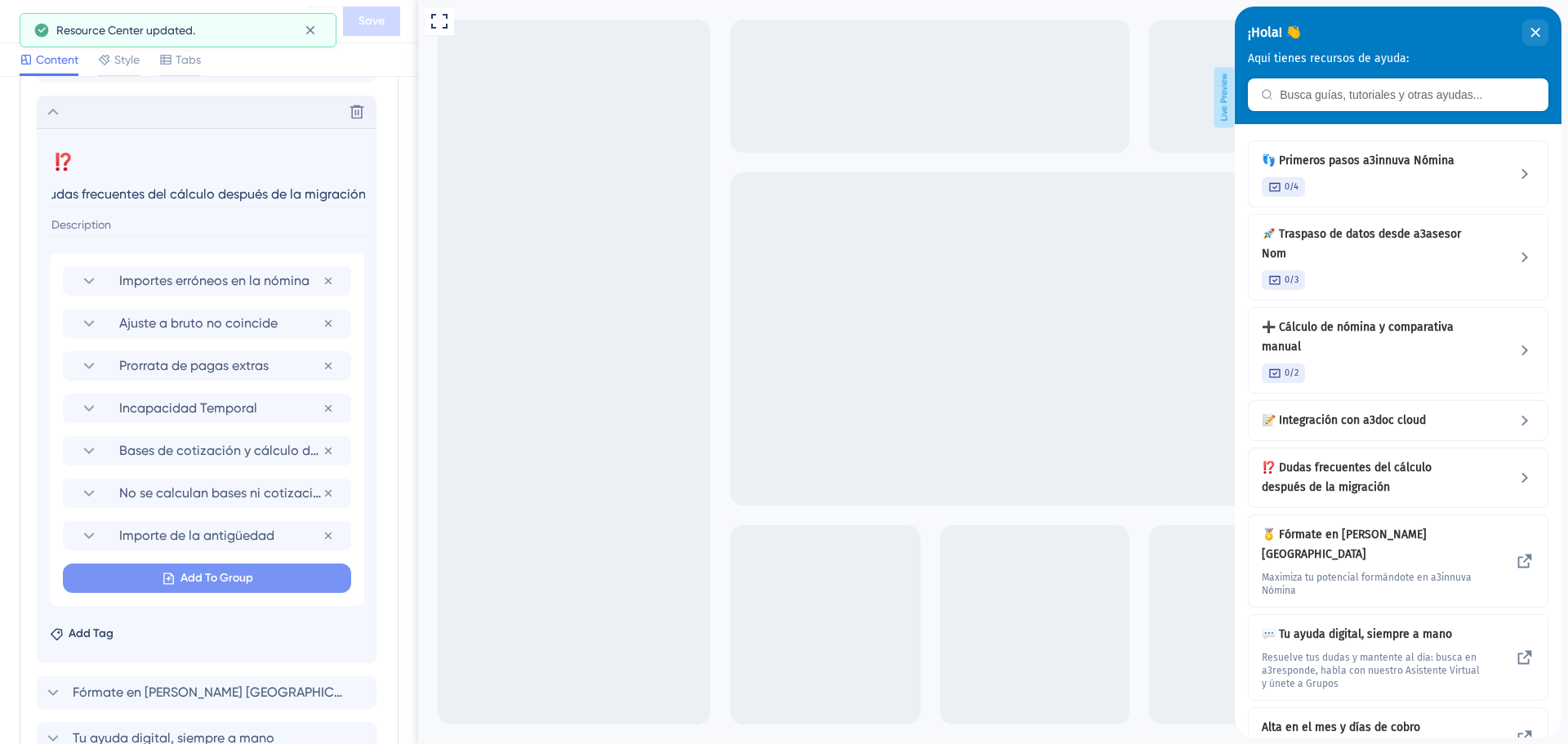scroll, scrollTop: 0, scrollLeft: 0, axis: both 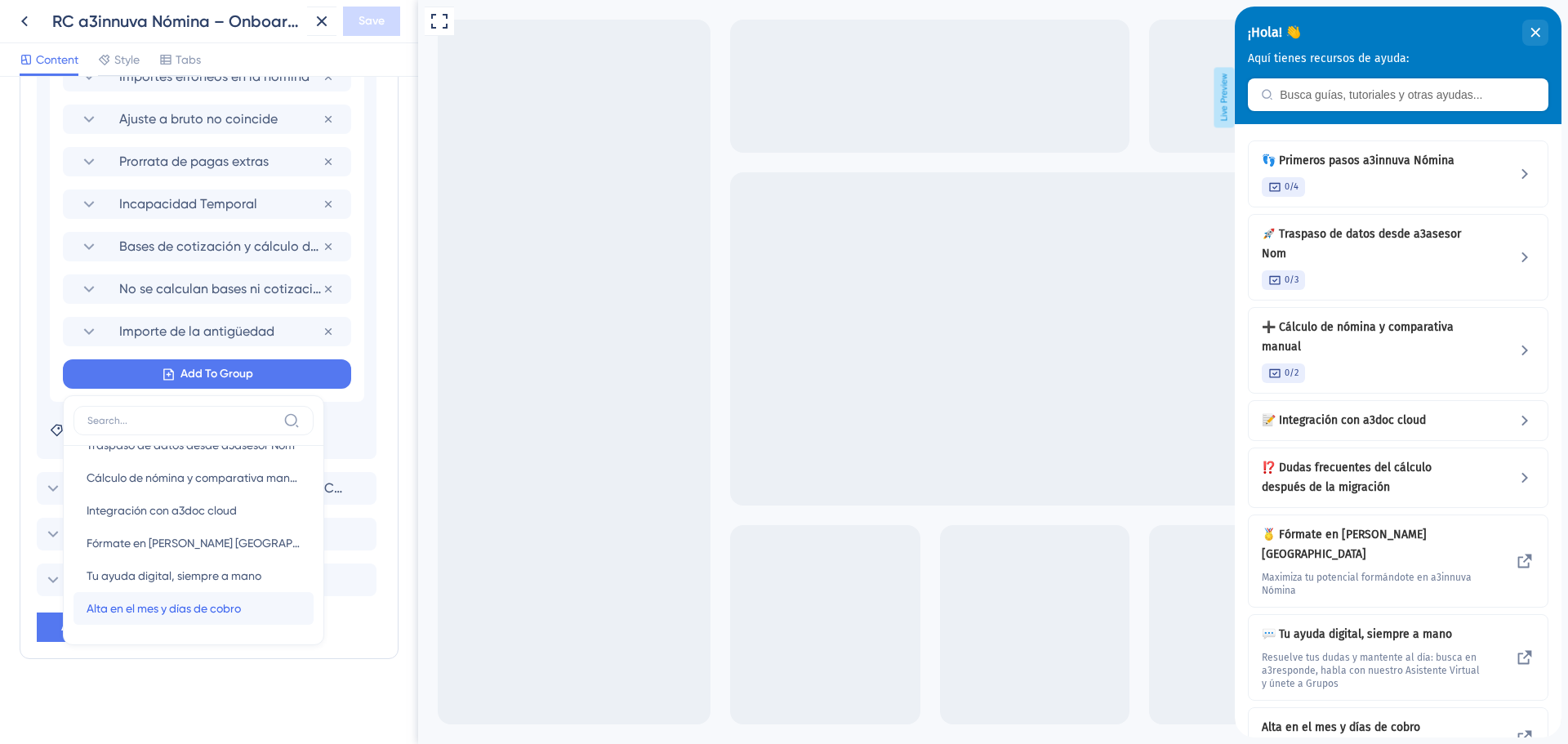 click on "Alta en el mes y días de cobro" at bounding box center (163, 608) 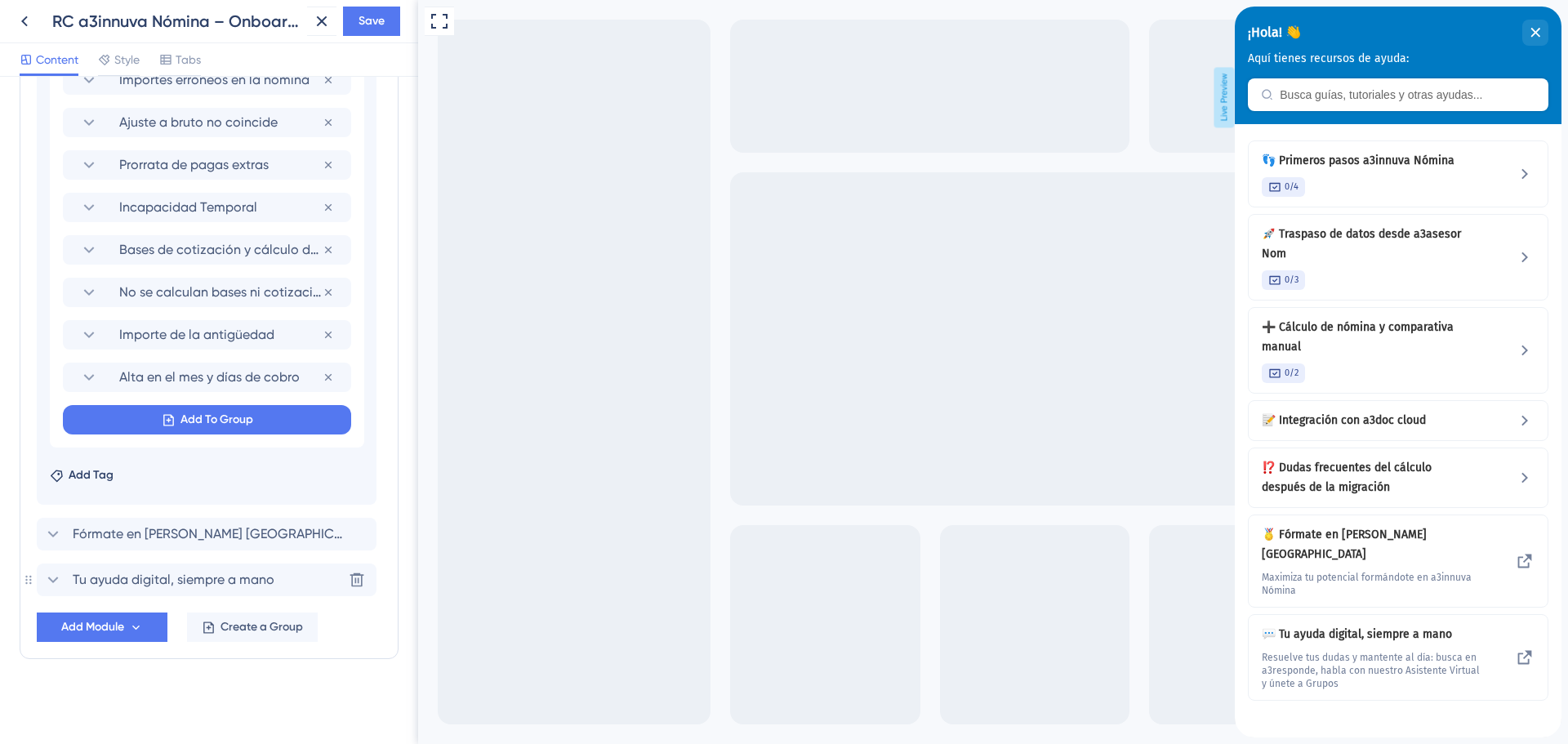 scroll, scrollTop: 1049, scrollLeft: 0, axis: vertical 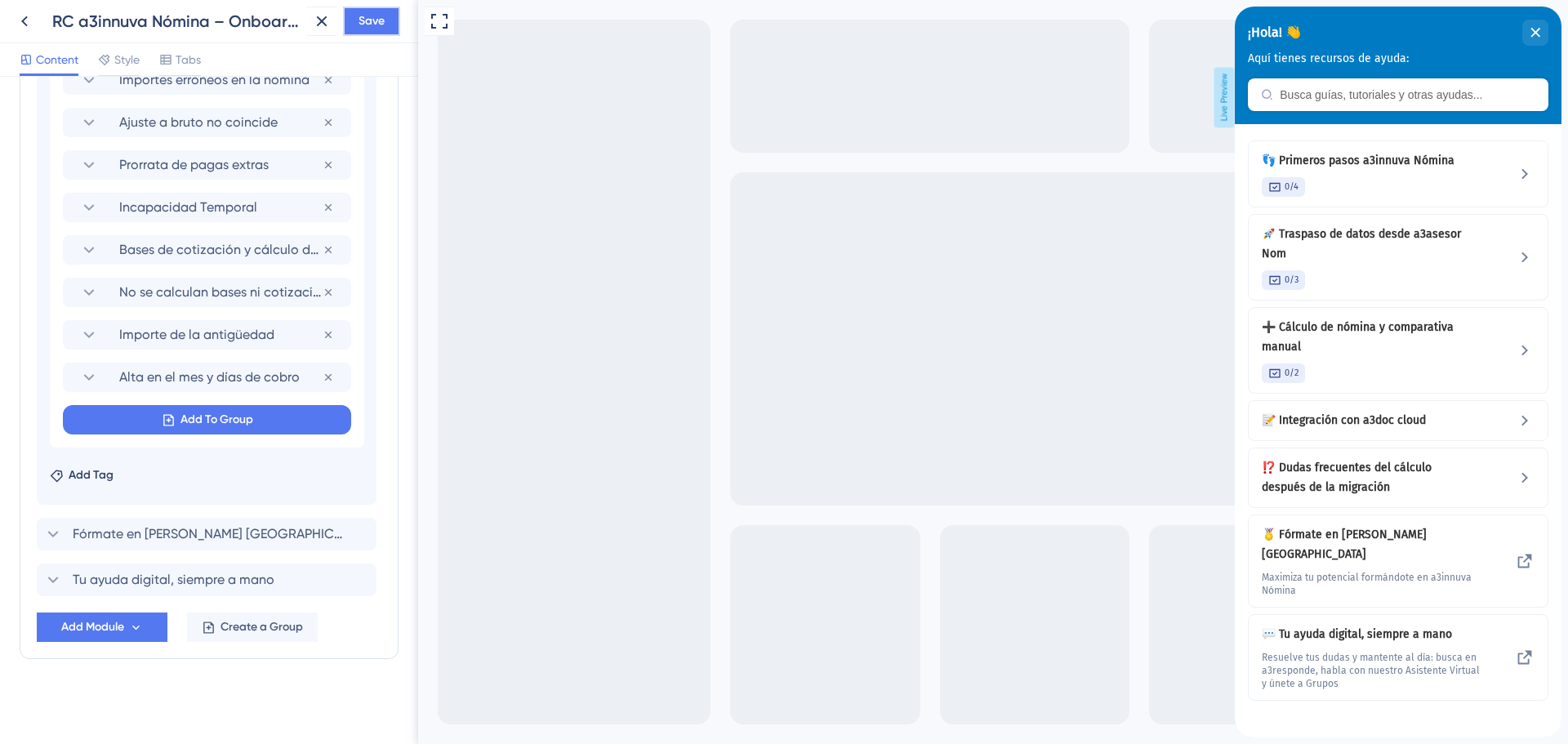 click on "Save" at bounding box center [372, 21] 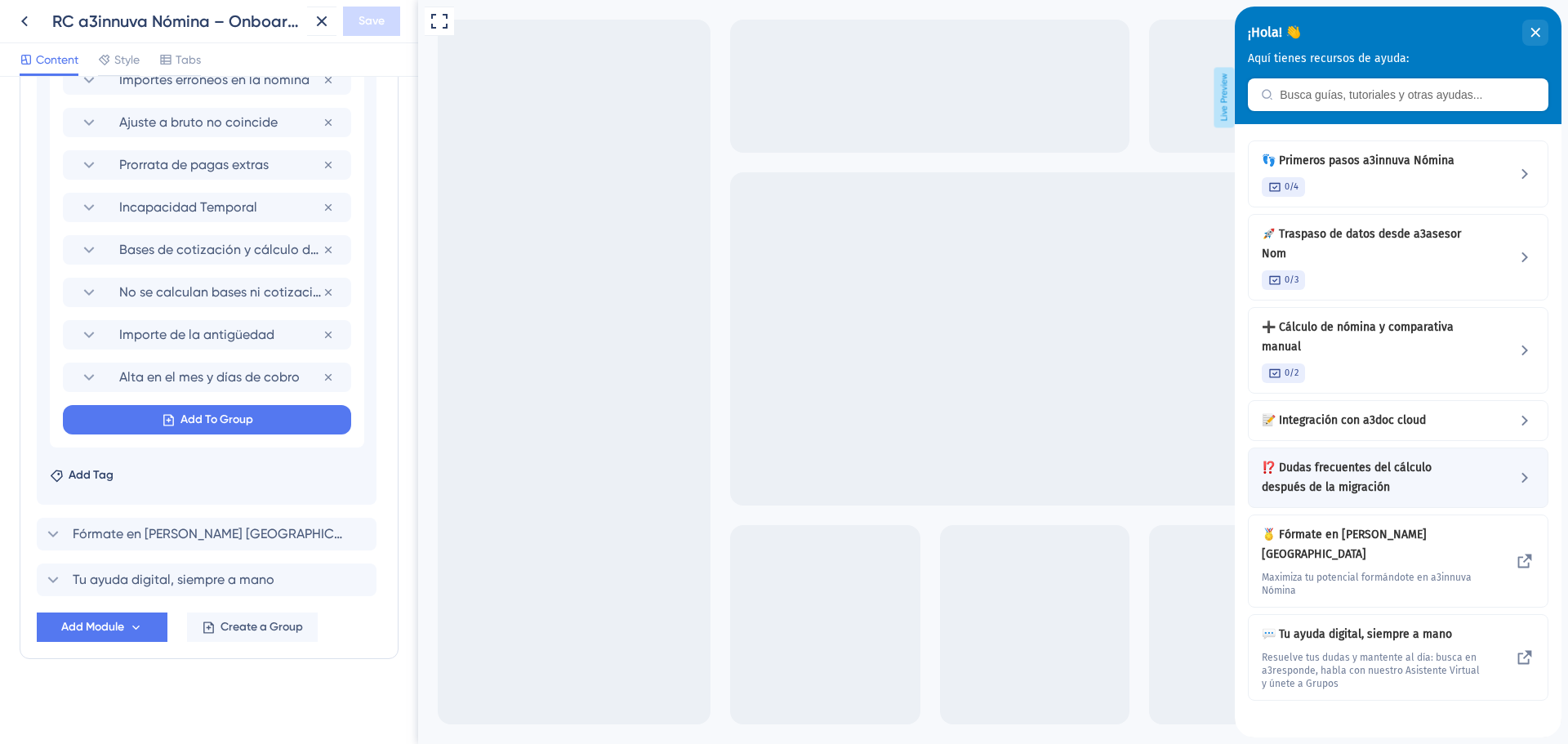 click on "⁉️   Dudas frecuentes del cálculo después de la migración" at bounding box center (1357, 478) 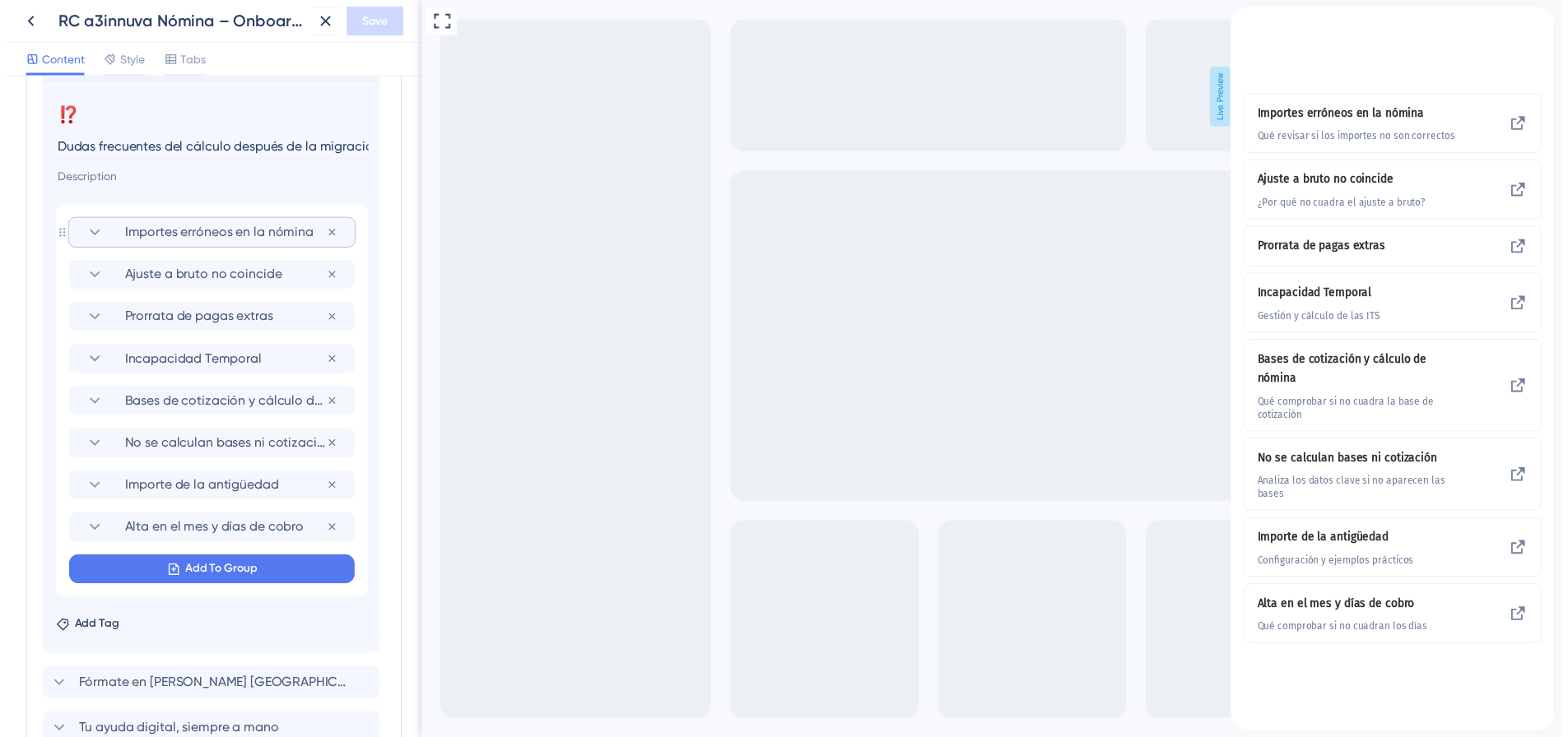 scroll, scrollTop: 892, scrollLeft: 0, axis: vertical 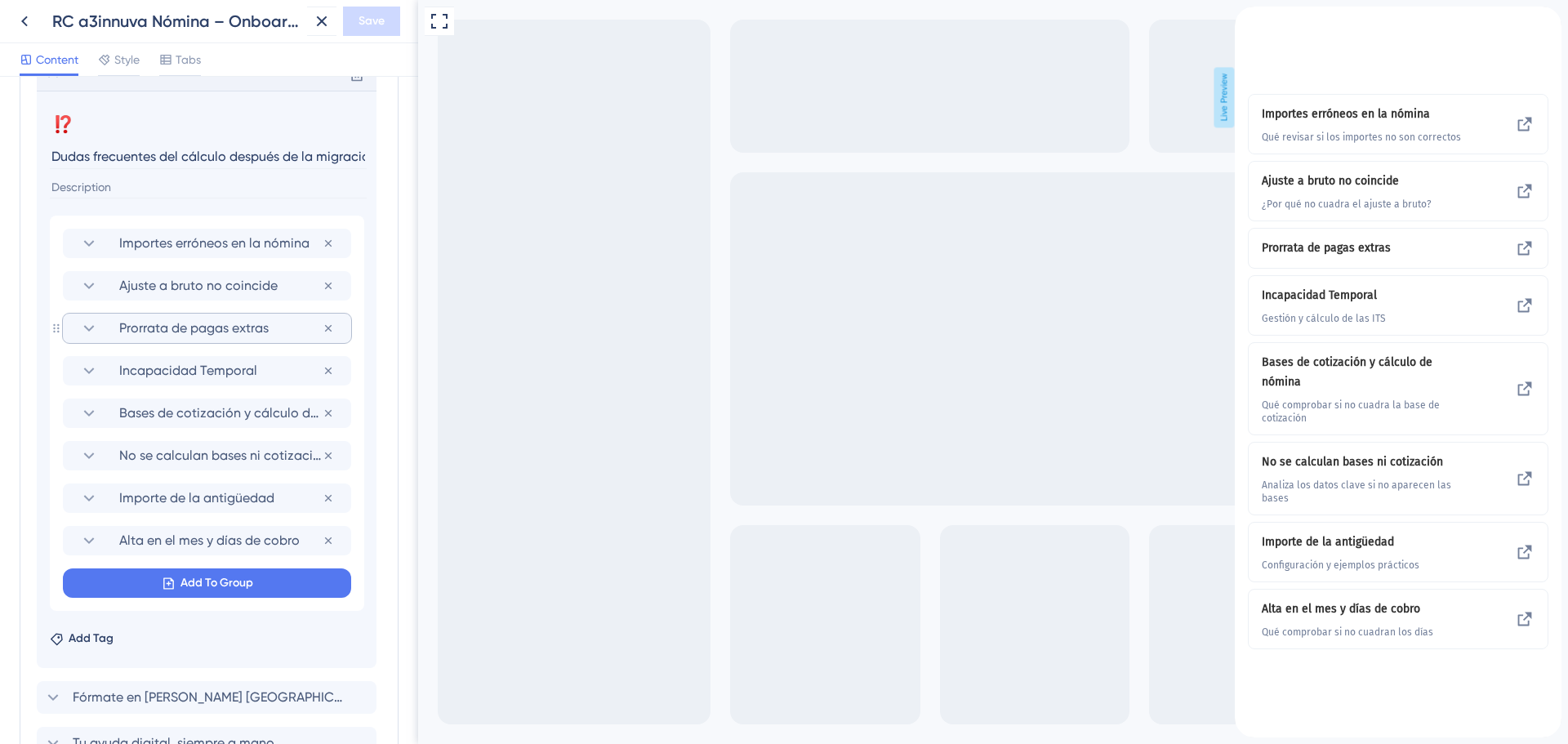 click on "Prorrata de pagas extras" at bounding box center (220, 328) 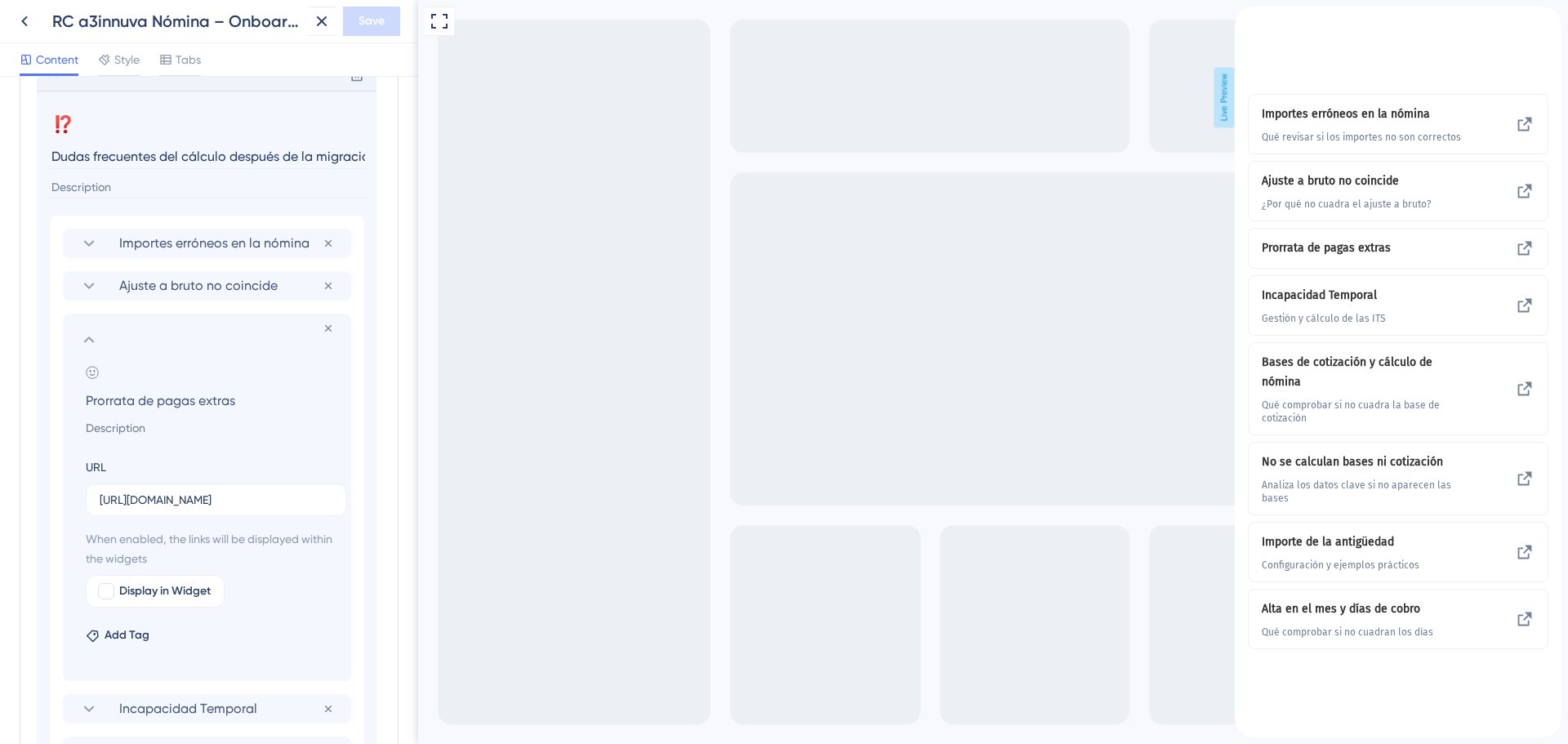 click at bounding box center [210, 428] 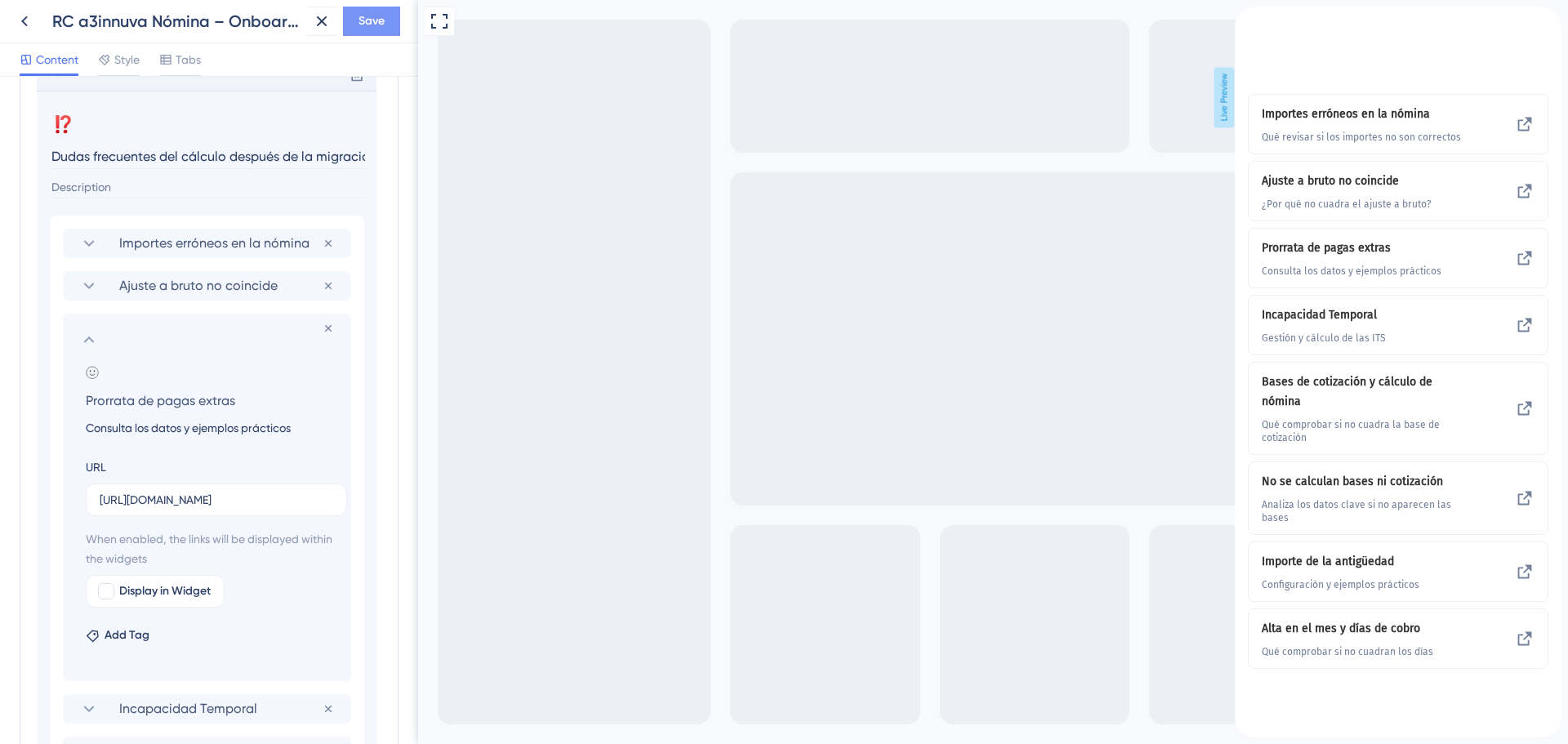 type on "Consulta los datos y ejemplos prácticos" 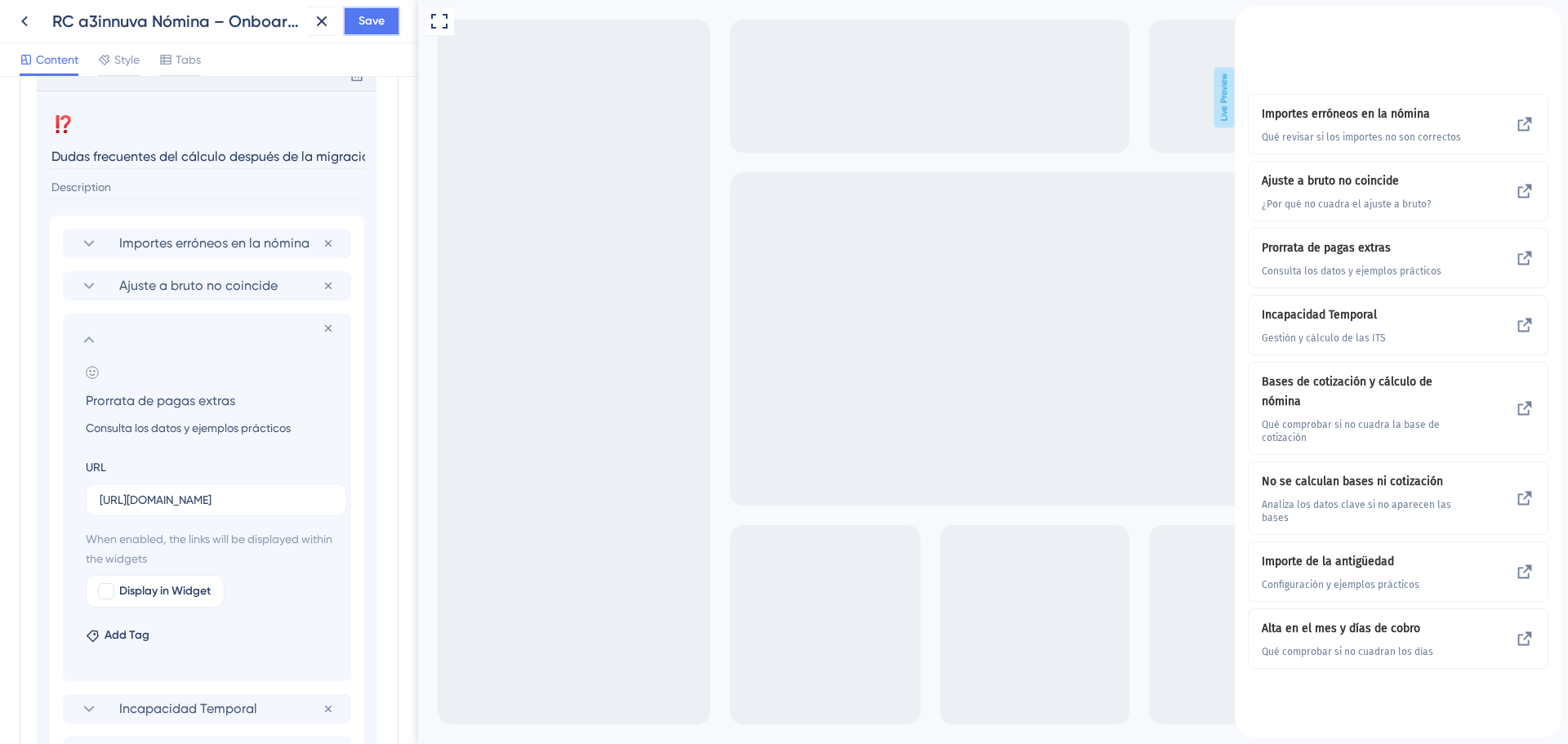 click on "Save" at bounding box center [372, 21] 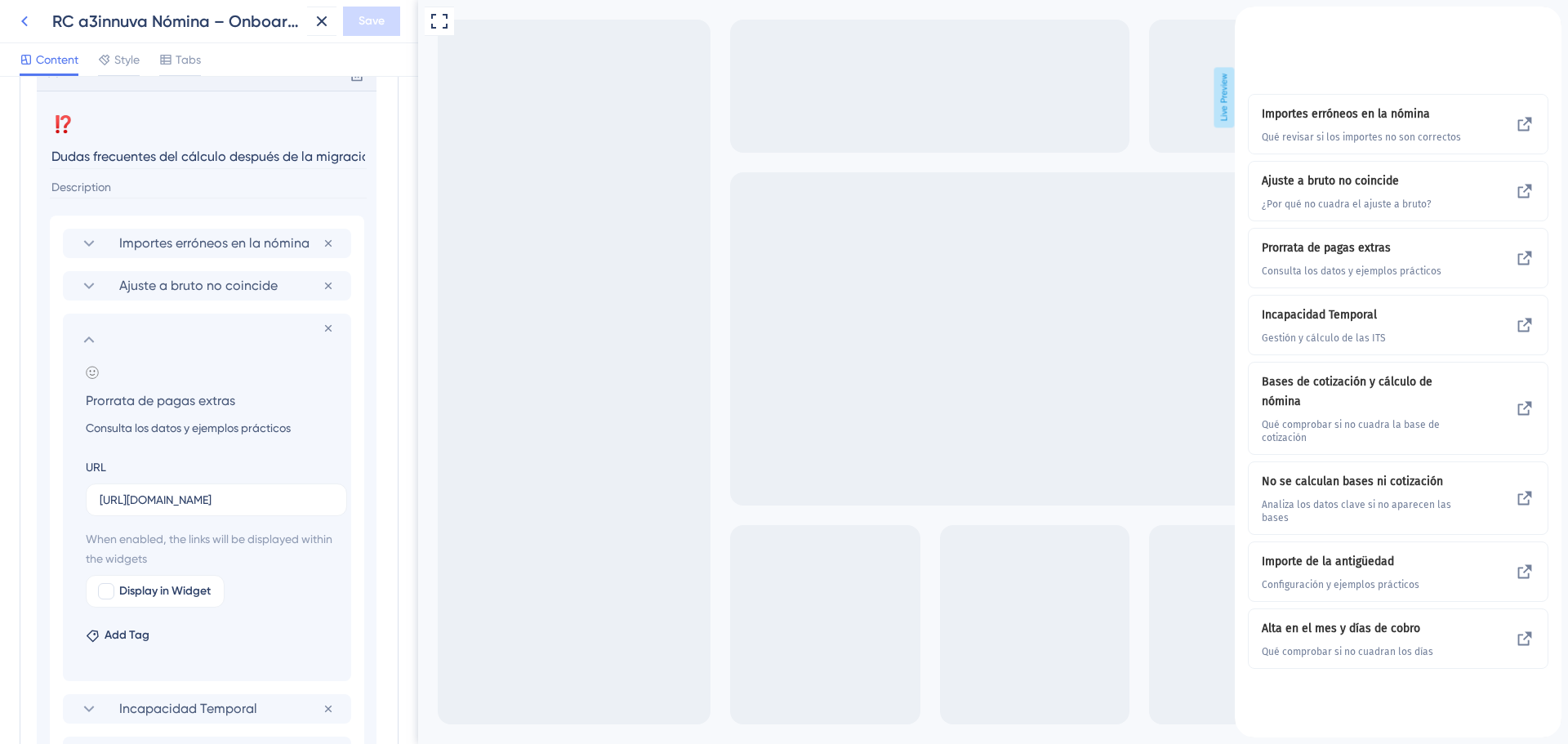 click 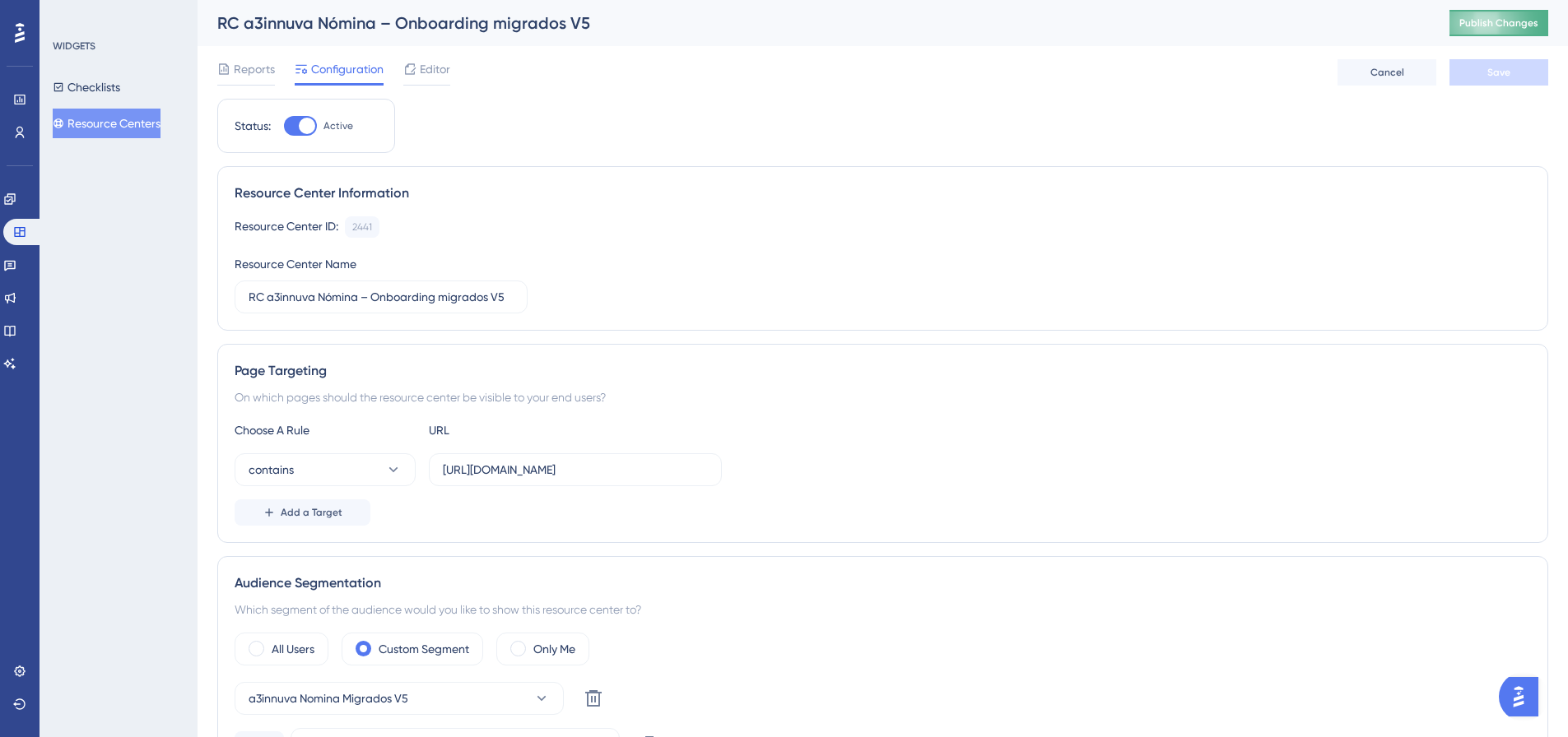 click on "Publish Changes" at bounding box center (1499, 23) 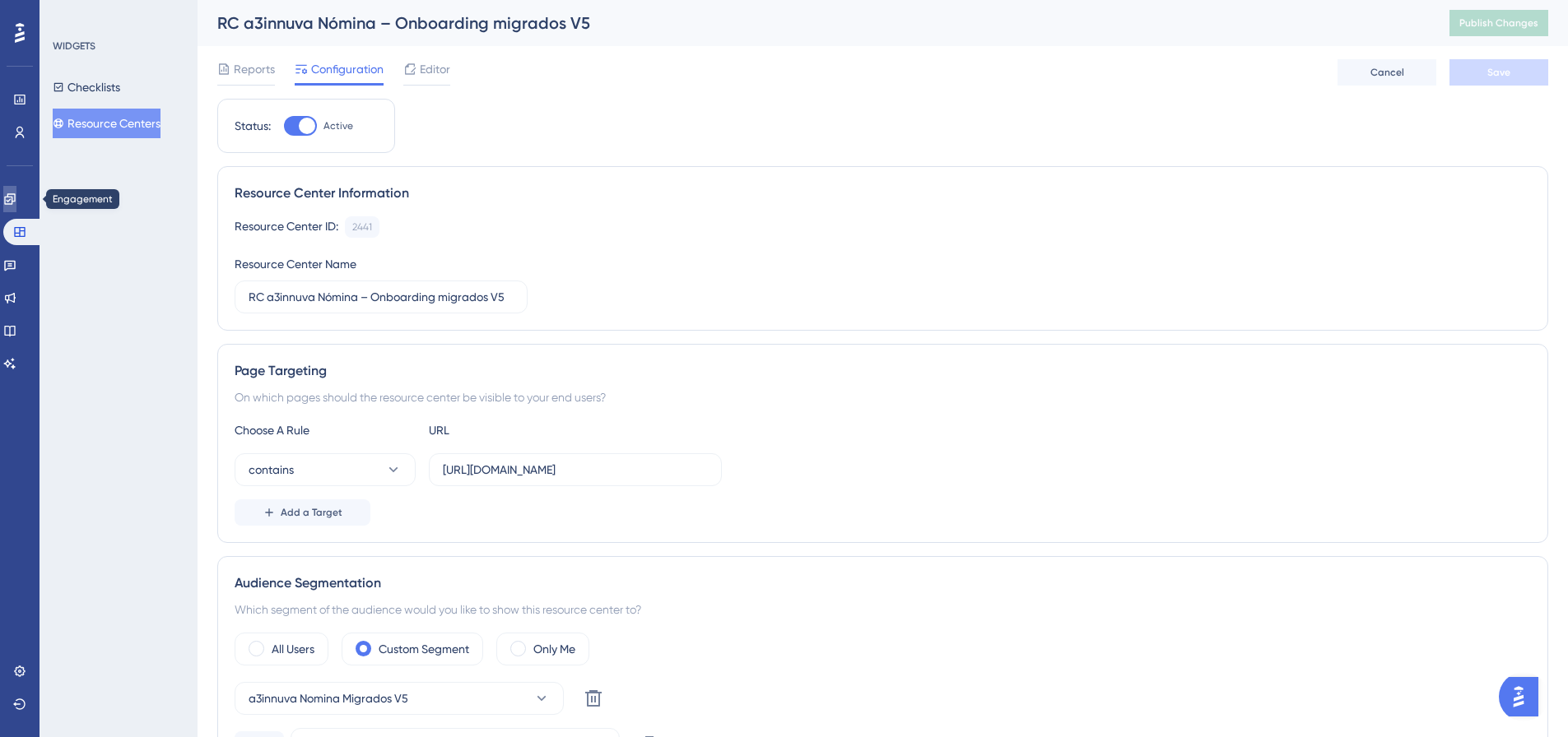 click 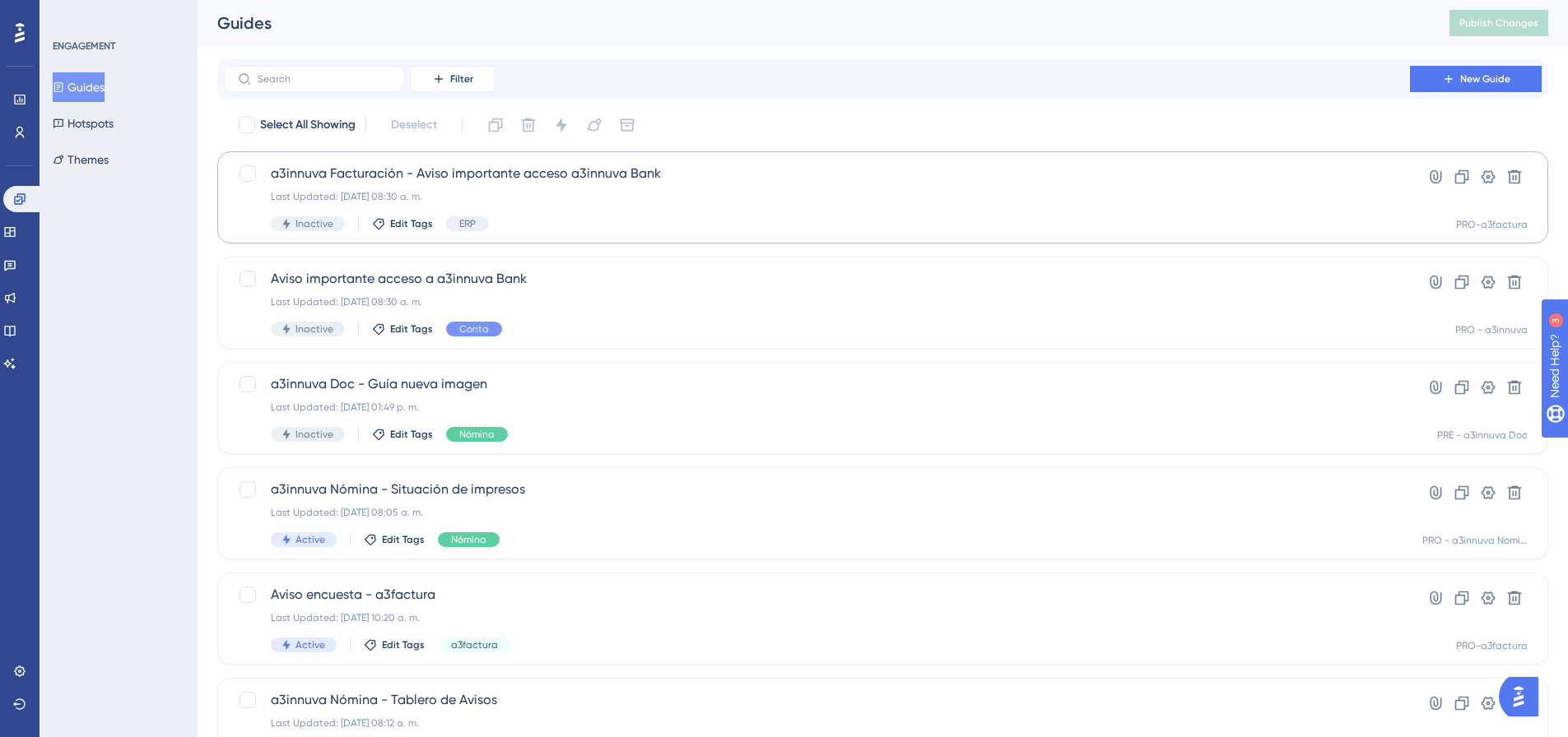 scroll, scrollTop: 0, scrollLeft: 0, axis: both 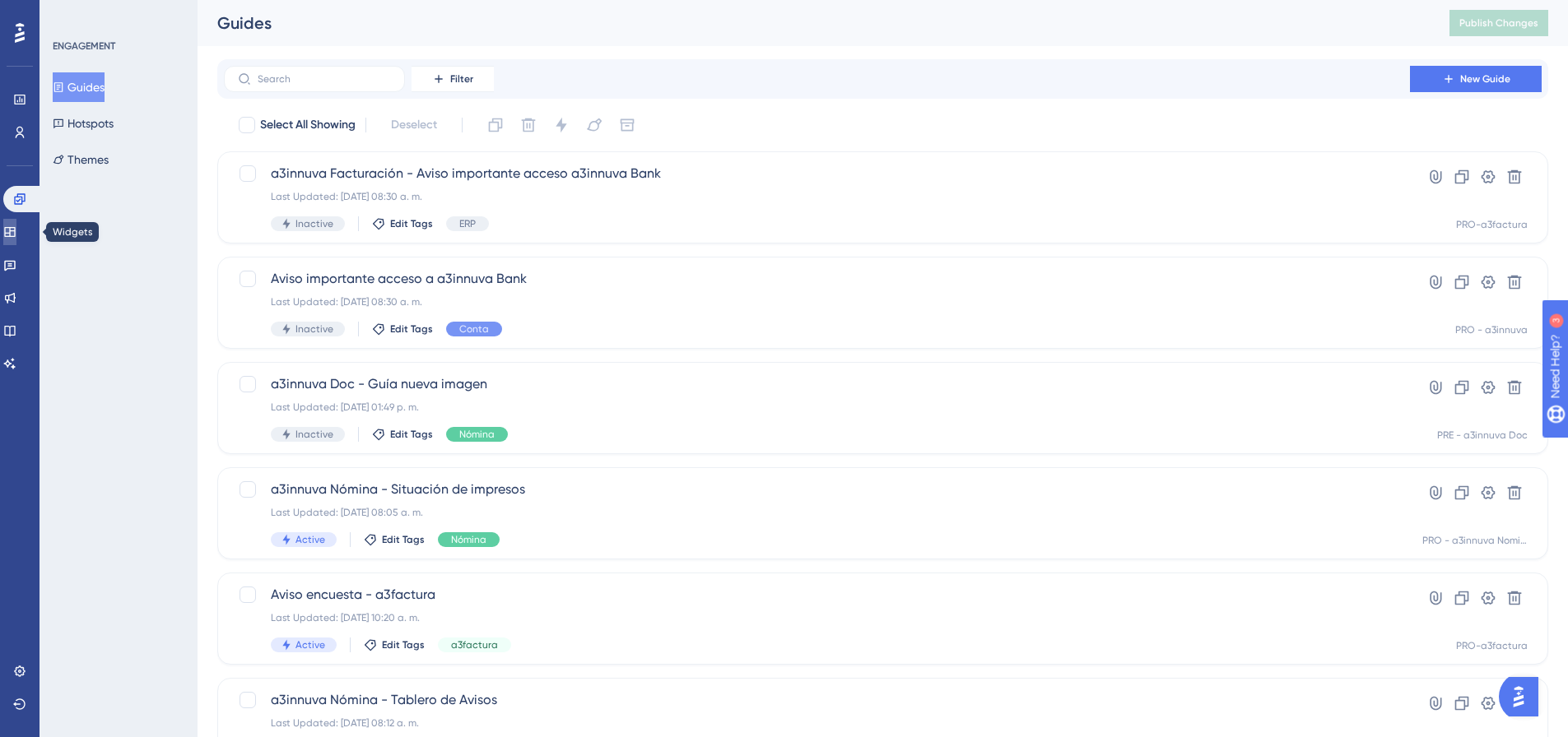 click 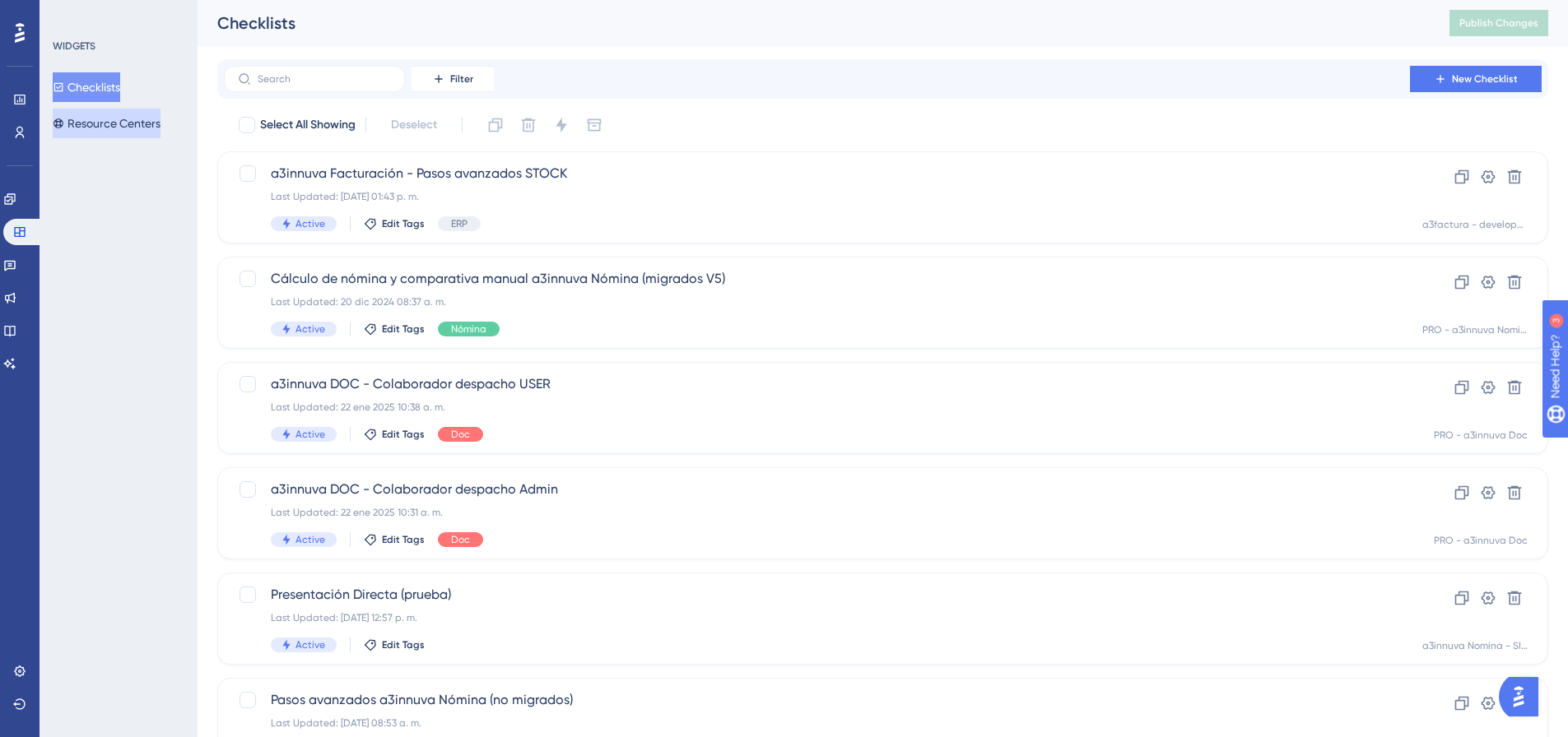 click on "Resource Centers" at bounding box center [106, 123] 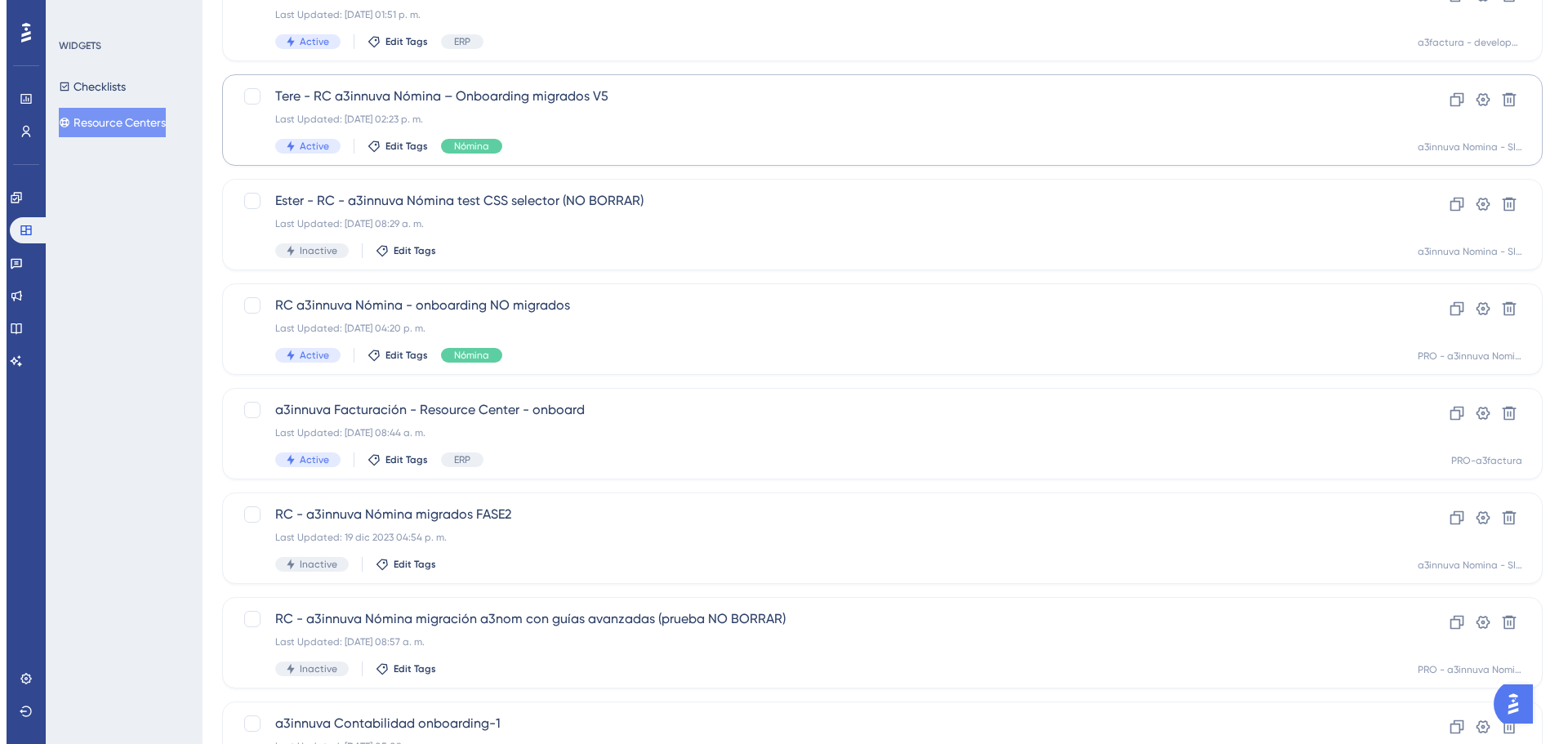 scroll, scrollTop: 0, scrollLeft: 0, axis: both 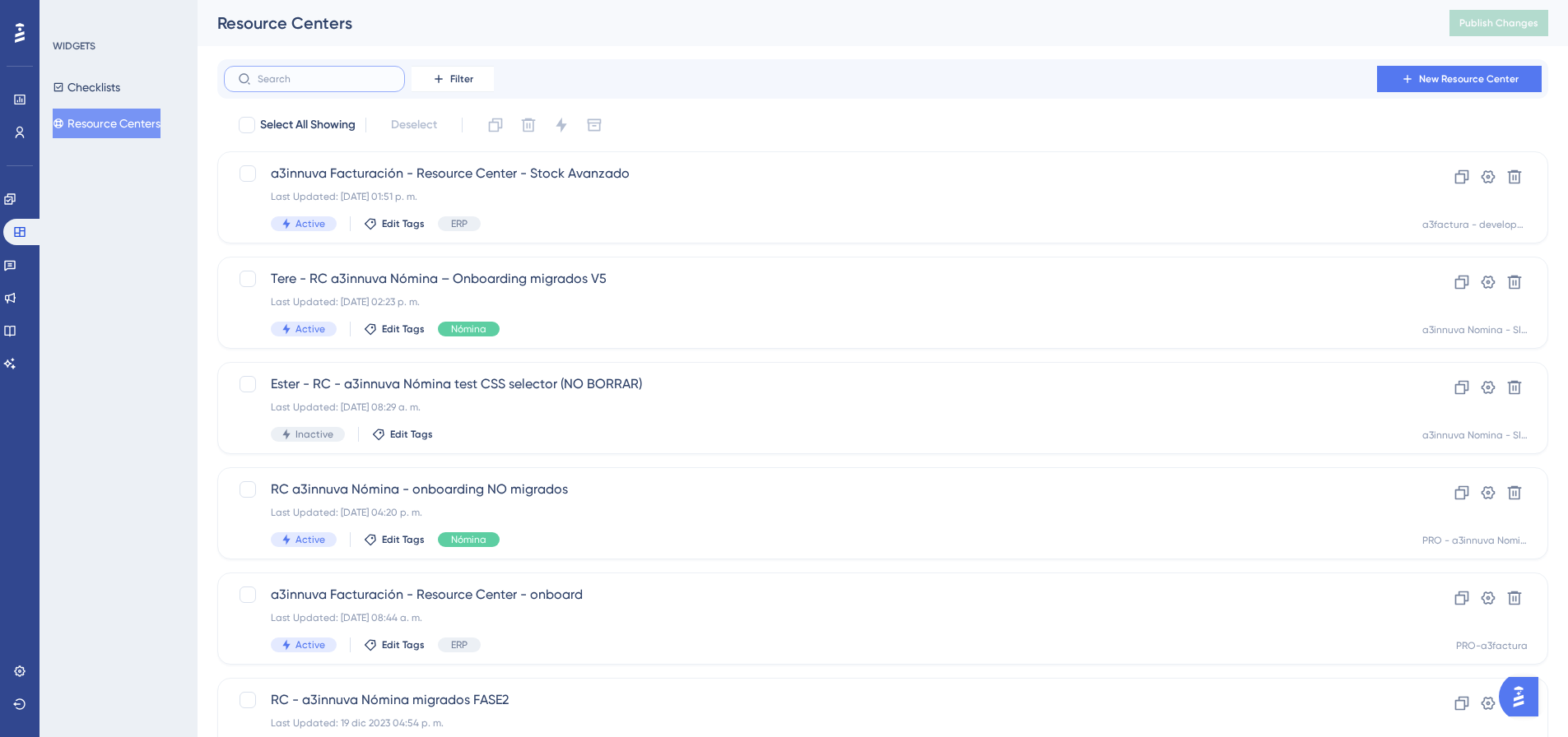 click at bounding box center [324, 79] 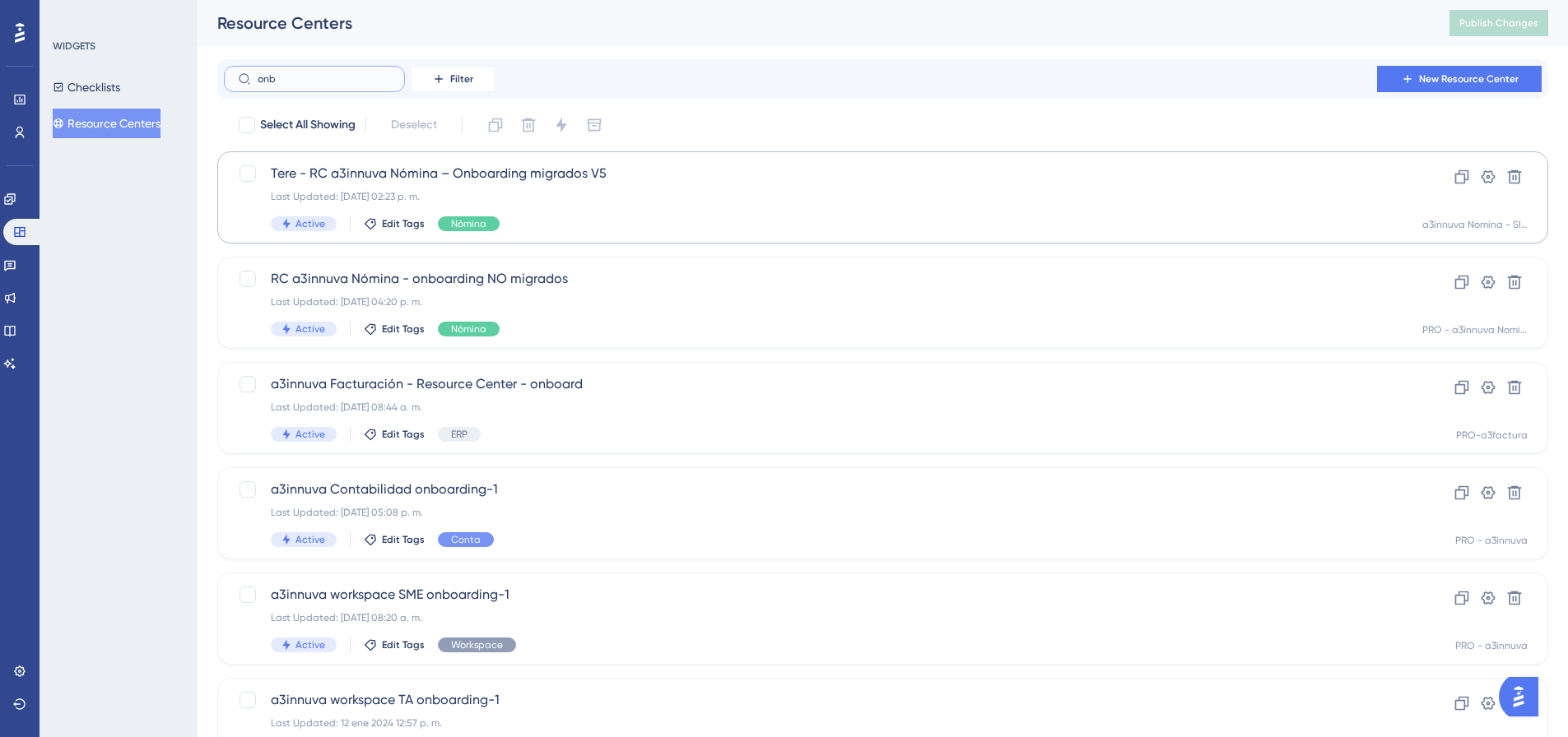 type on "onb" 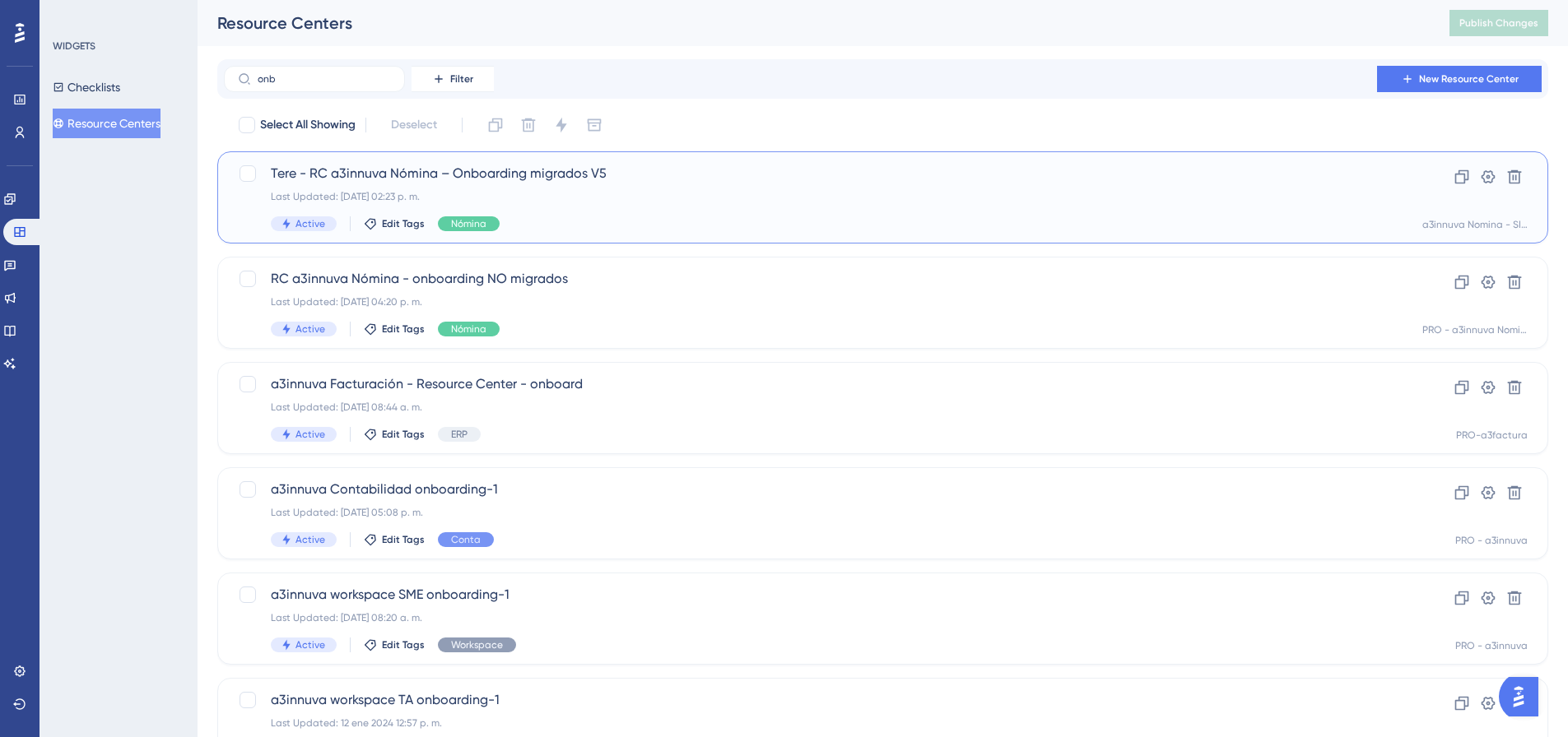 click on "[PERSON_NAME] - RC a3innuva Nómina – Onboarding migrados V5 Last Updated: [DATE] 02:23 p. m. Active Edit Tags Nómina" at bounding box center [817, 197] 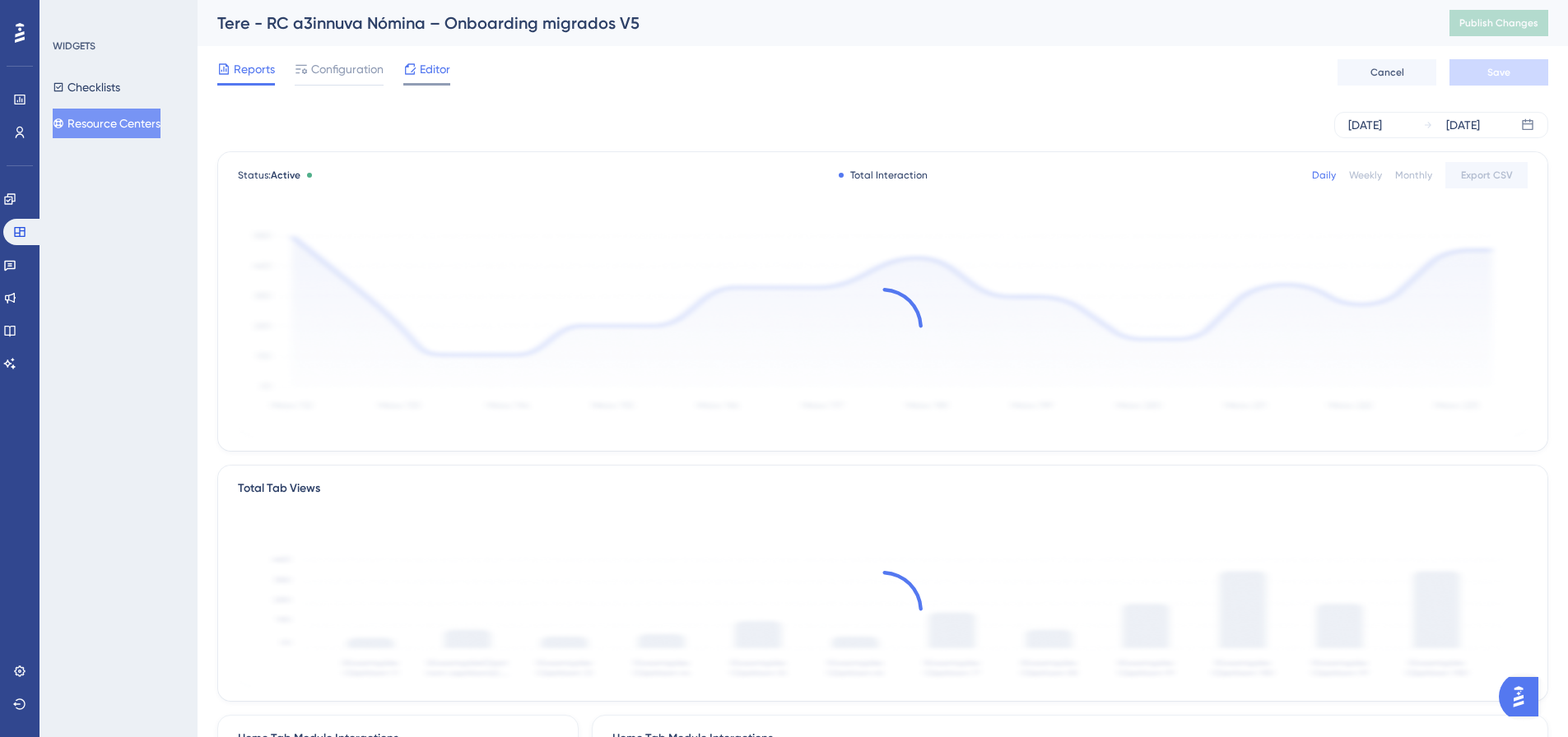 click on "Editor" at bounding box center (435, 69) 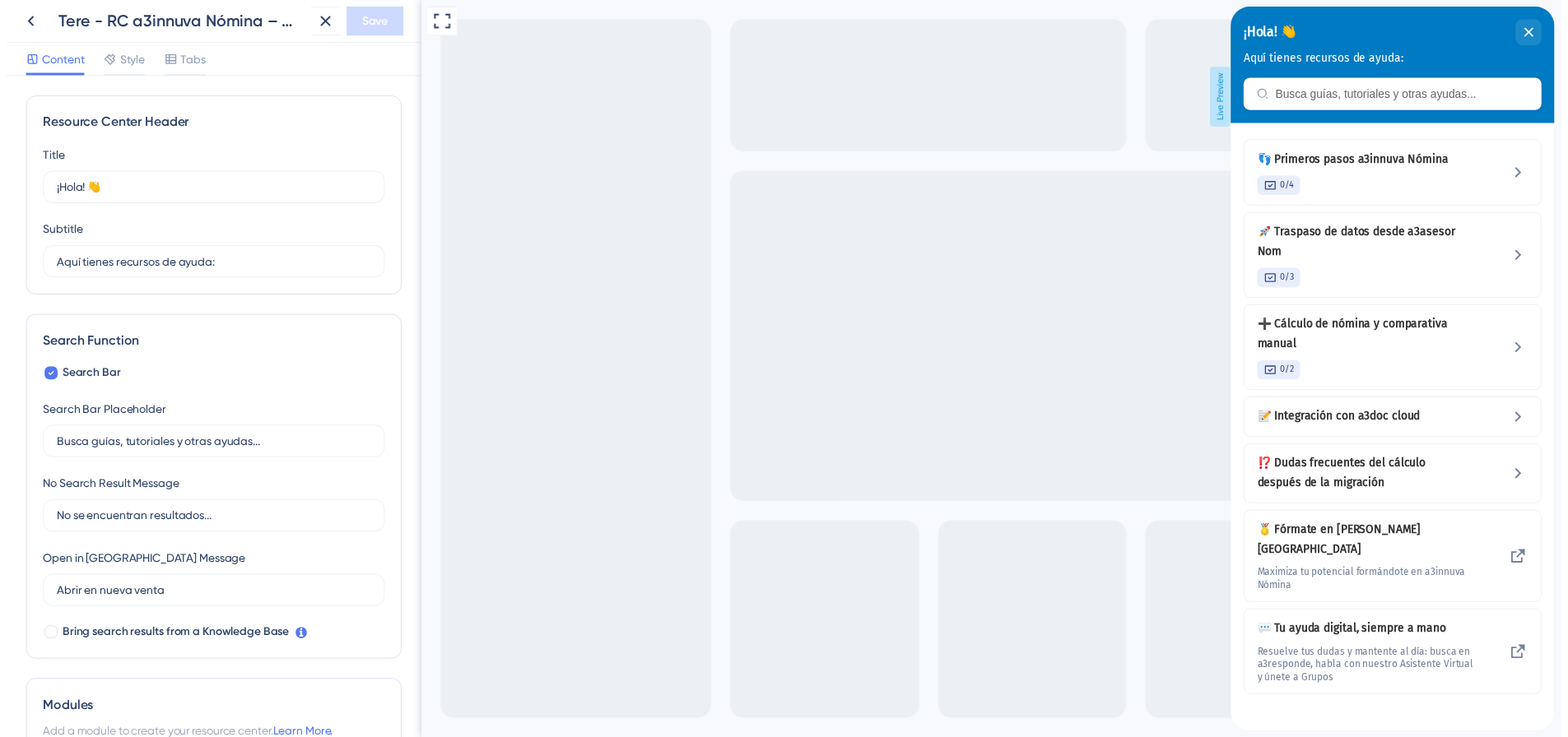scroll, scrollTop: 0, scrollLeft: 0, axis: both 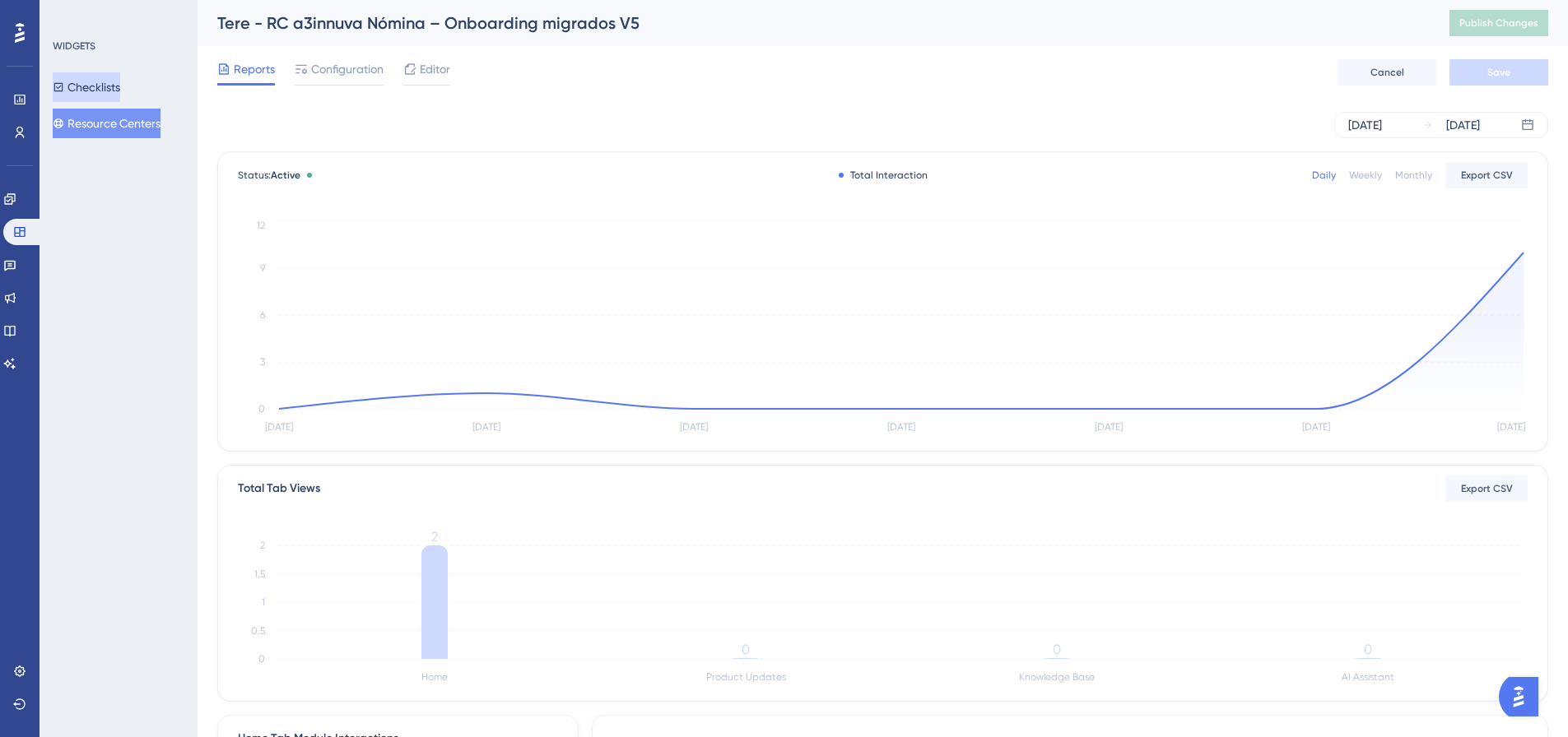 click on "Checklists" at bounding box center (86, 87) 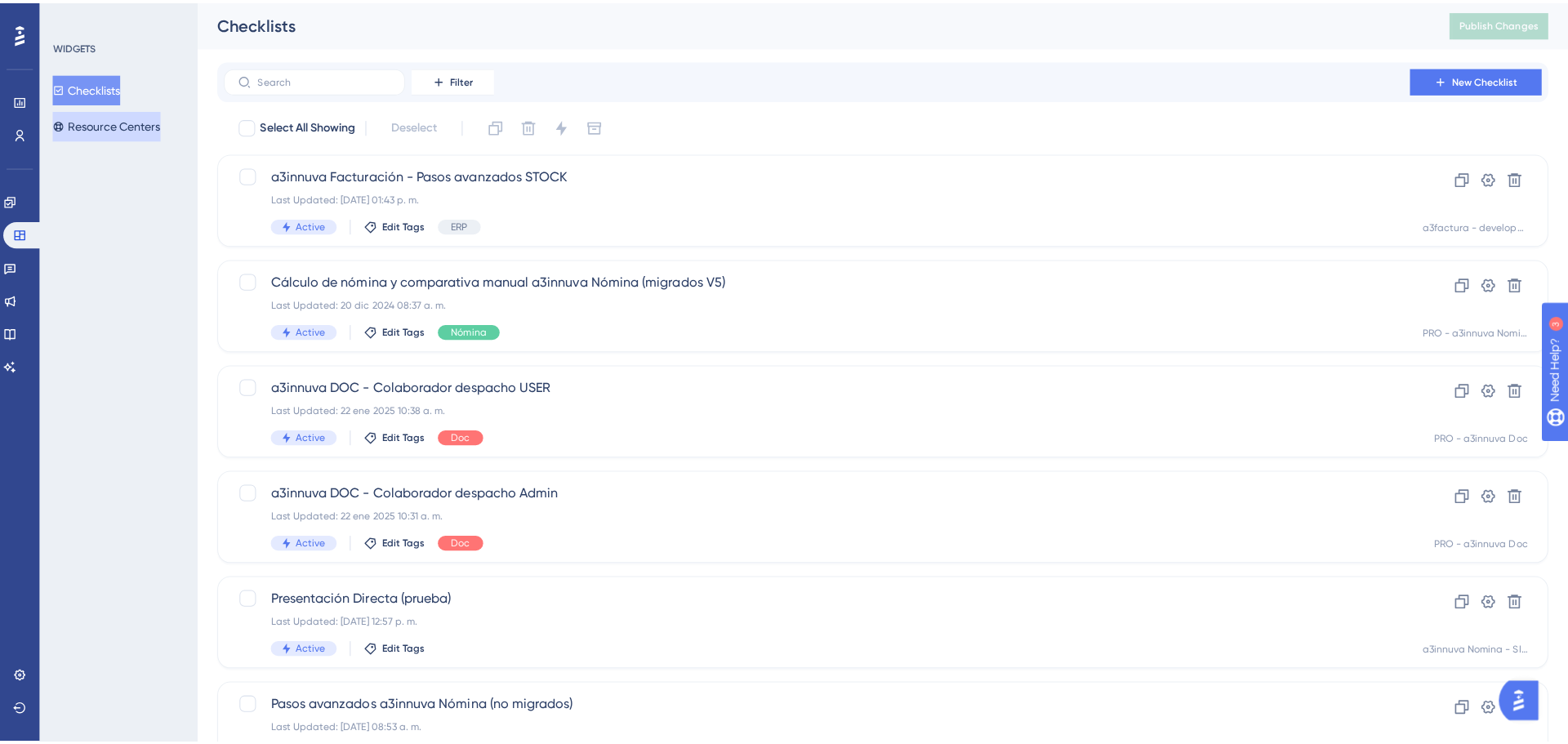 scroll, scrollTop: 0, scrollLeft: 0, axis: both 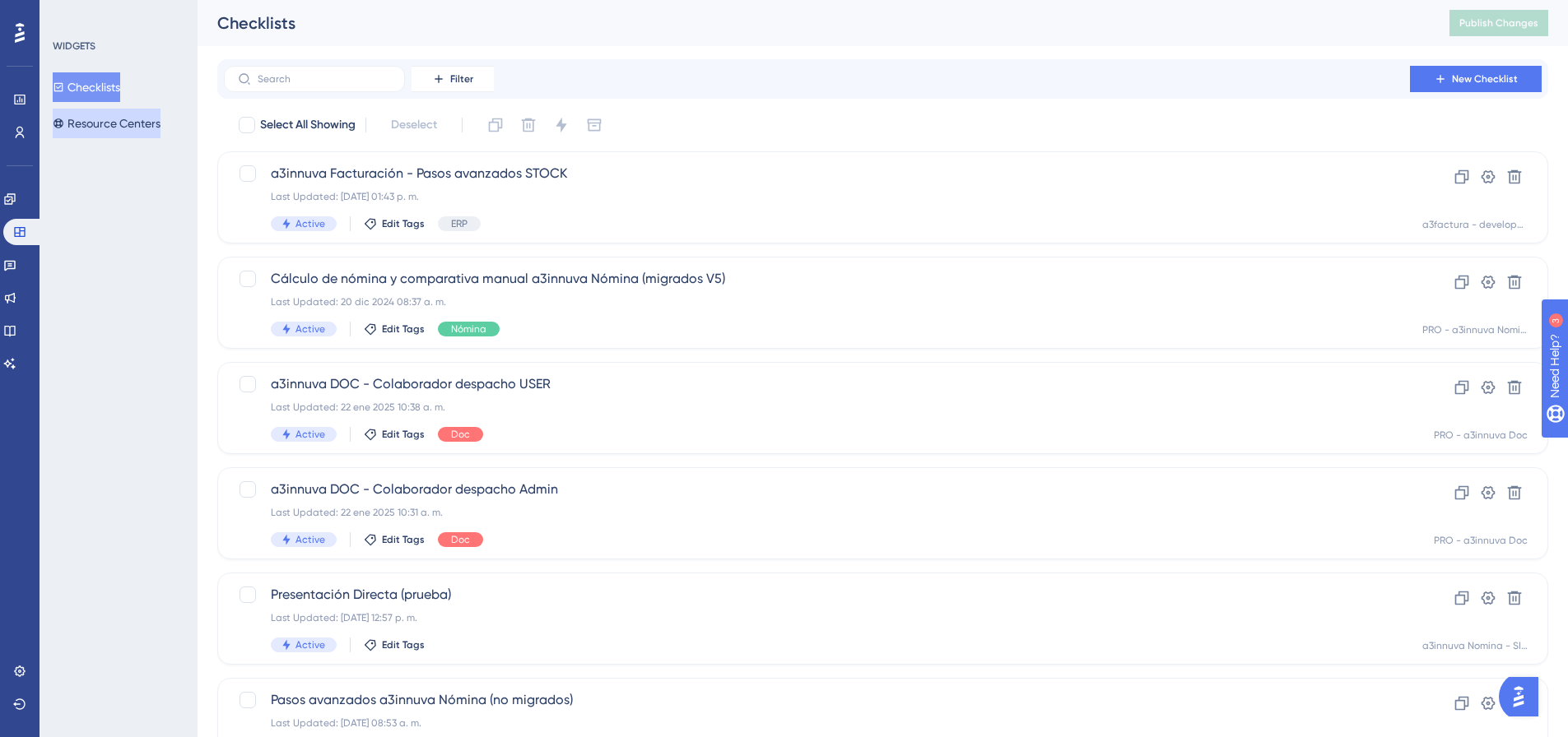 click on "Resource Centers" at bounding box center (106, 123) 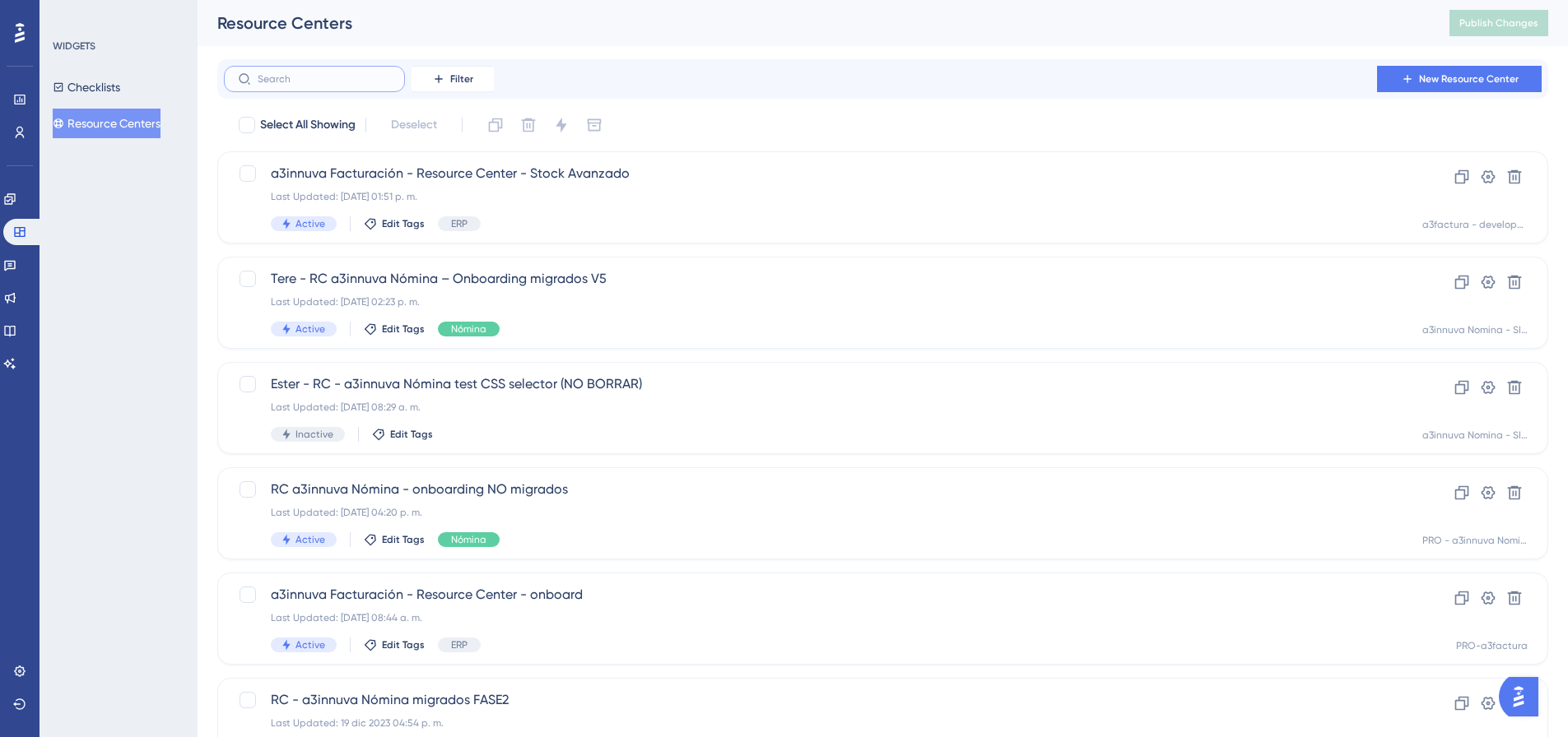 click at bounding box center [324, 79] 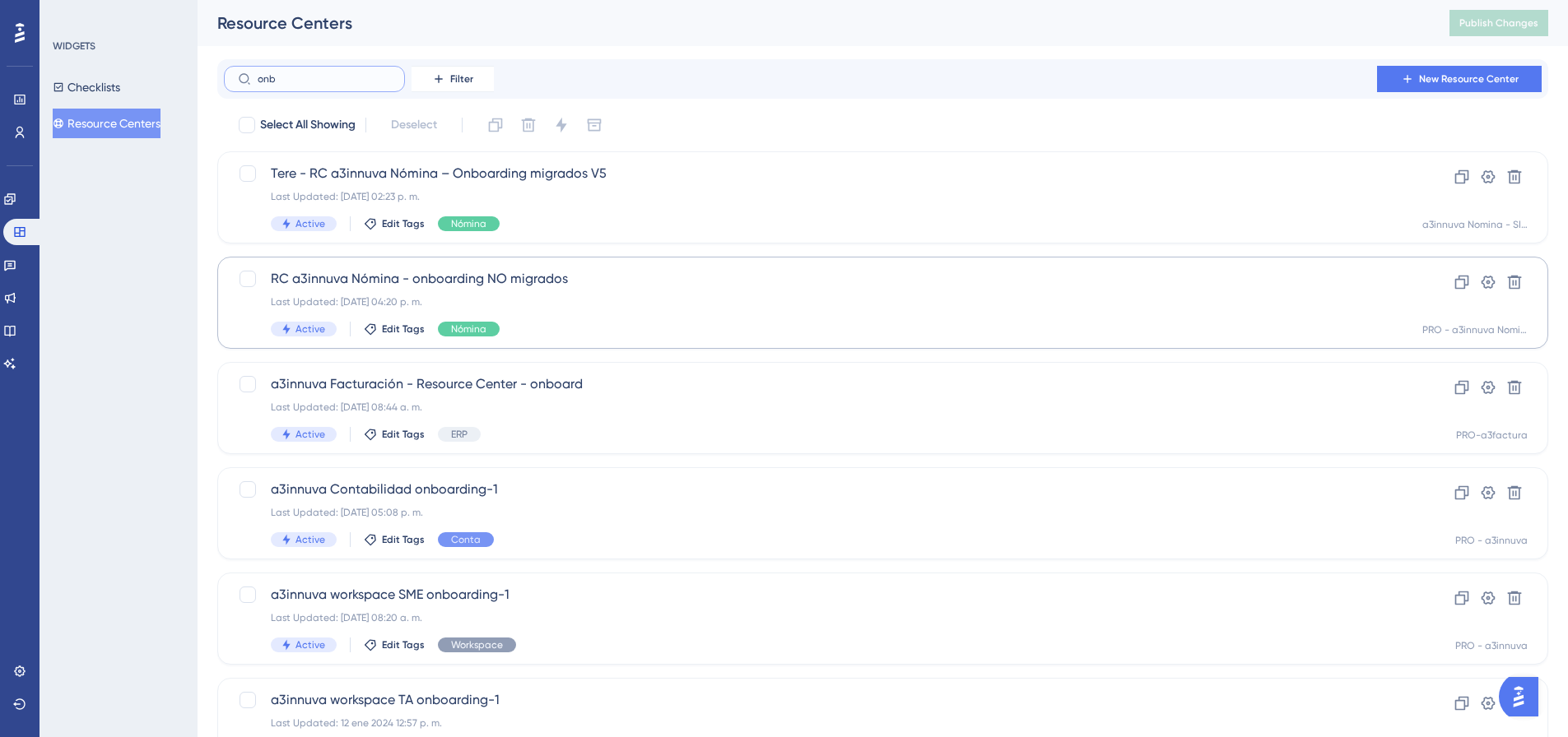 type on "onb" 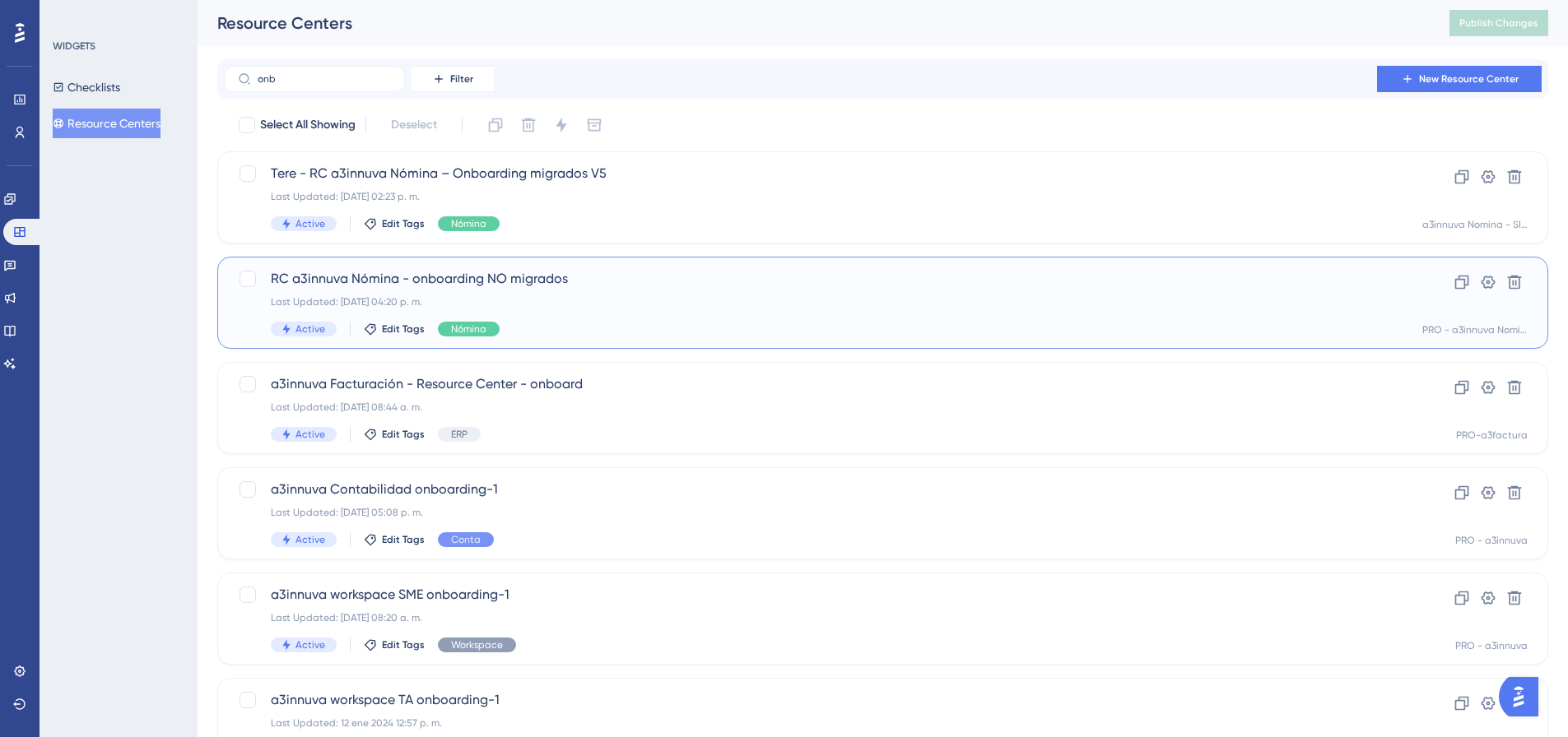 click on "RC a3innuva  Nómina - onboarding NO migrados" at bounding box center (817, 279) 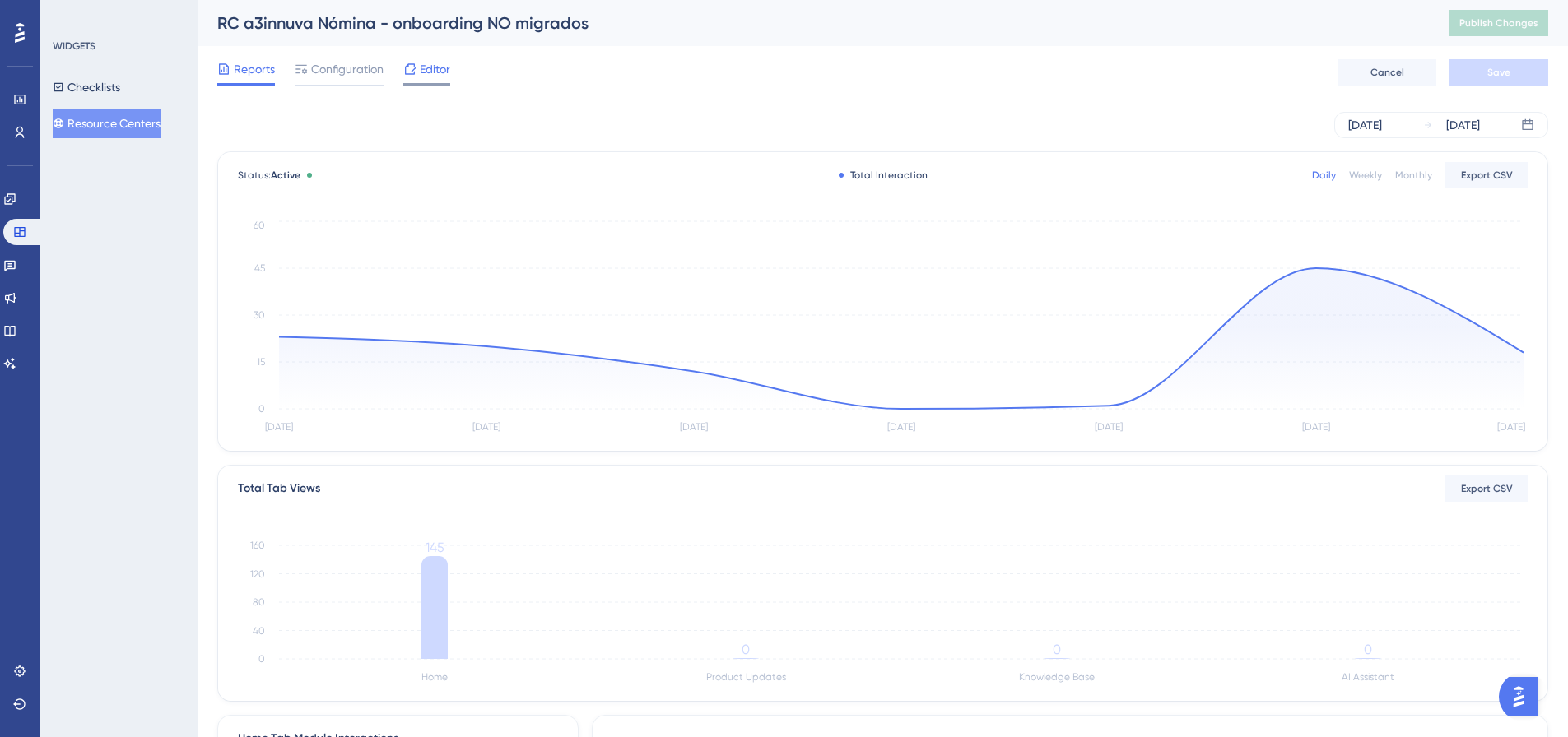 click on "Editor" at bounding box center (435, 69) 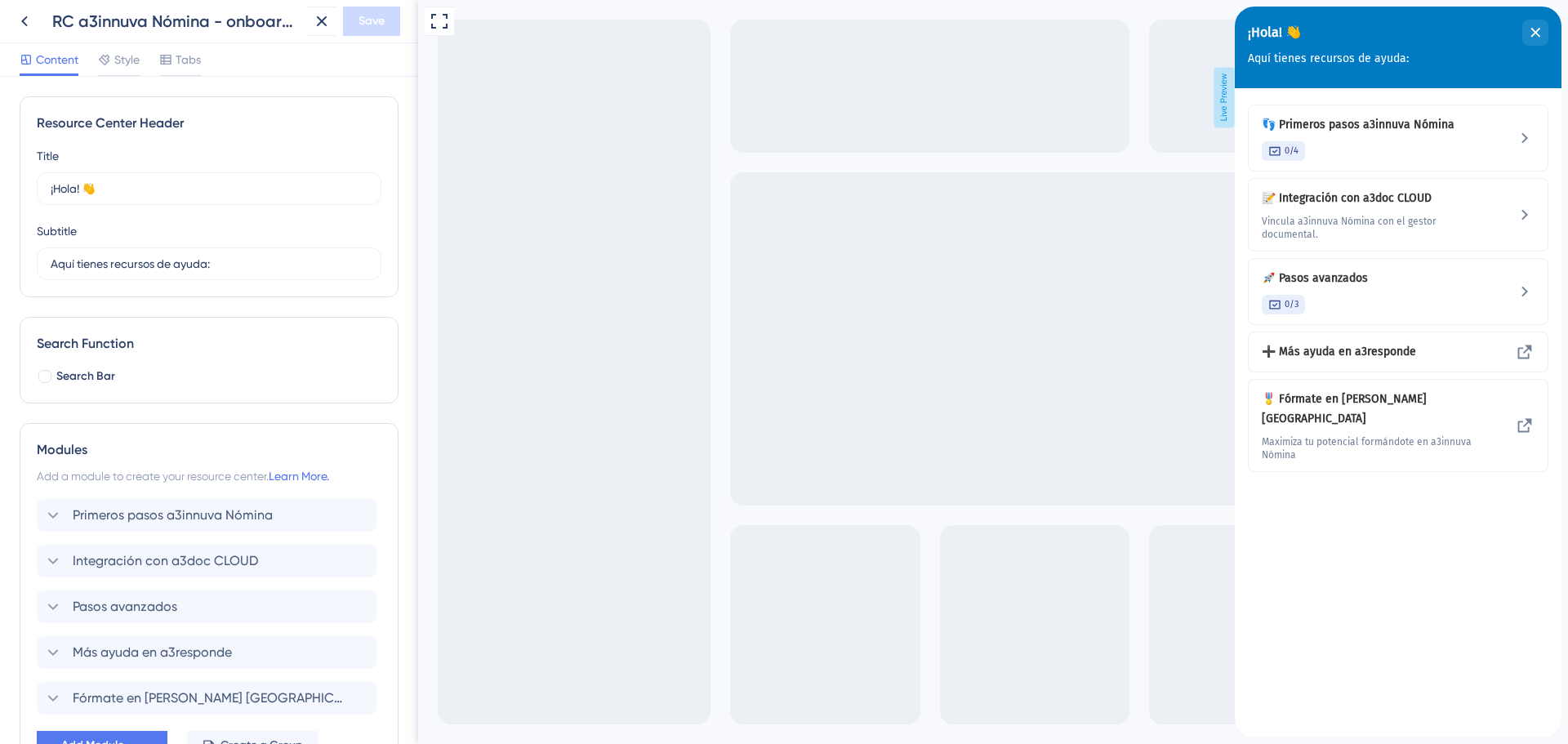 scroll, scrollTop: 0, scrollLeft: 0, axis: both 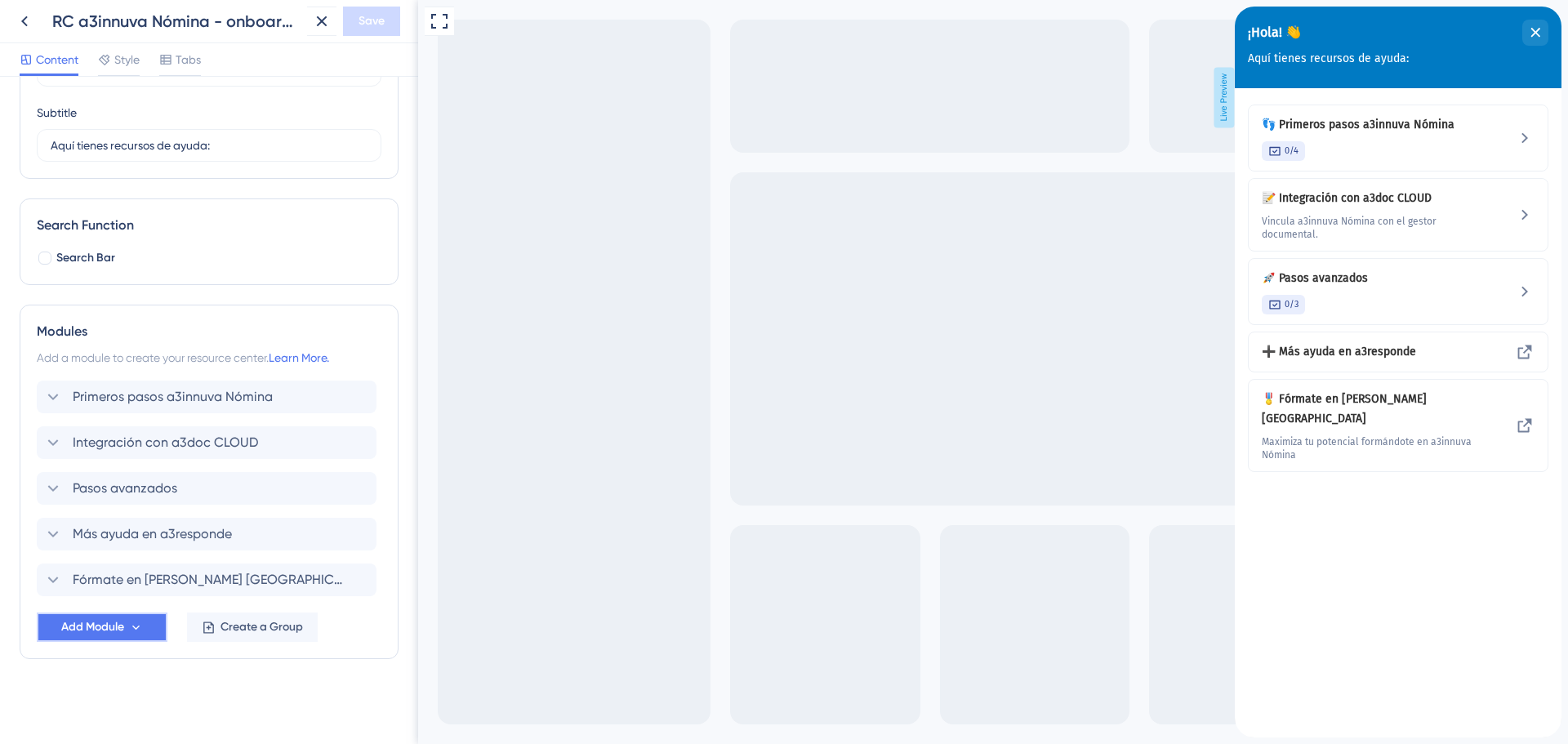 click on "Add Module" at bounding box center (92, 627) 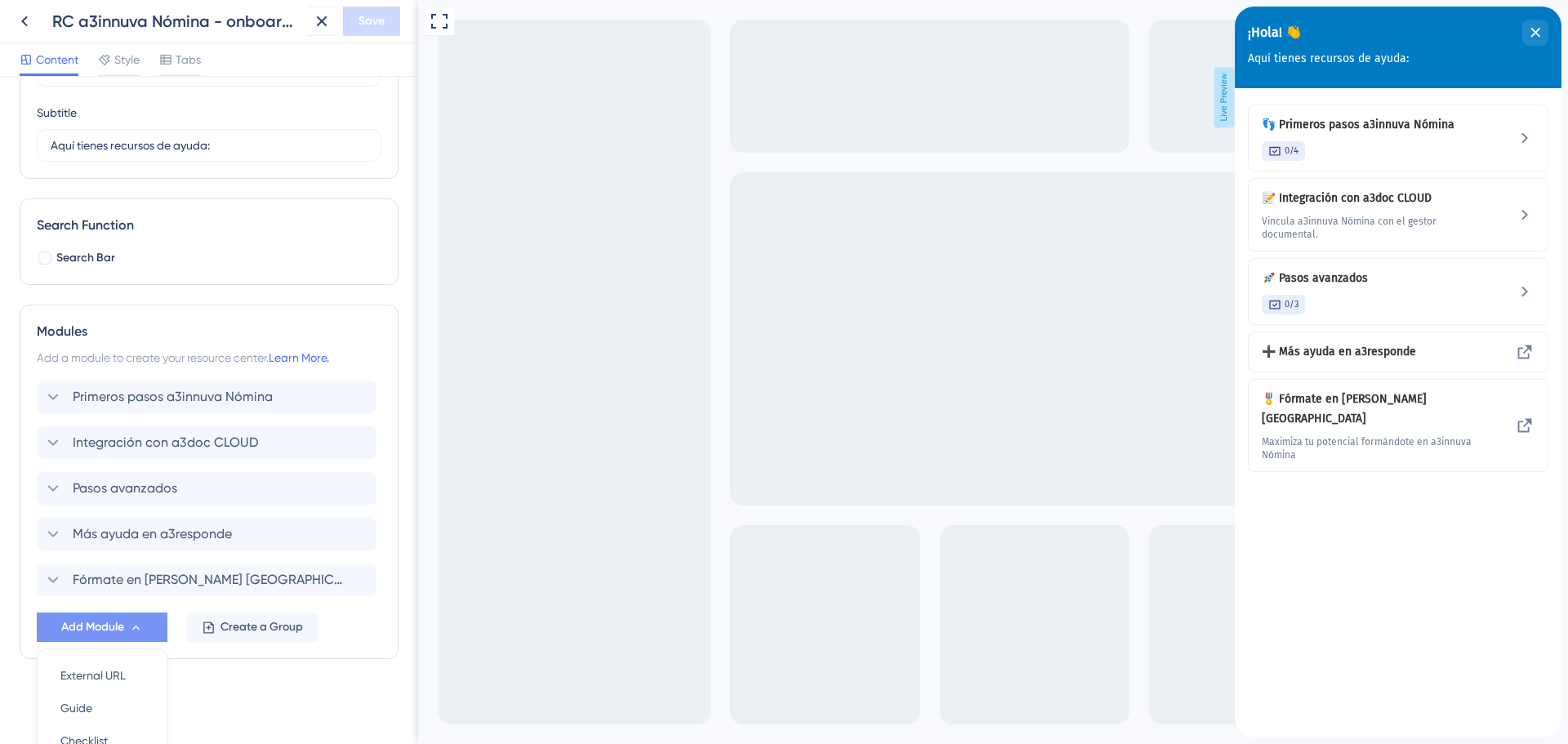 scroll, scrollTop: 273, scrollLeft: 0, axis: vertical 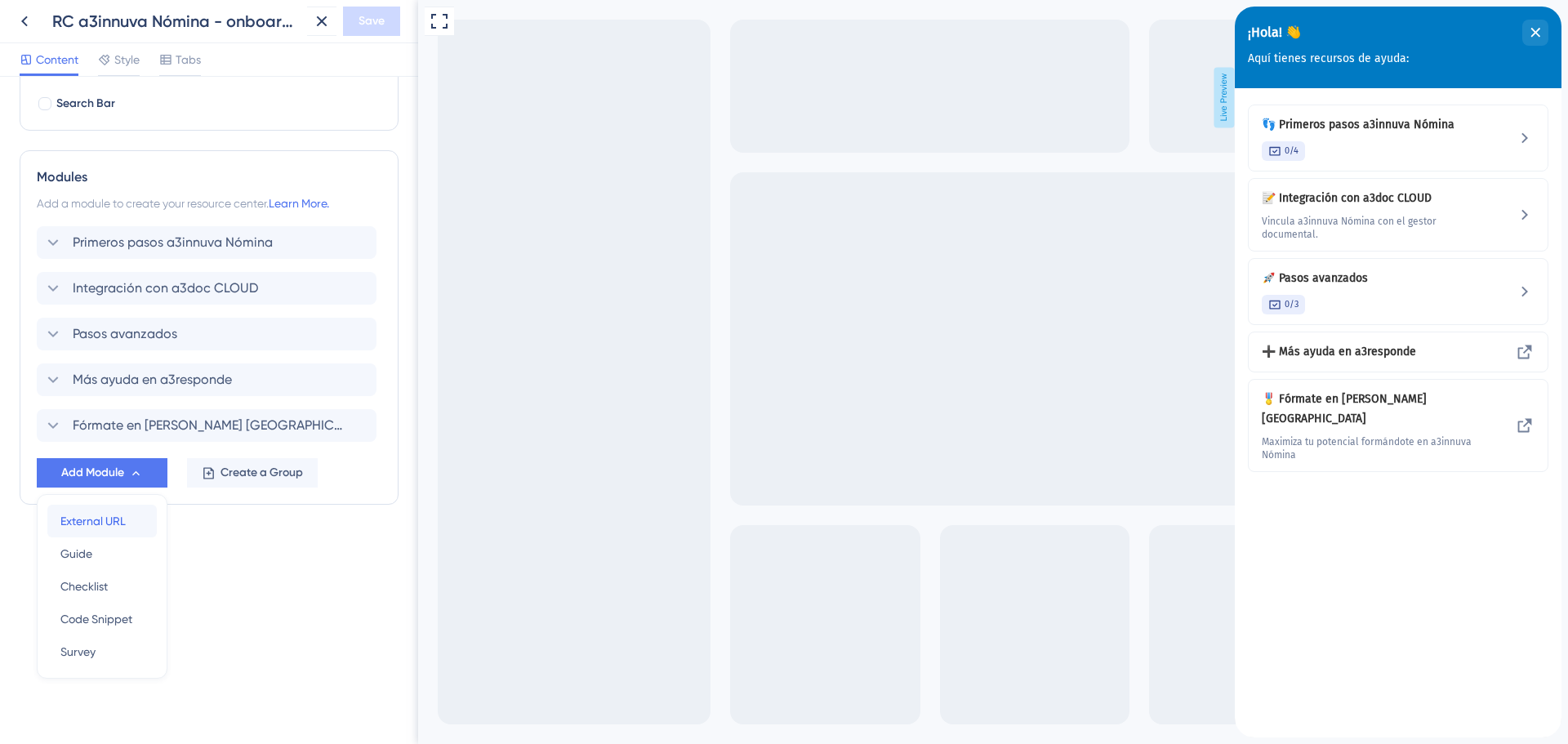 click on "External URL" at bounding box center (93, 521) 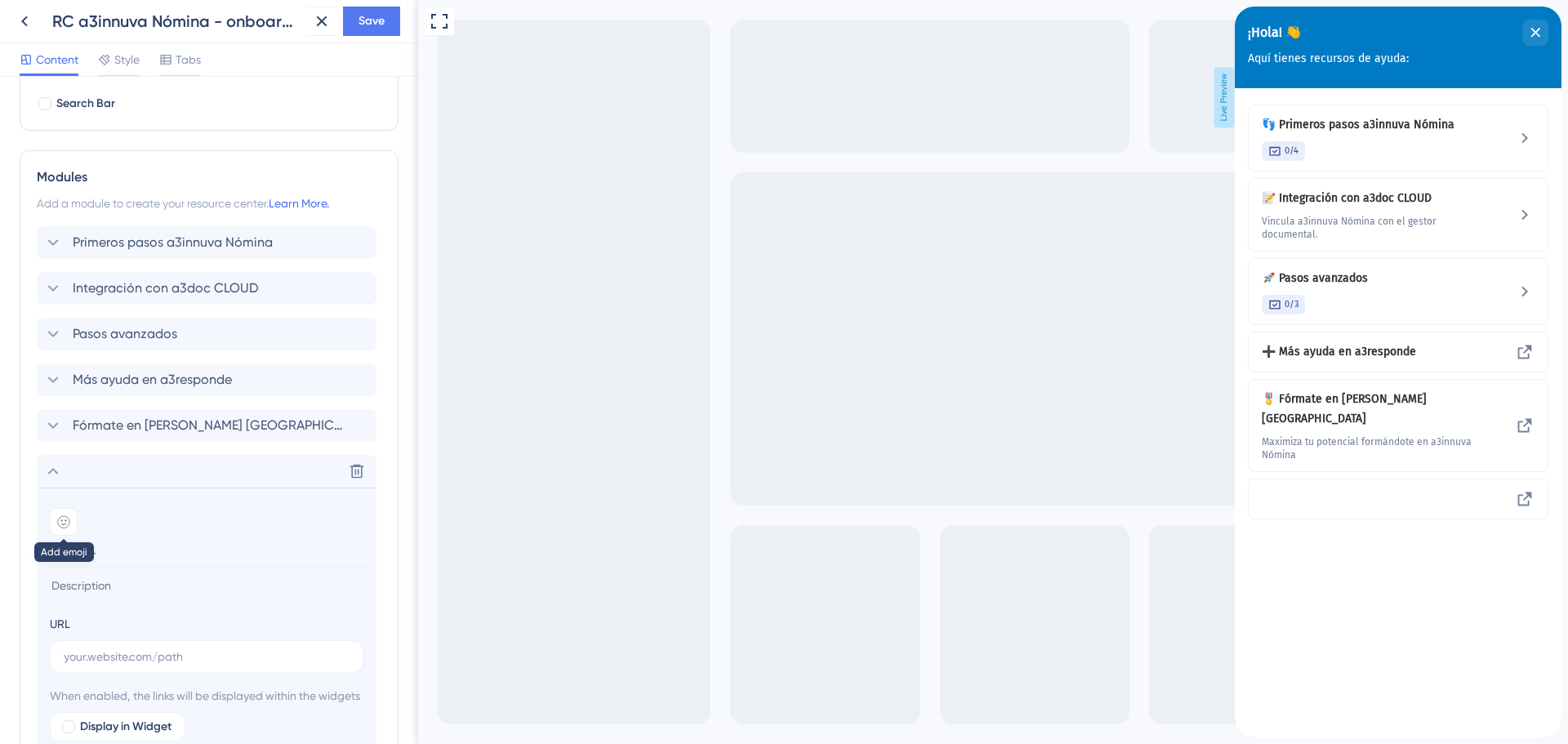 click 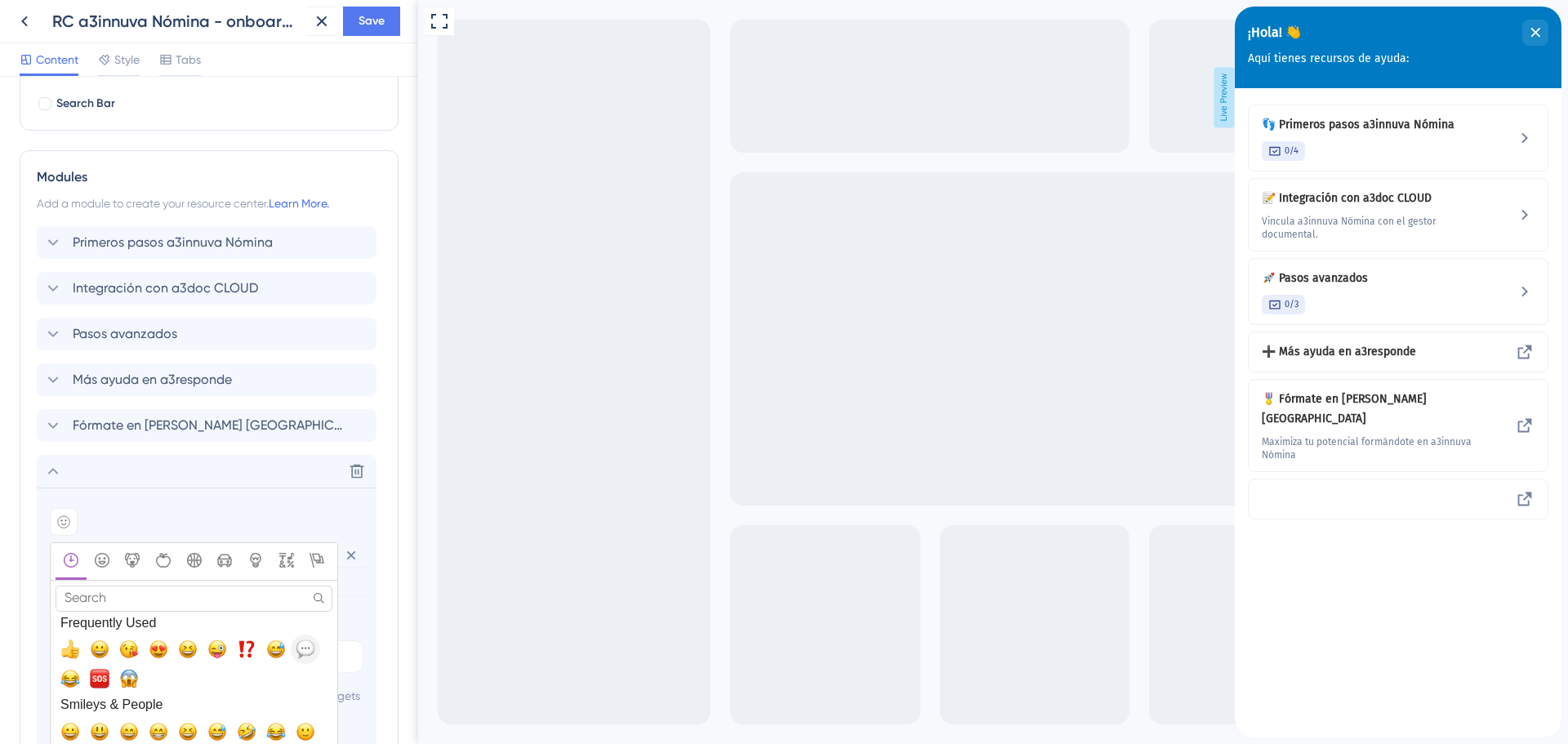 click at bounding box center (305, 649) 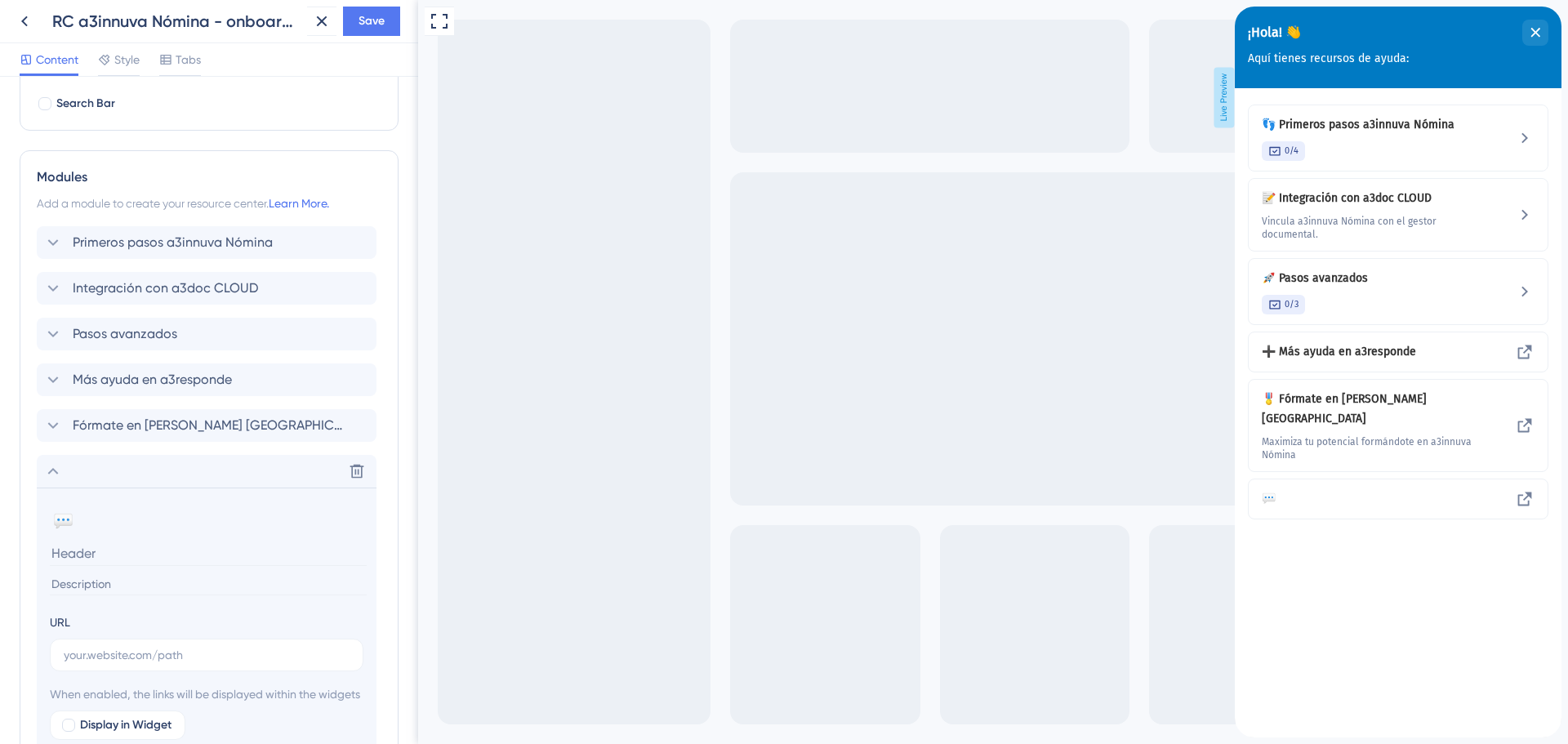 click at bounding box center [208, 553] 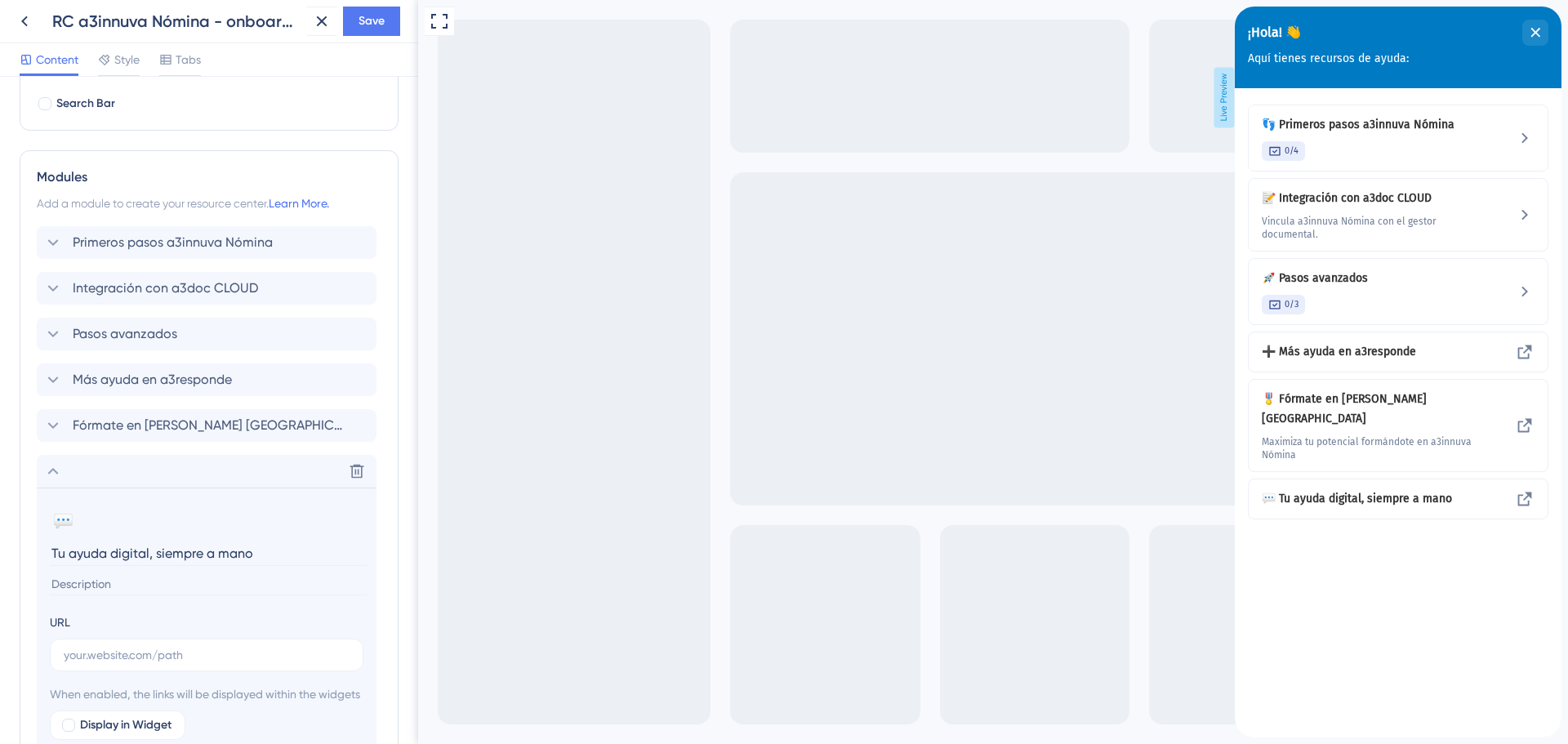 type on "Tu ayuda digital, siempre a mano" 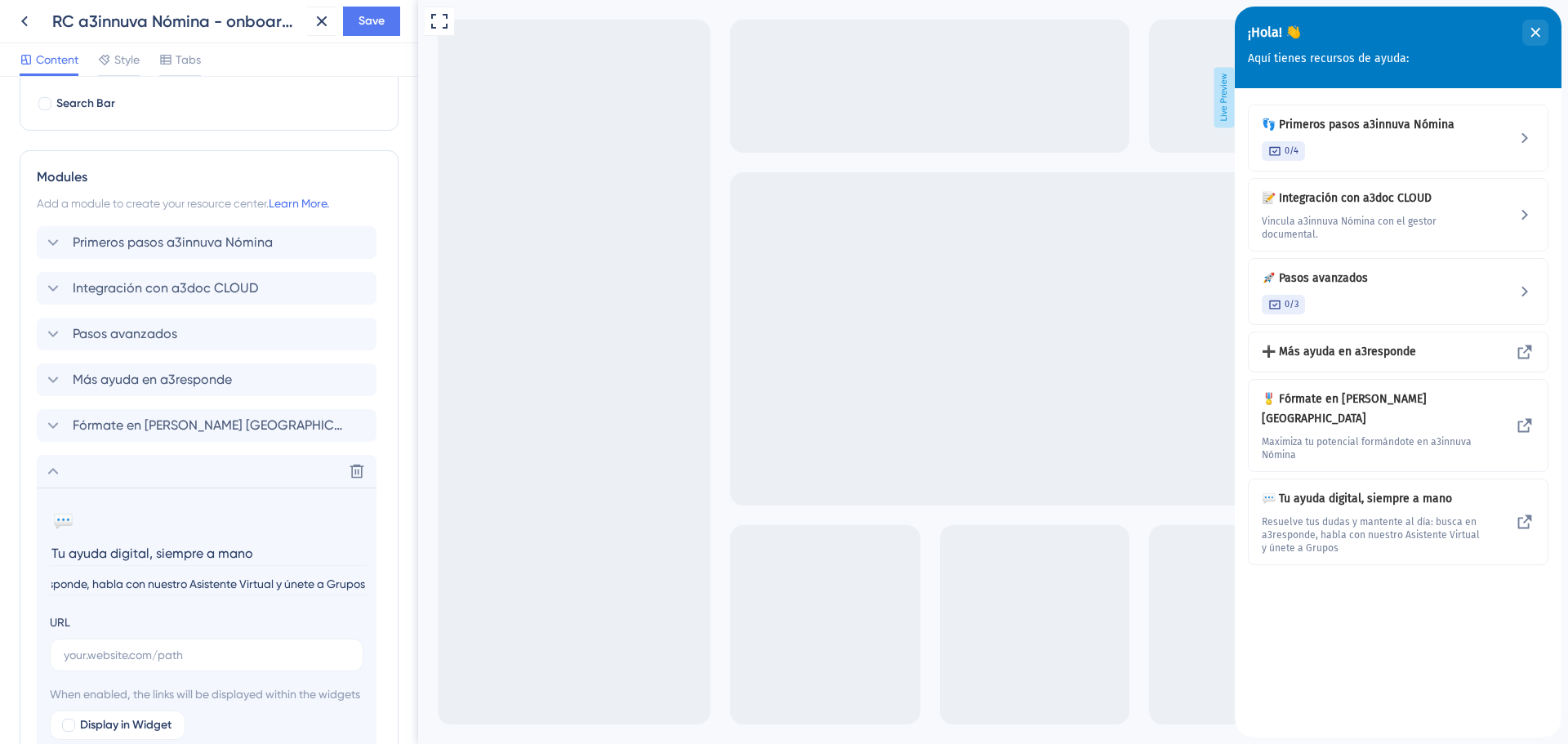 scroll, scrollTop: 0, scrollLeft: 283, axis: horizontal 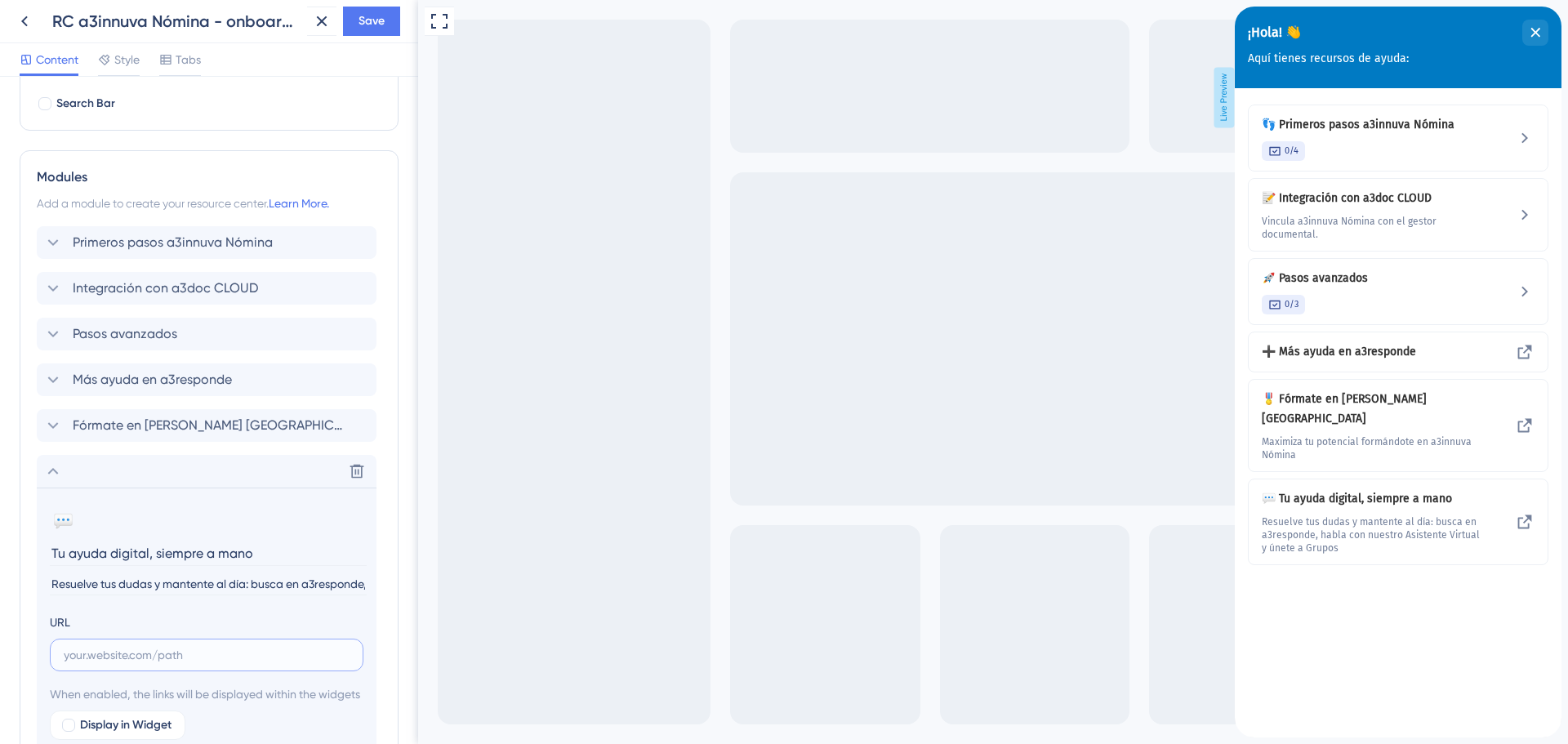 click at bounding box center [207, 655] 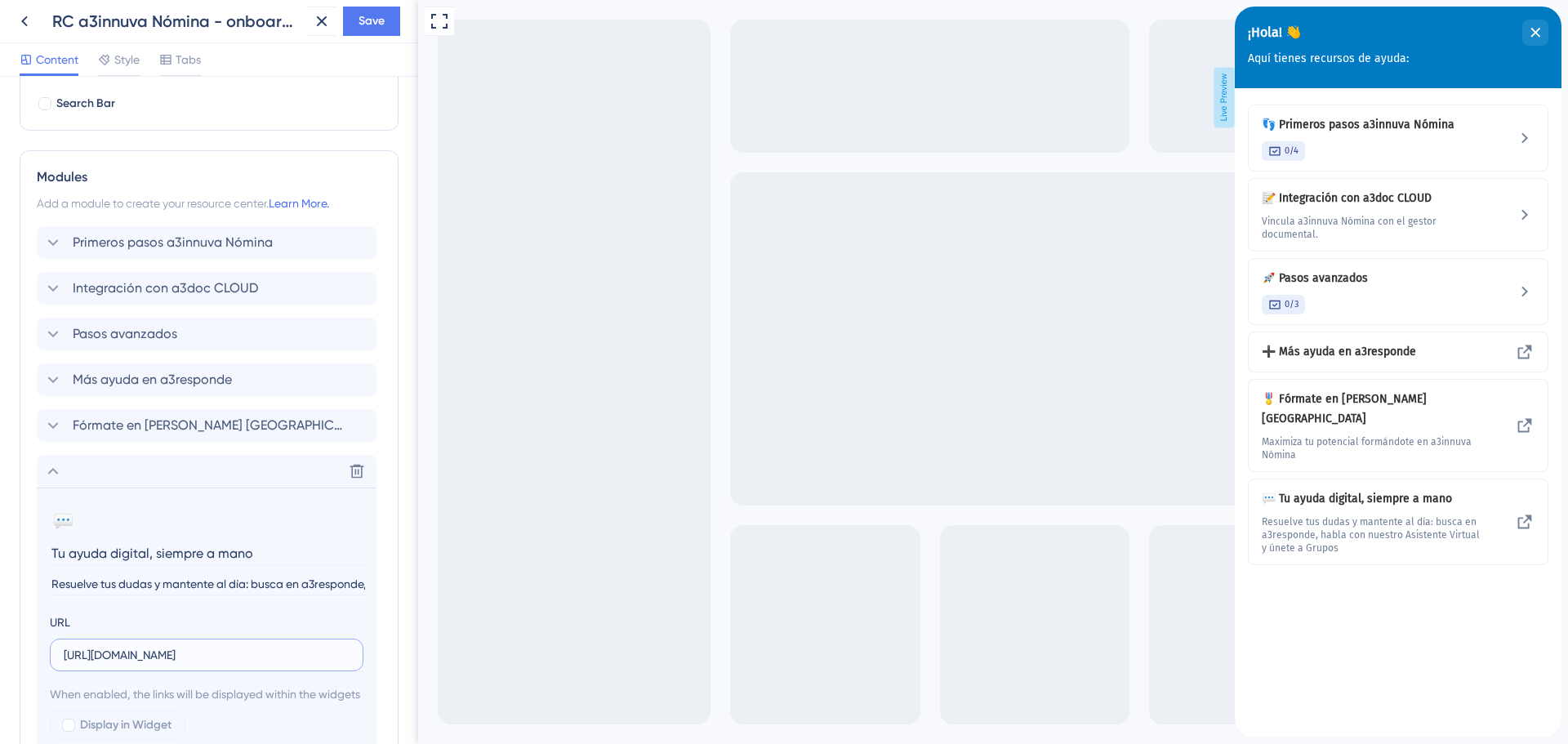scroll, scrollTop: 0, scrollLeft: 202, axis: horizontal 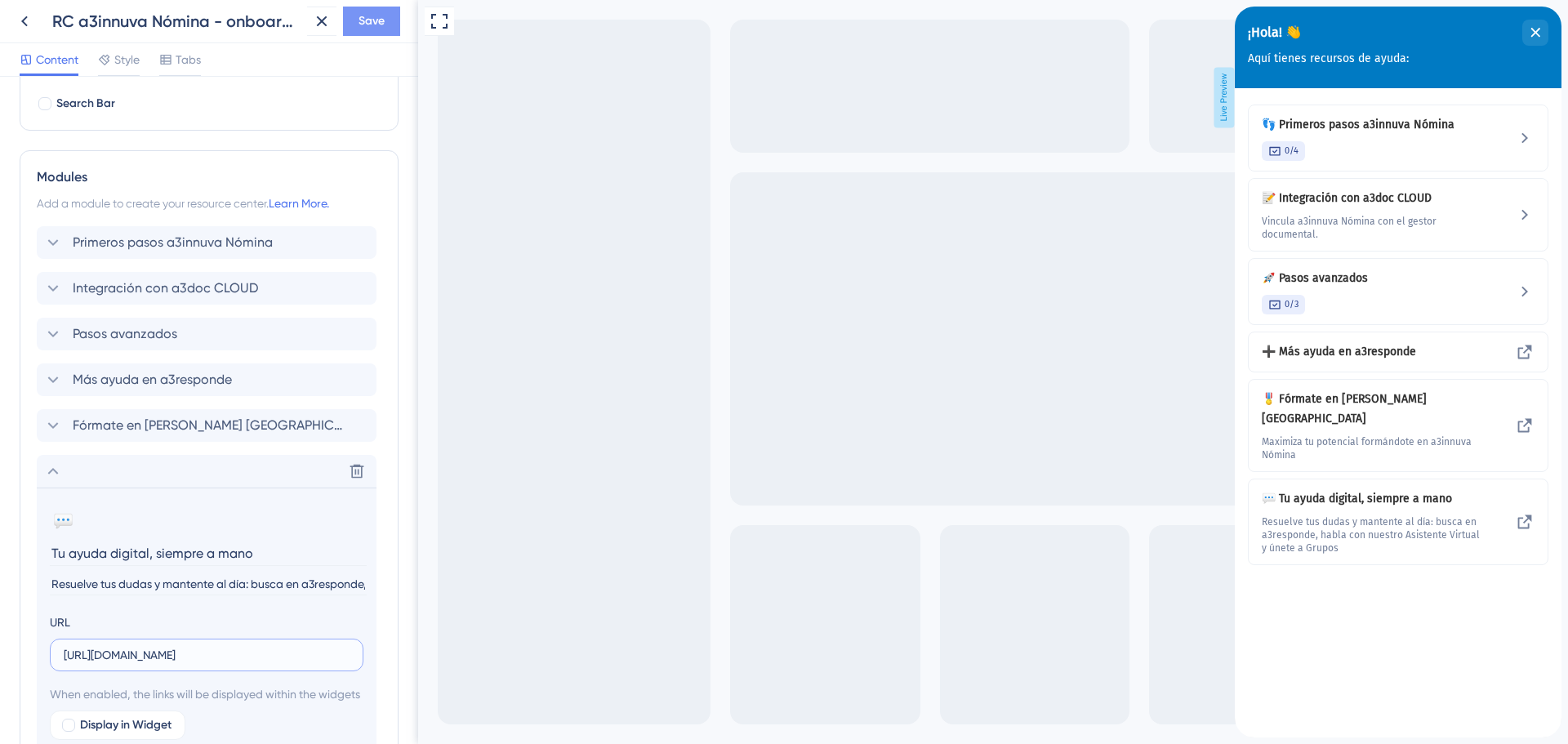 type on "[URL][DOMAIN_NAME]" 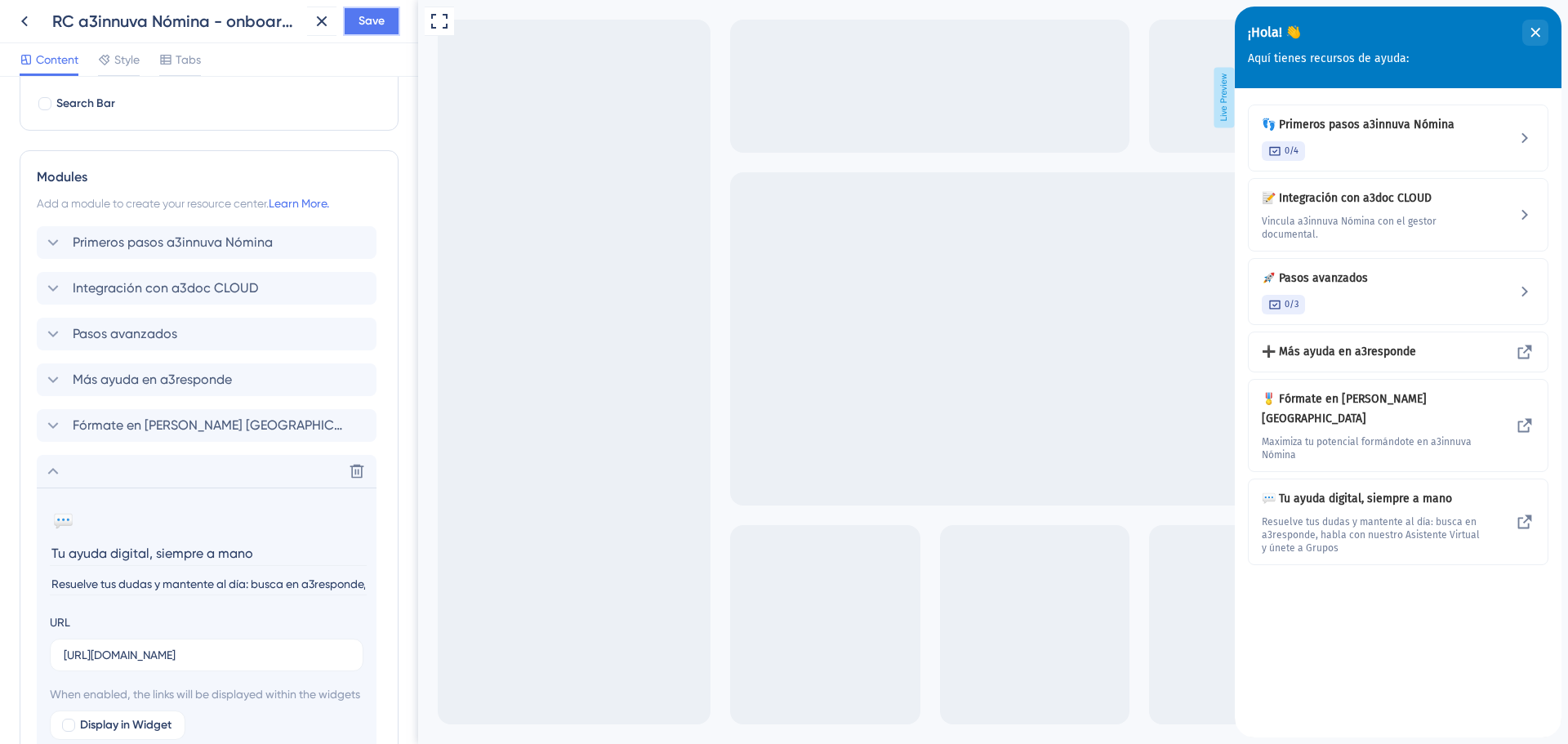 scroll, scrollTop: 0, scrollLeft: 0, axis: both 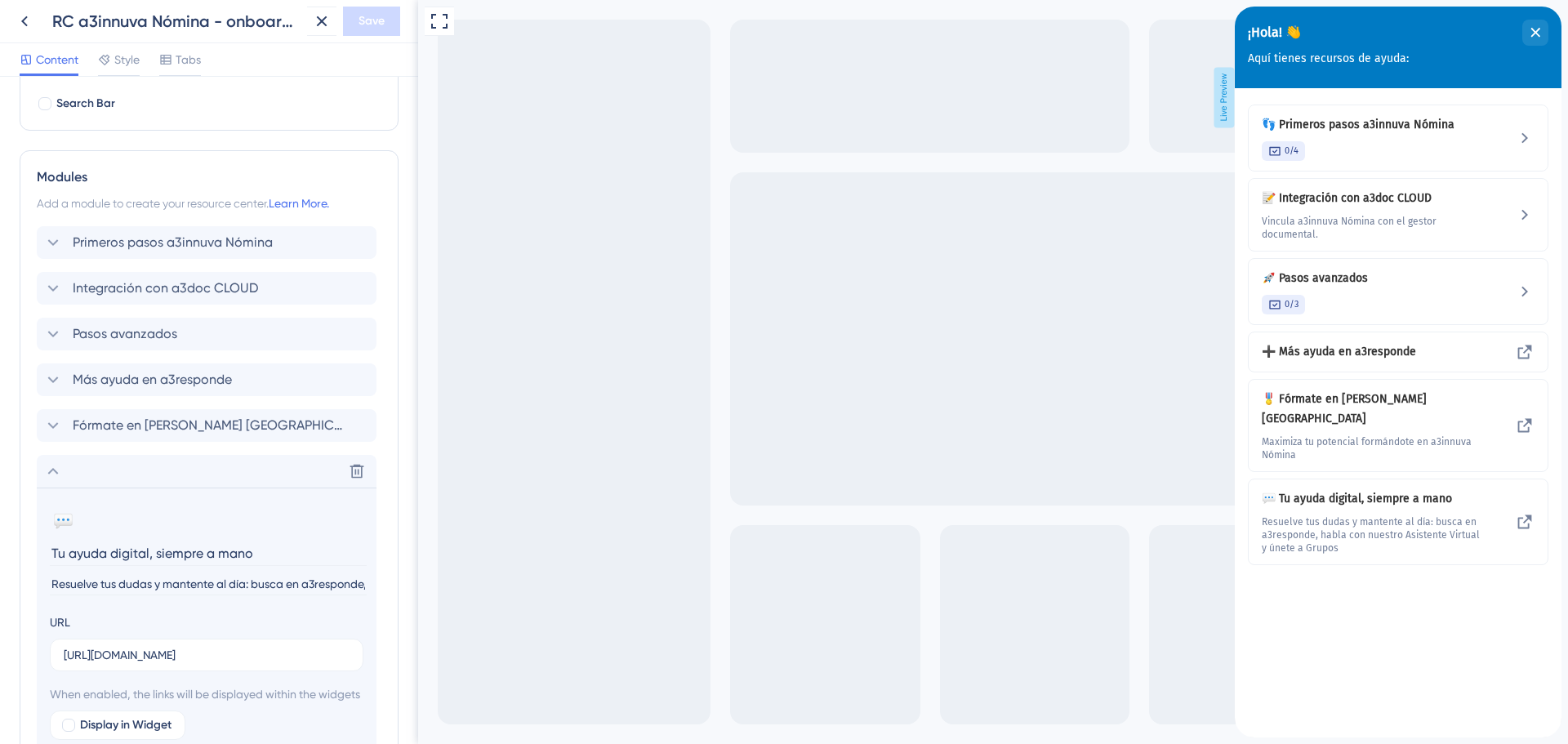 click 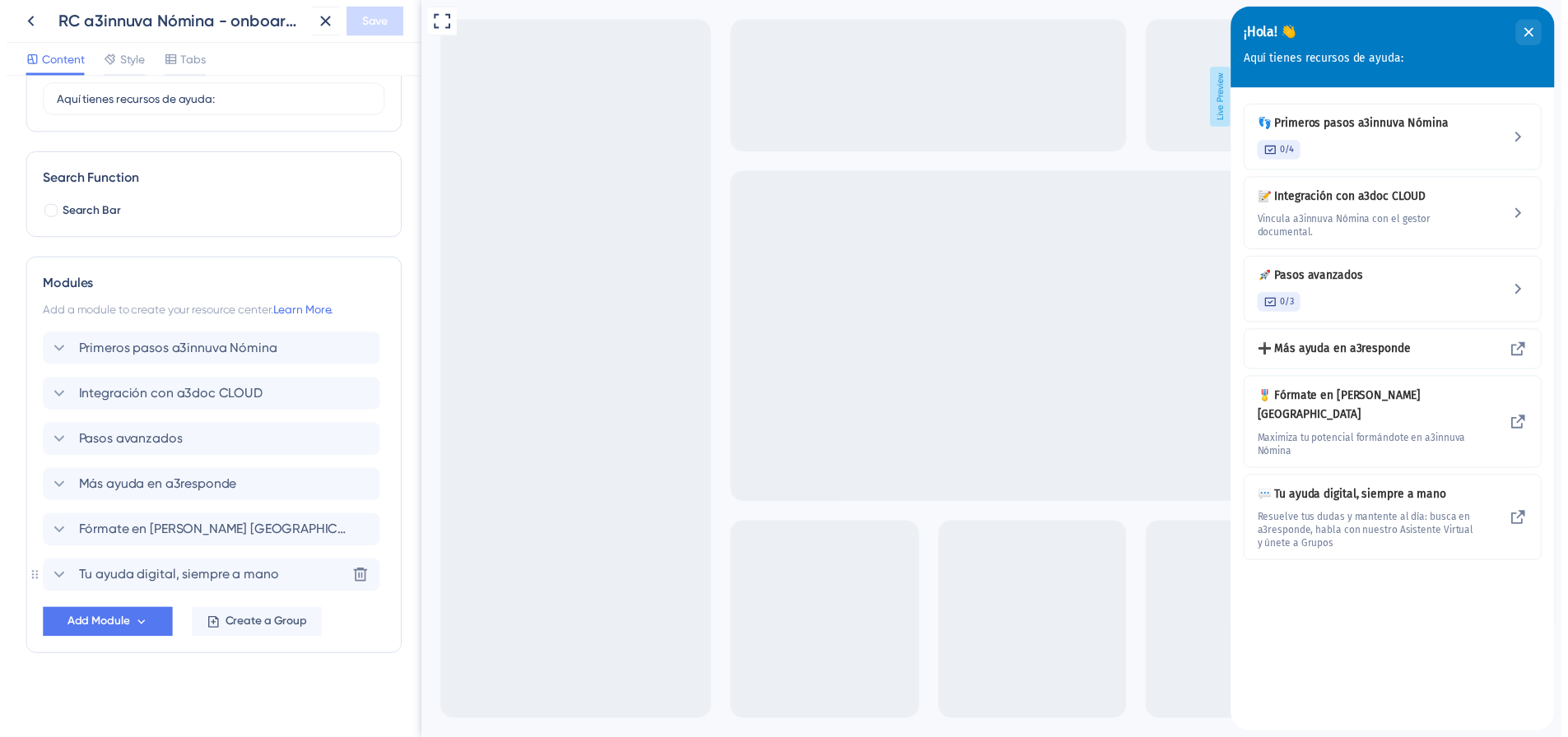 scroll, scrollTop: 165, scrollLeft: 0, axis: vertical 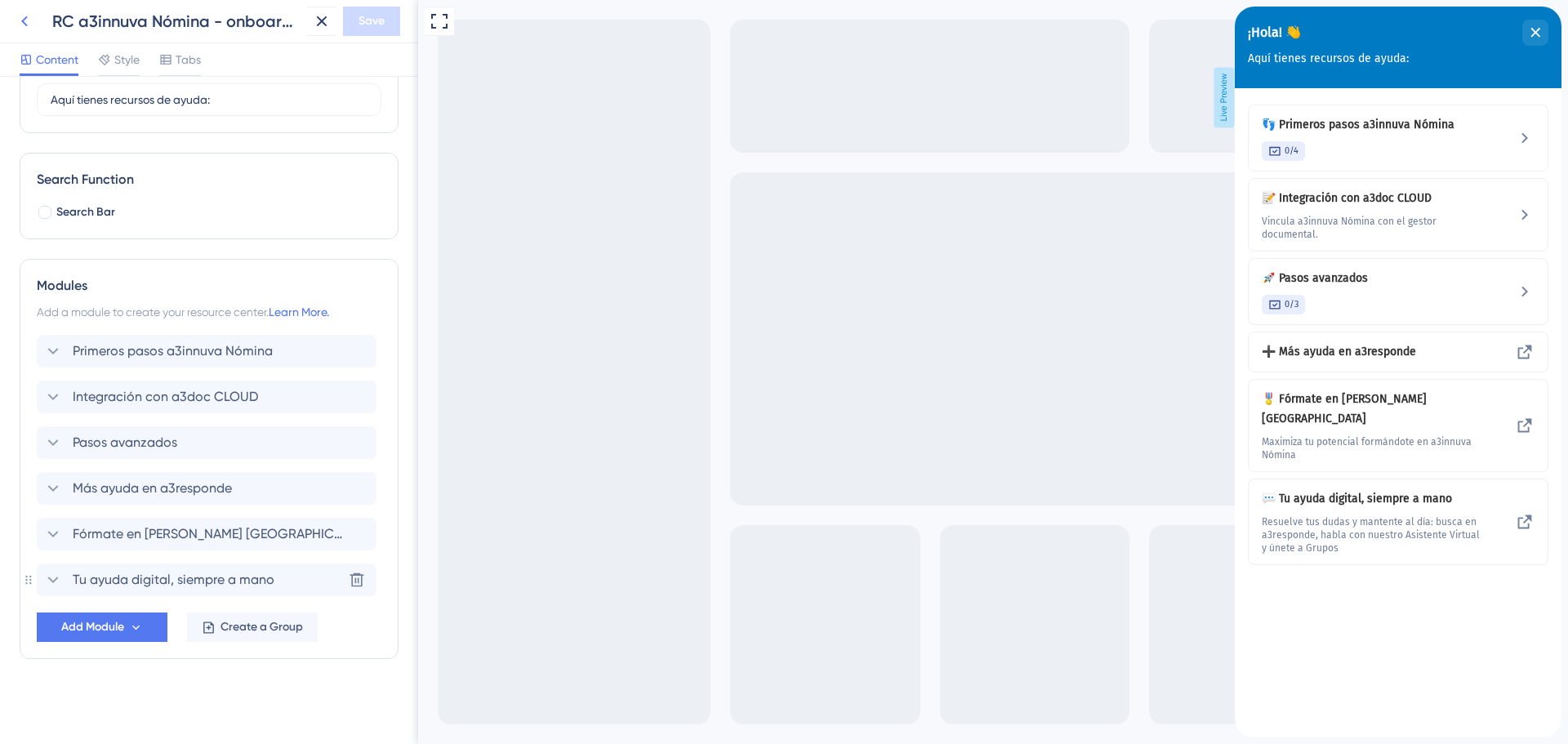 click 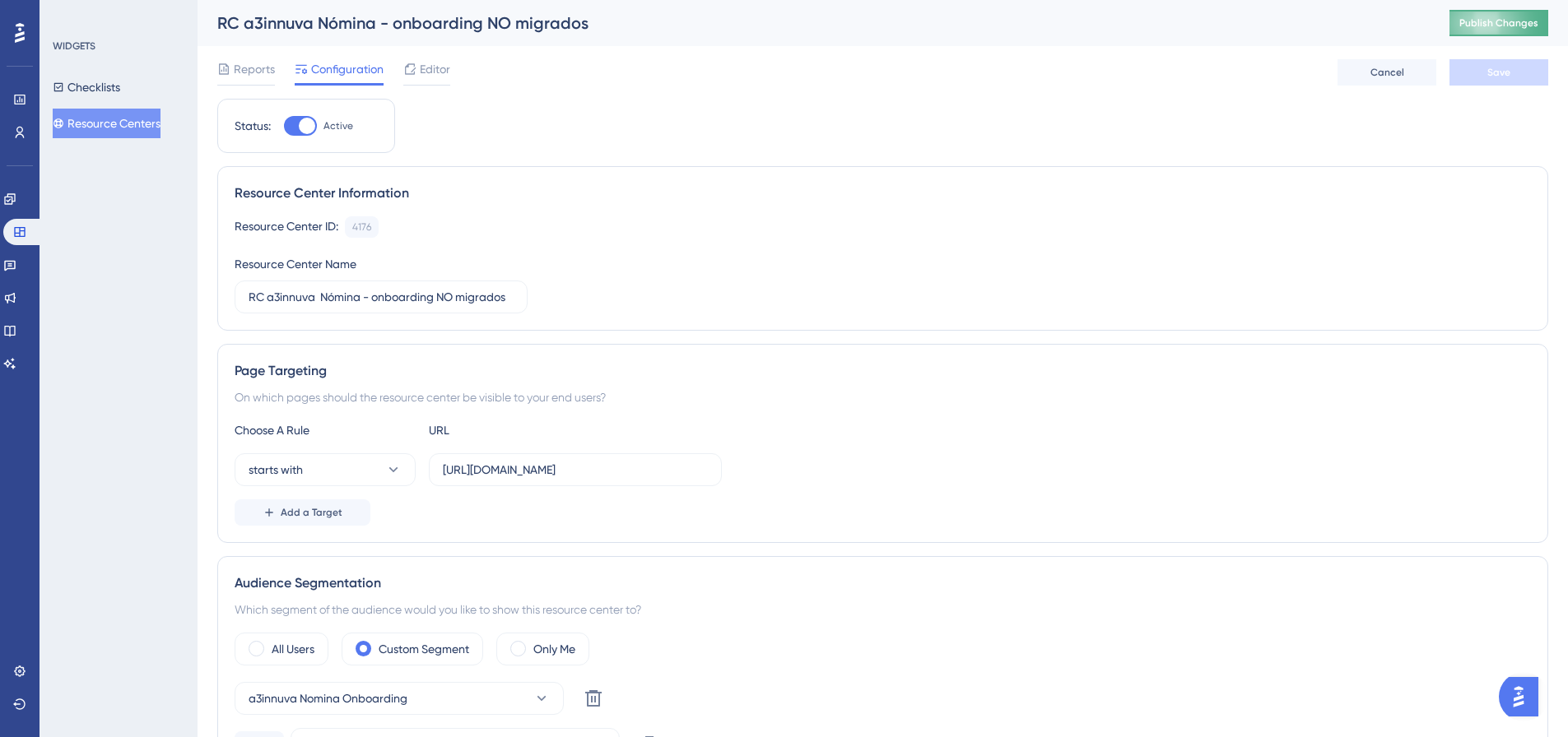 click on "Publish Changes" at bounding box center (1499, 23) 